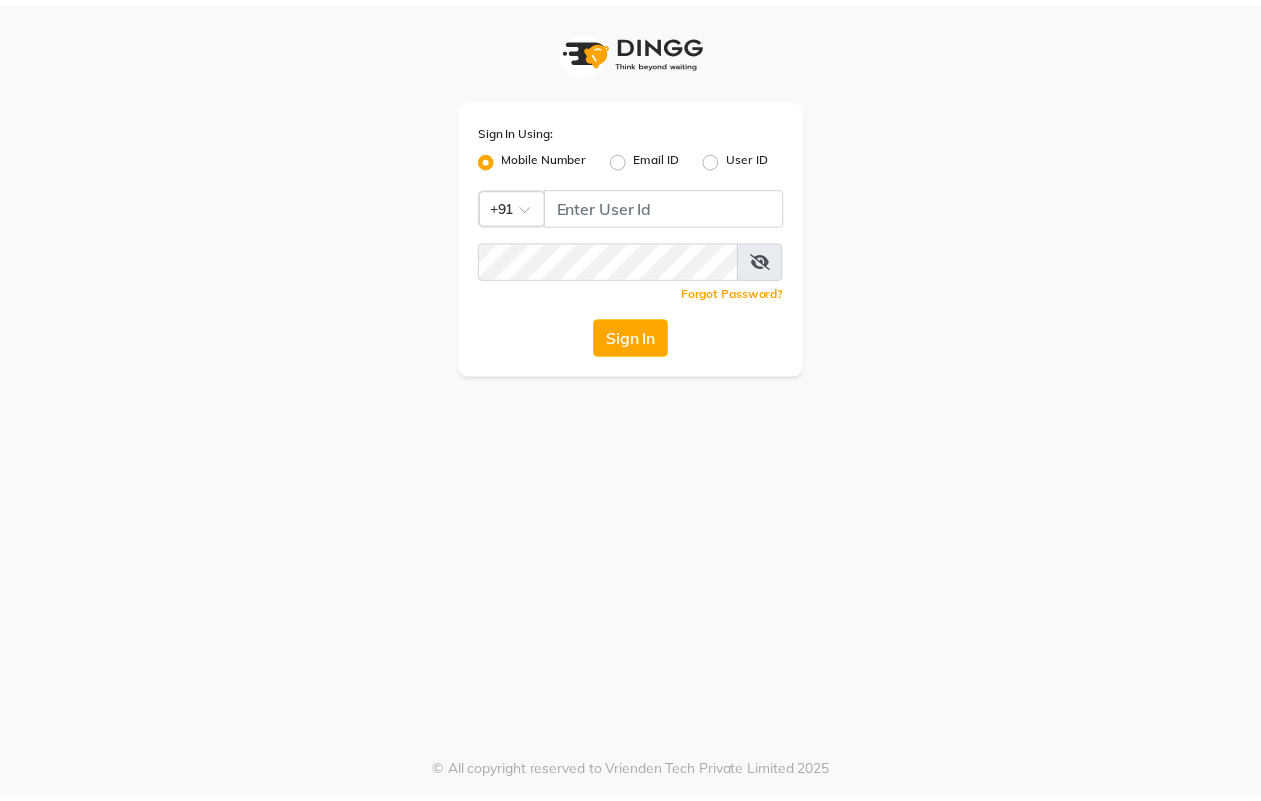 scroll, scrollTop: 0, scrollLeft: 0, axis: both 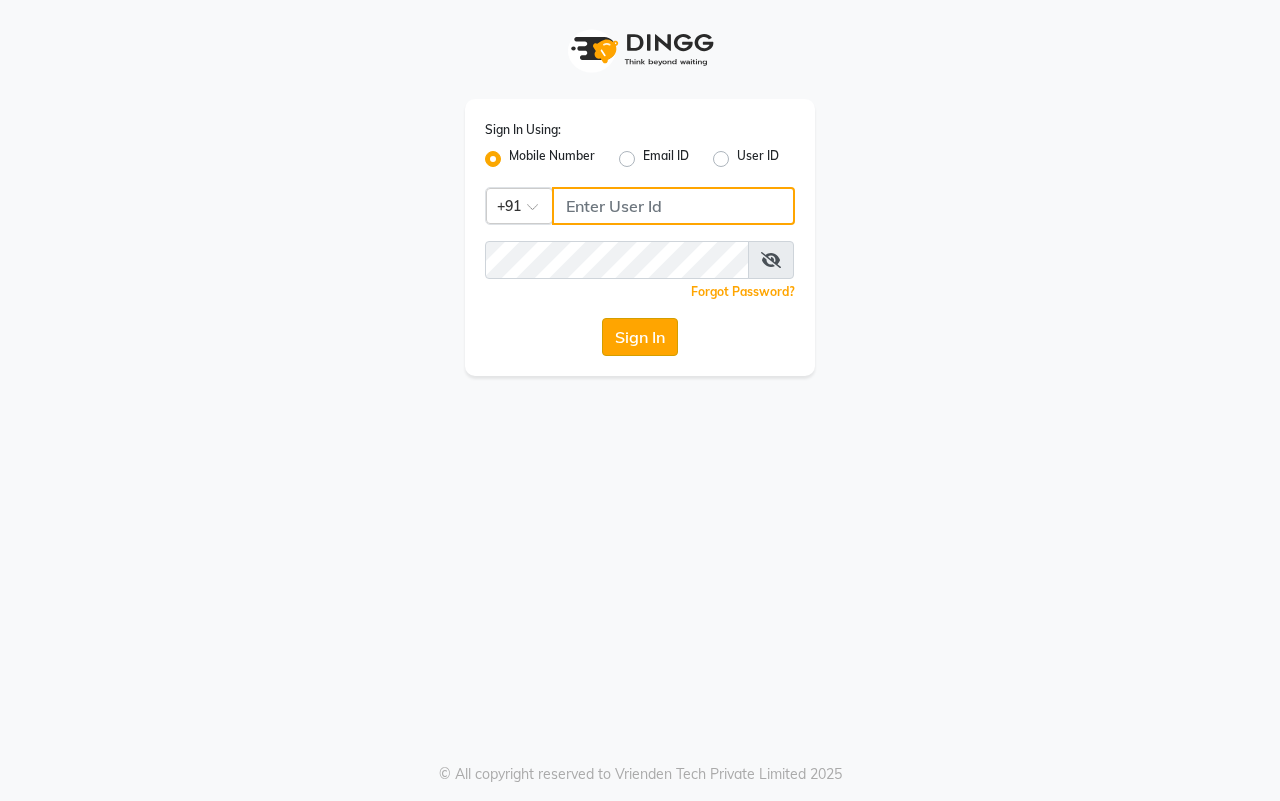 type on "7977738938" 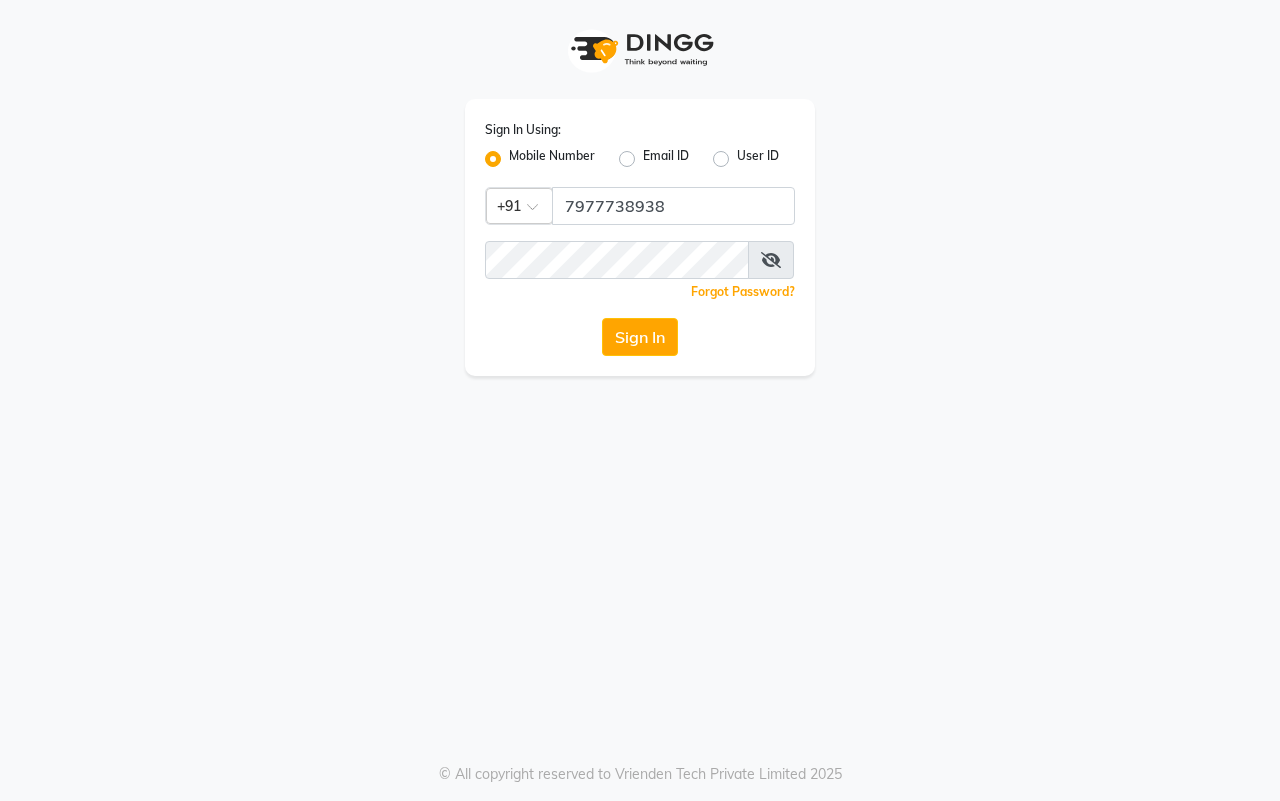 click on "Sign In" 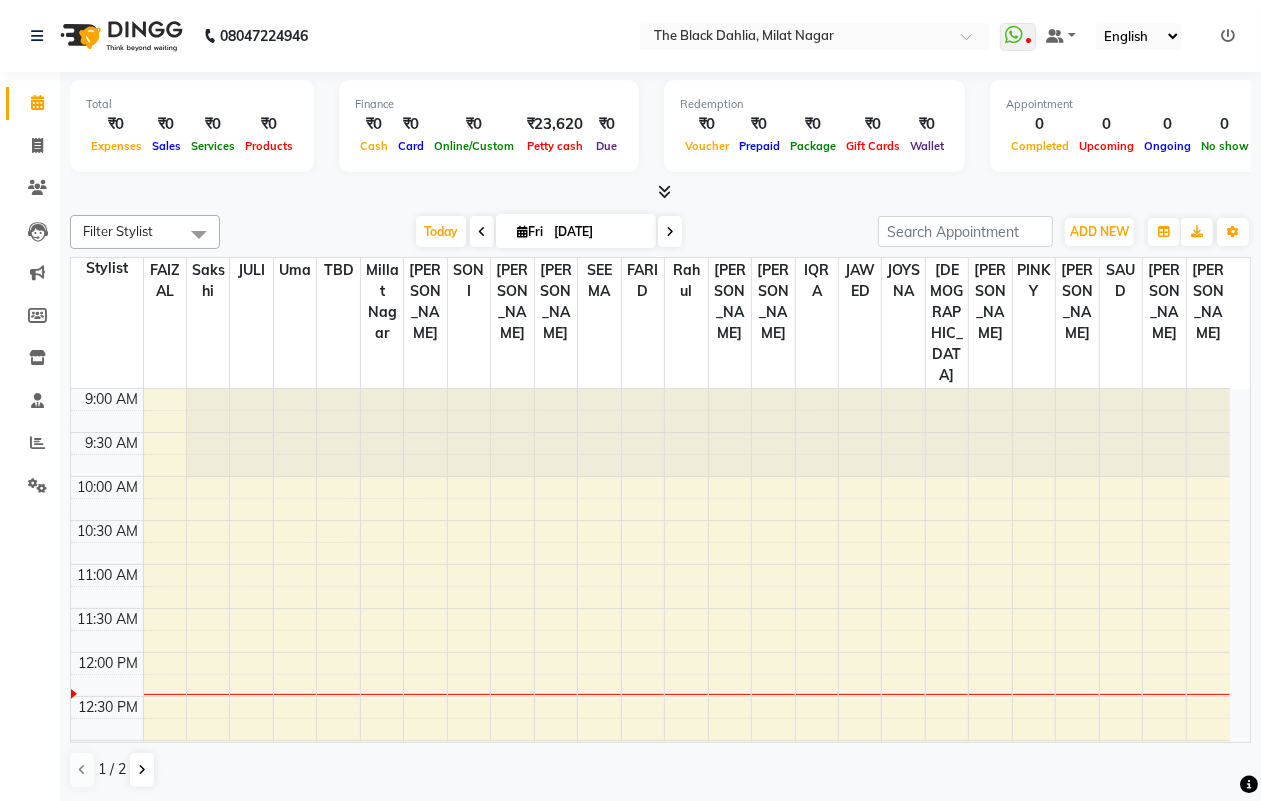 scroll, scrollTop: 0, scrollLeft: 0, axis: both 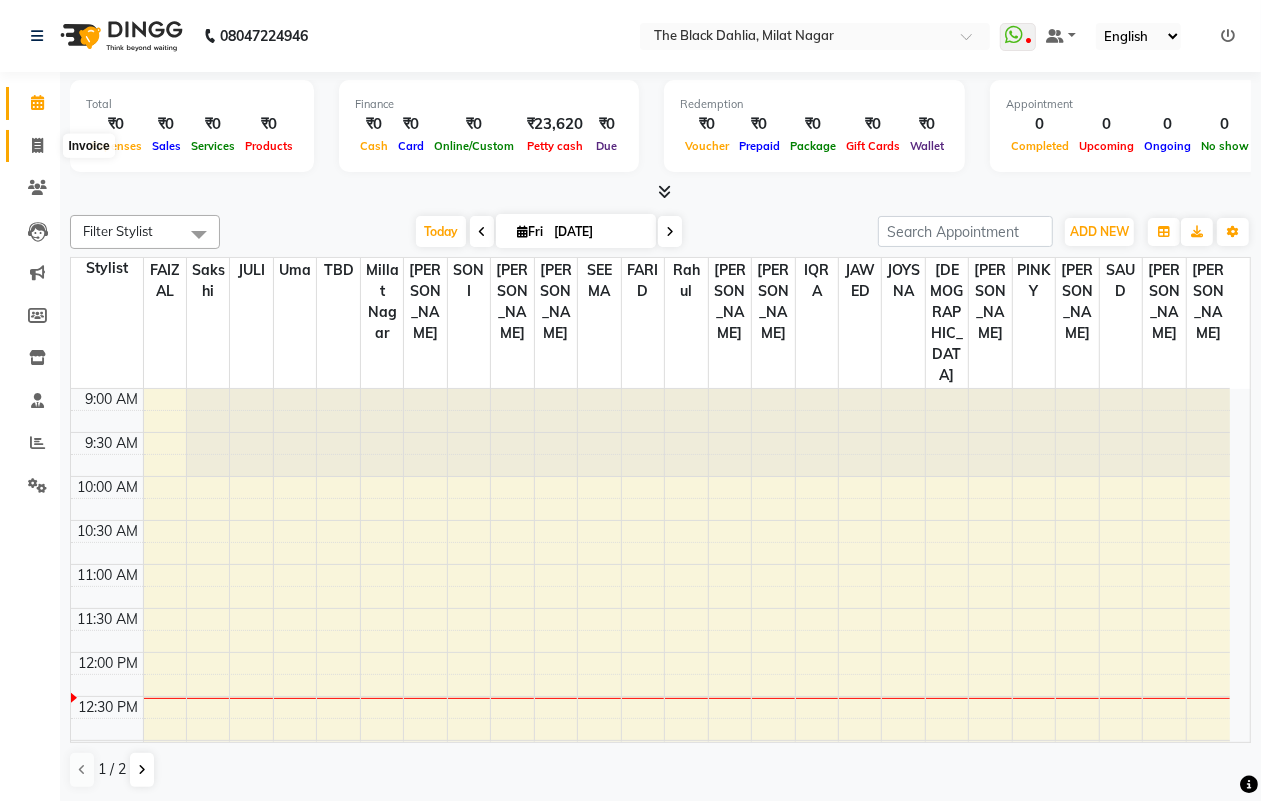 click 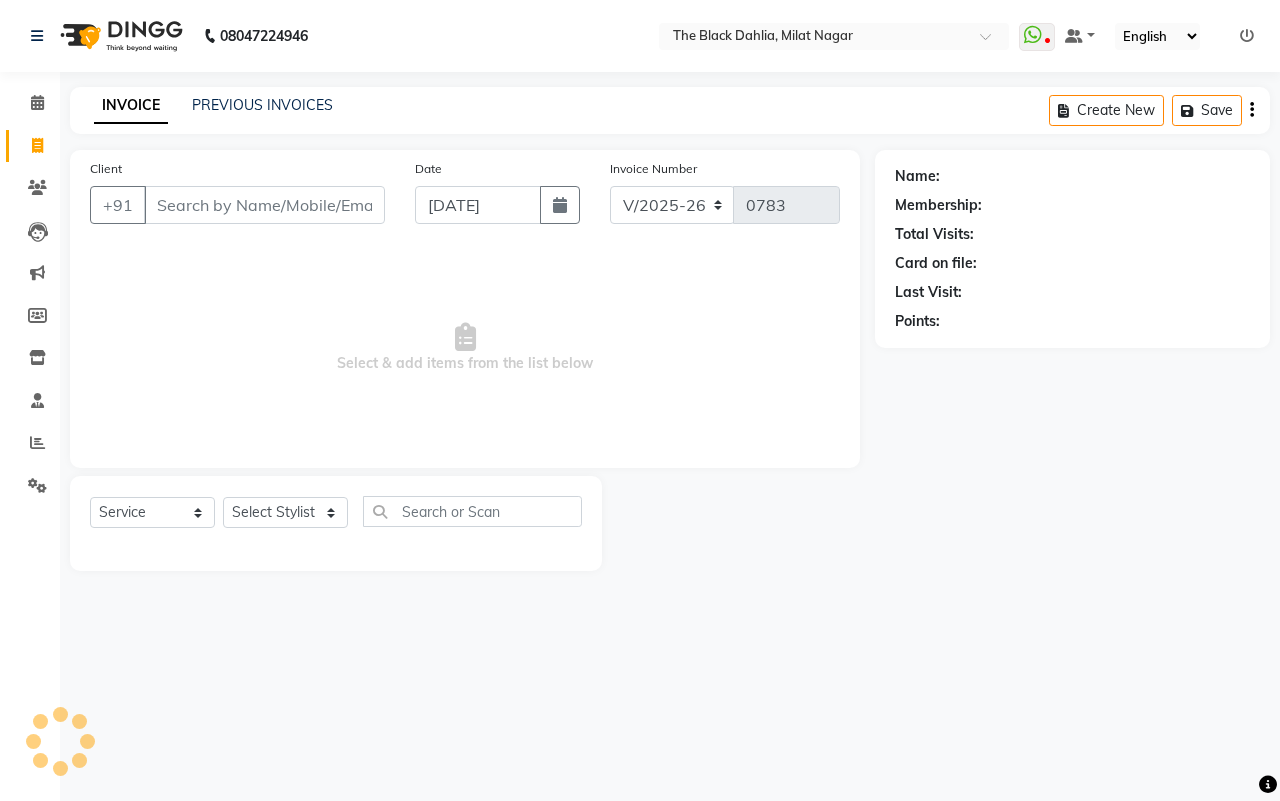 click on "PREVIOUS INVOICES" 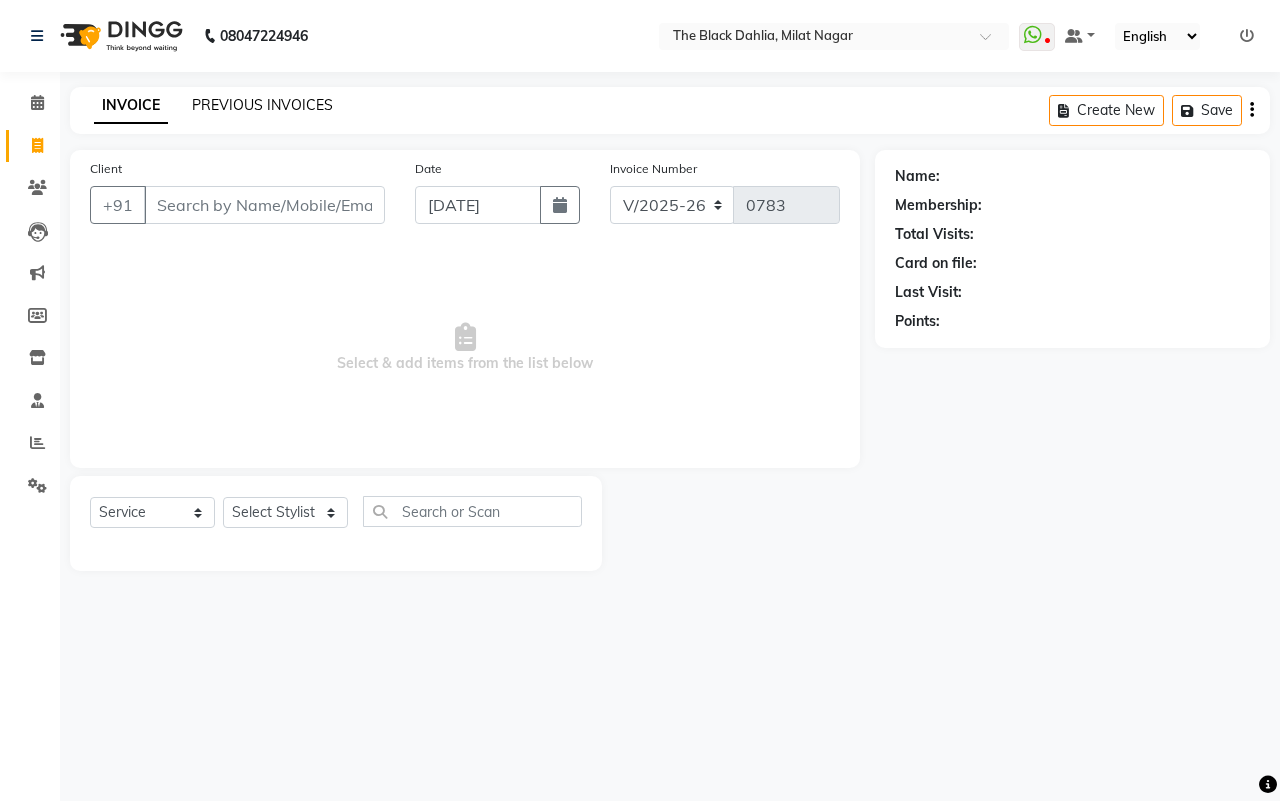 click on "PREVIOUS INVOICES" 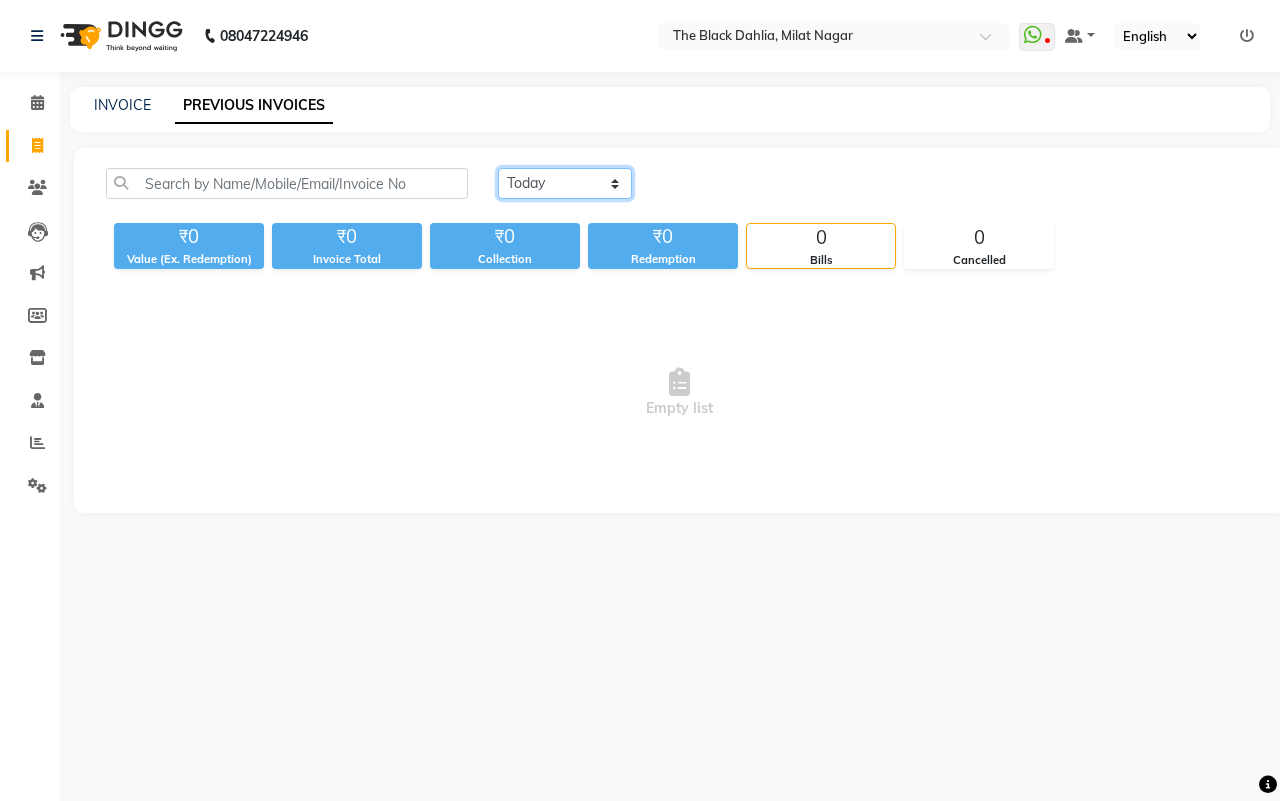 click on "Today Yesterday Custom Range" 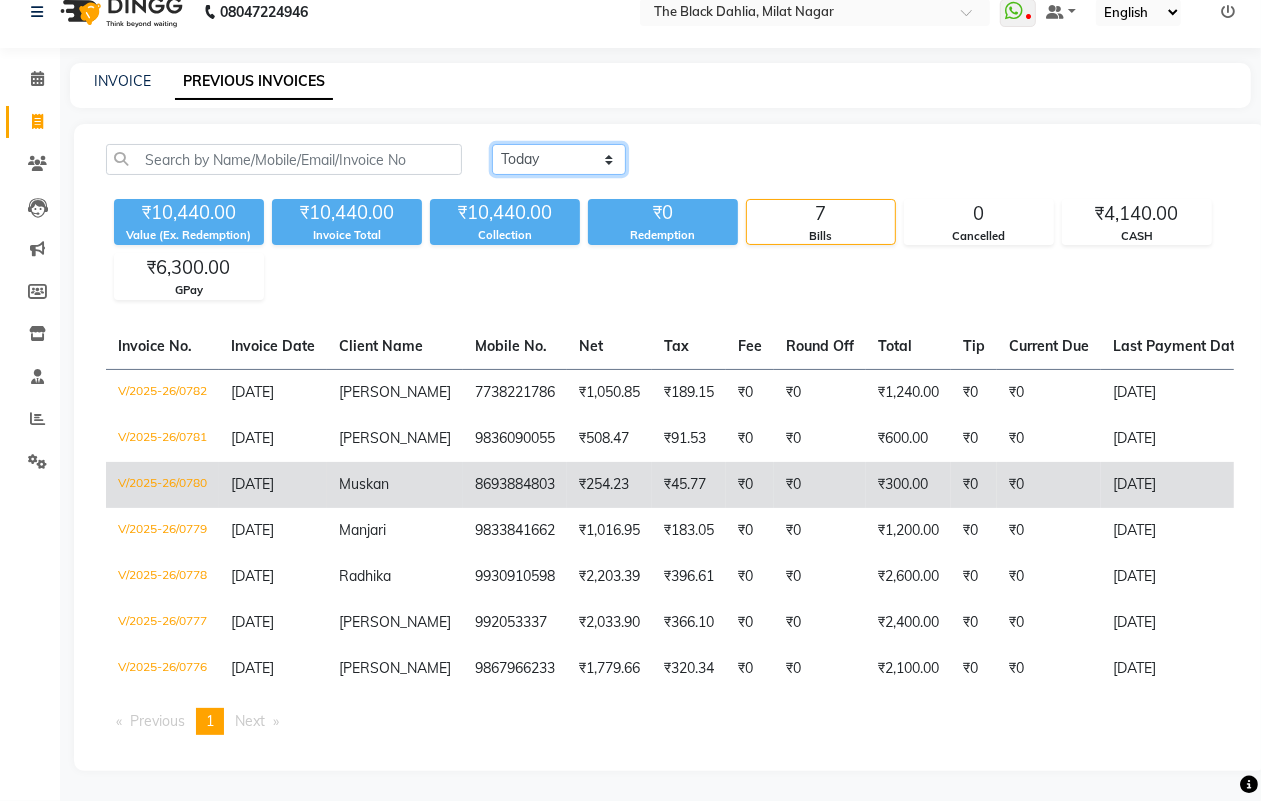 scroll, scrollTop: 58, scrollLeft: 0, axis: vertical 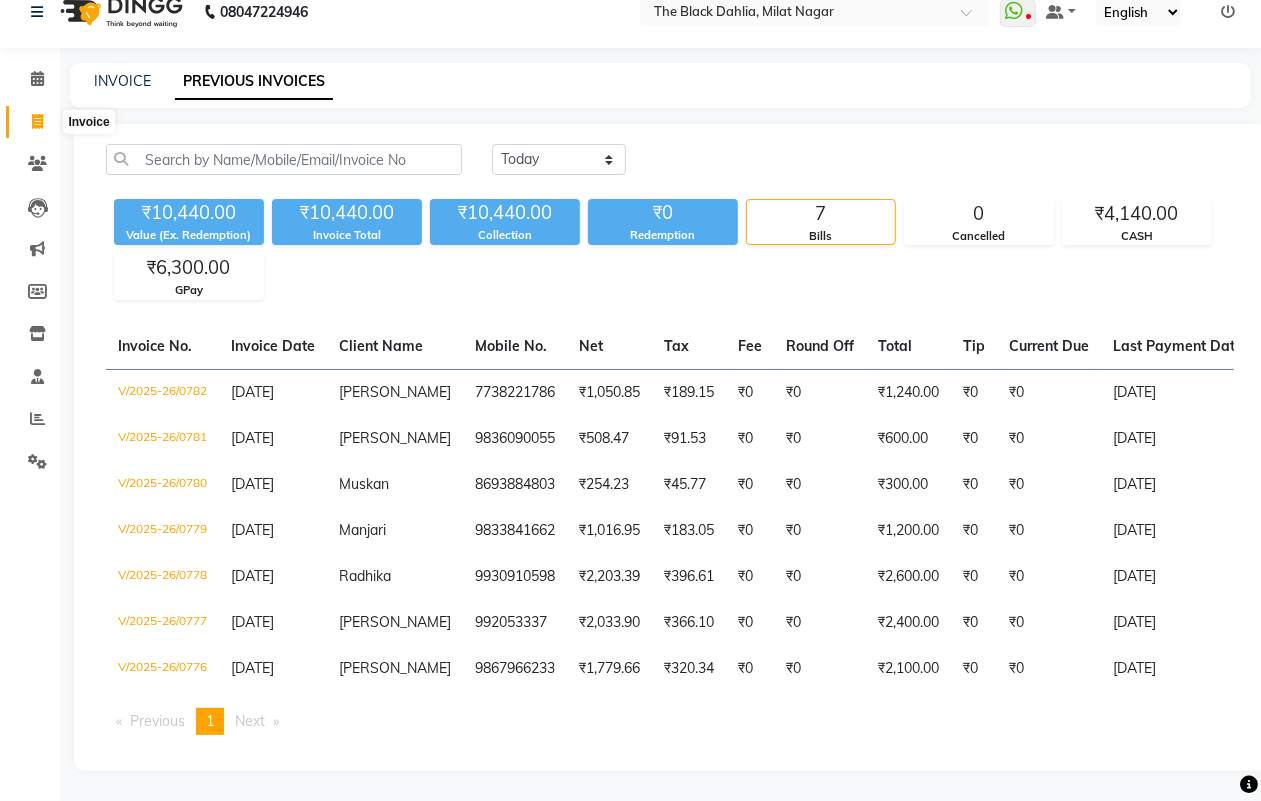 click 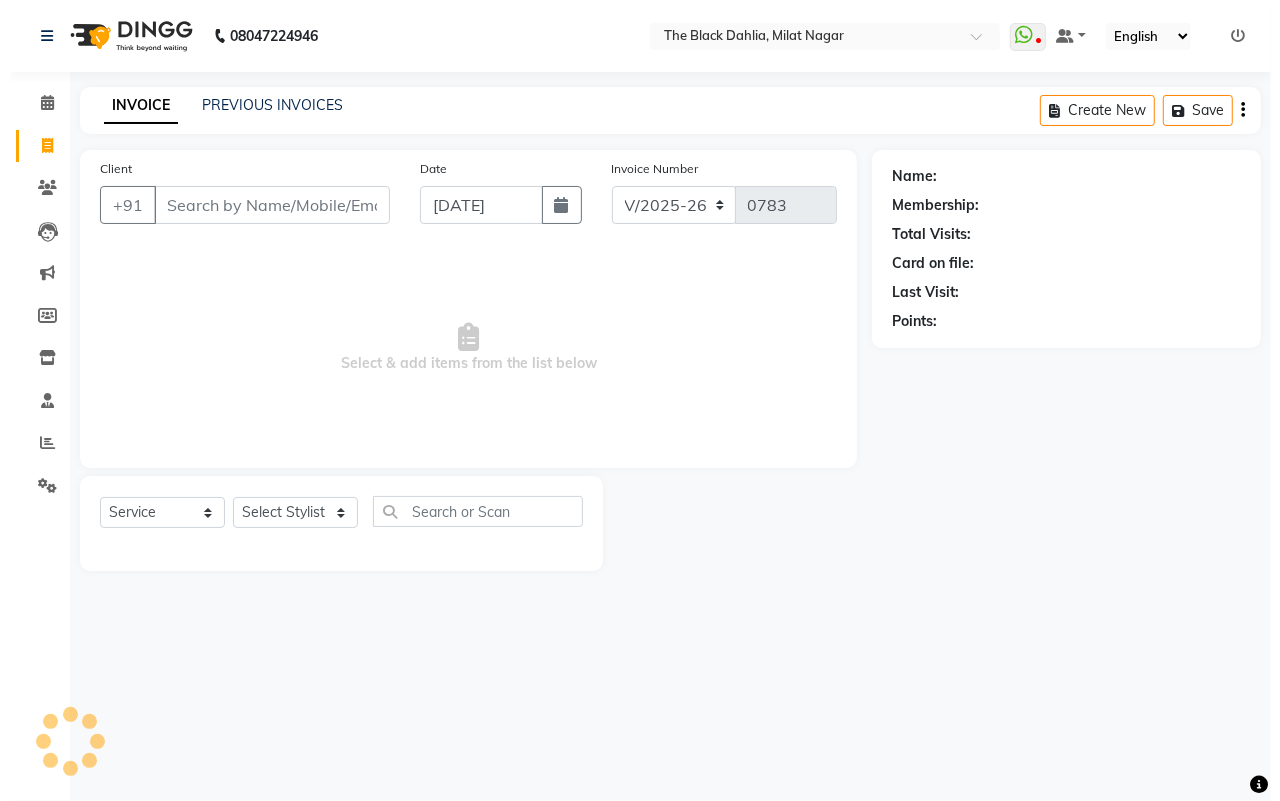 scroll, scrollTop: 0, scrollLeft: 0, axis: both 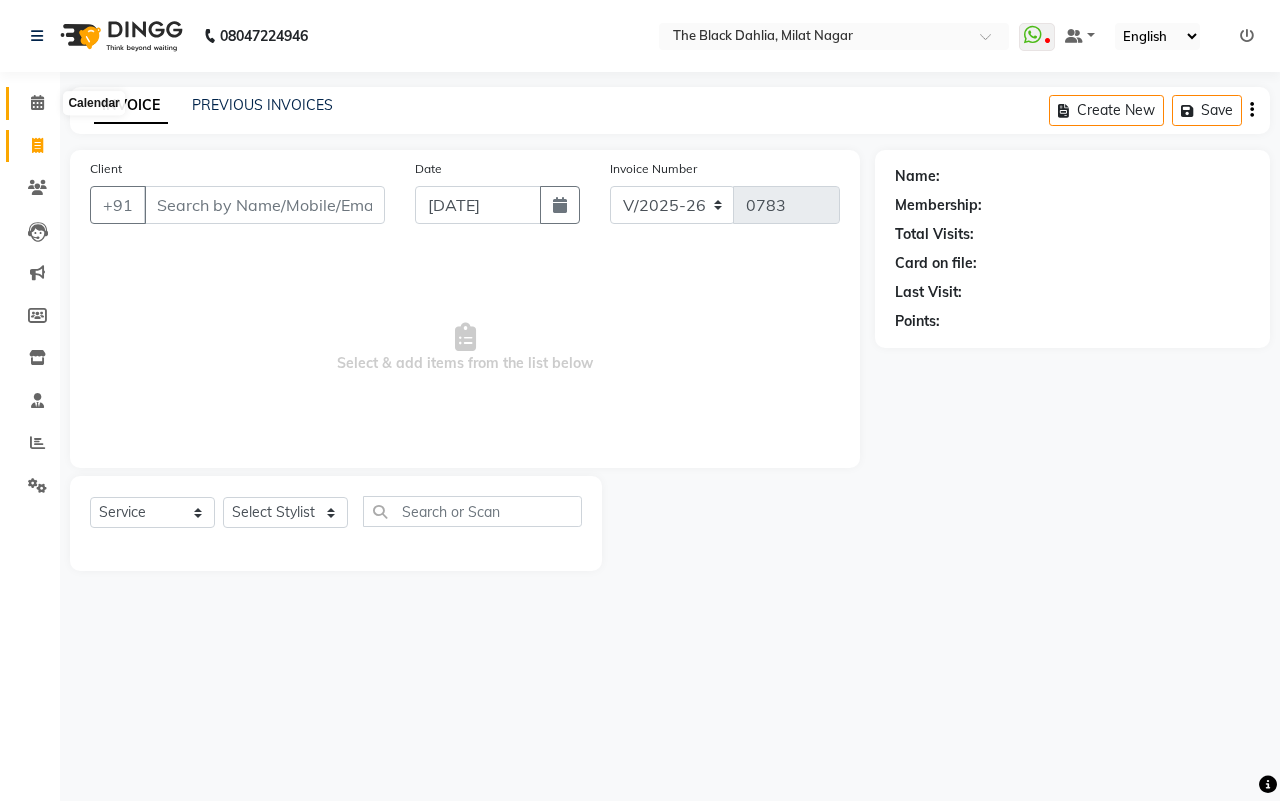click 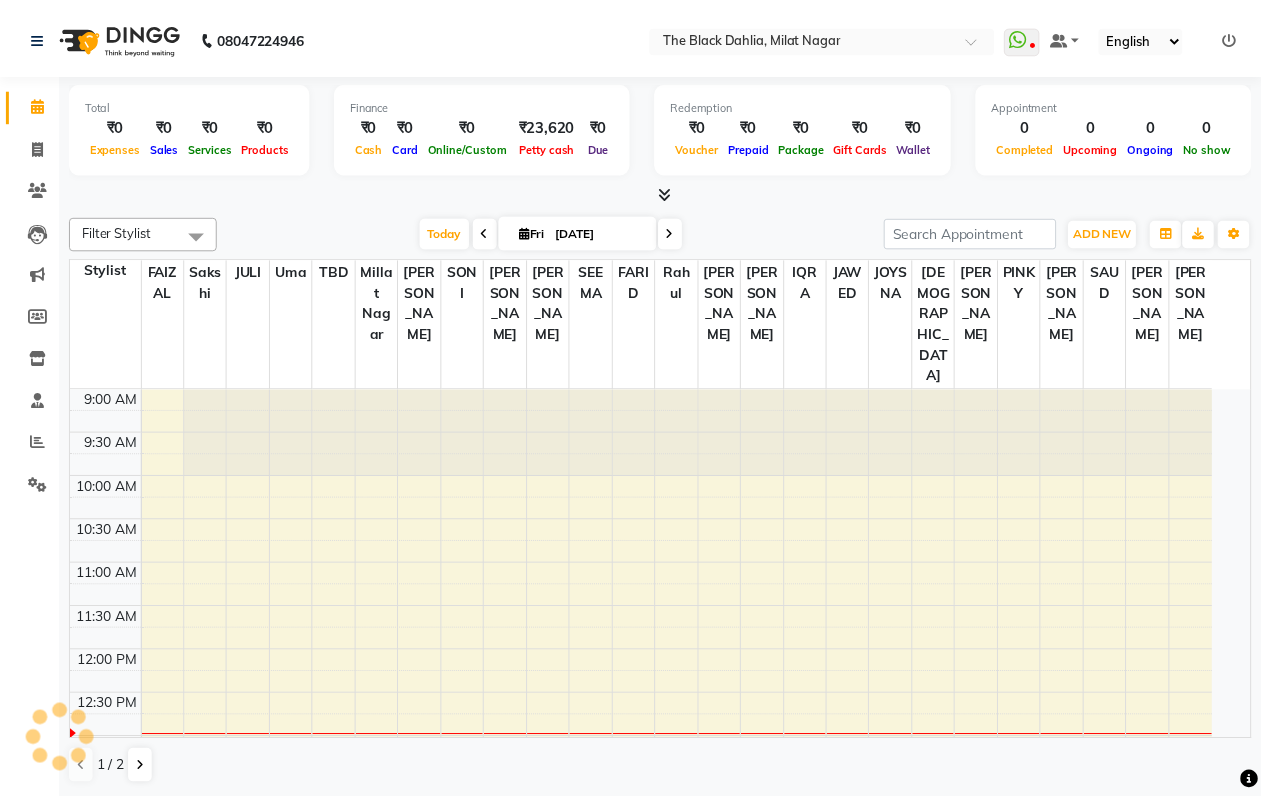 scroll, scrollTop: 1, scrollLeft: 0, axis: vertical 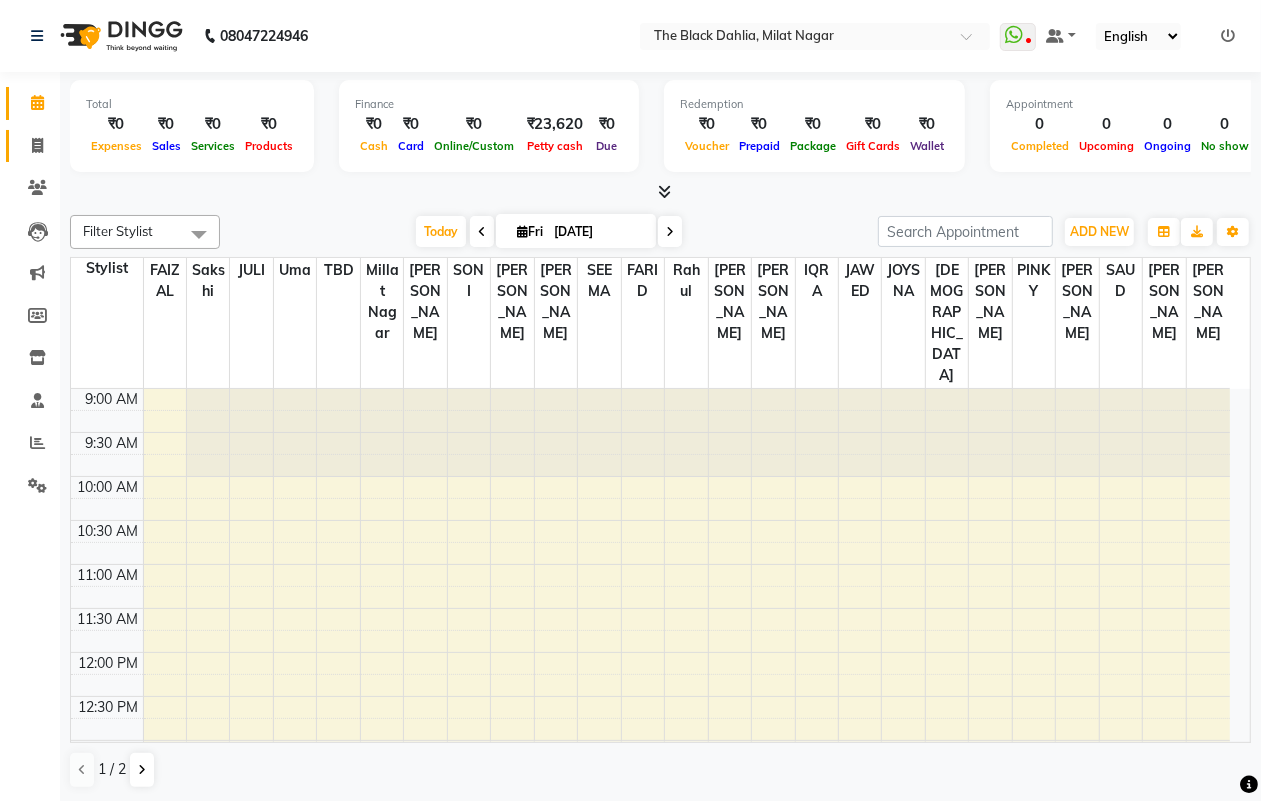 click on "Invoice" 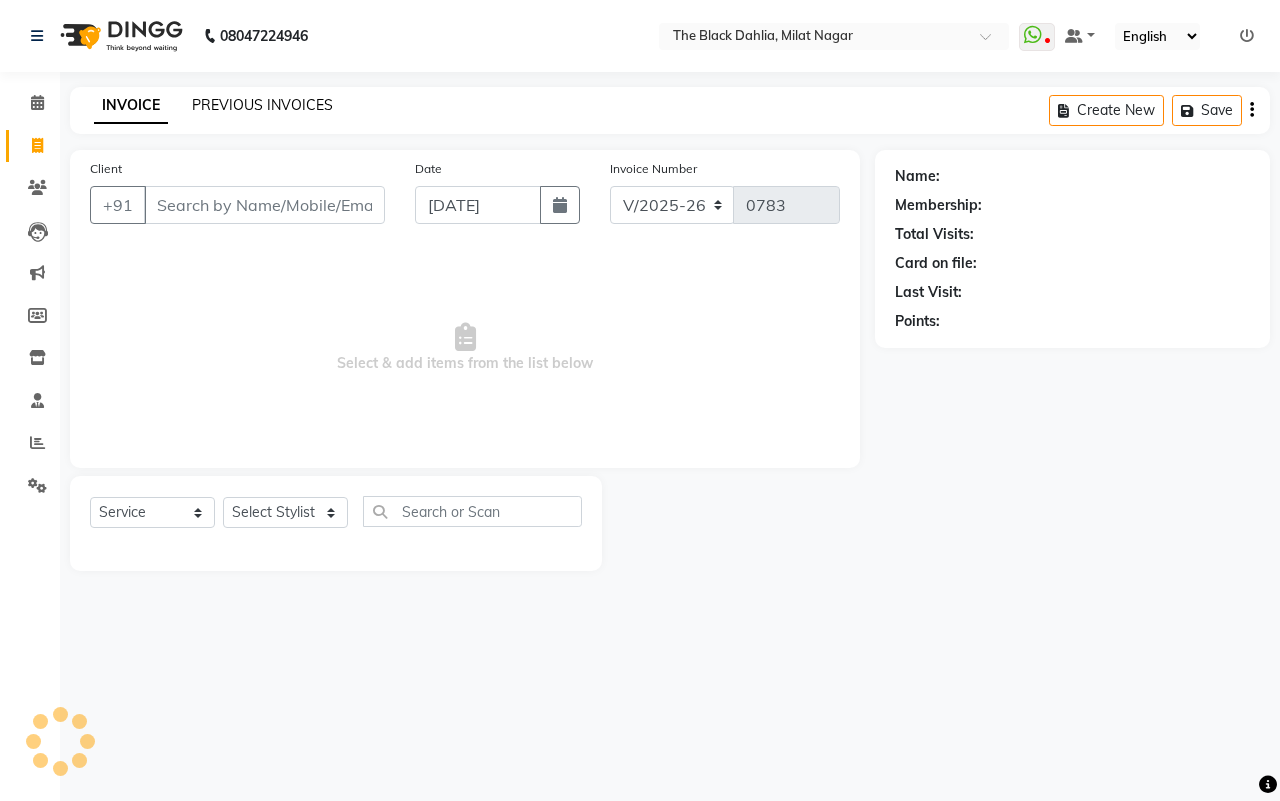 click on "PREVIOUS INVOICES" 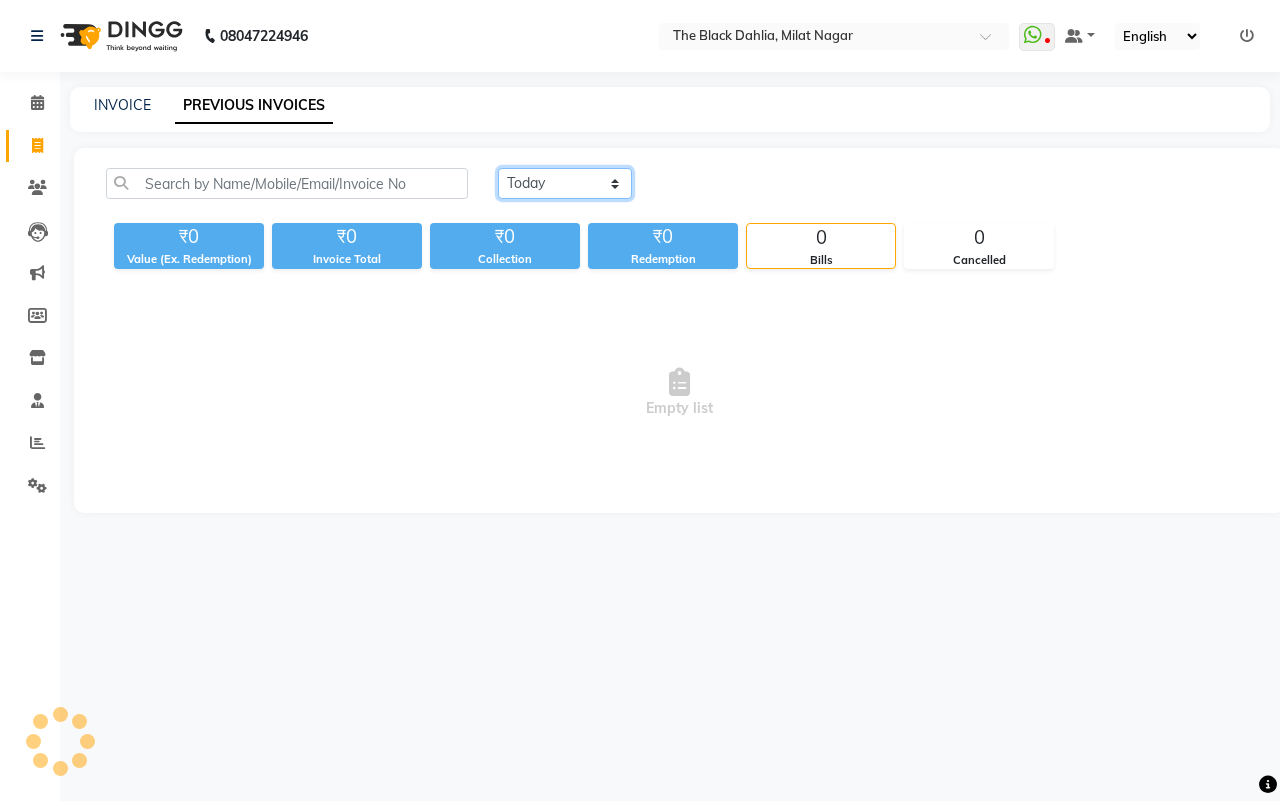 click on "Today Yesterday Custom Range" 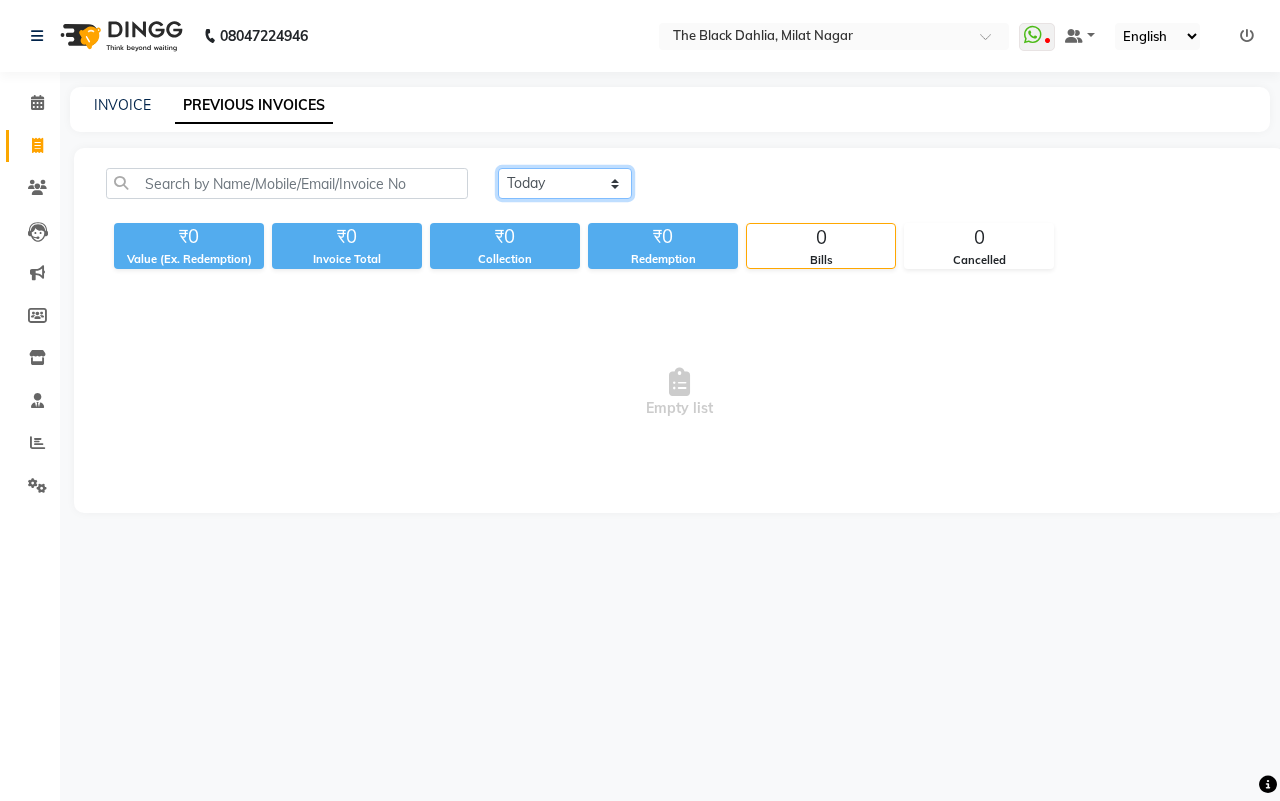 click on "Today Yesterday Custom Range" 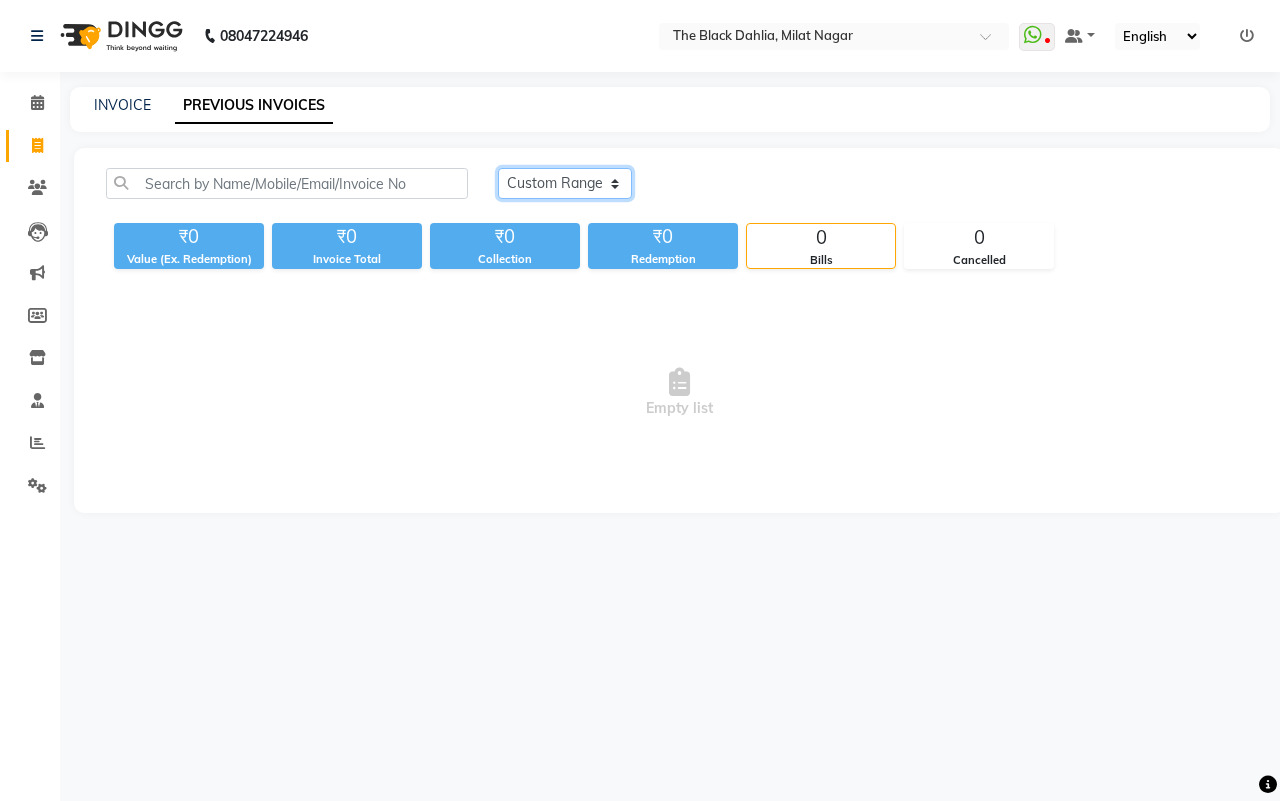 click on "Today Yesterday Custom Range" 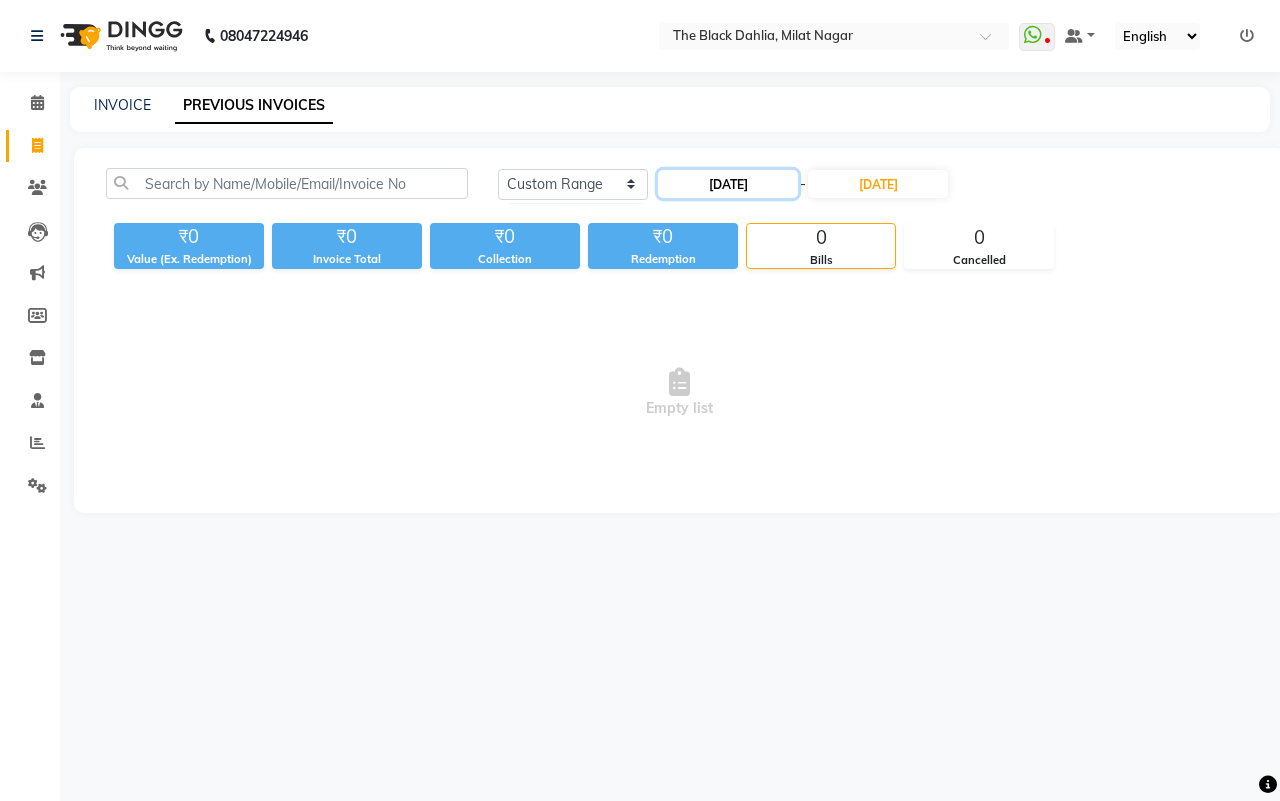 click on "[DATE]" 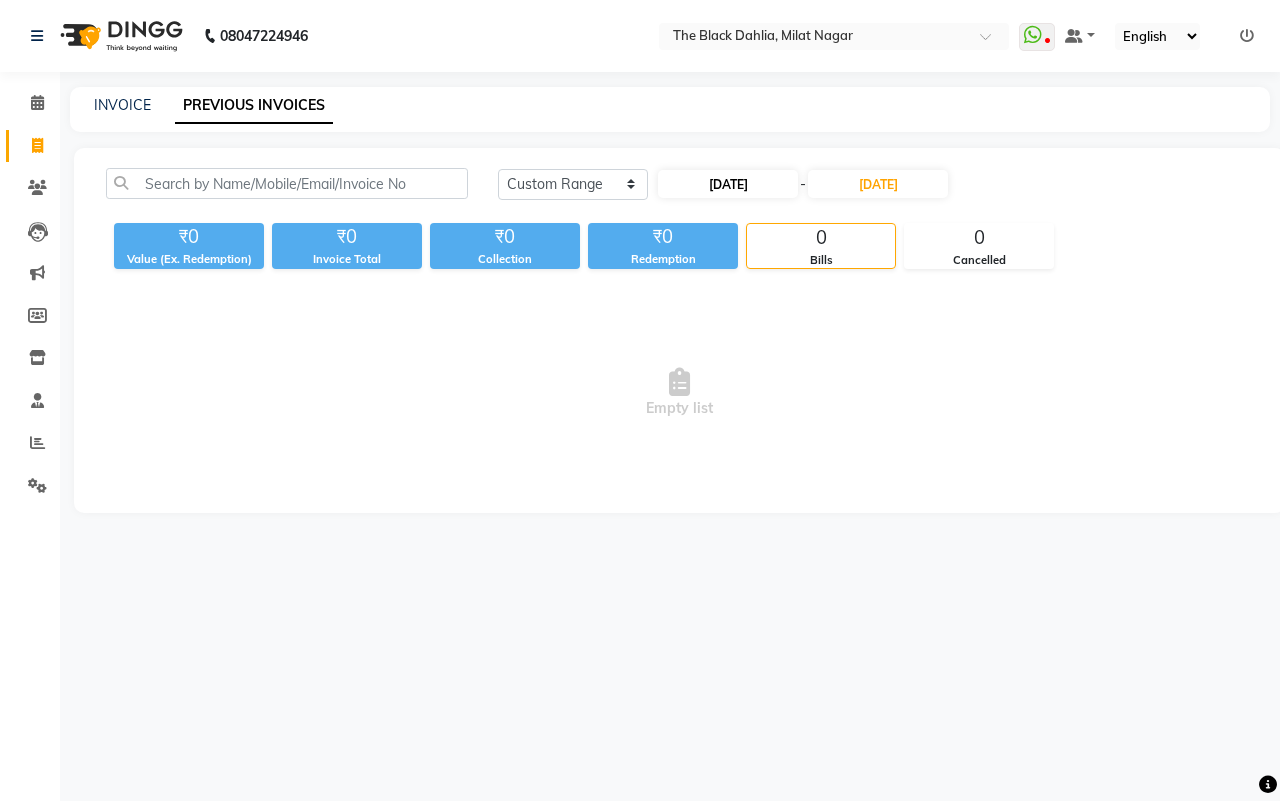 select on "7" 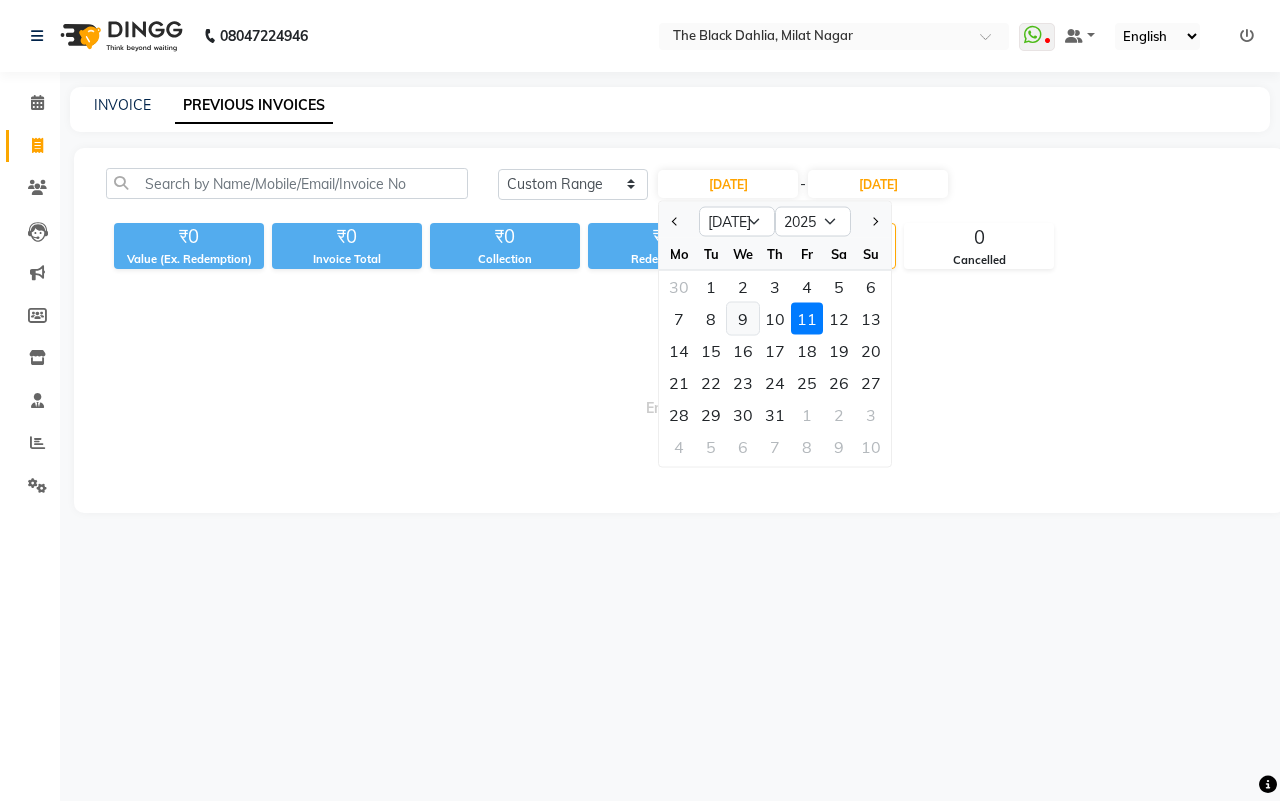 click on "9" 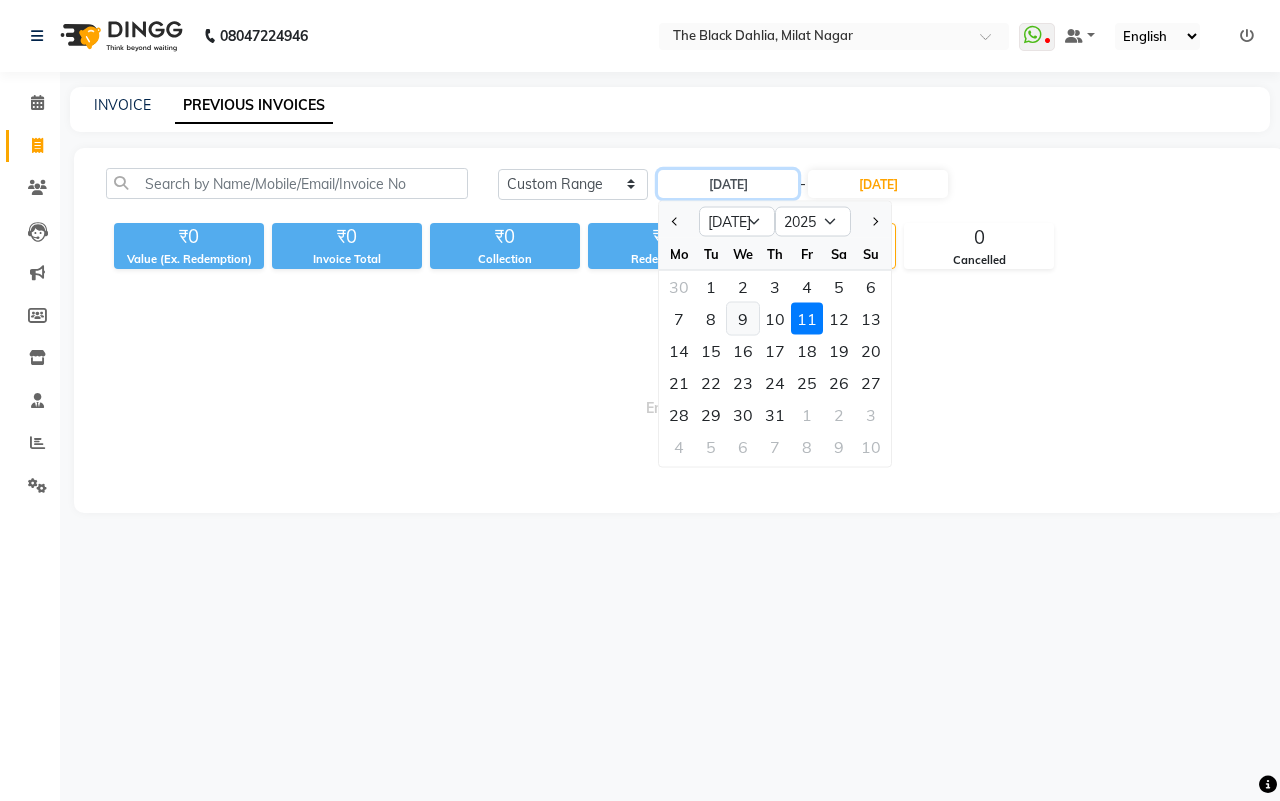 type on "[DATE]" 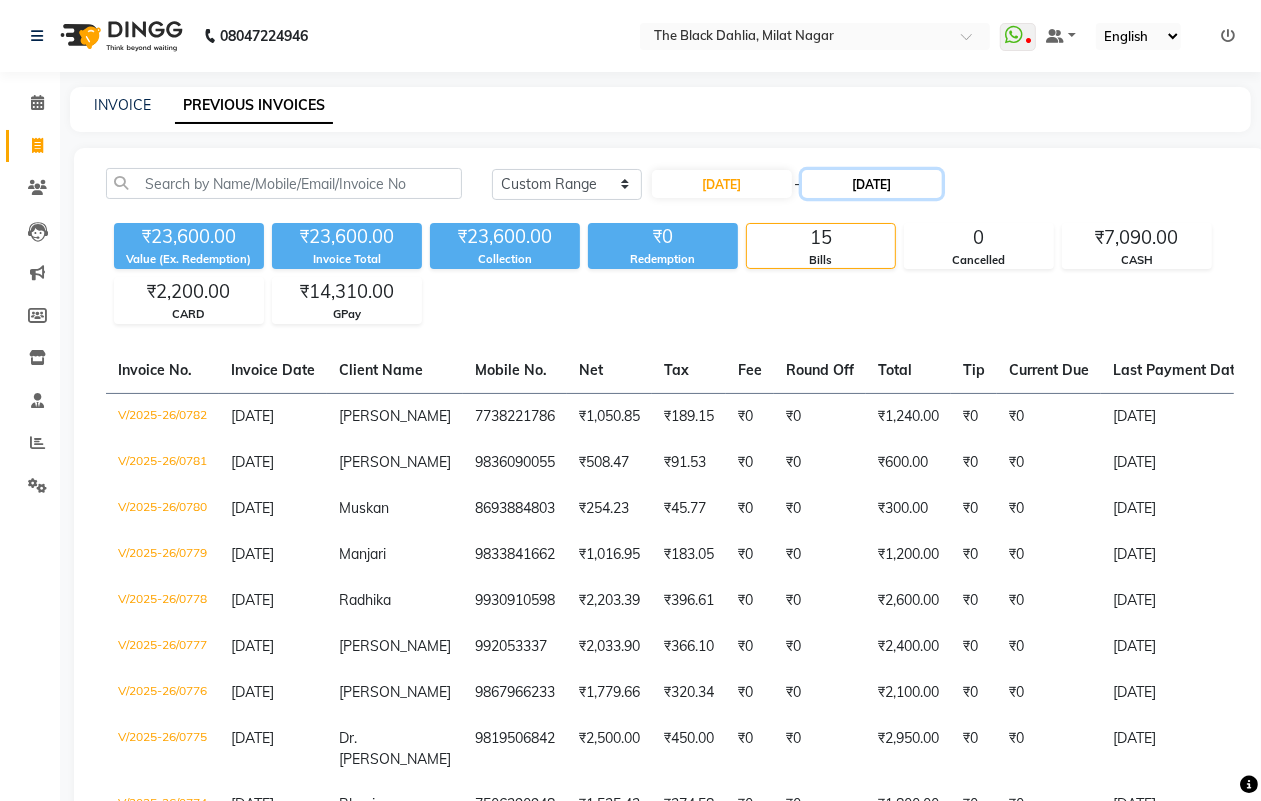 click on "[DATE]" 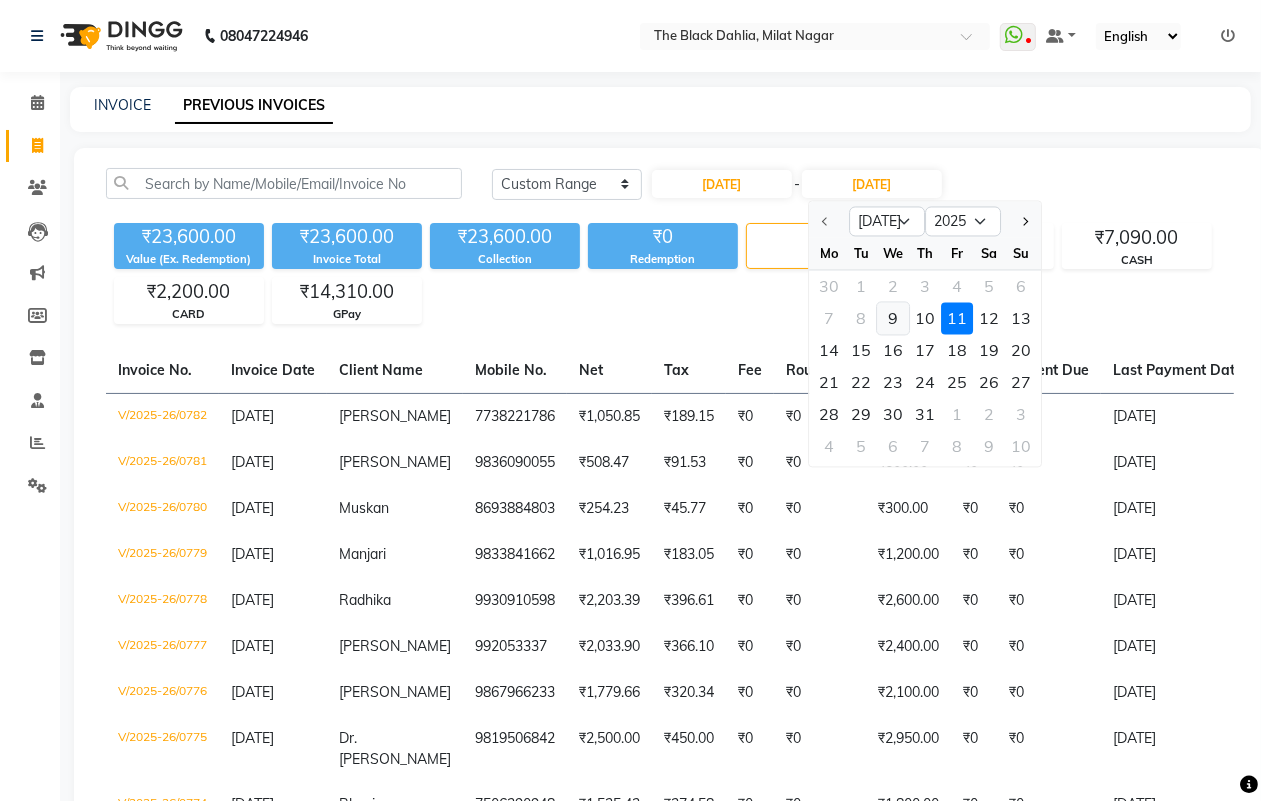 click on "9" 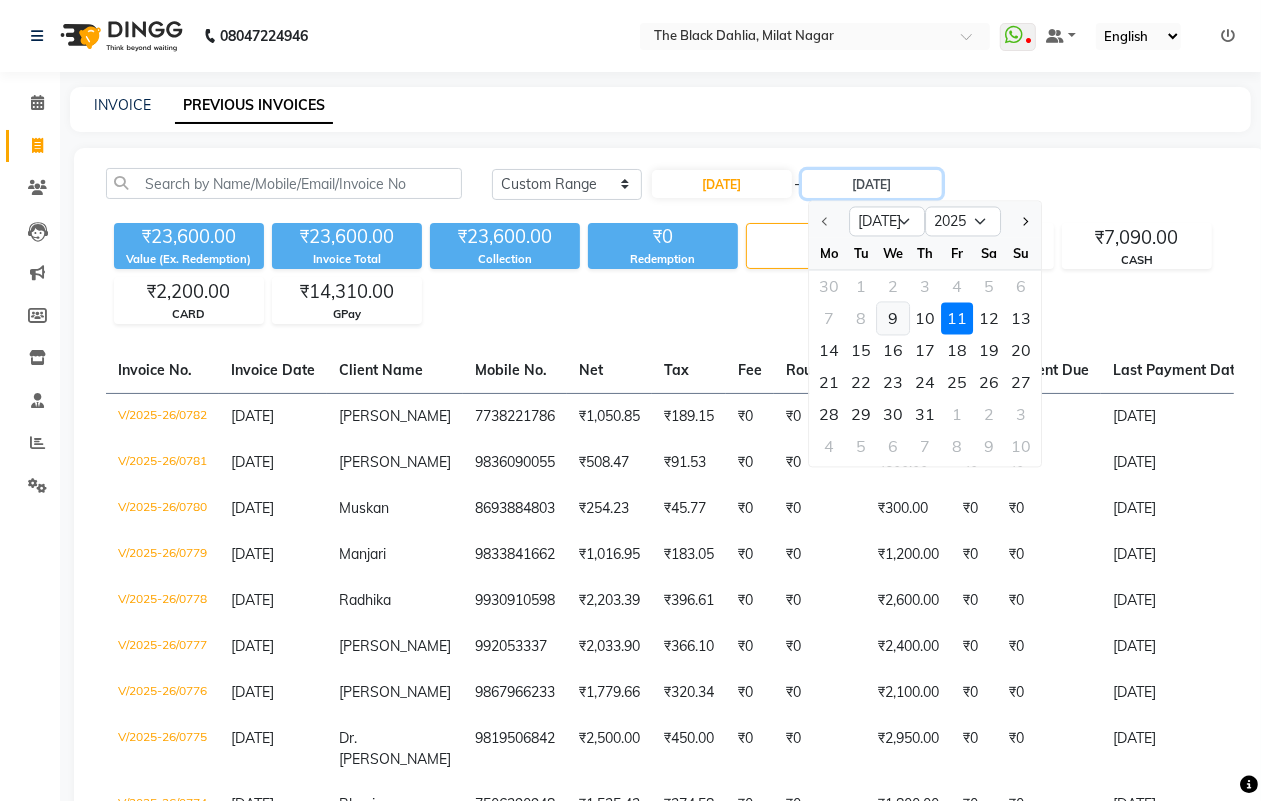 type on "[DATE]" 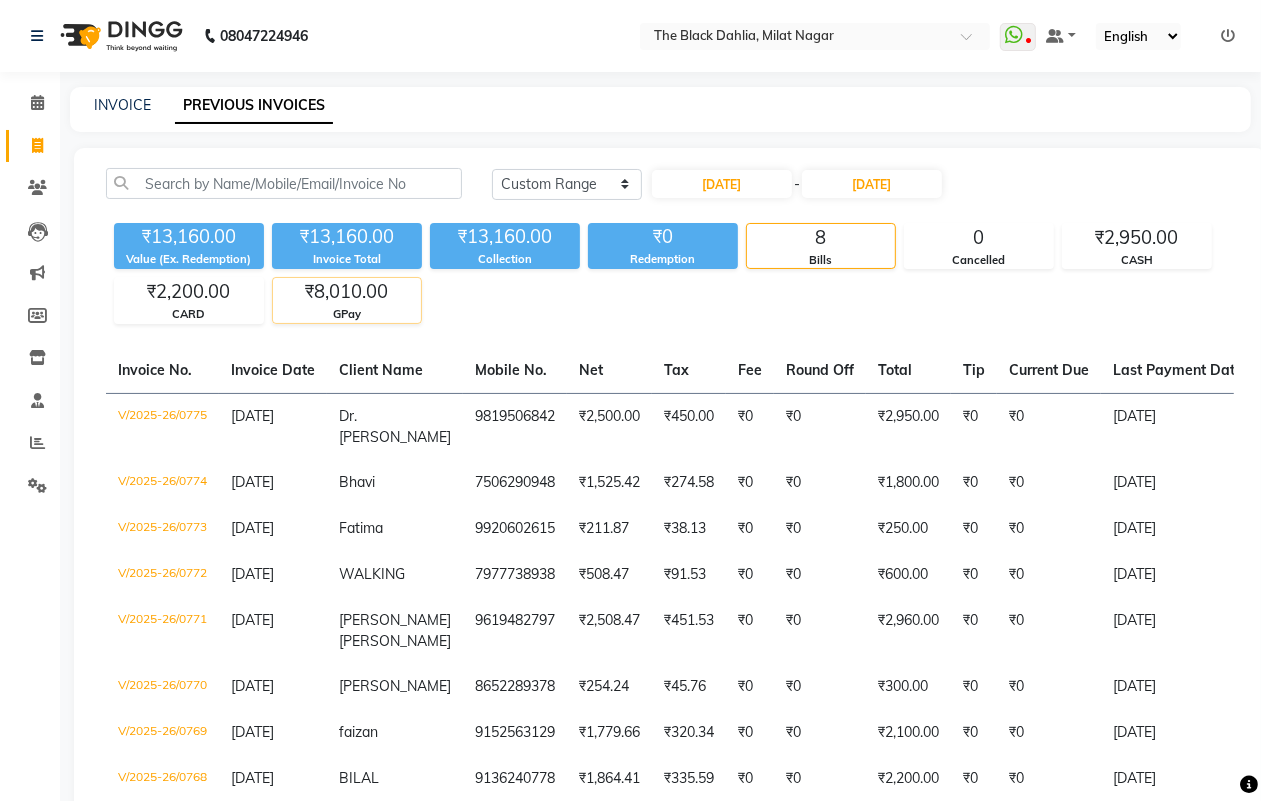 click on "₹8,010.00" 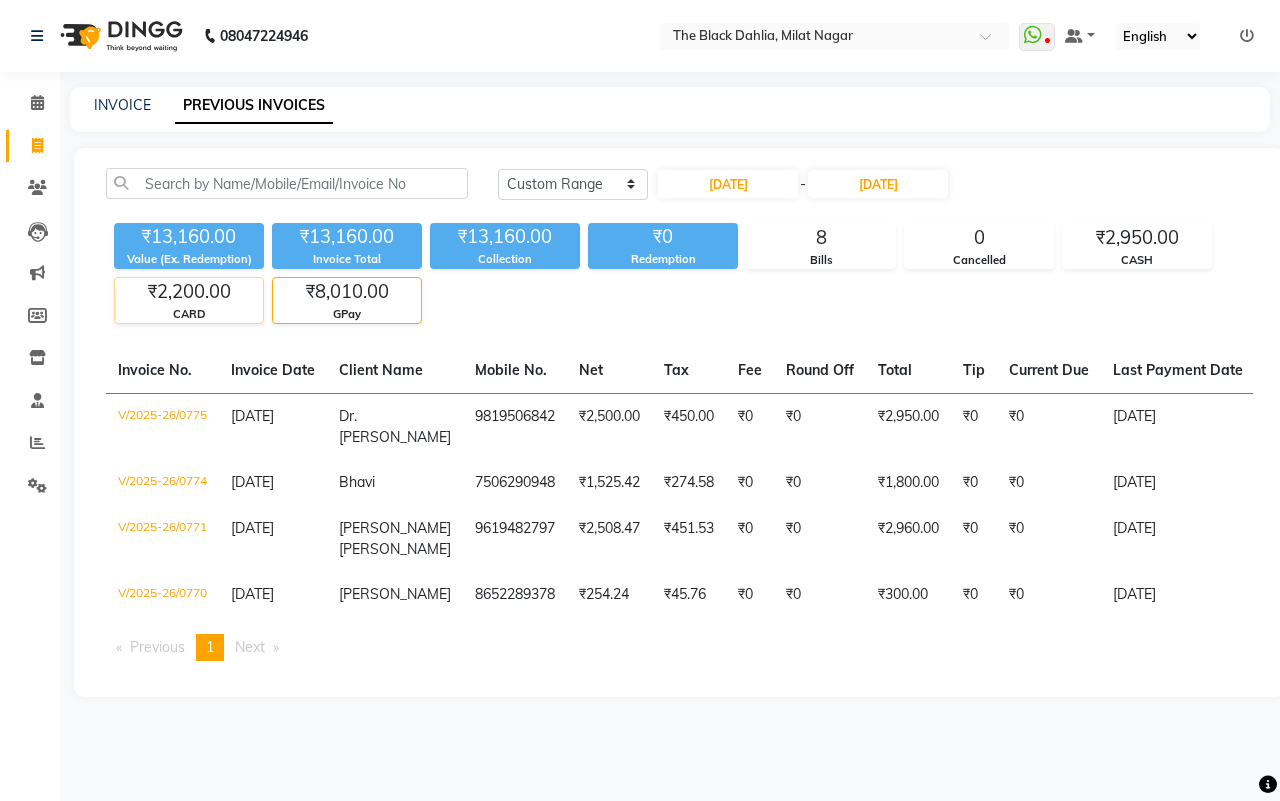 click on "₹2,200.00" 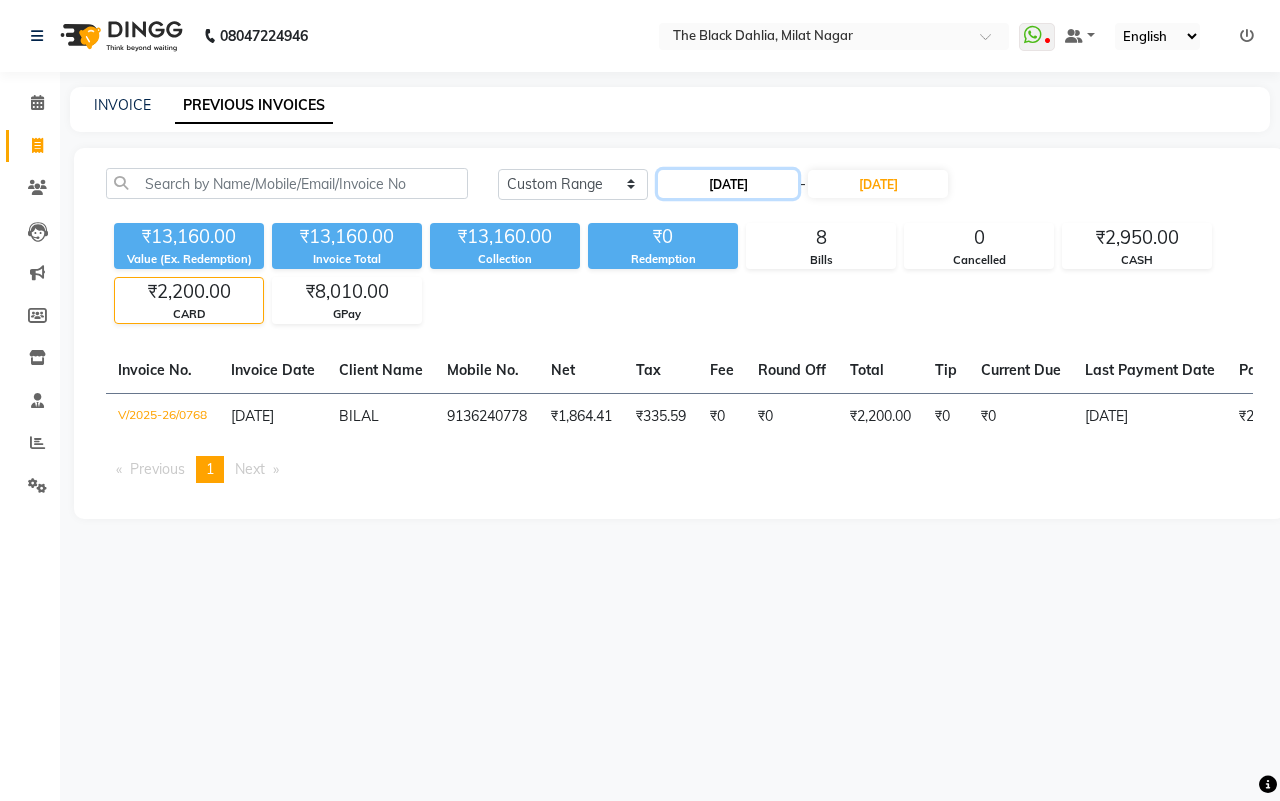 click on "[DATE]" 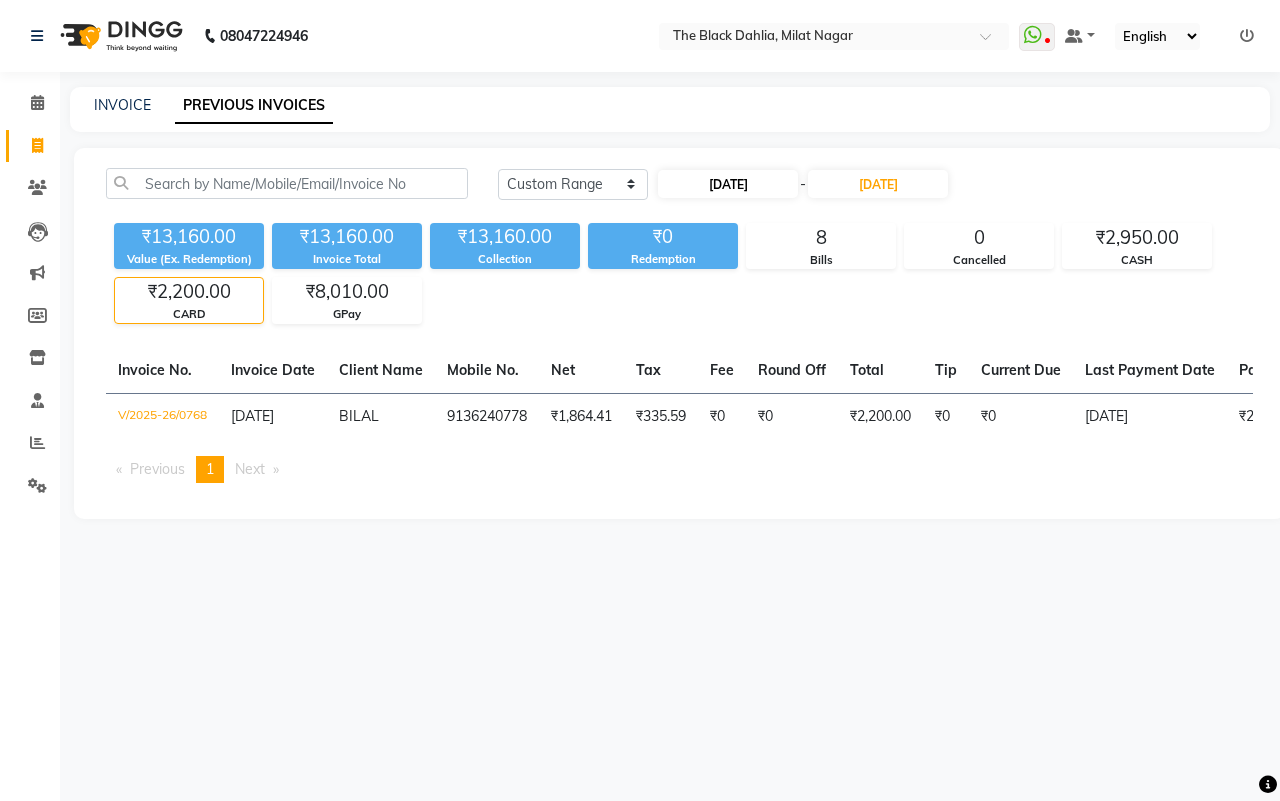 select on "7" 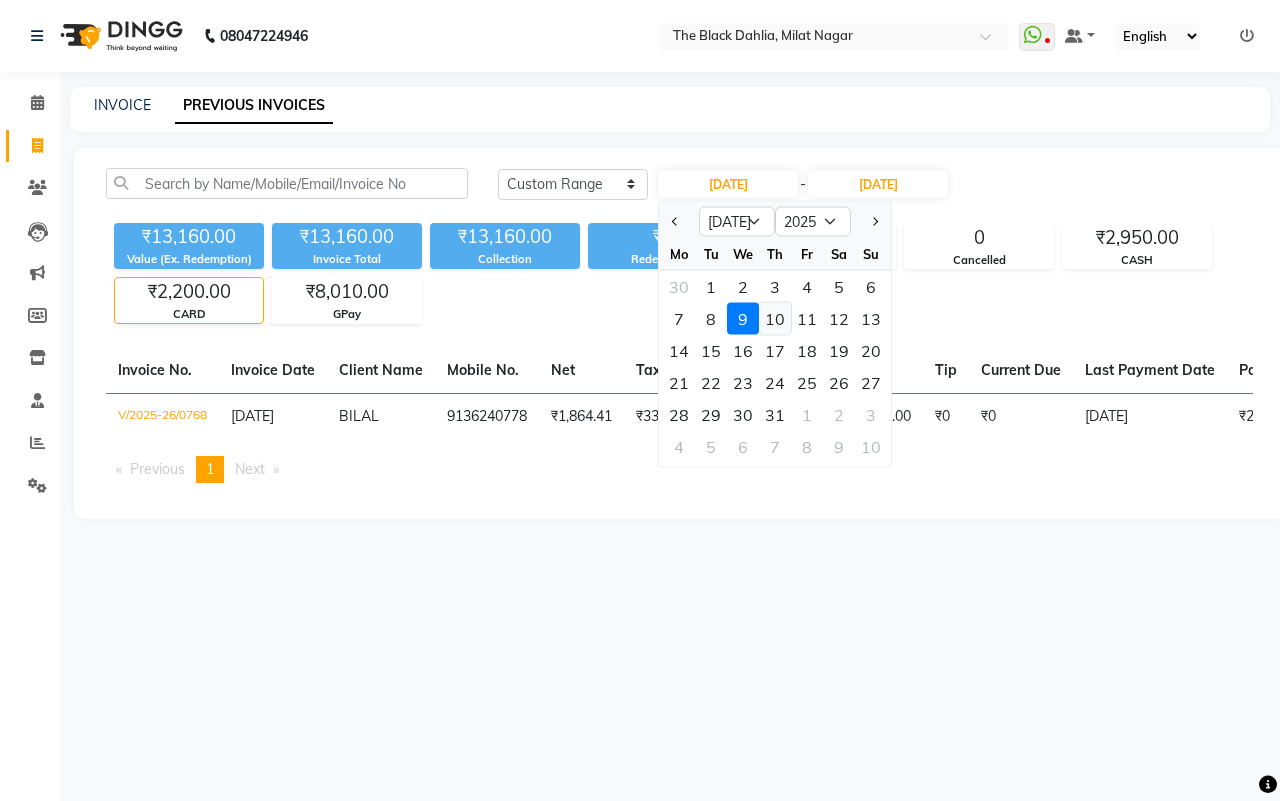click on "10" 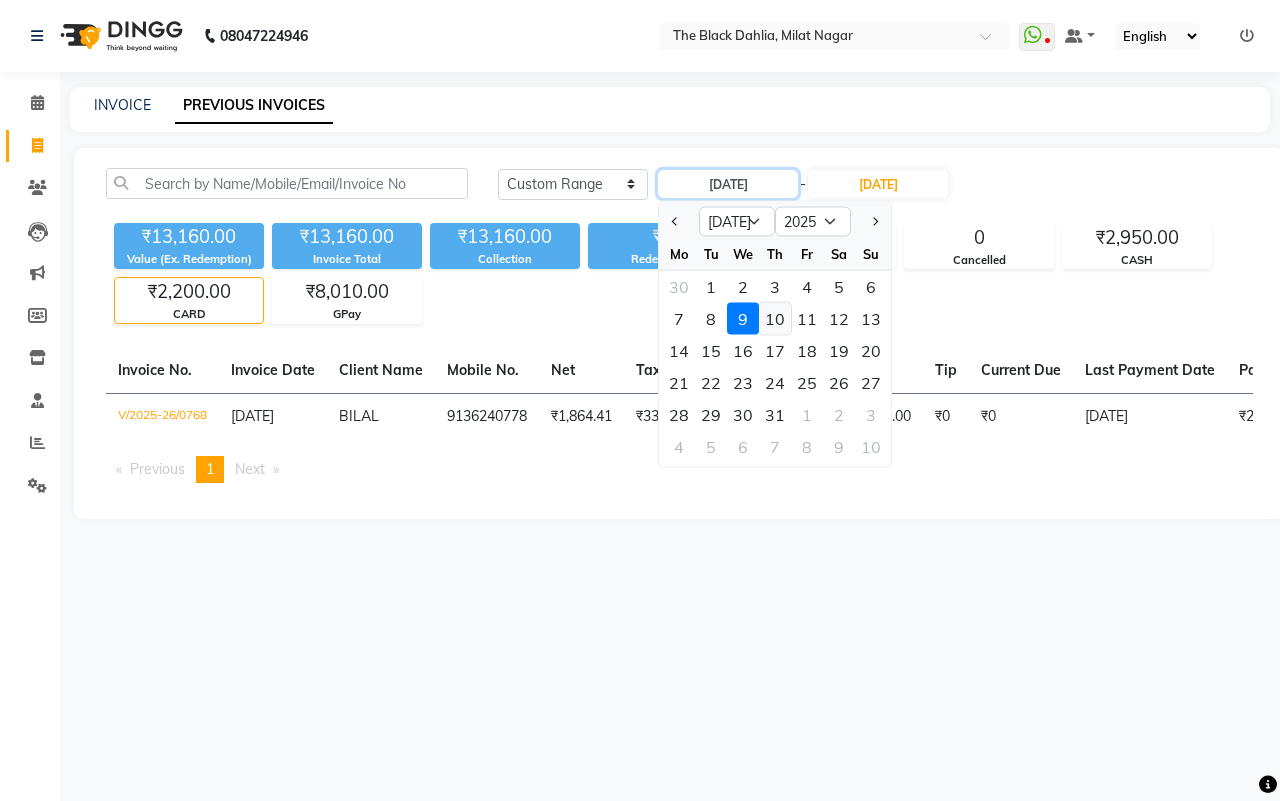type on "[DATE]" 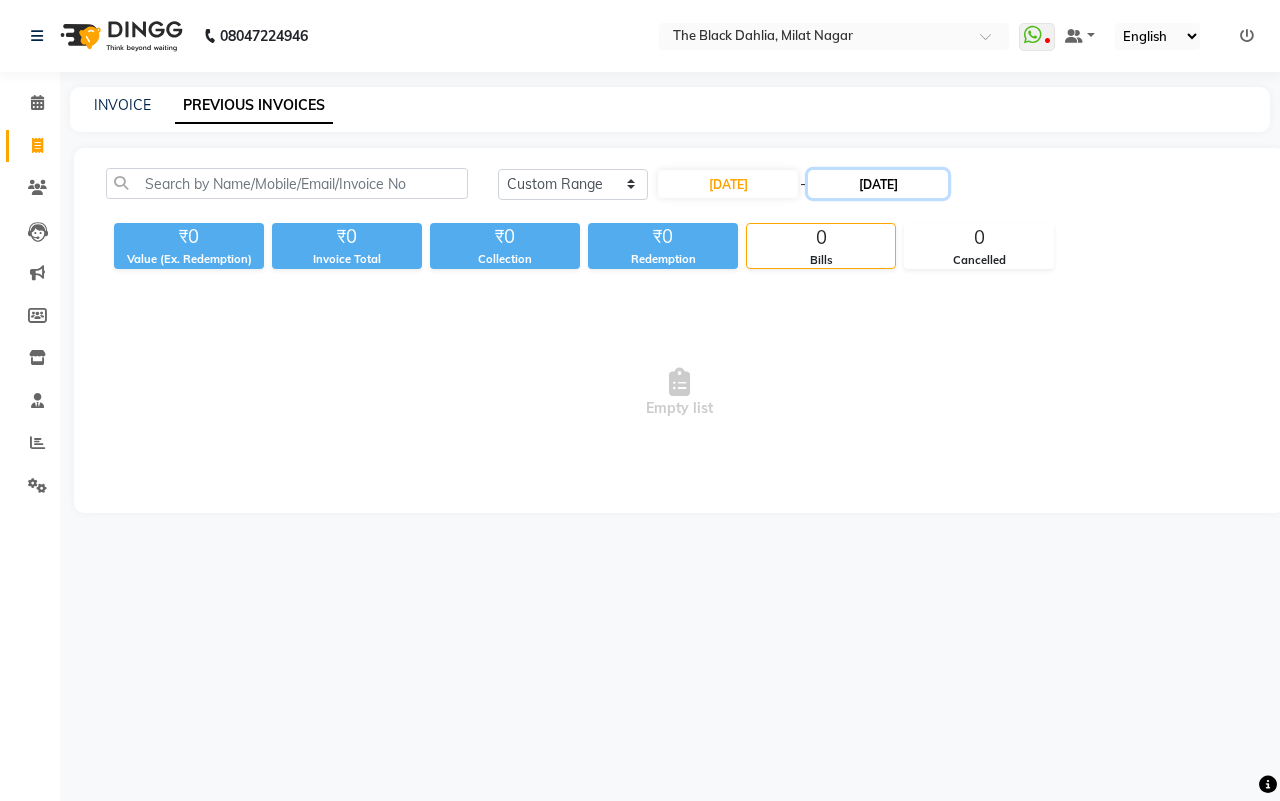click on "[DATE]" 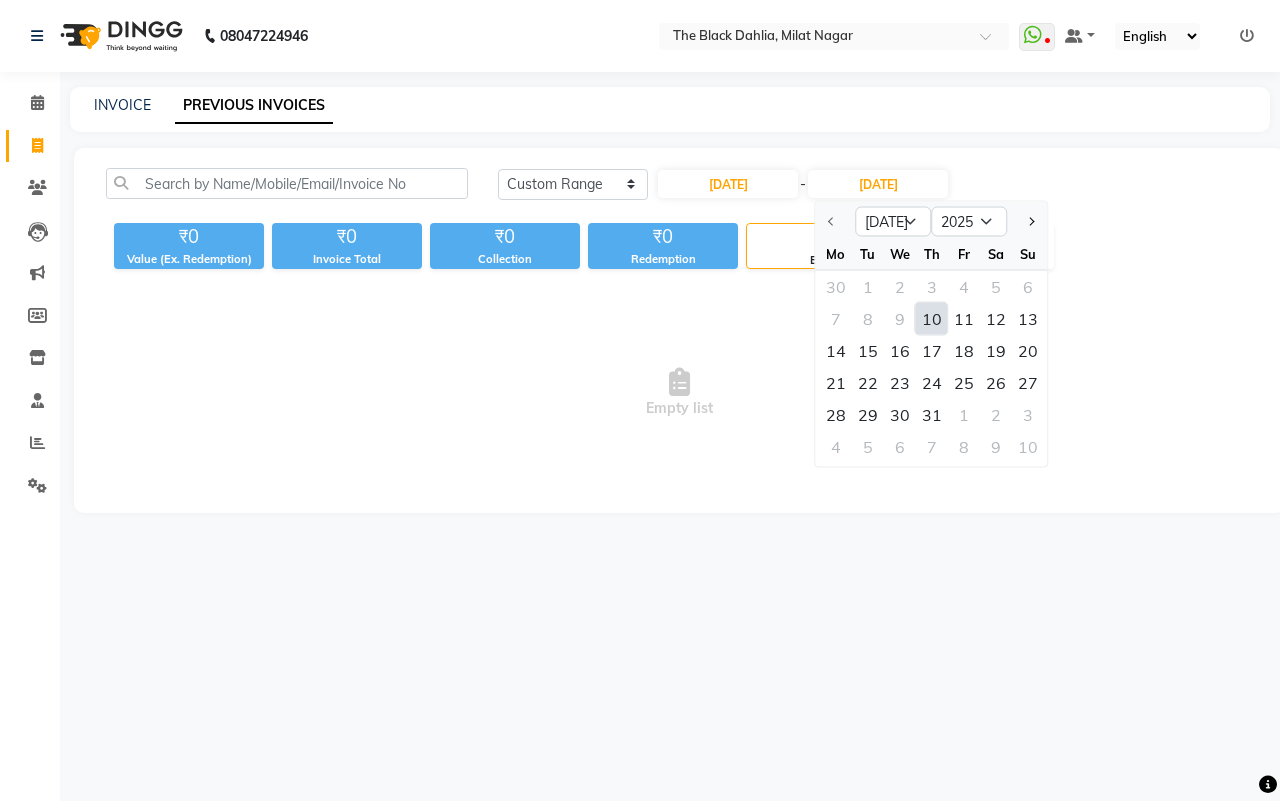 click on "10" 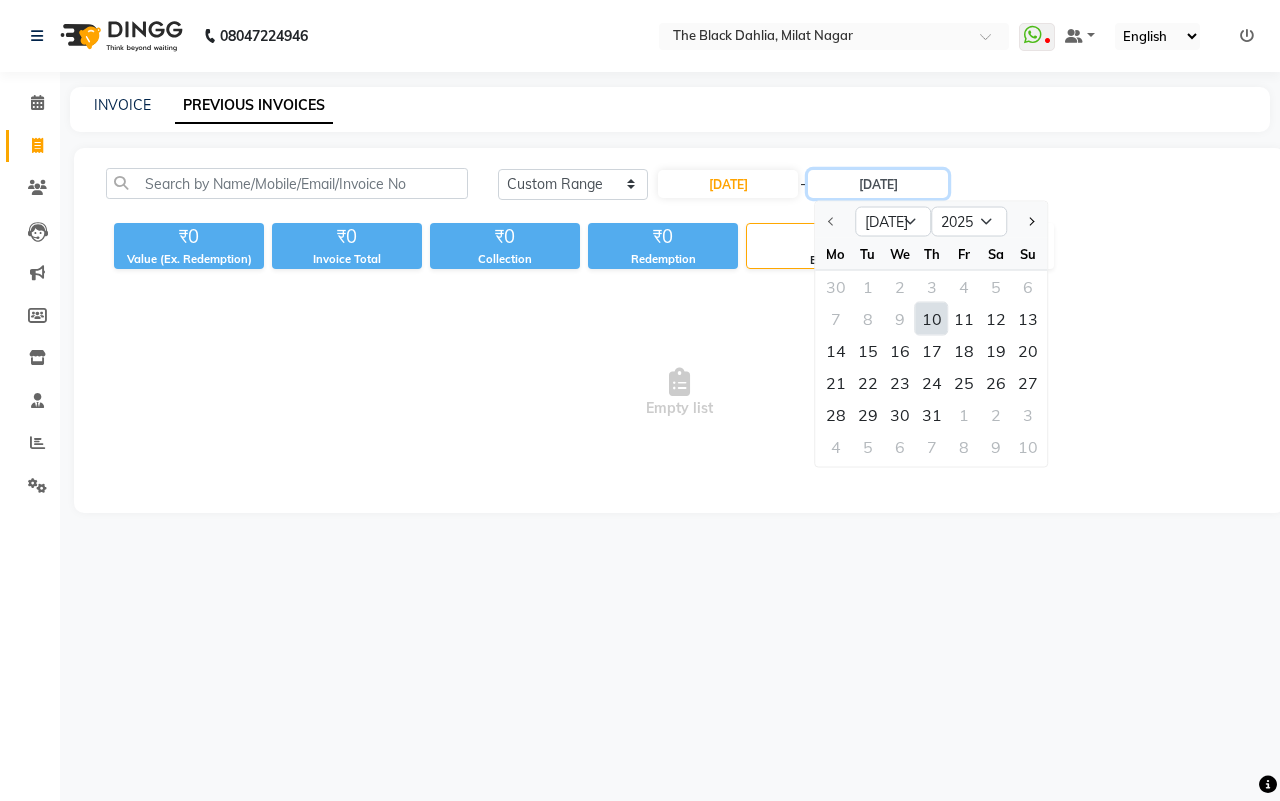 type on "[DATE]" 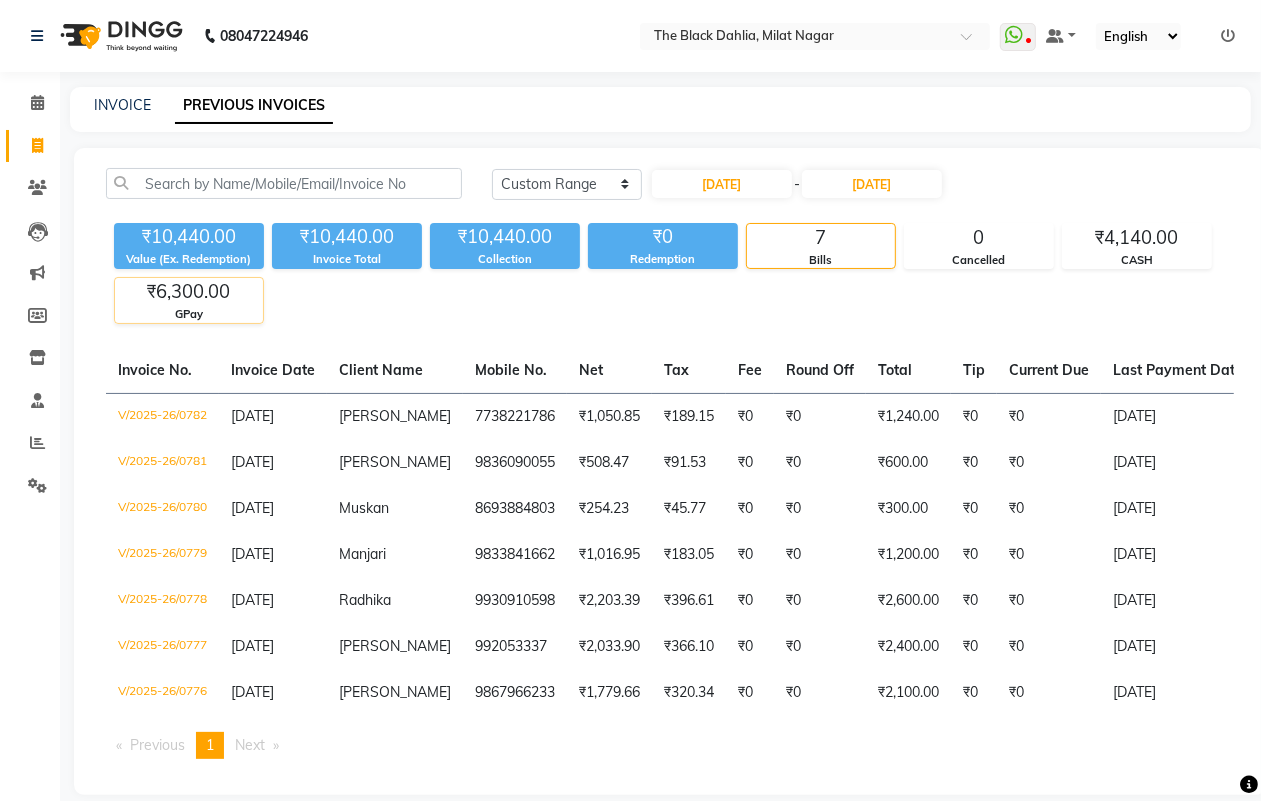 click on "GPay" 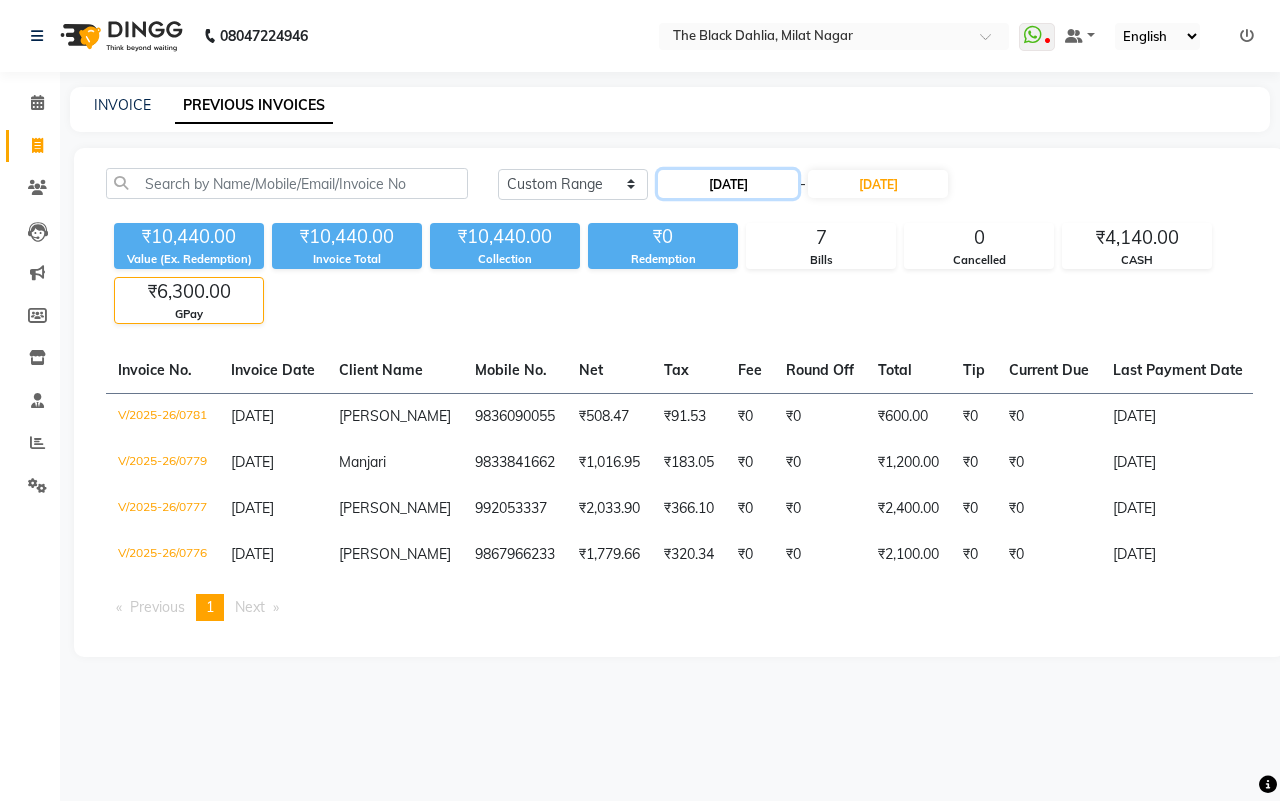 click on "[DATE]" 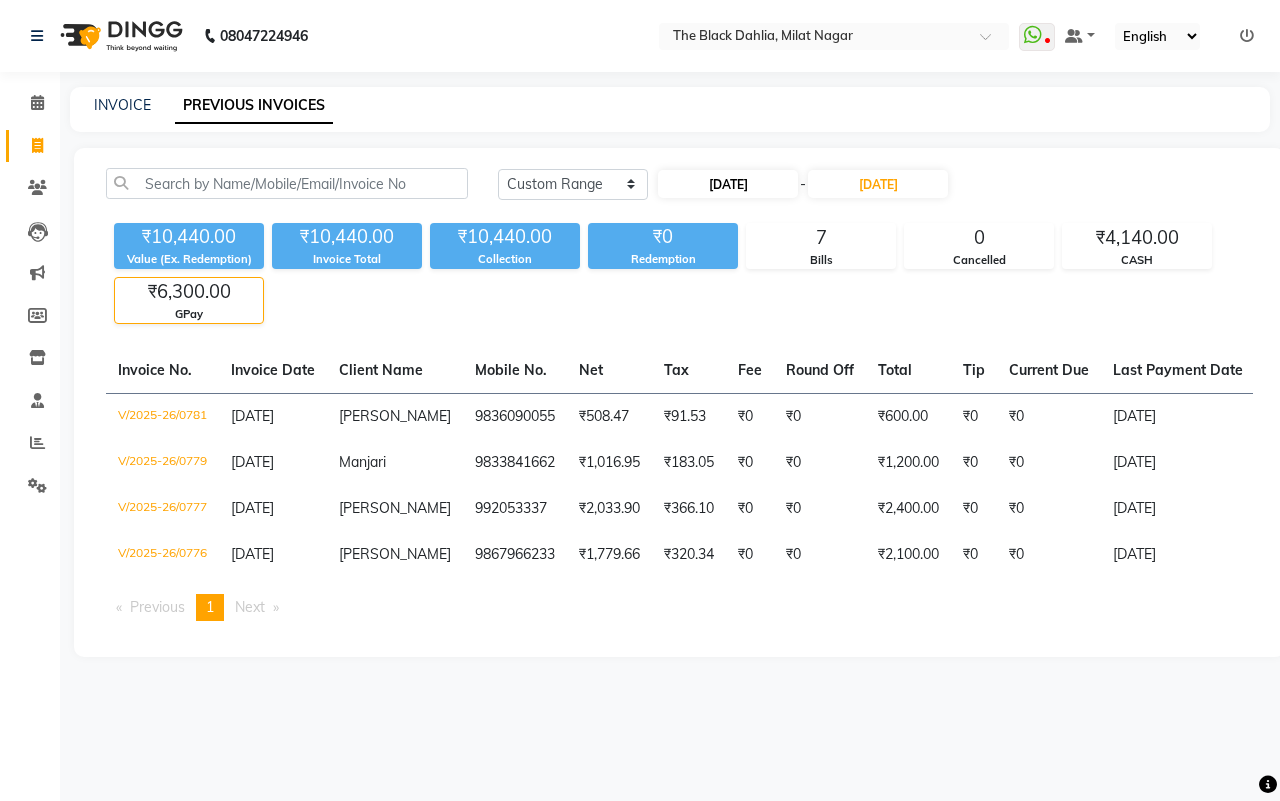 select on "7" 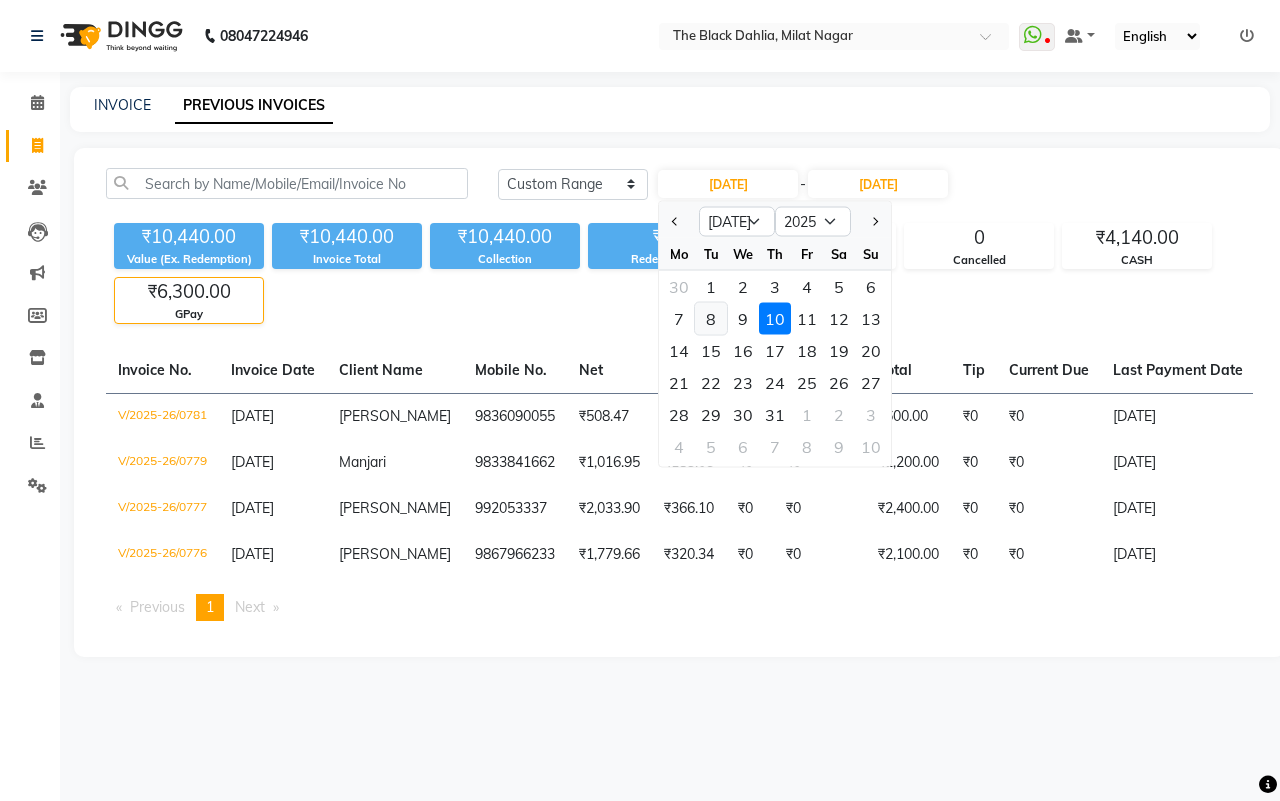 click on "8" 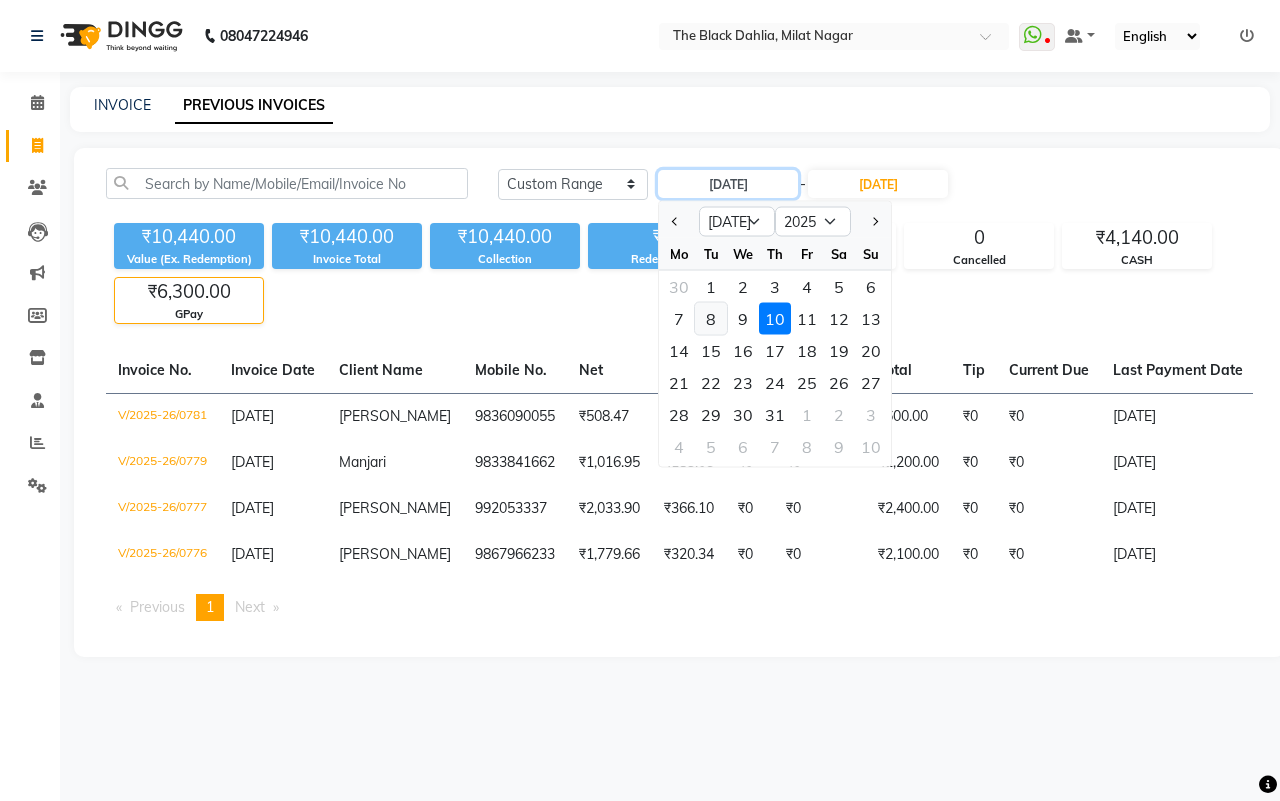 type on "[DATE]" 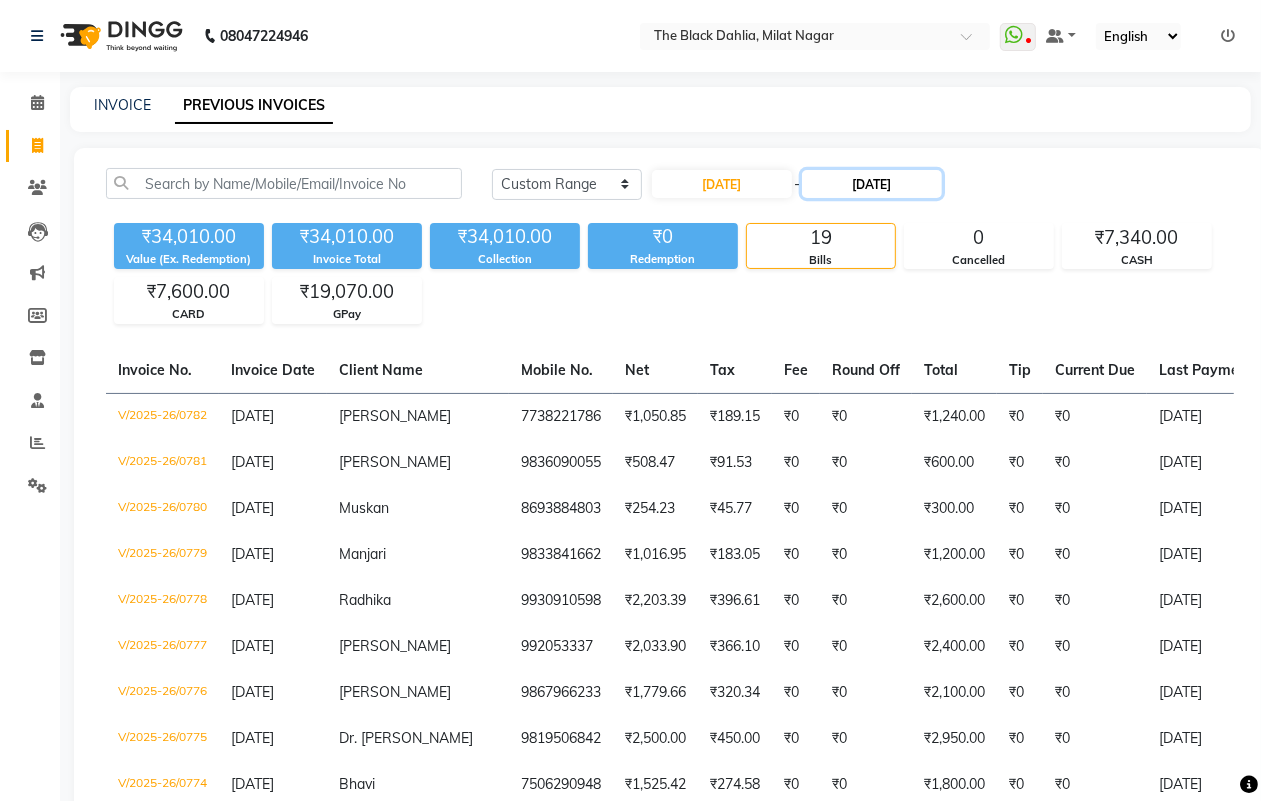 click on "[DATE]" 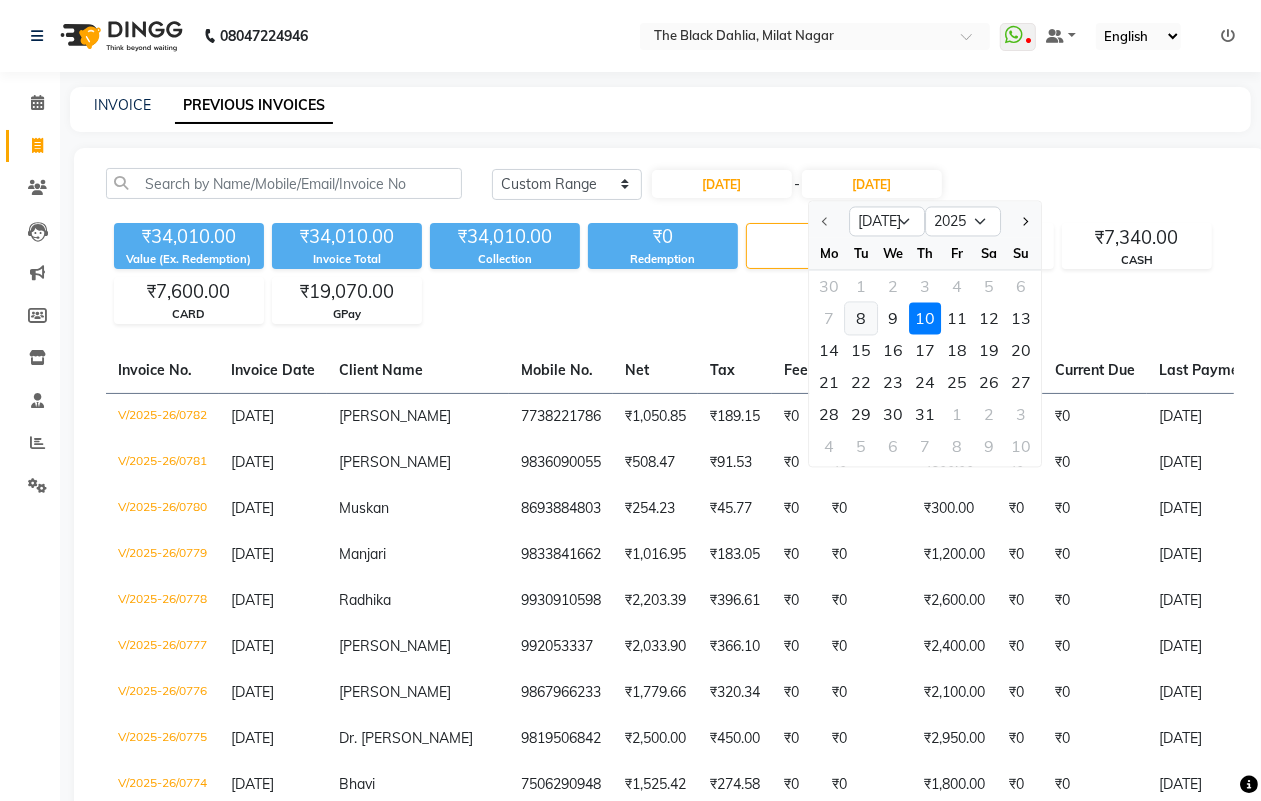 click on "8" 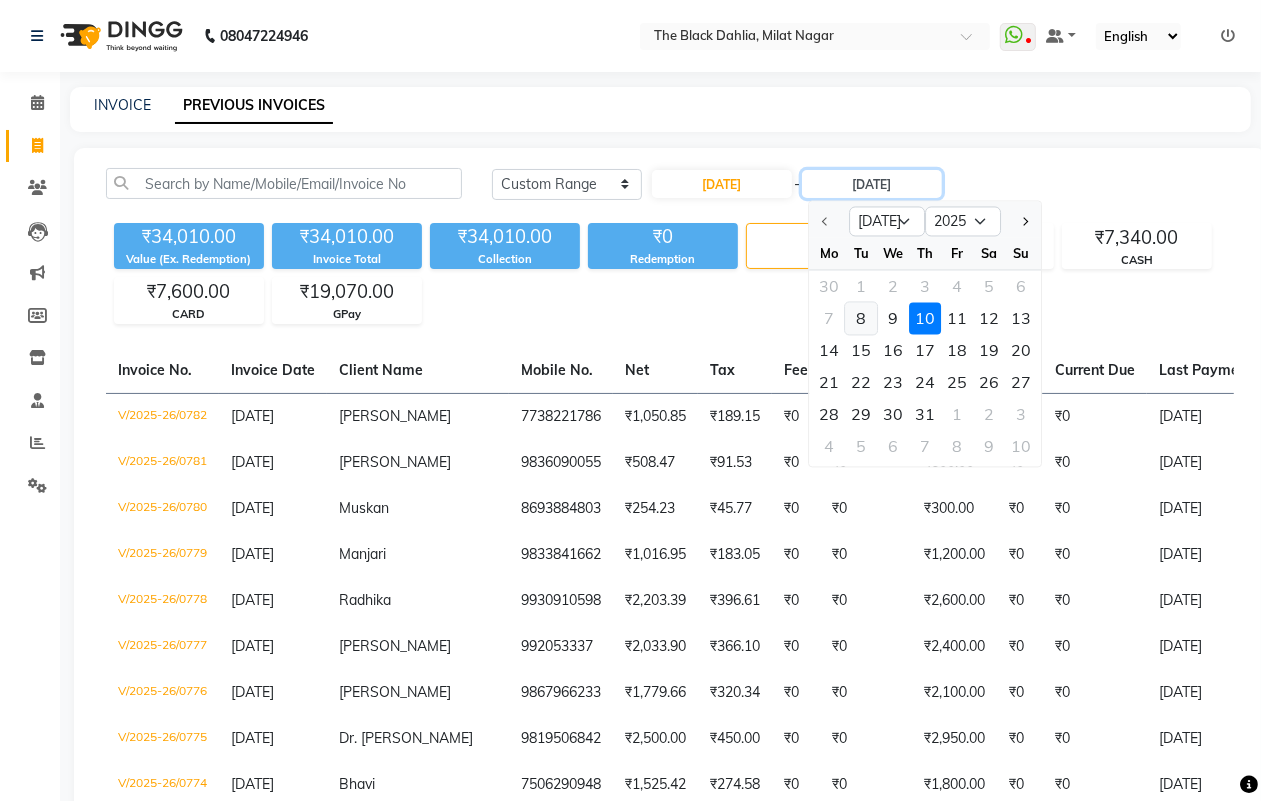 type on "[DATE]" 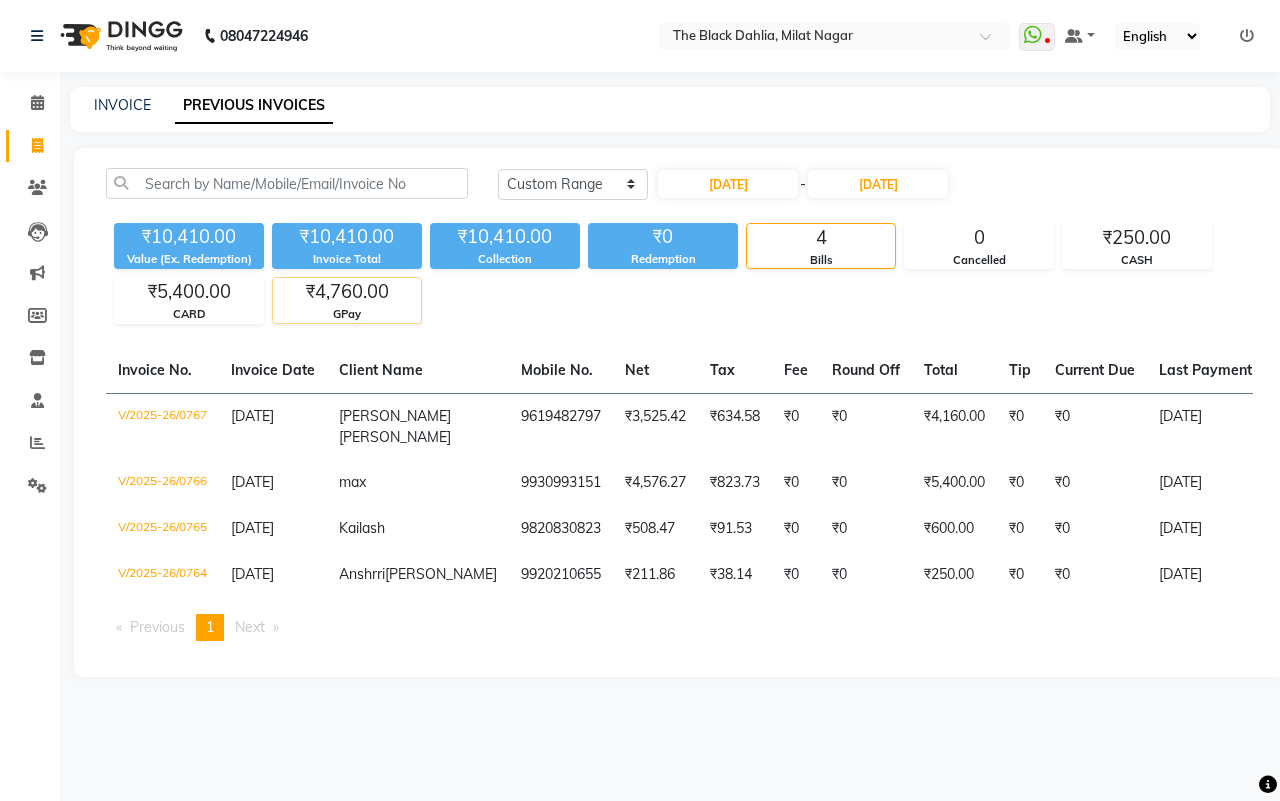 click on "₹4,760.00" 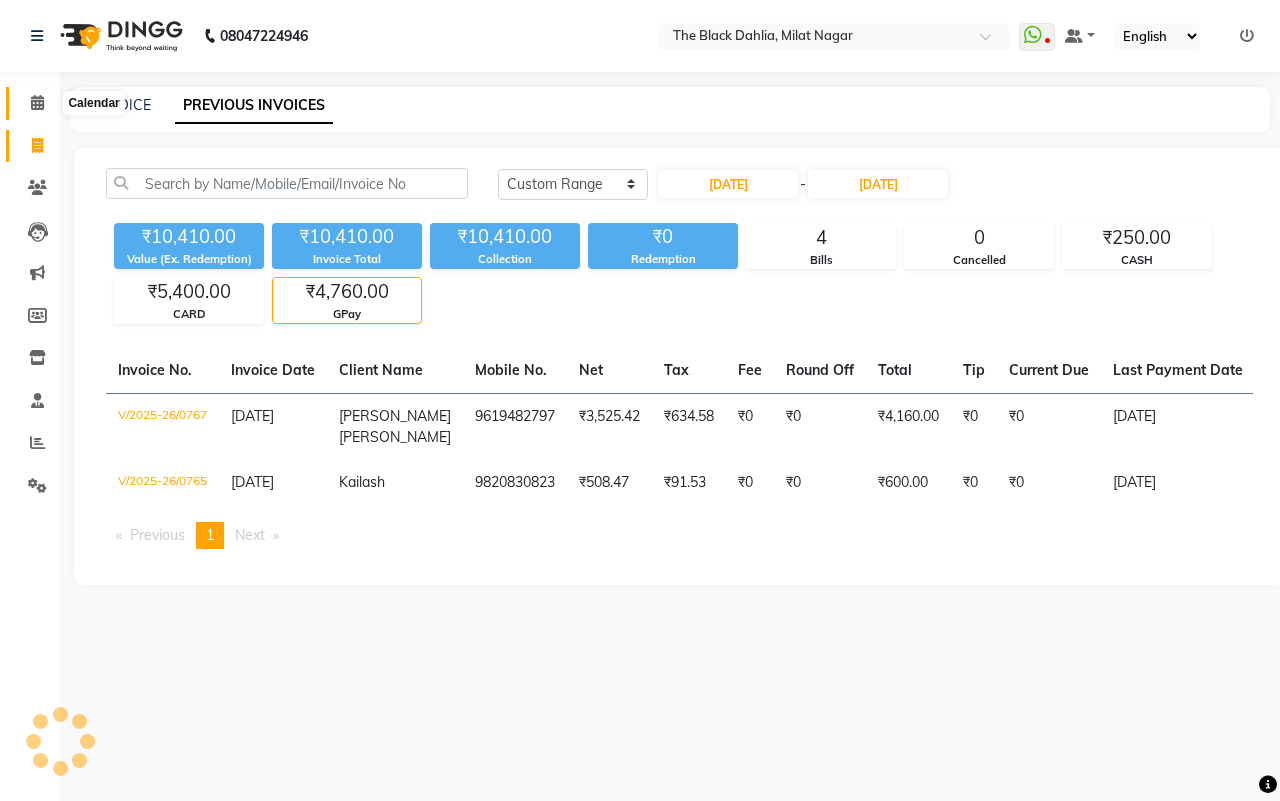 click 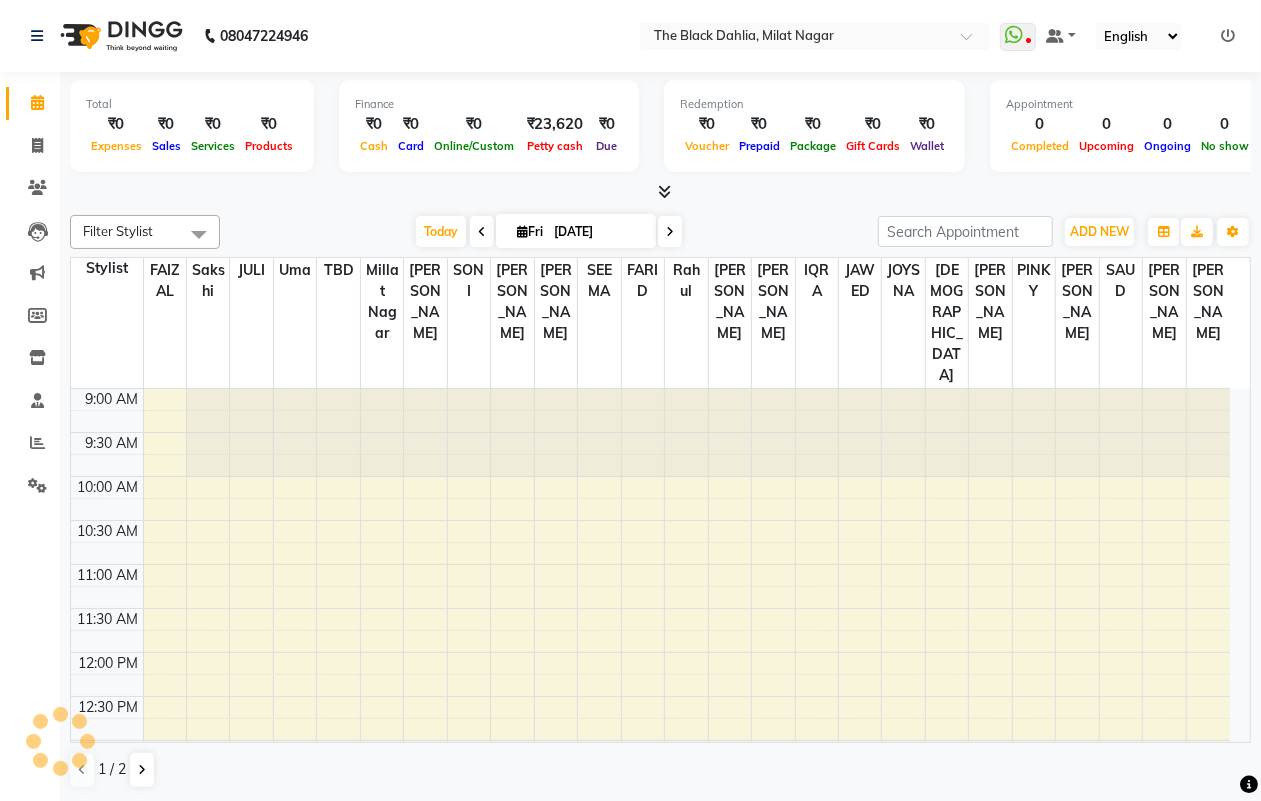 scroll, scrollTop: 0, scrollLeft: 0, axis: both 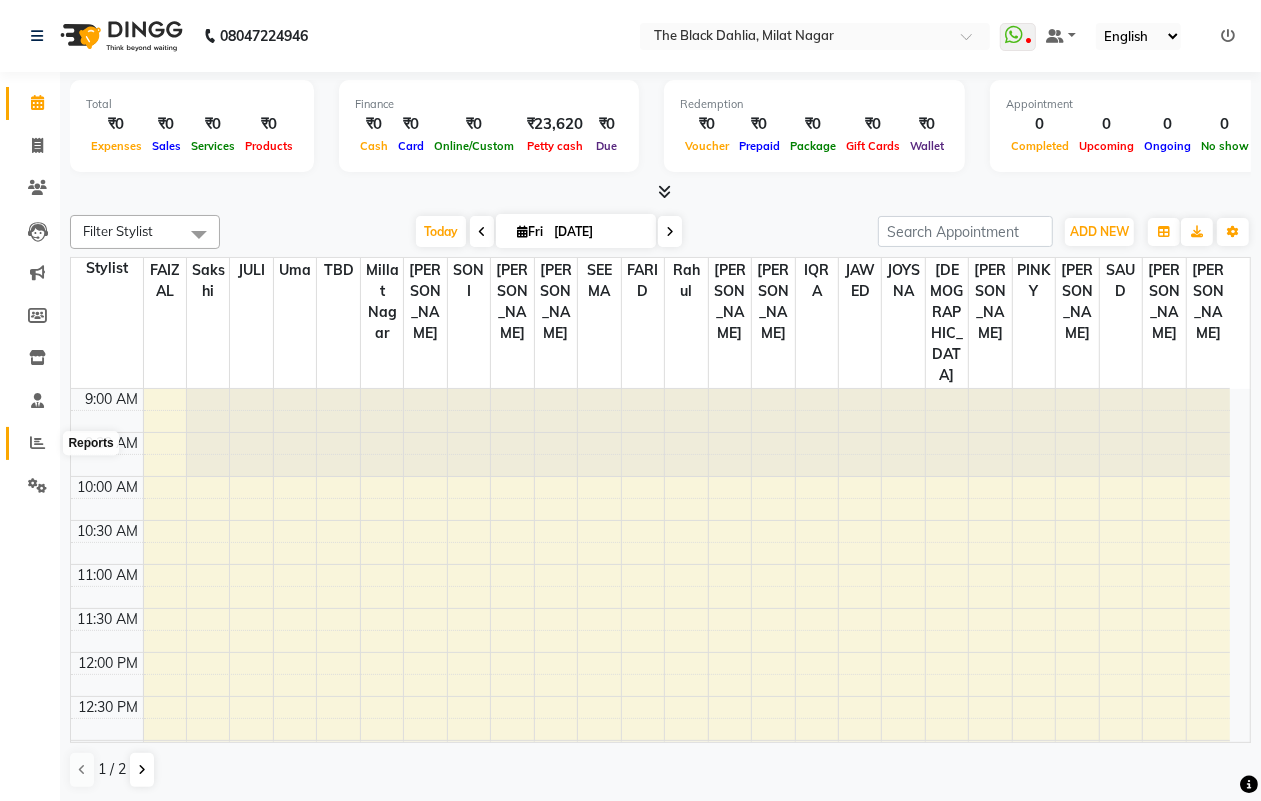 click 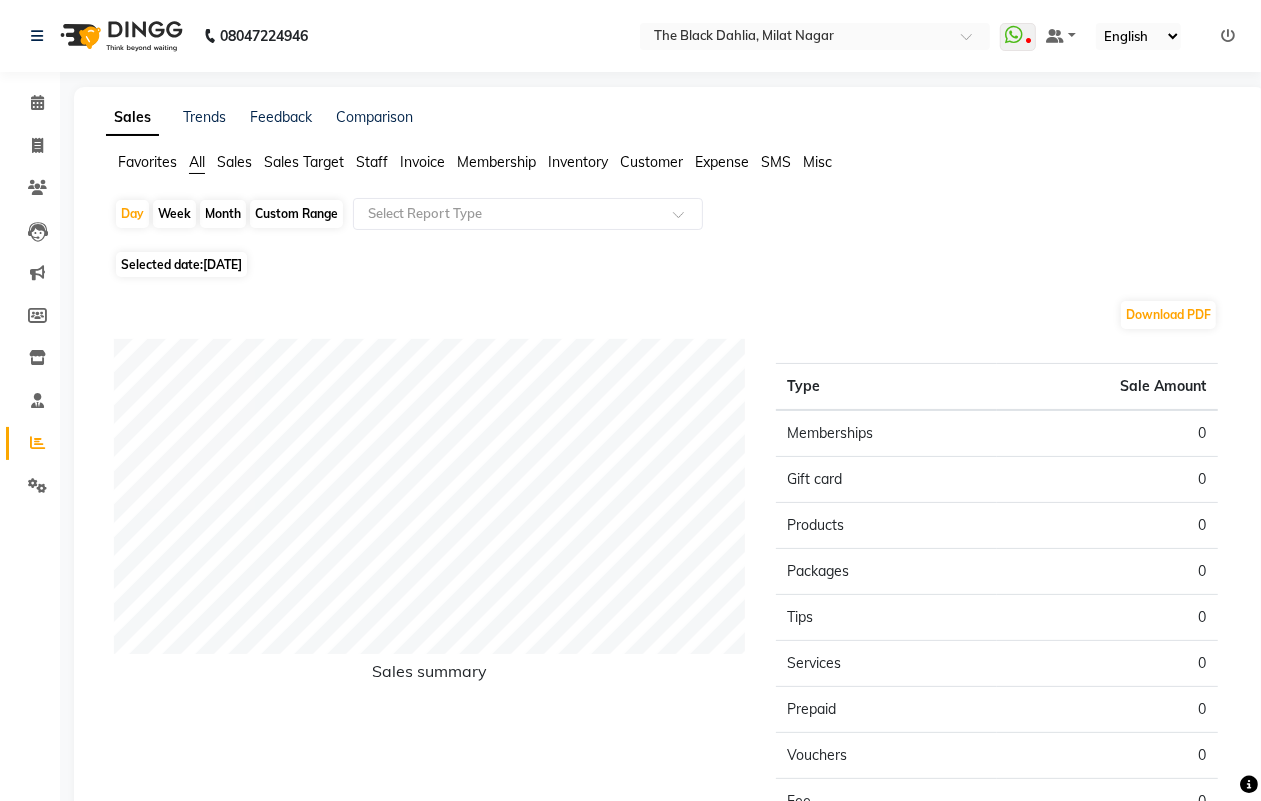 click on "Month" 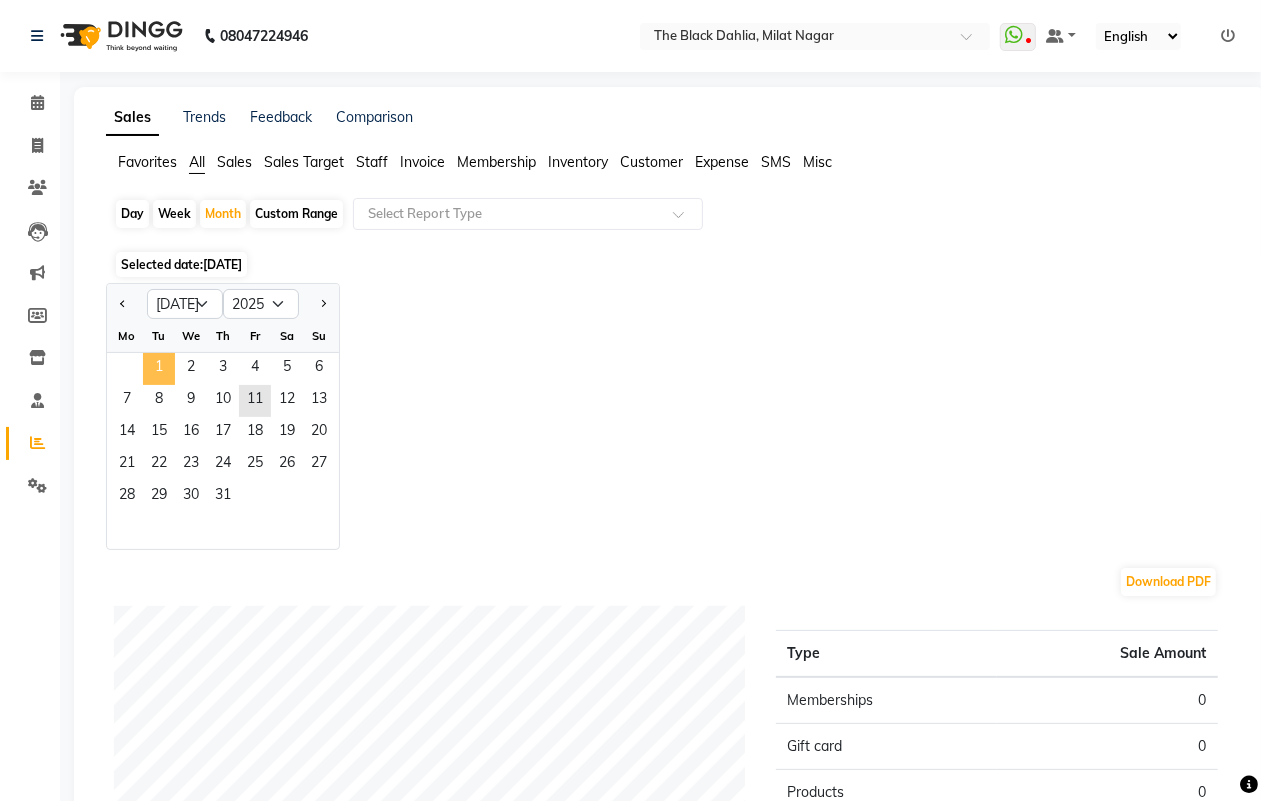 click on "1" 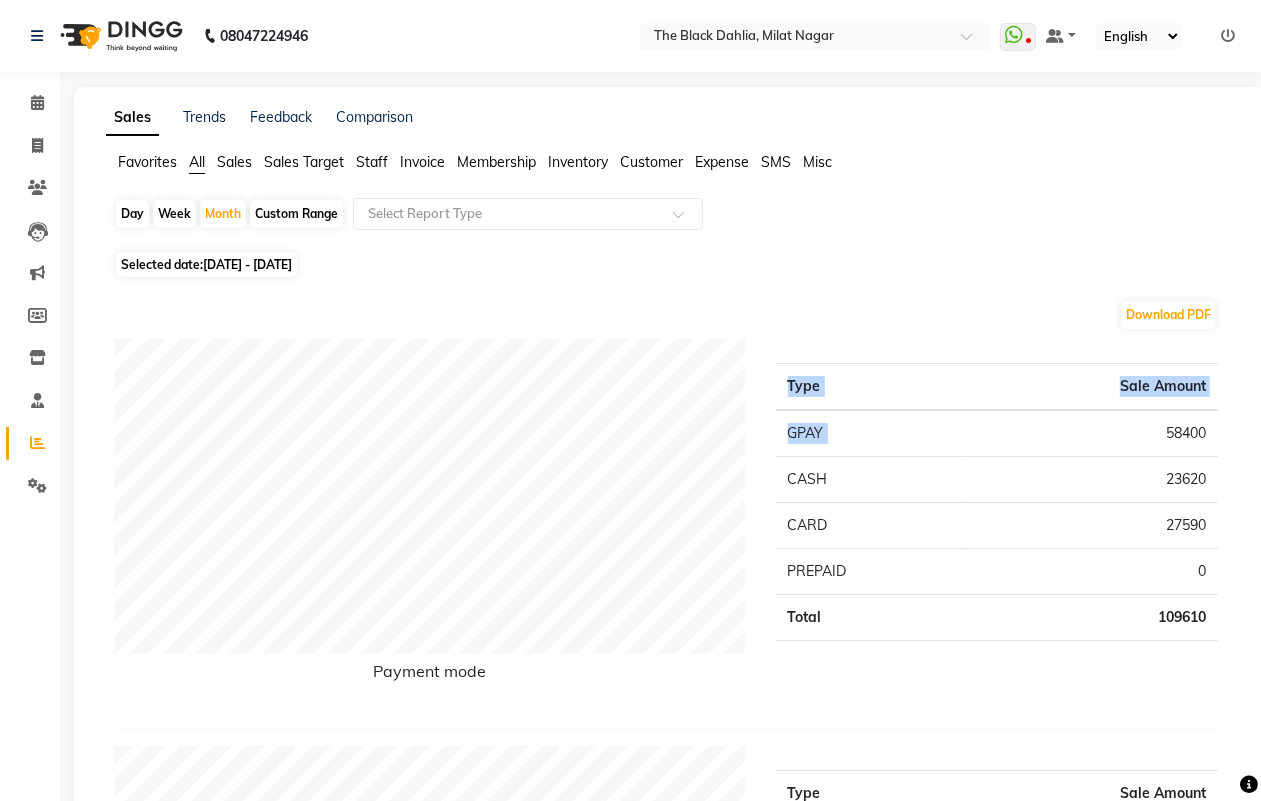drag, startPoint x: 1120, startPoint y: 451, endPoint x: 1278, endPoint y: 462, distance: 158.38245 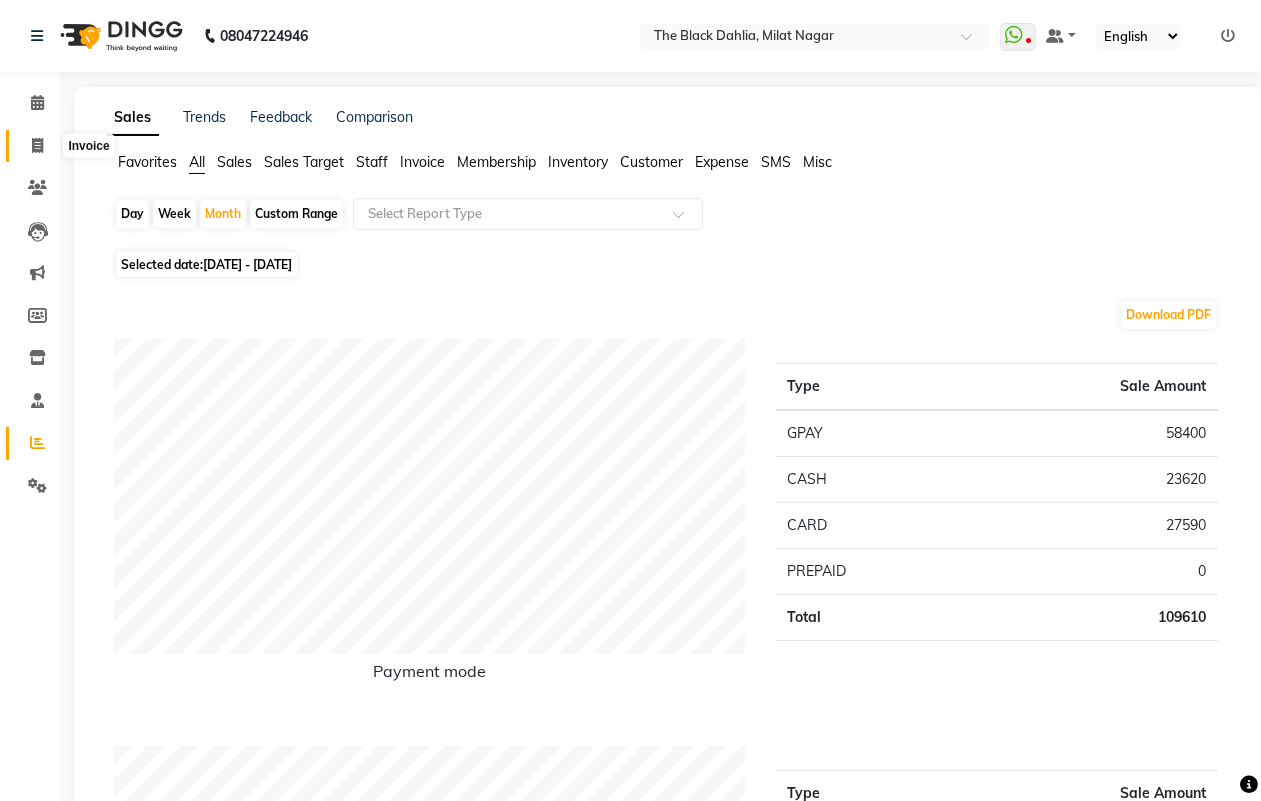 click 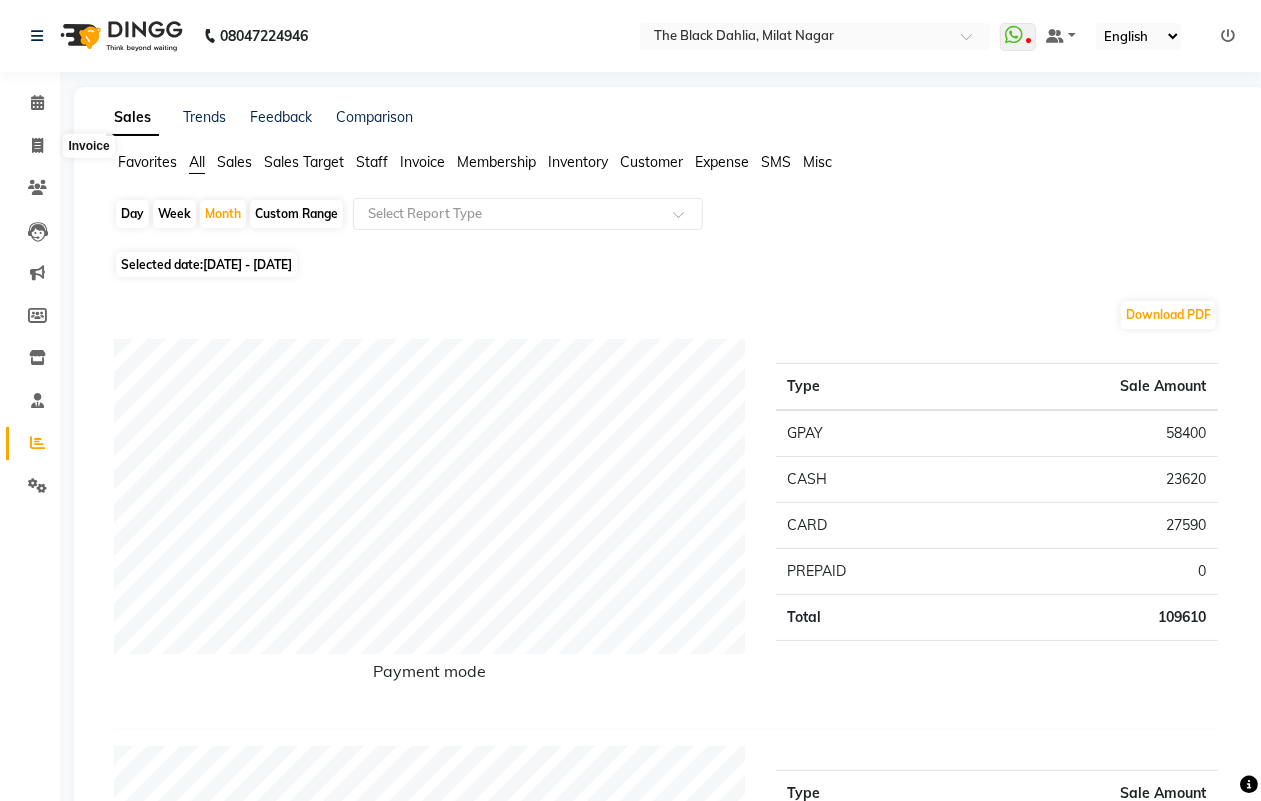 select on "4335" 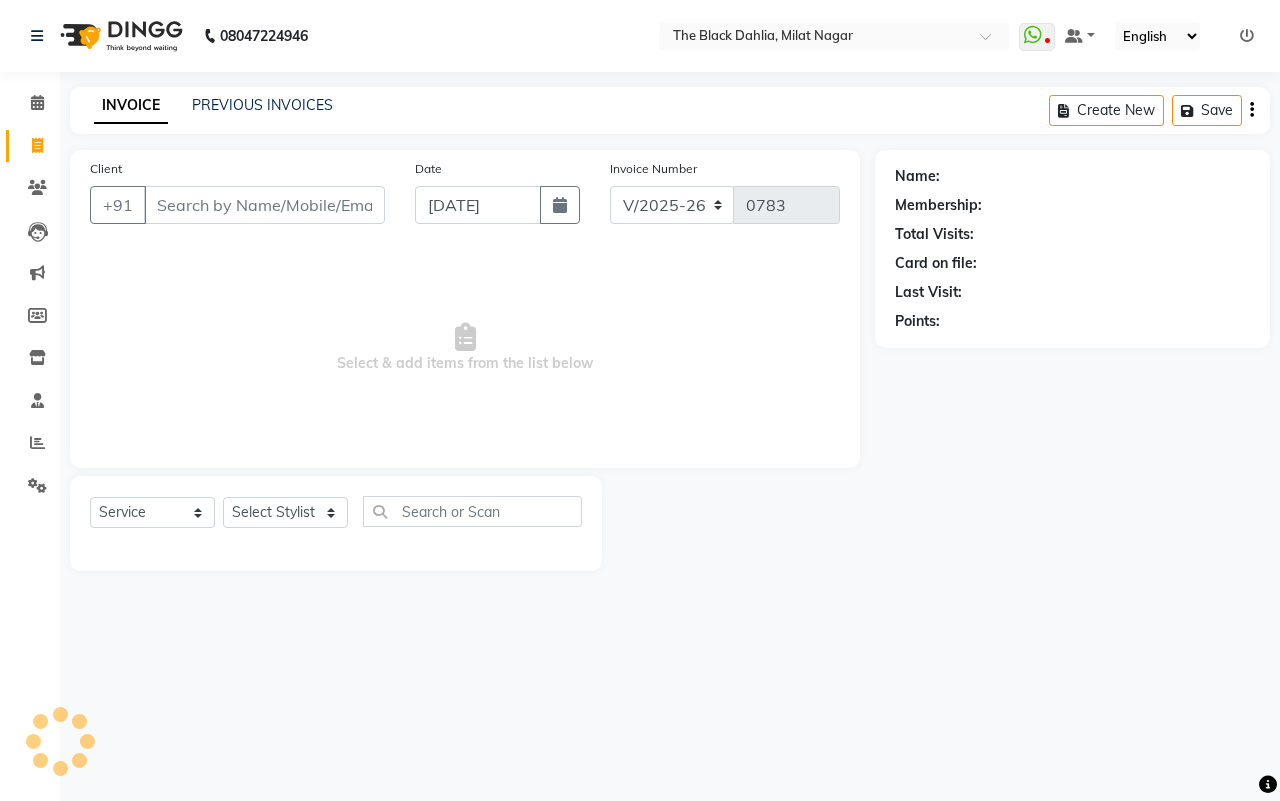 click on "Client" at bounding box center [264, 205] 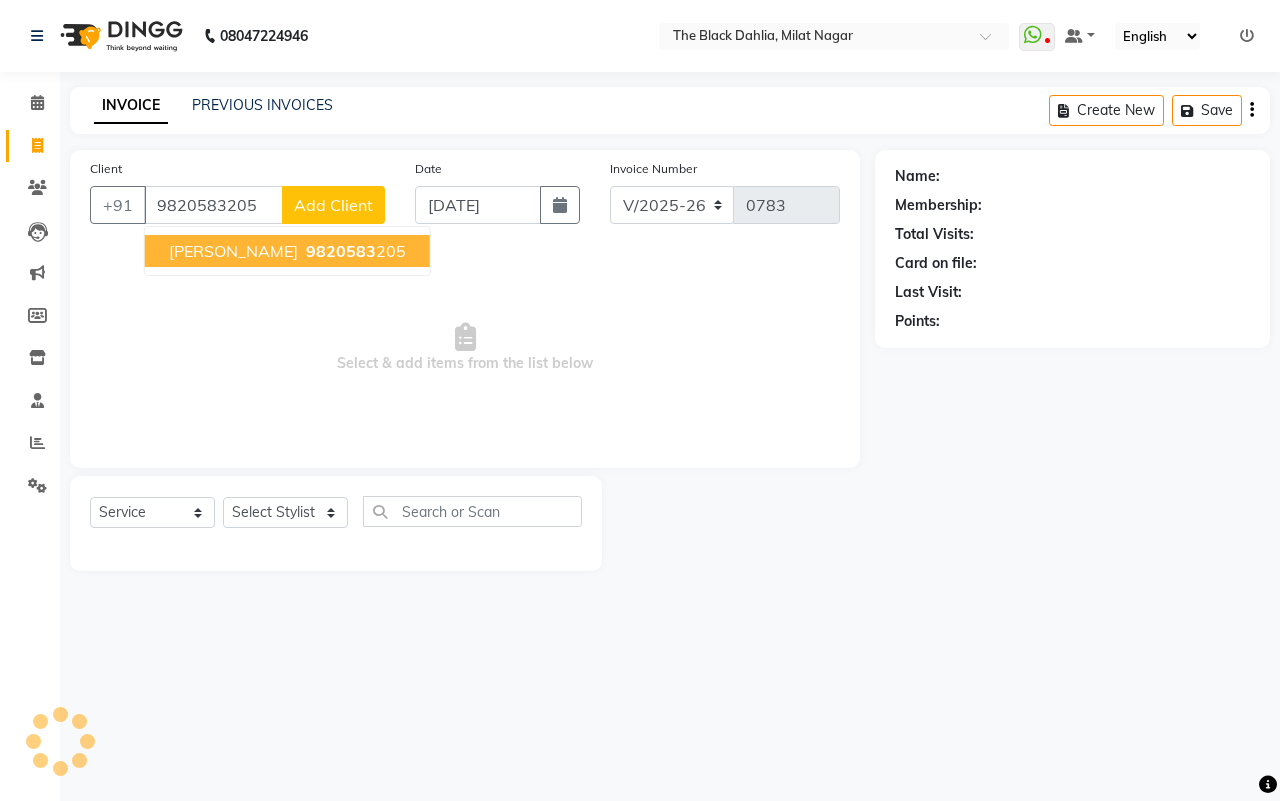 type on "9820583205" 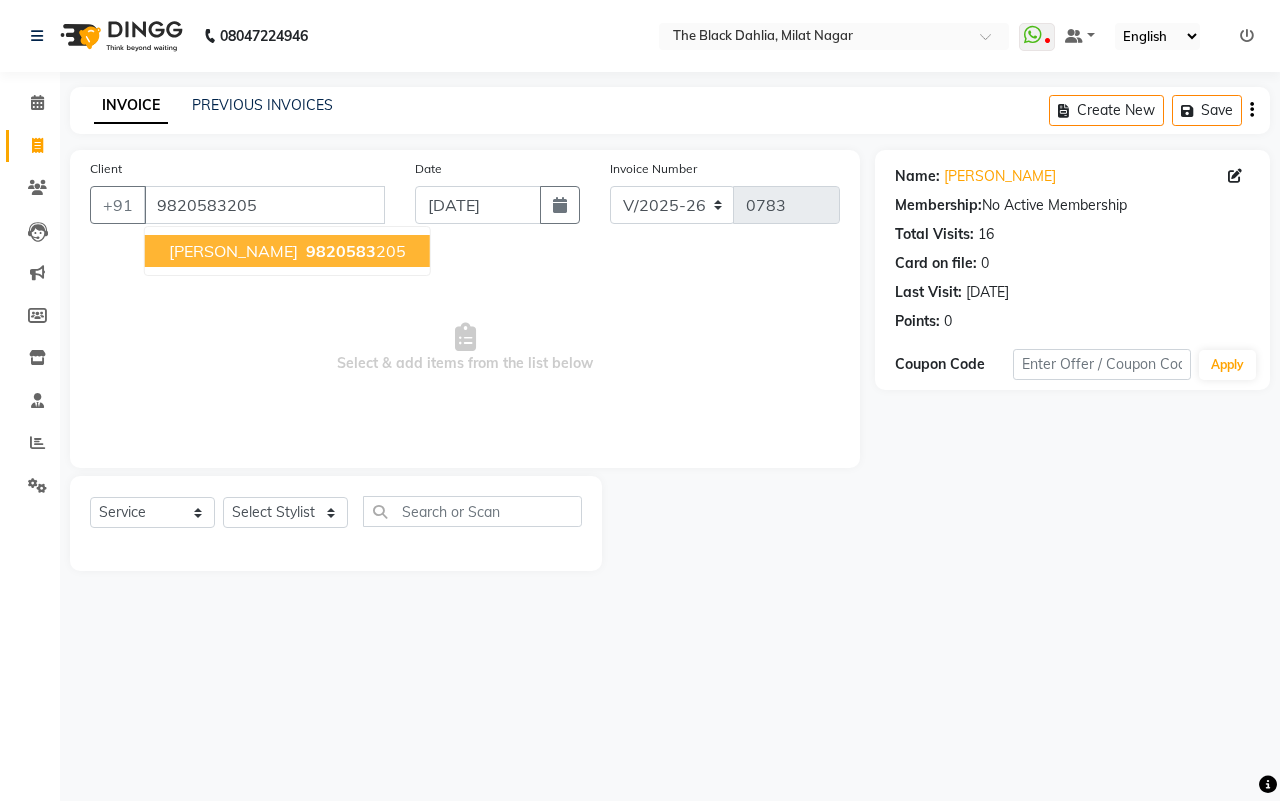 click on "9820583 205" at bounding box center (354, 251) 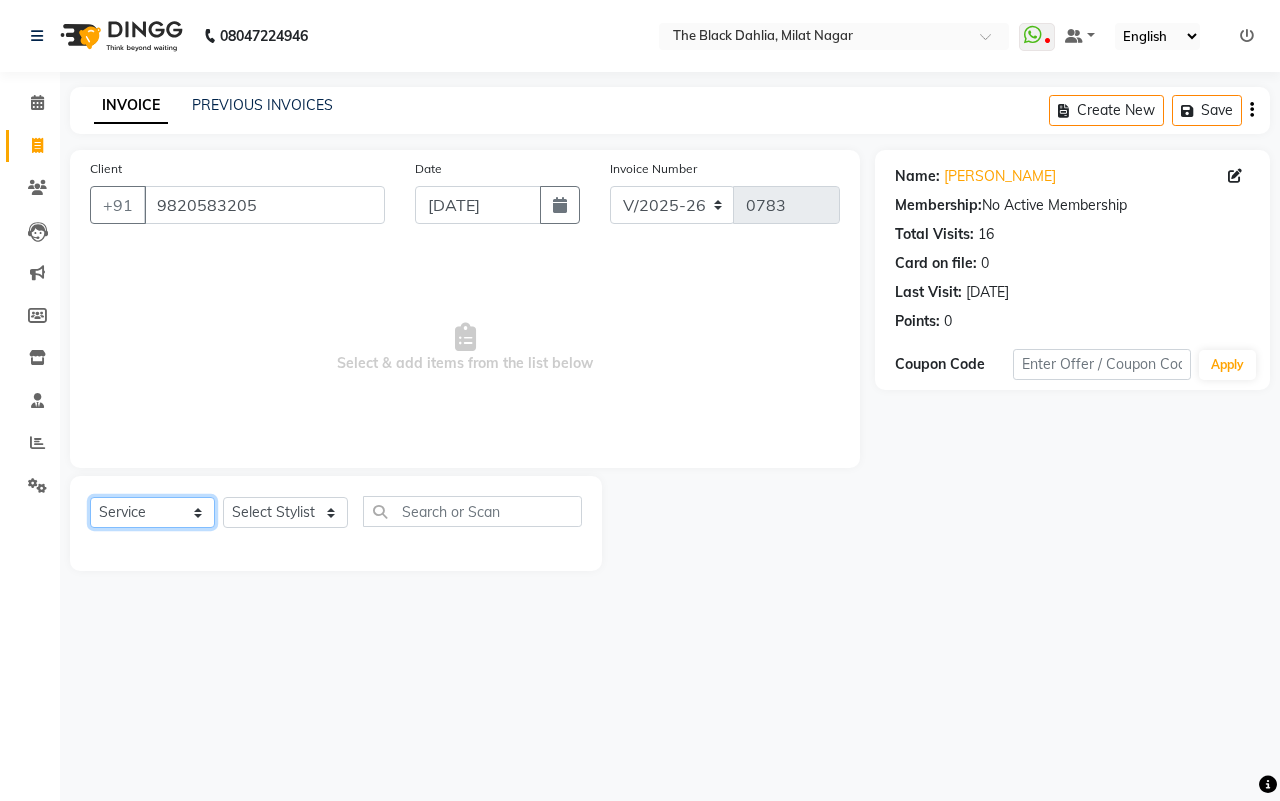 click on "Select  Service  Product  Membership  Package Voucher Prepaid Gift Card" 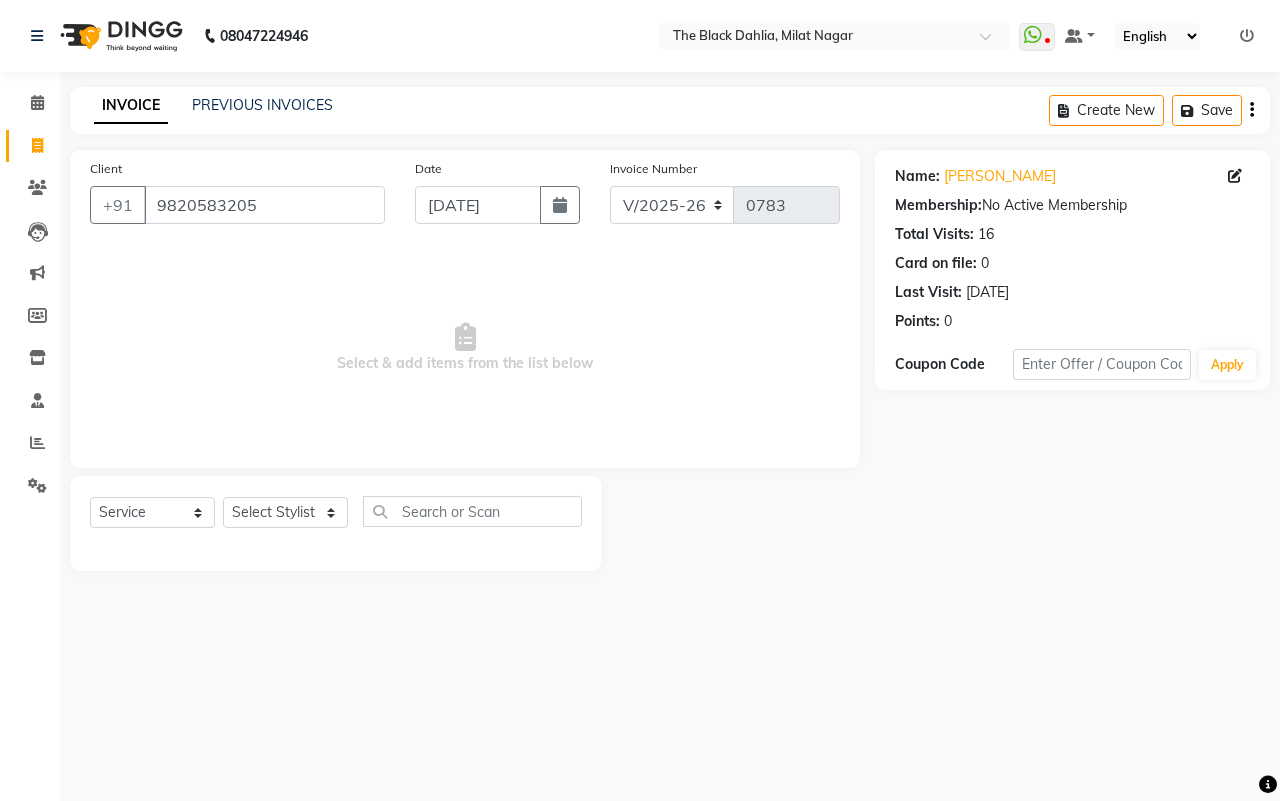 click on "08047224946 Select Location × The Black Dahlia, Milat Nagar  WhatsApp Status  ✕ Status:  Disconnected Most Recent Message: 28-06-2025     08:41 PM Recent Service Activity: 28-06-2025     08:46 PM  08047224946 Whatsapp Settings Default Panel My Panel English ENGLISH Español العربية मराठी हिंदी ગુજરાતી தமிழ் 中文 Notifications nothing to show ☀ The Black Dahlia, milat nagar  Calendar  Invoice  Clients  Leads   Marketing  Members  Inventory  Staff  Reports  Settings Completed InProgress Upcoming Dropped Tentative Check-In Confirm Bookings Segments Page Builder INVOICE PREVIOUS INVOICES Create New   Save  Client +91 9820583205 Date 11-07-2025 Invoice Number V/2025 V/2025-26 0783  Select & add items from the list below  Select  Service  Product  Membership  Package Voucher Prepaid Gift Card  Select Stylist ALISHA  Arman khan FAIZAL FAIZAN FARID IQRA JAWED  JOYSNA JULI Jyotsana Baraskar KOMAL mehak Millat Nagar PINKY Rahul Riyasat ansari sakshi TBD" at bounding box center (640, 400) 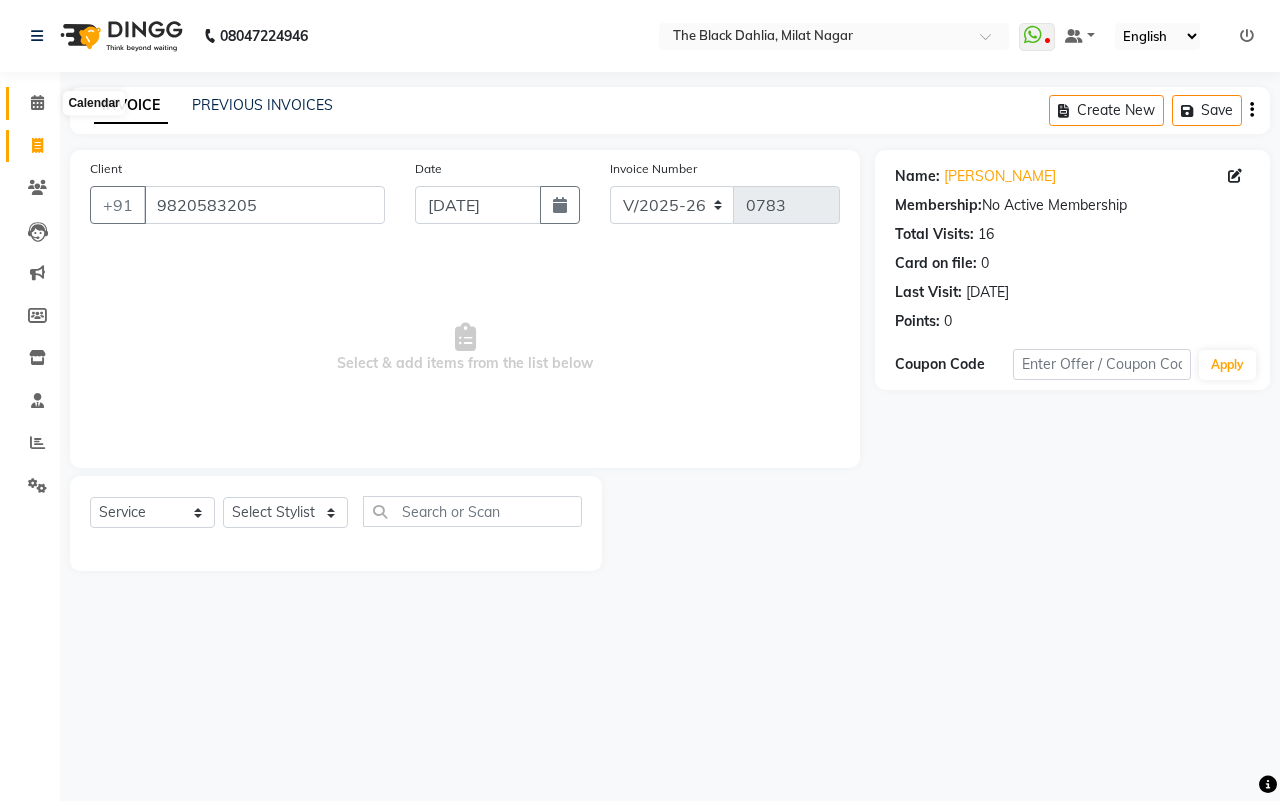 click 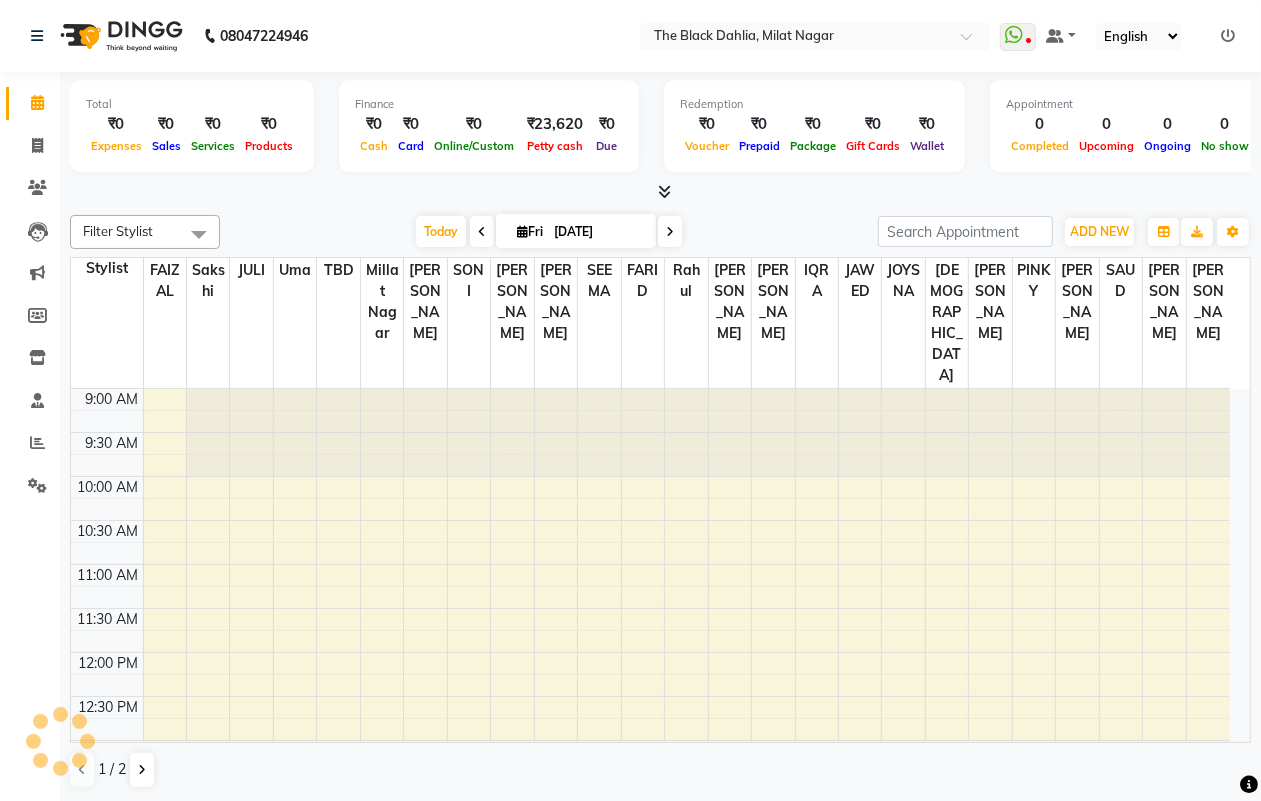 scroll, scrollTop: 232, scrollLeft: 0, axis: vertical 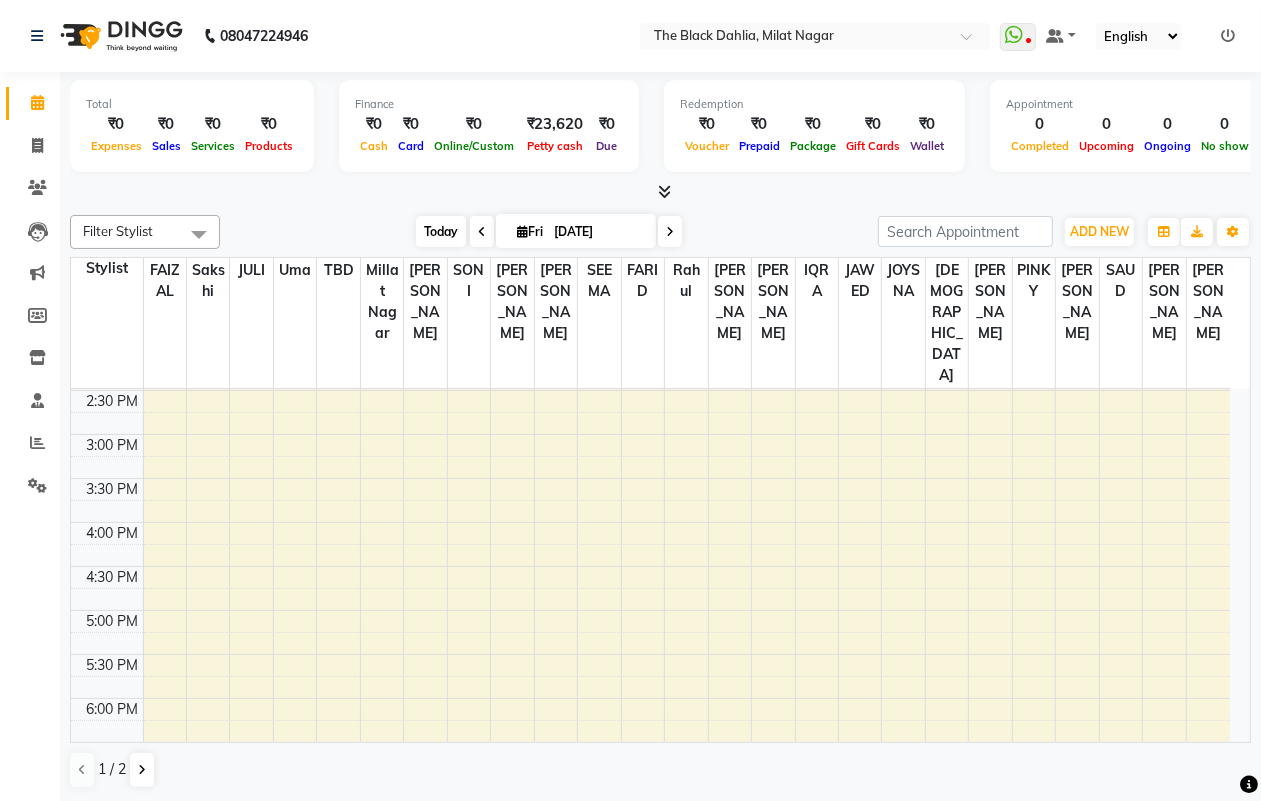 click on "Today" at bounding box center [441, 231] 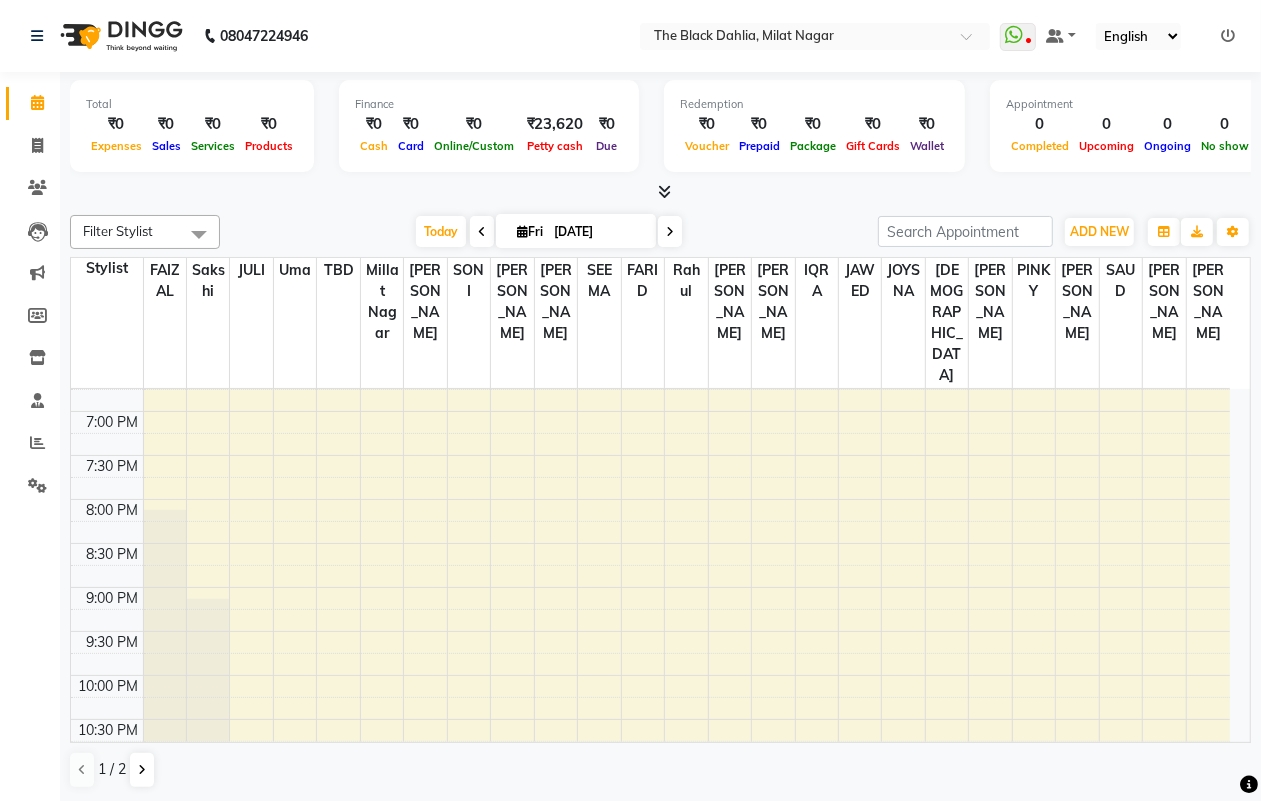scroll, scrollTop: 940, scrollLeft: 0, axis: vertical 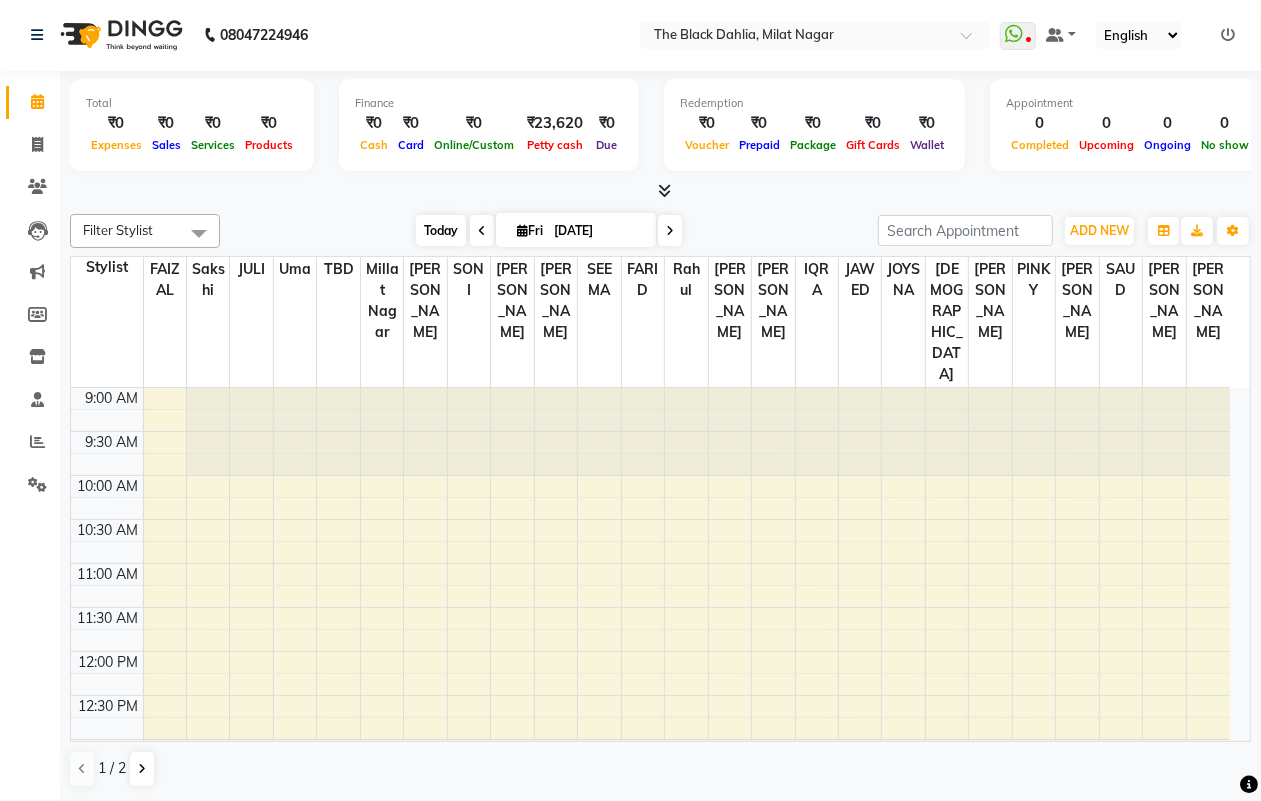 click on "Today" at bounding box center [441, 230] 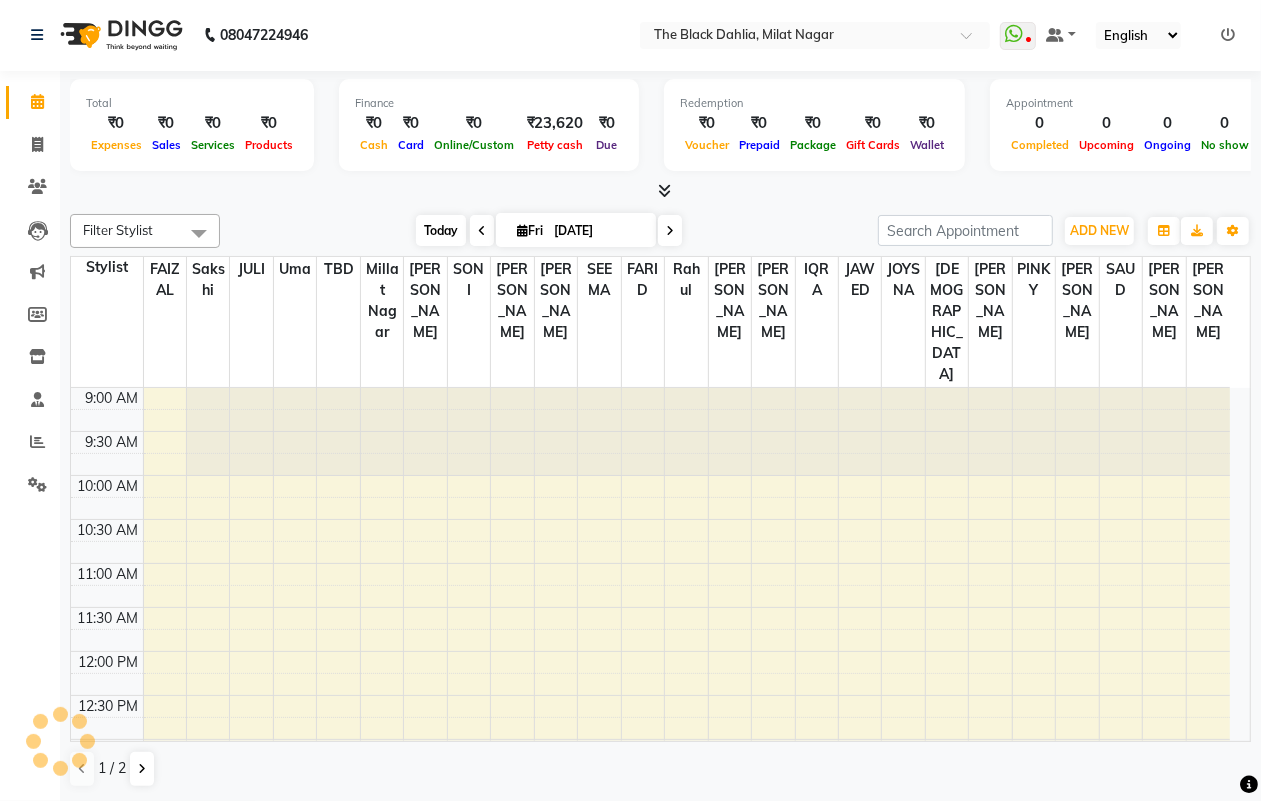 scroll, scrollTop: 357, scrollLeft: 0, axis: vertical 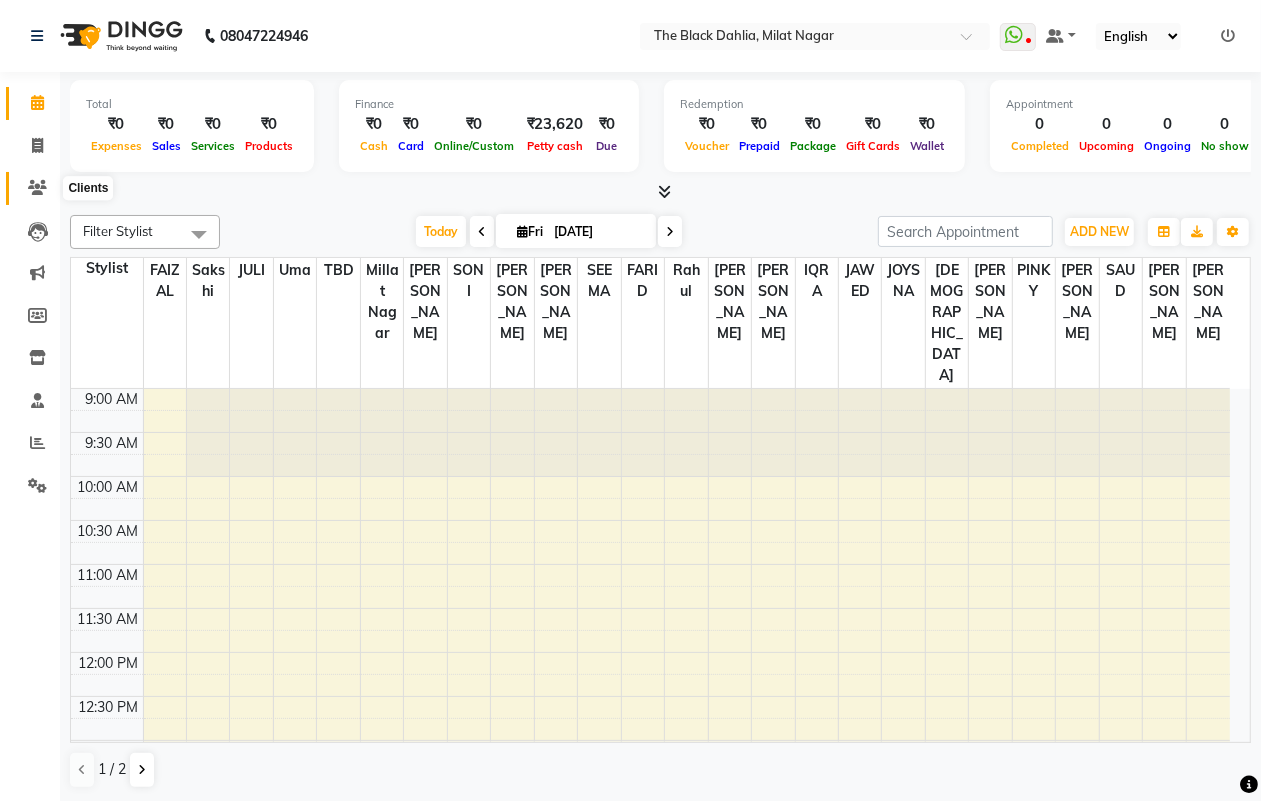 click 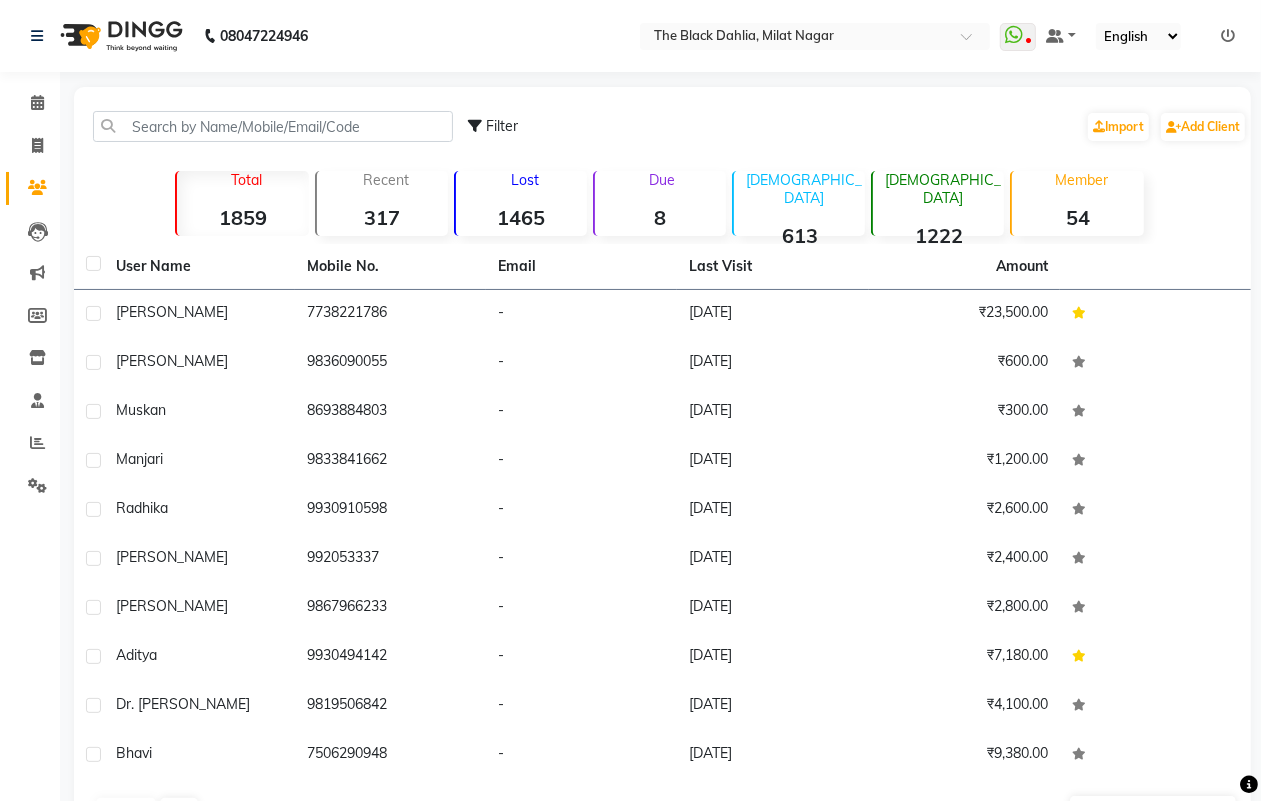 click on "1465" 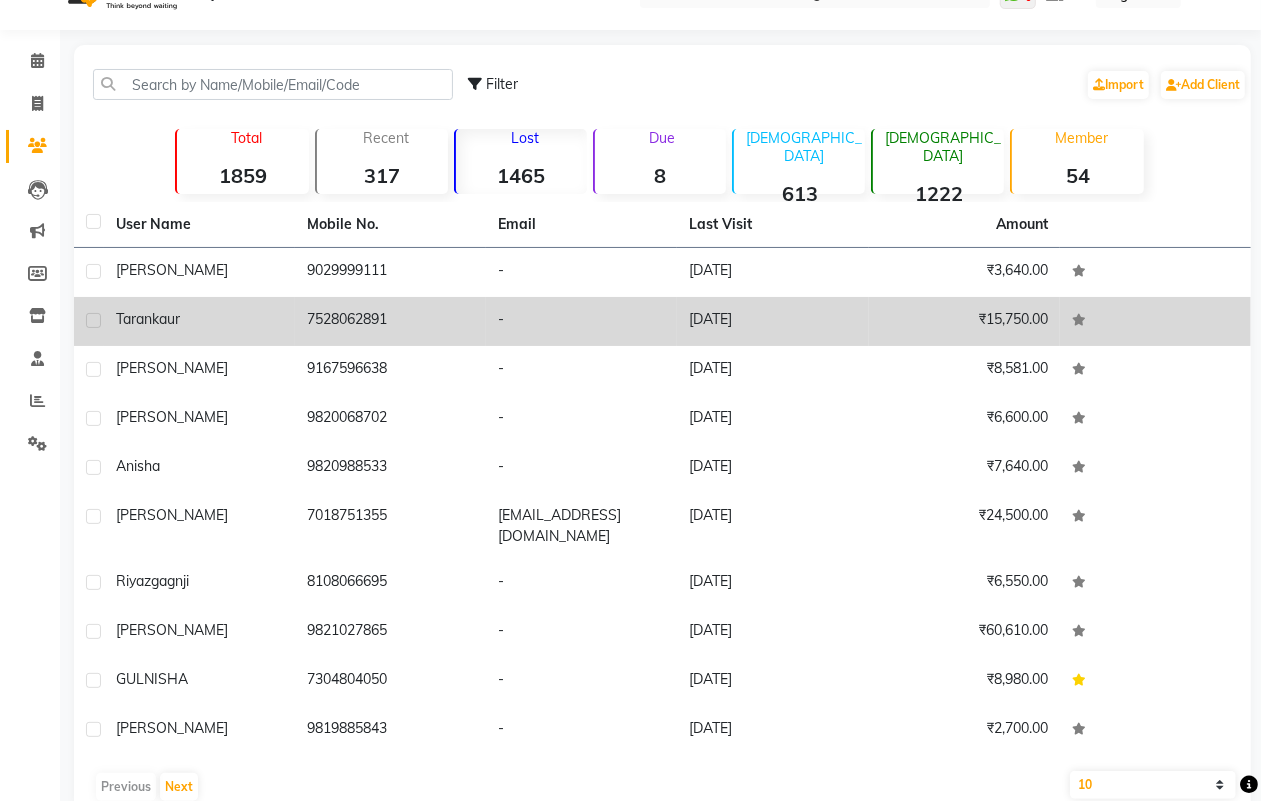 scroll, scrollTop: 65, scrollLeft: 0, axis: vertical 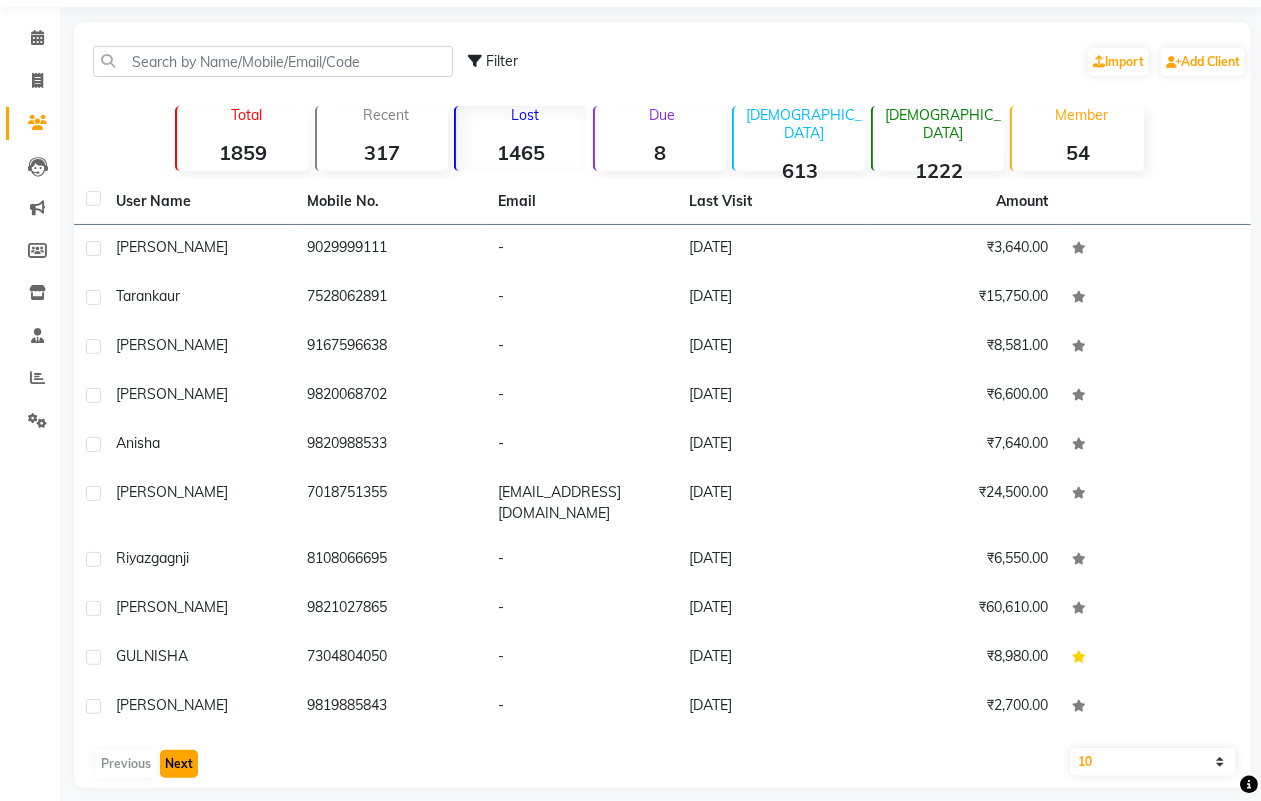 click on "Next" 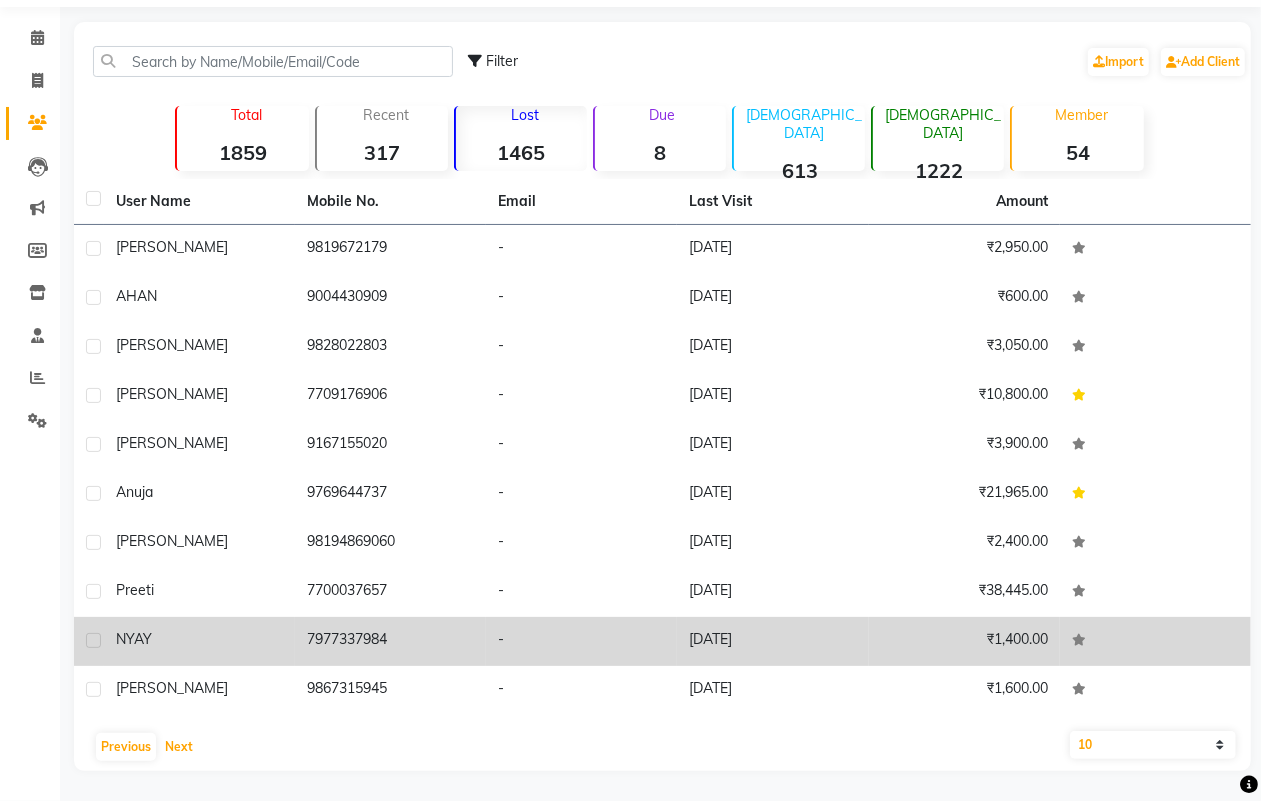 scroll, scrollTop: 65, scrollLeft: 0, axis: vertical 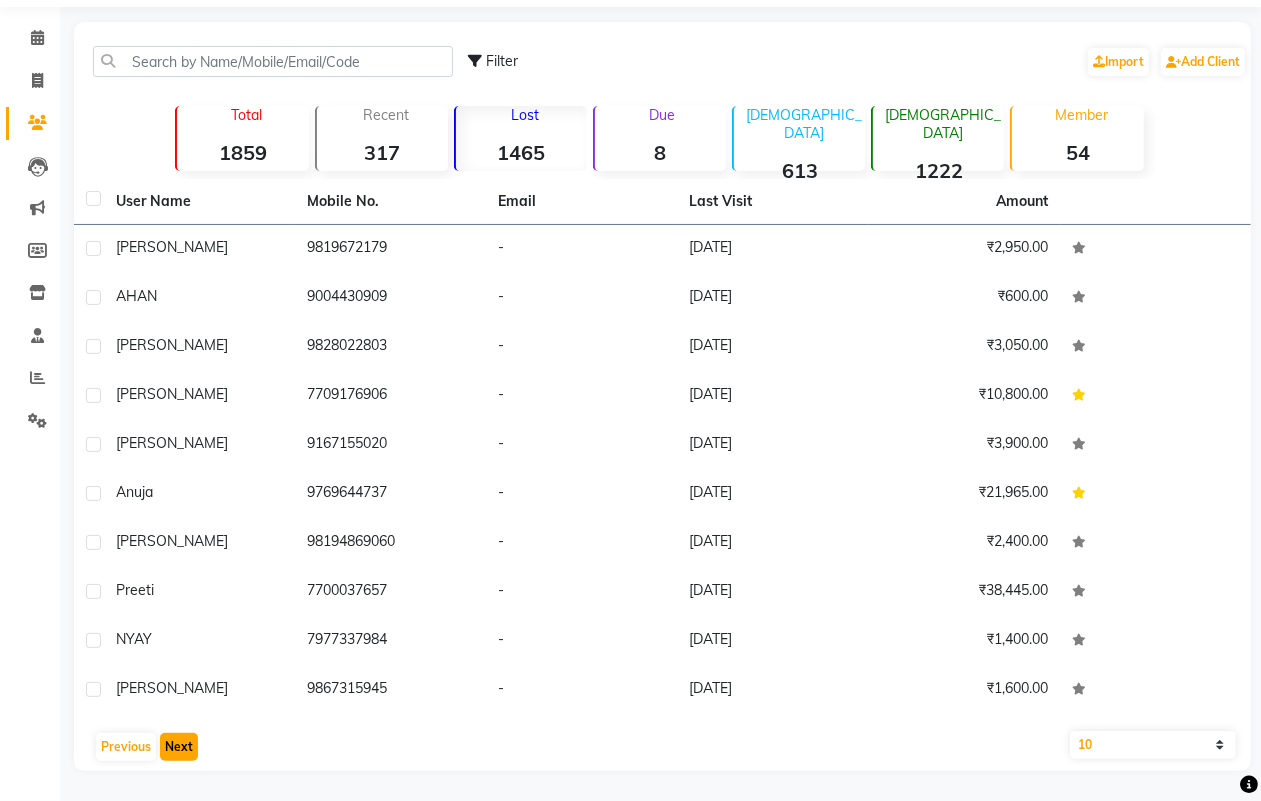 click on "Next" 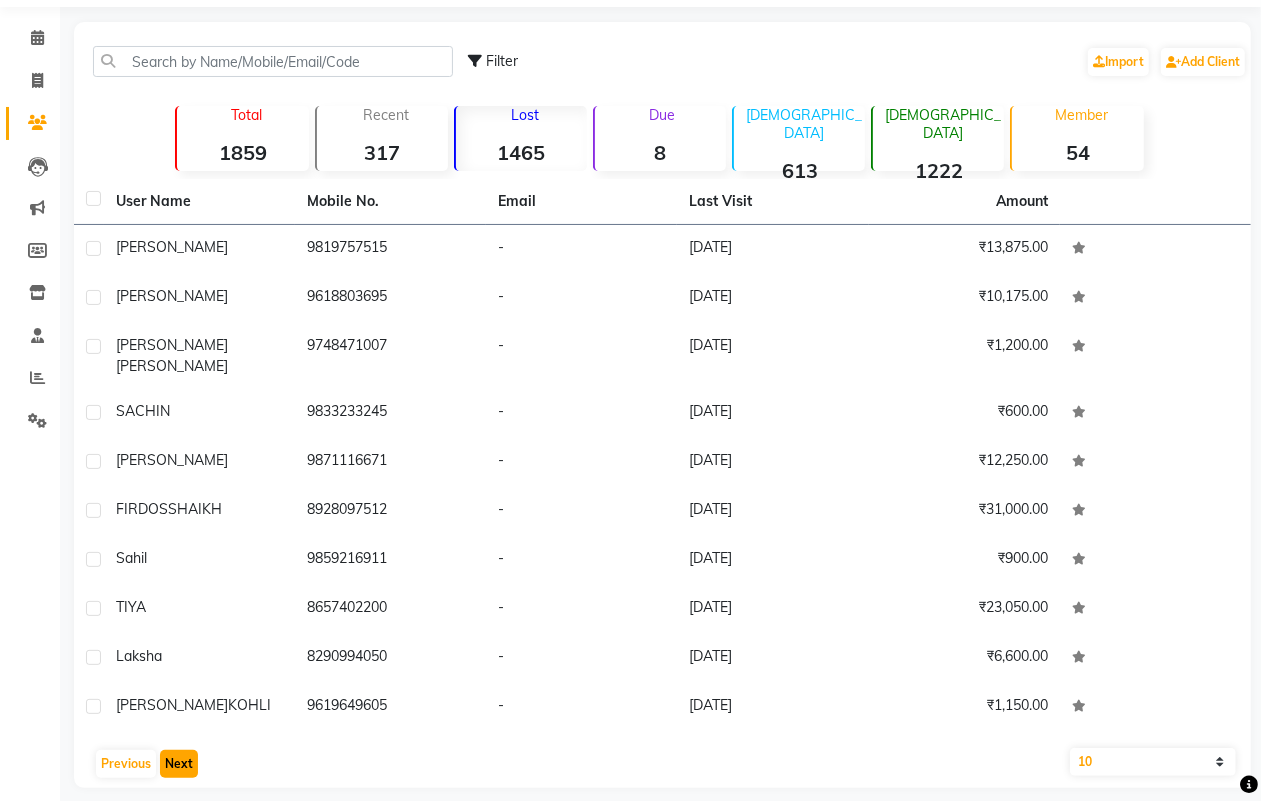 click on "Next" 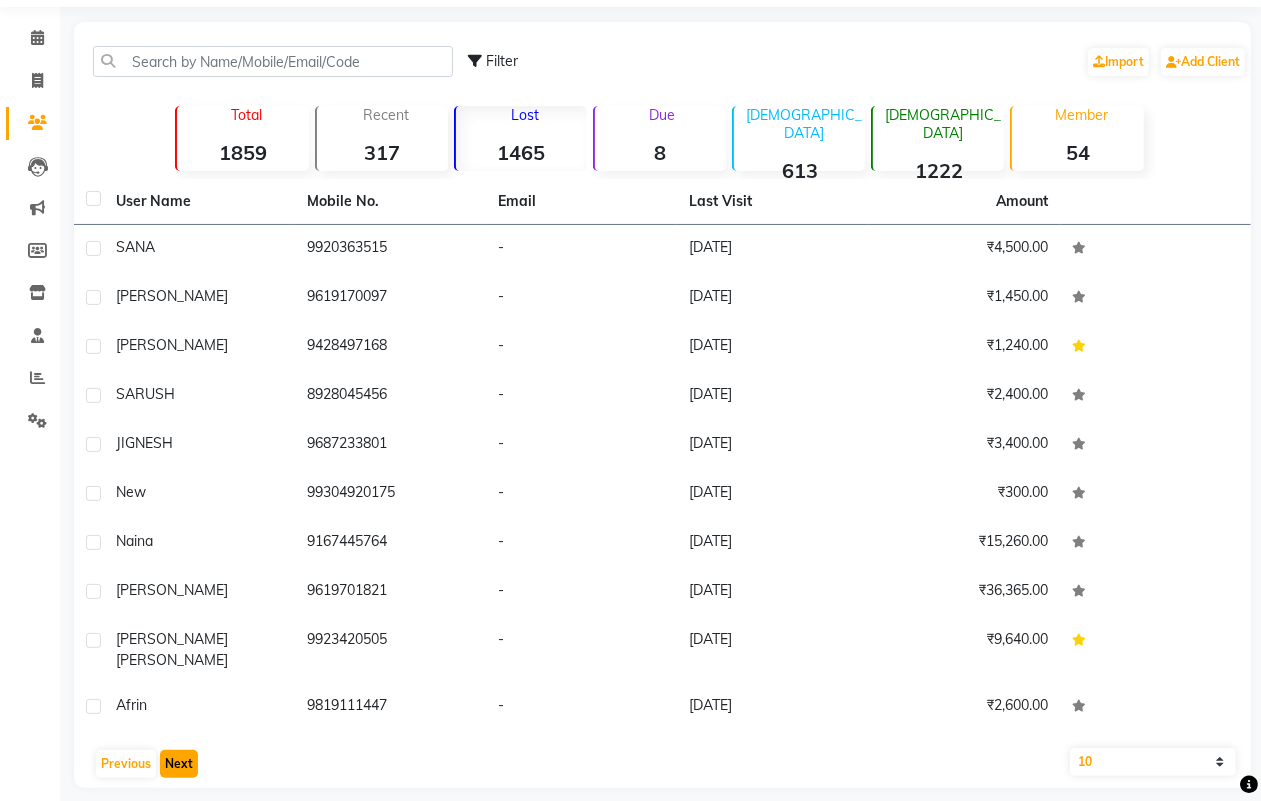 click on "Next" 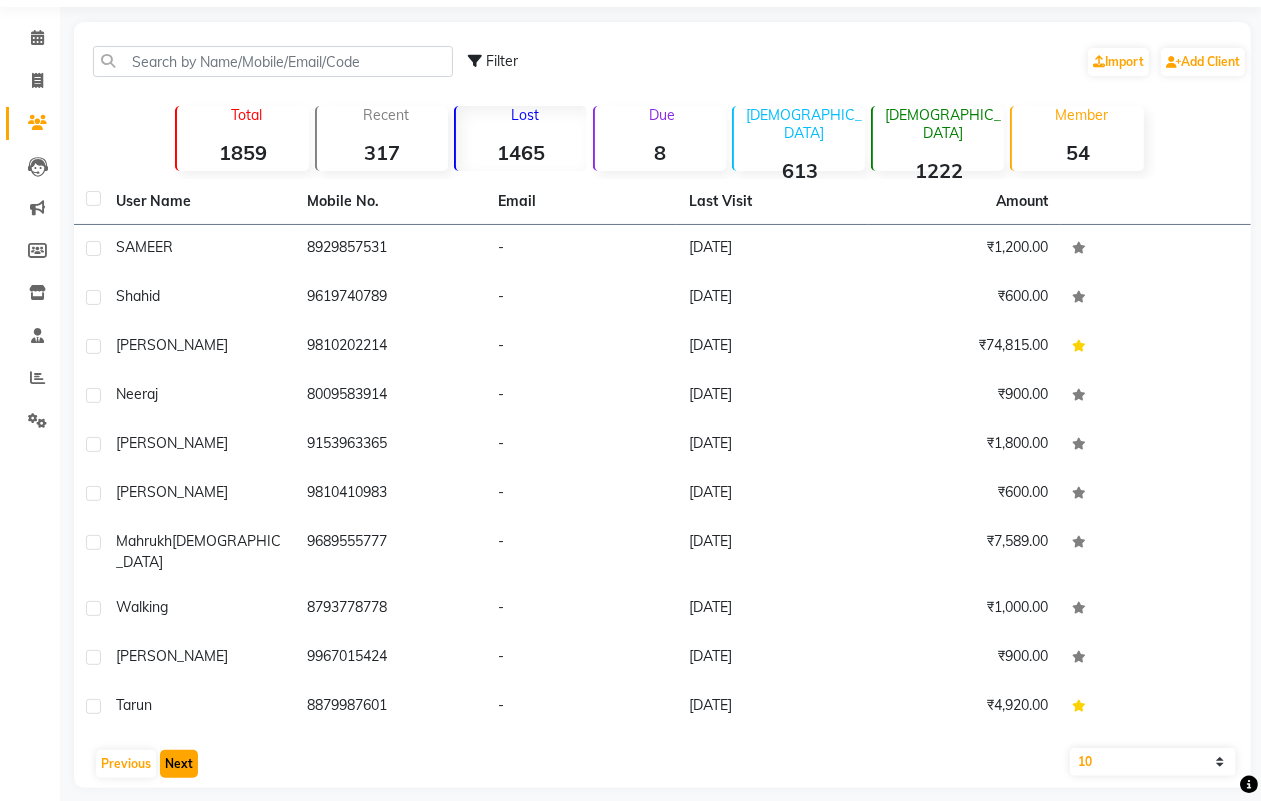 click on "Next" 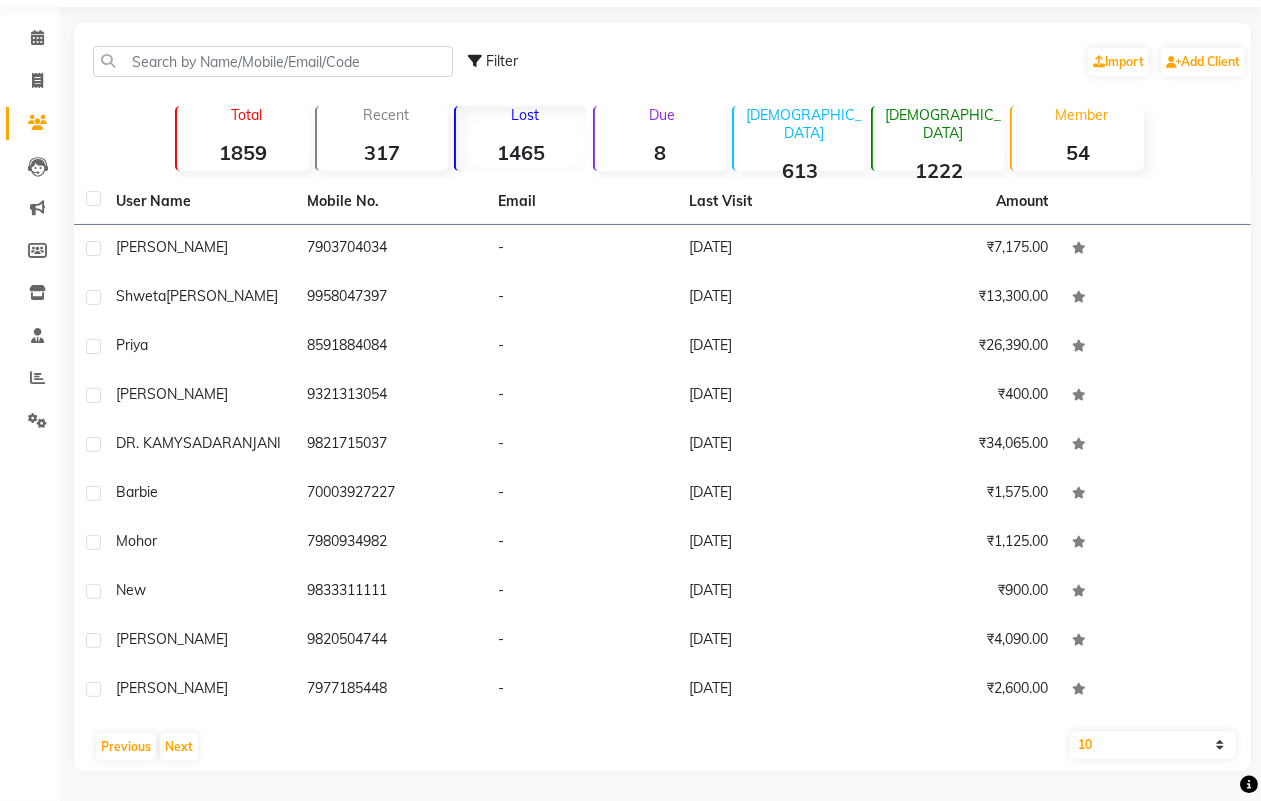 click on "User Name Mobile No. Email Last Visit Amount [PERSON_NAME]     7903704034   -   [DATE]   ₹7,175.00  Shweta  [PERSON_NAME]   9958047397   -   [DATE]   ₹13,300.00  Priya     8591884084   -   [DATE]   ₹26,390.00  [PERSON_NAME]     9321313054   -   [DATE]   ₹400.00  DR.  [PERSON_NAME]   9821715037   -   [DATE]   ₹34,065.00  barbie     70003927227   -   [DATE]   ₹1,575.00  mohor     7980934982   -   [DATE]   ₹1,125.00  new     9833311111   -   [DATE]   ₹900.00  [PERSON_NAME]     9820504744   -   [DATE]   ₹4,090.00  [PERSON_NAME]     7977185448   -   [DATE]   ₹2,600.00   Previous   Next   10   50   100" 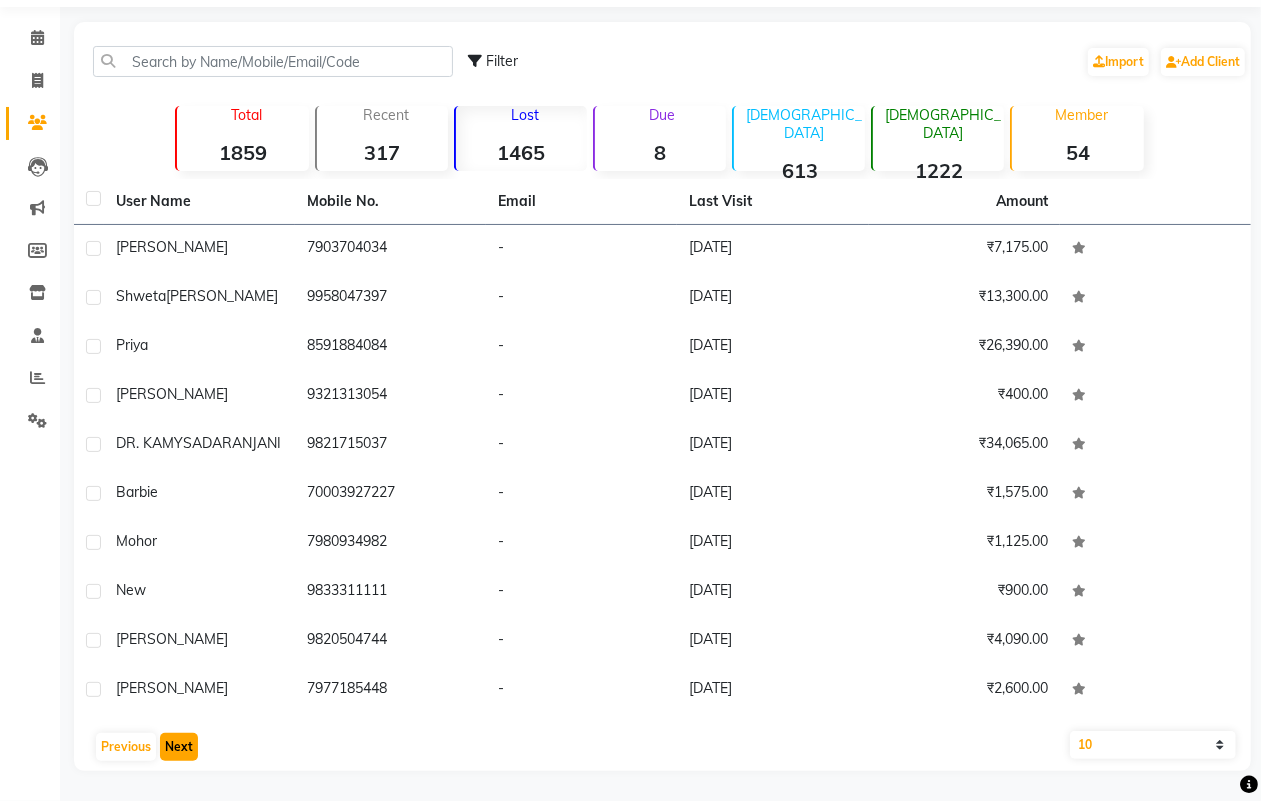 click on "Next" 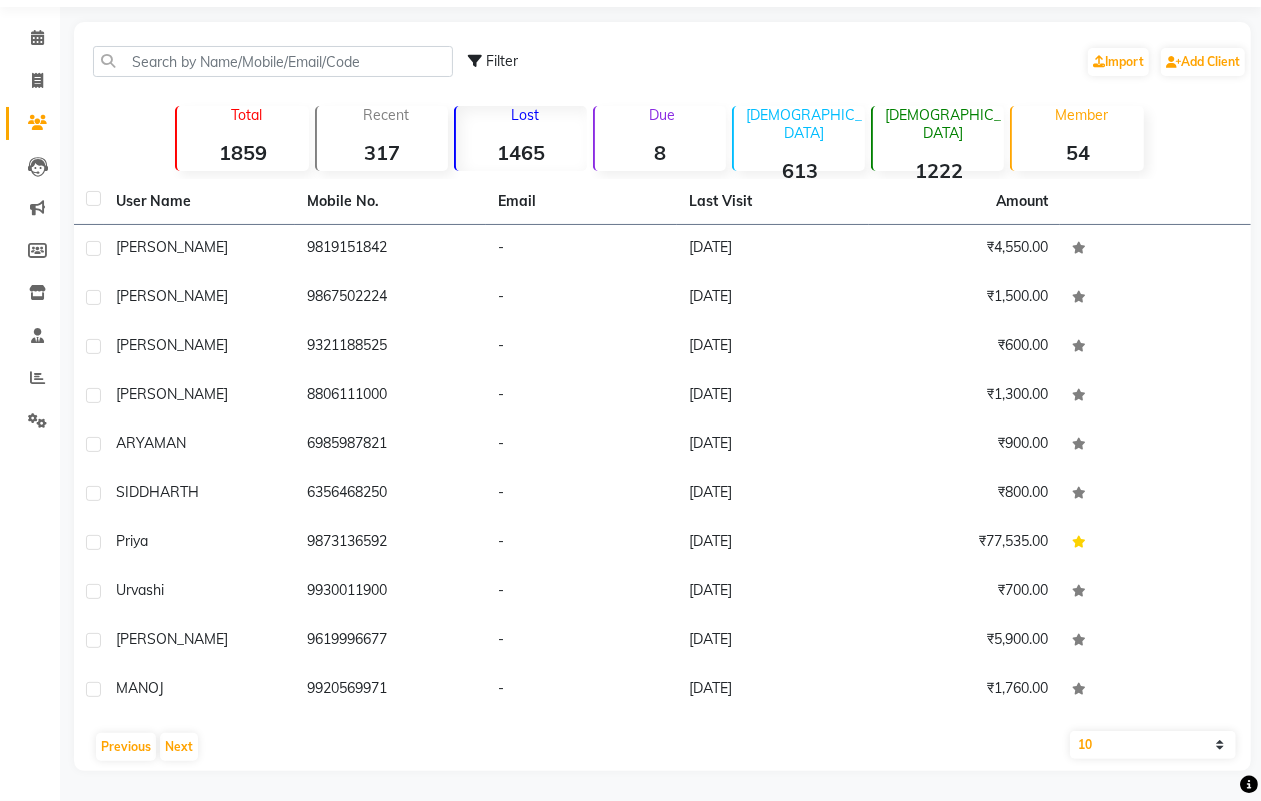 click on "User Name Mobile No. Email Last Visit Amount [PERSON_NAME]     9819151842   -   [DATE]   ₹4,550.00  POOJA LUZO     9867502224   -   [DATE]   ₹1,500.00  NASIR     9321188525   -   [DATE]   ₹600.00  [PERSON_NAME]     8806111000   -   [DATE]   ₹1,300.00  ARYAMAN     6985987821   -   [DATE]   ₹900.00  SIDDHARTH     6356468250   -   [DATE]   ₹800.00  Priya     9873136592   -   [DATE]   ₹77,535.00  Urvashi     9930011900   -   [DATE]   ₹700.00  [PERSON_NAME]     9619996677   -   [DATE]   ₹5,900.00  MANOJ     9920569971   -   [DATE]   ₹1,760.00   Previous   Next   10   50   100" 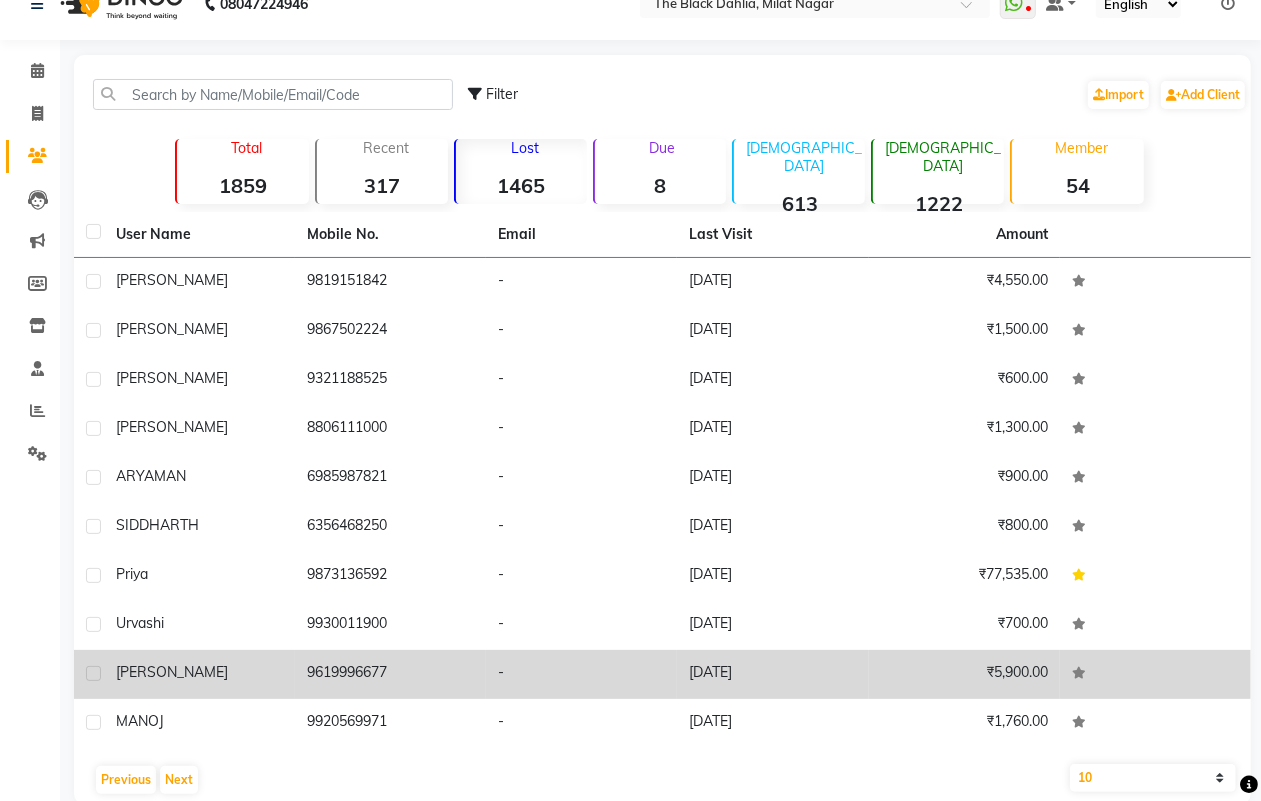 scroll, scrollTop: 65, scrollLeft: 0, axis: vertical 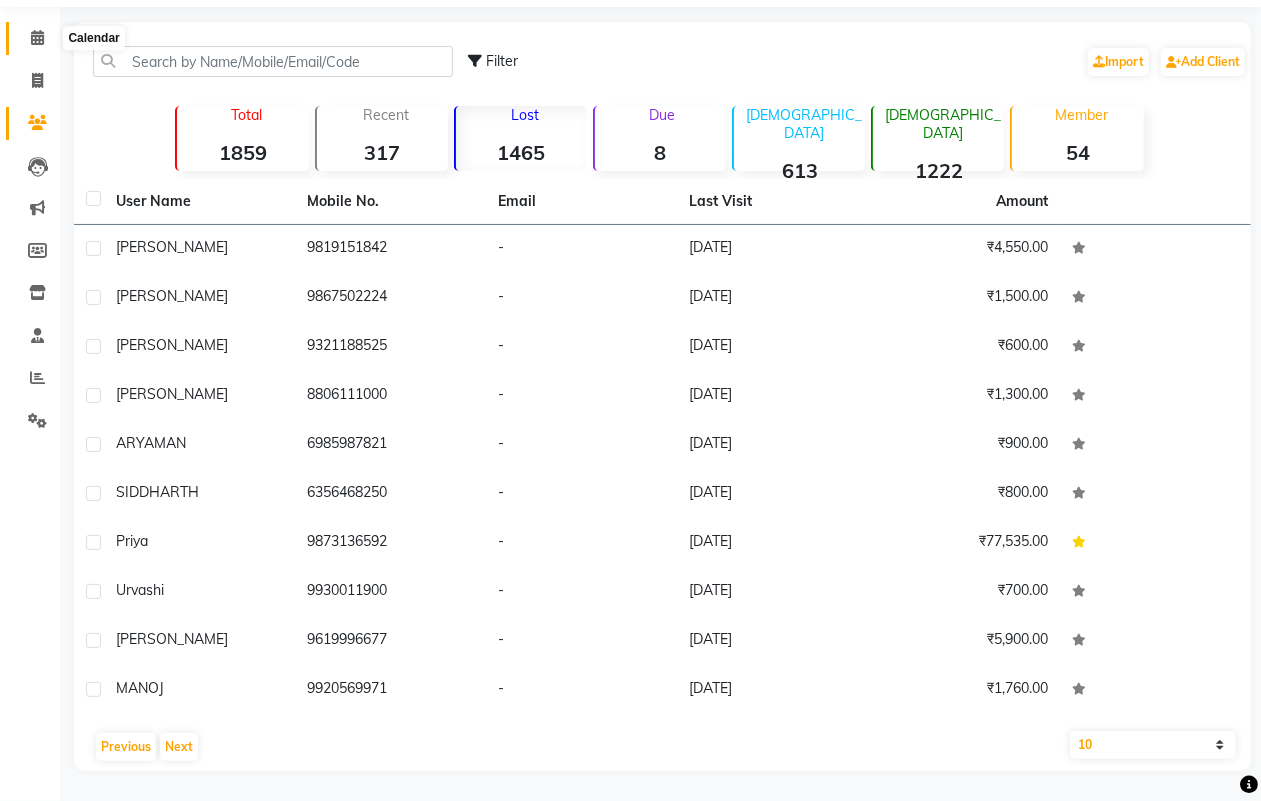 click 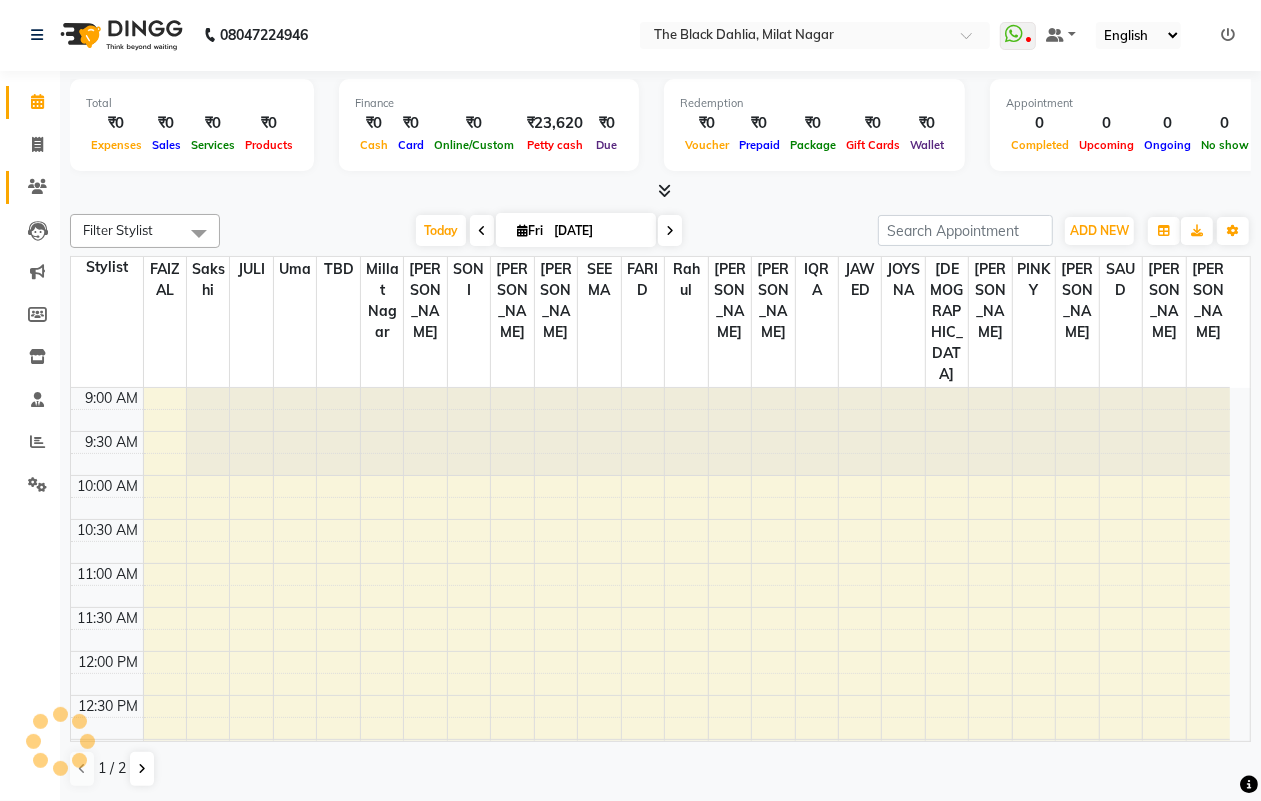 scroll, scrollTop: 0, scrollLeft: 0, axis: both 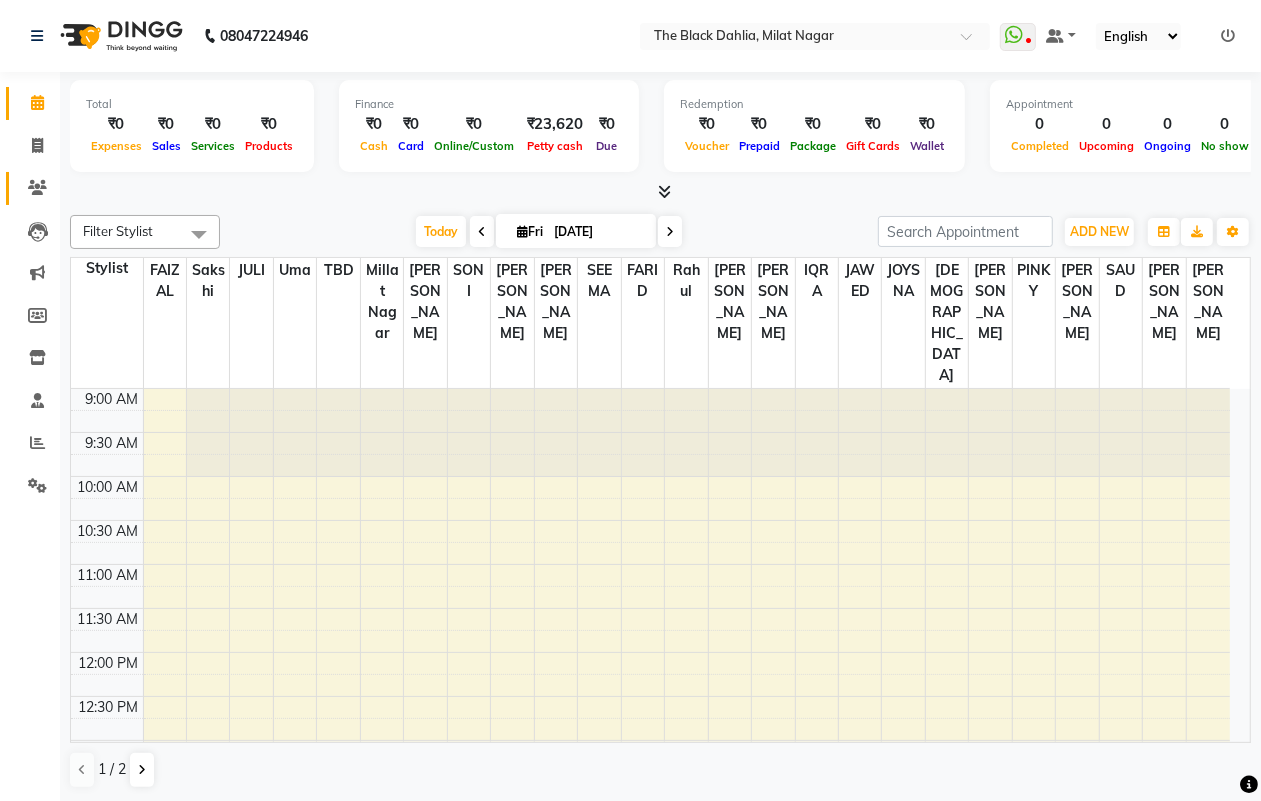 click 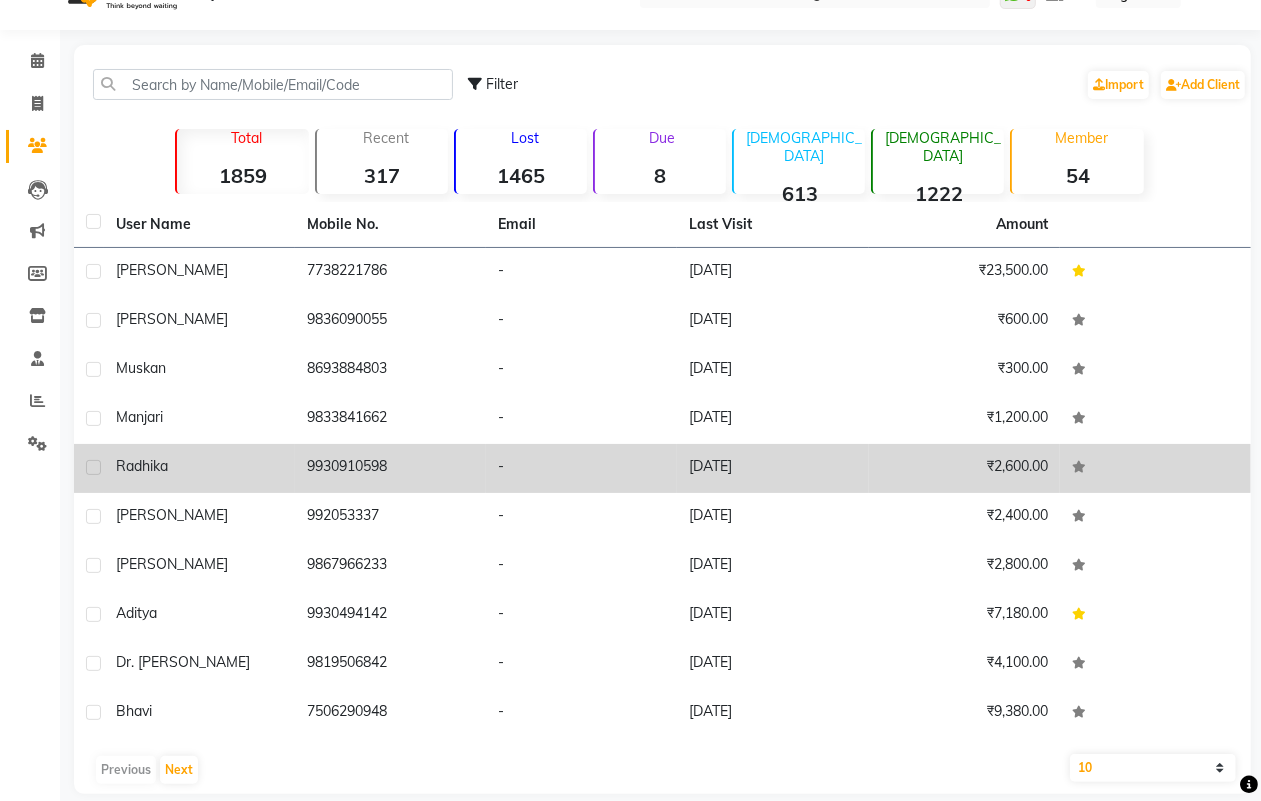 scroll, scrollTop: 65, scrollLeft: 0, axis: vertical 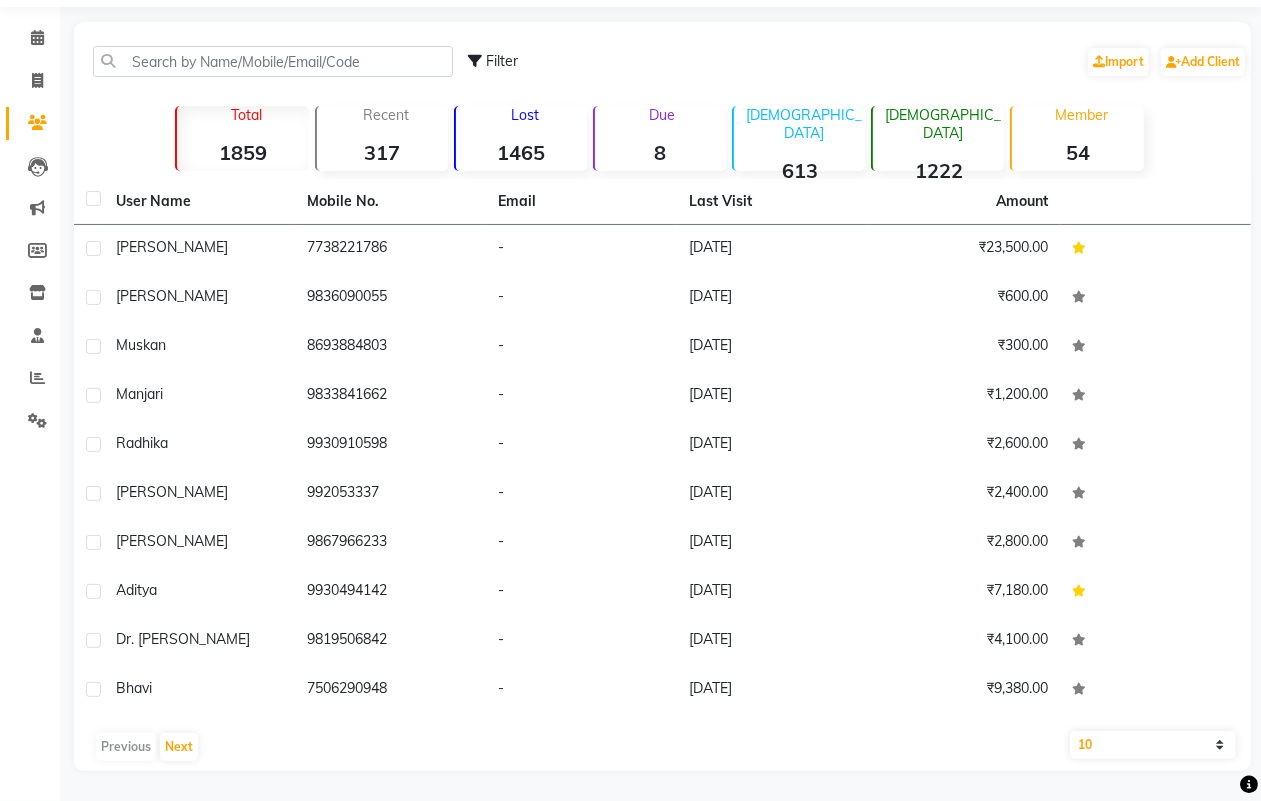 click on "317" 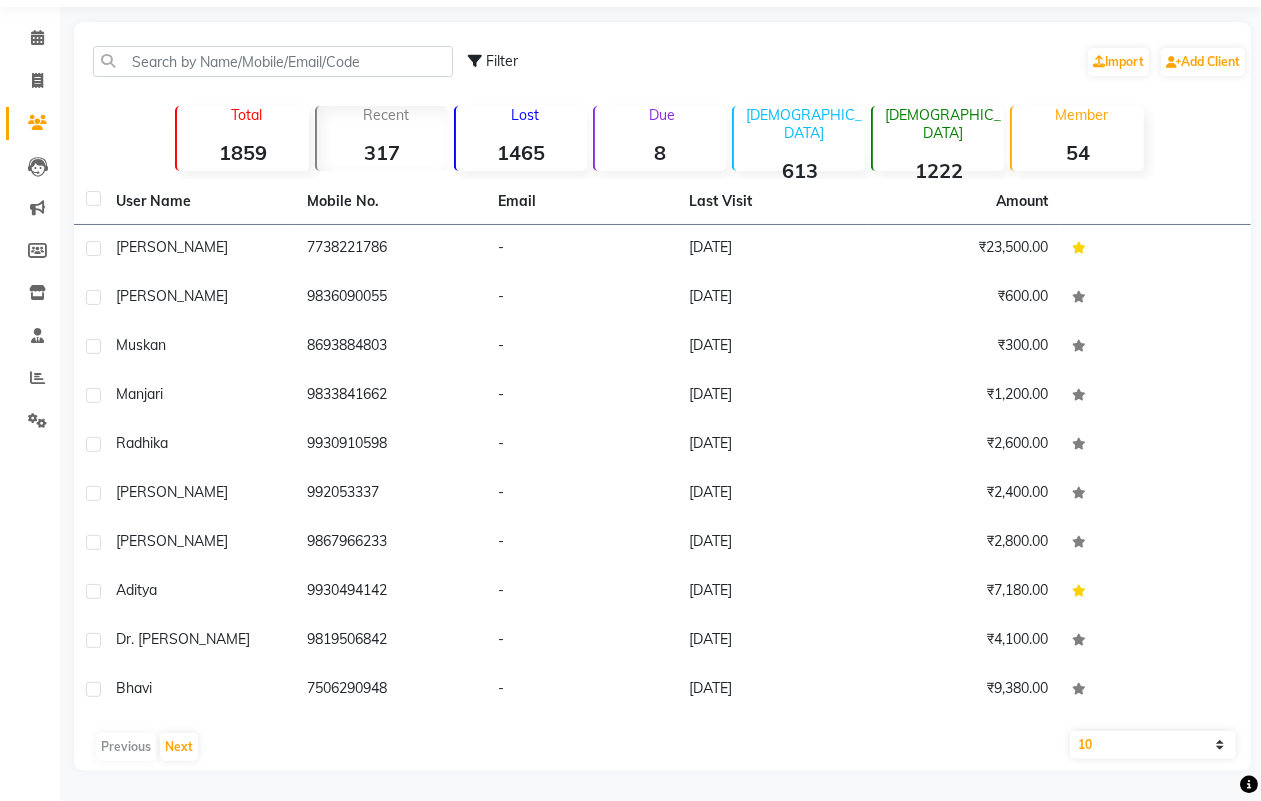 click on "1465" 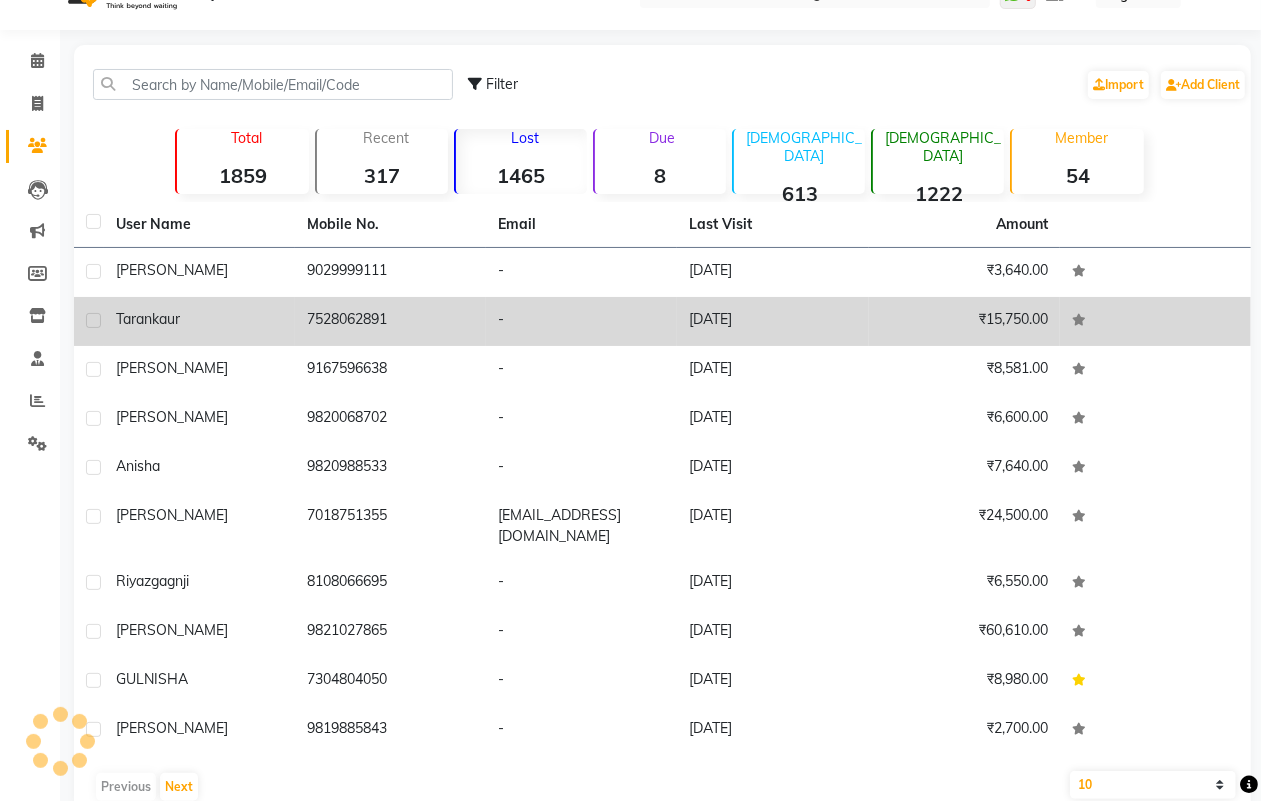 scroll, scrollTop: 65, scrollLeft: 0, axis: vertical 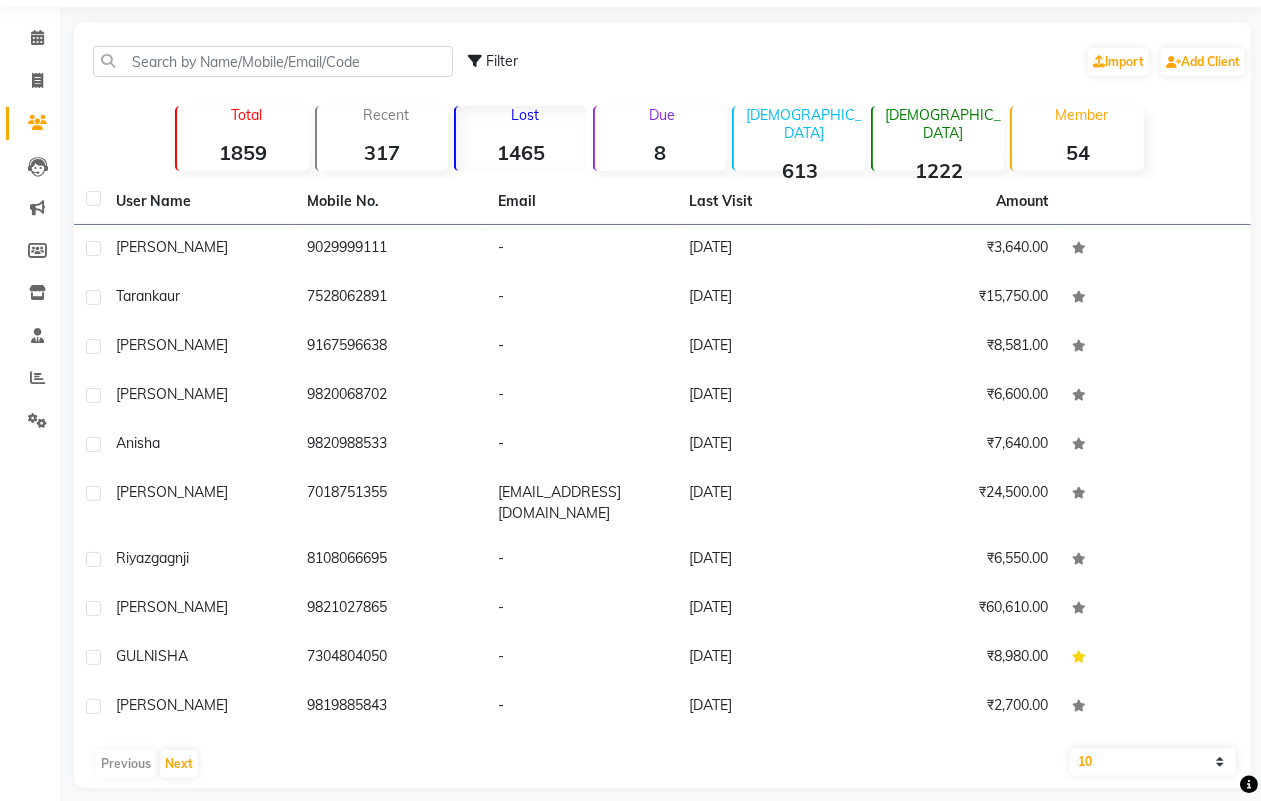 click on "Total  1859" 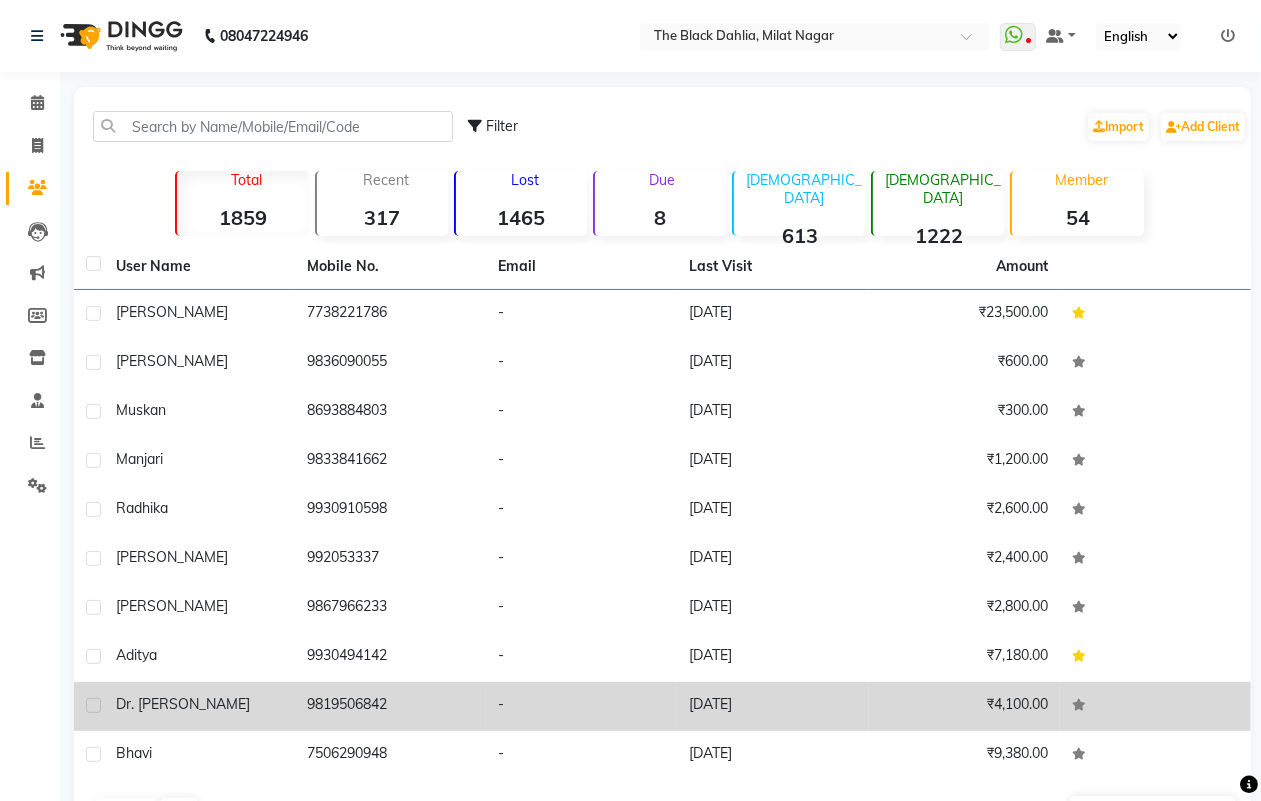 scroll, scrollTop: 65, scrollLeft: 0, axis: vertical 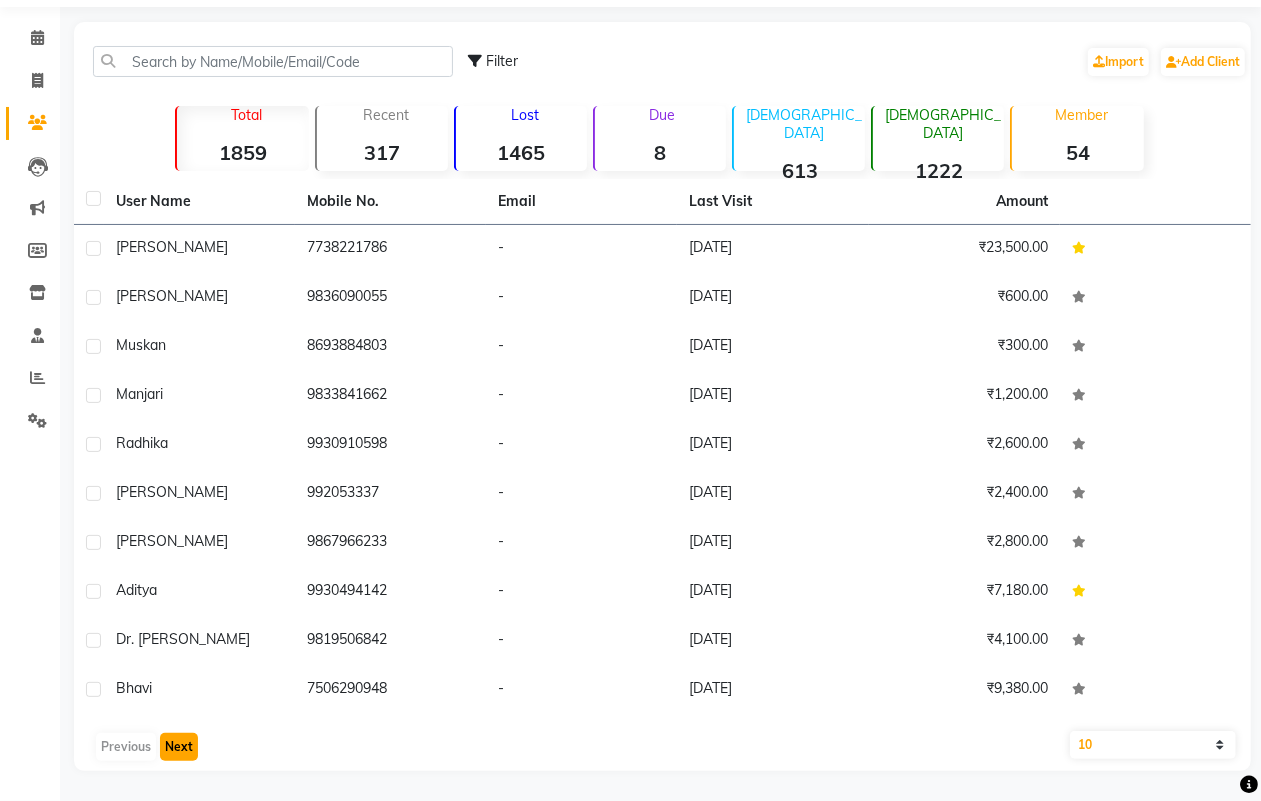 click on "Next" 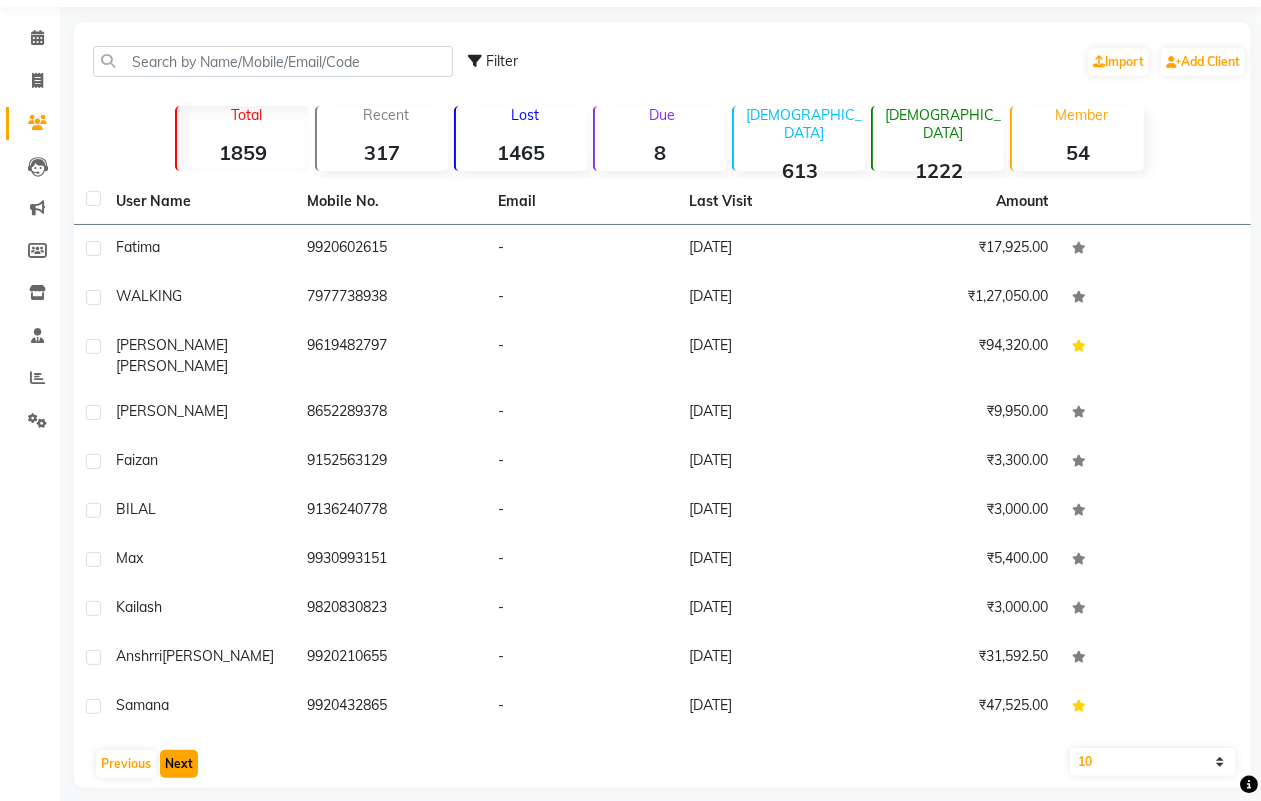 click on "Next" 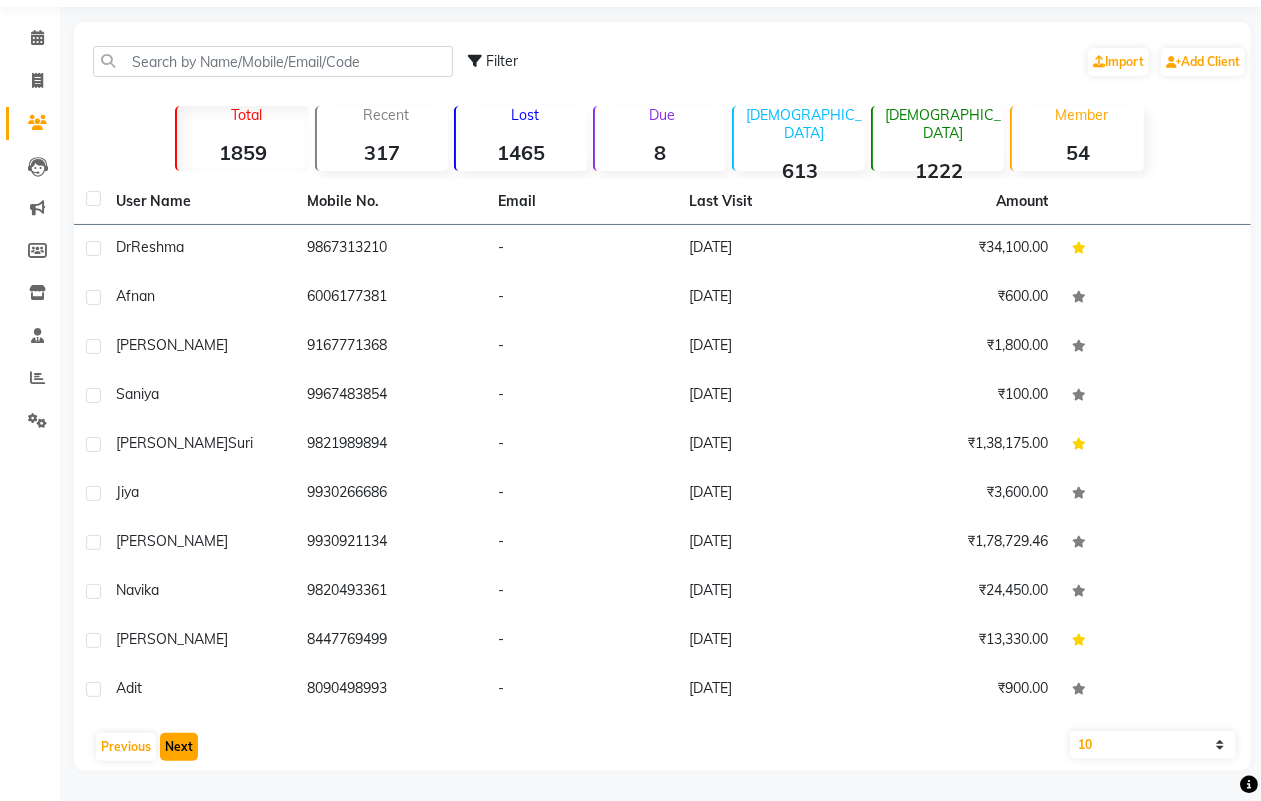 click on "Next" 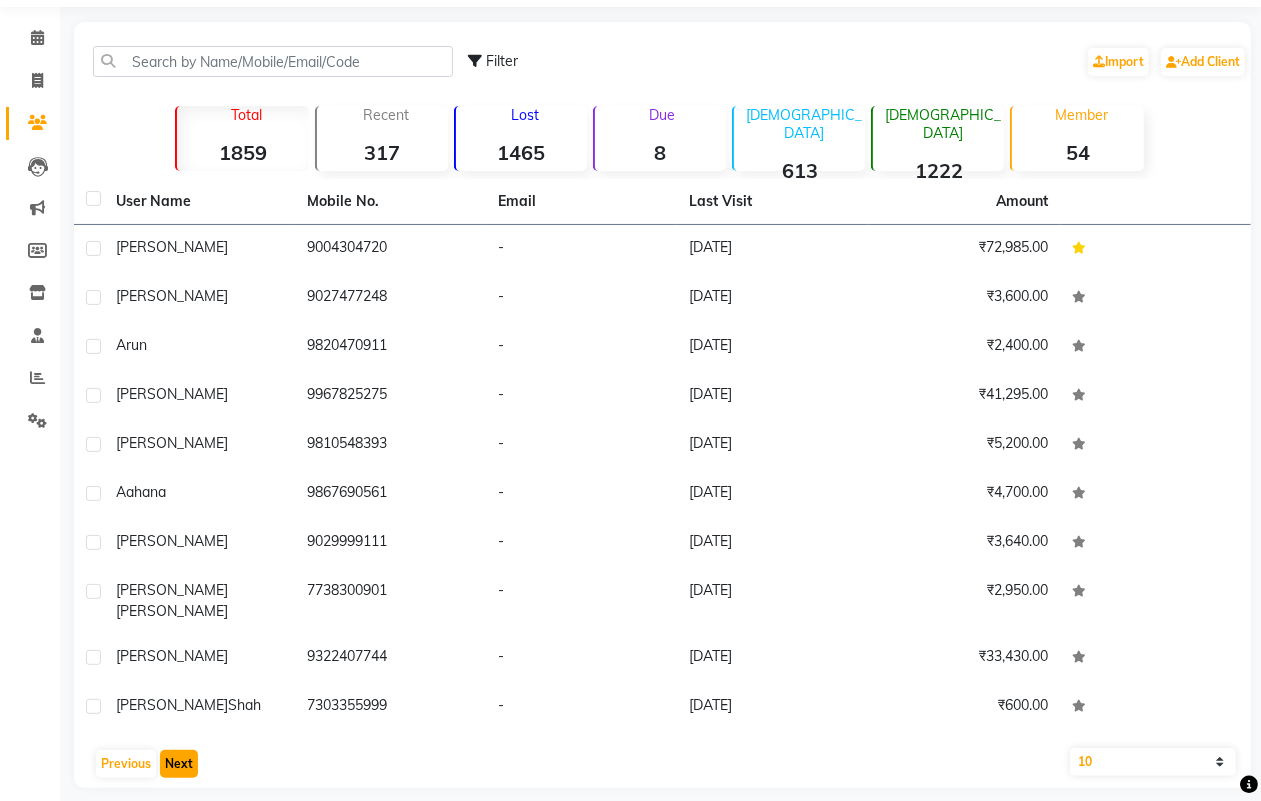 click on "Next" 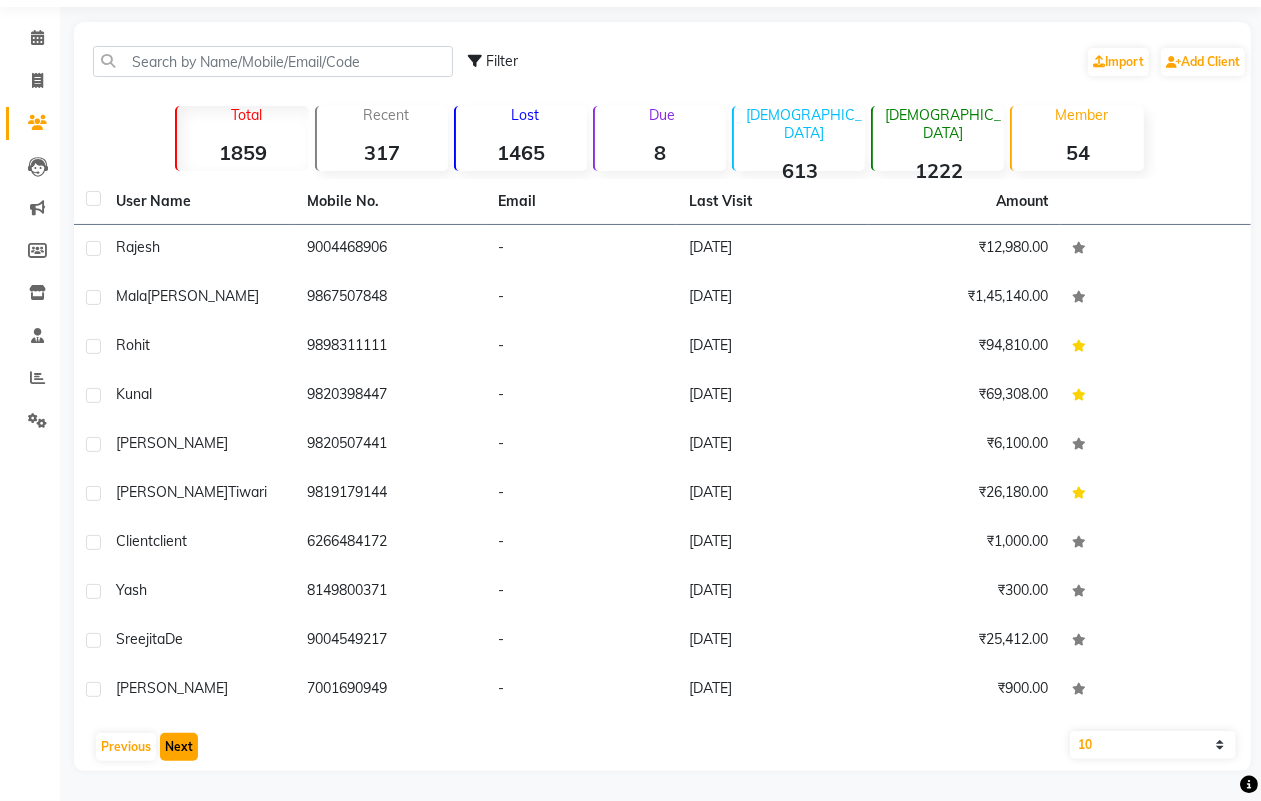 click on "Next" 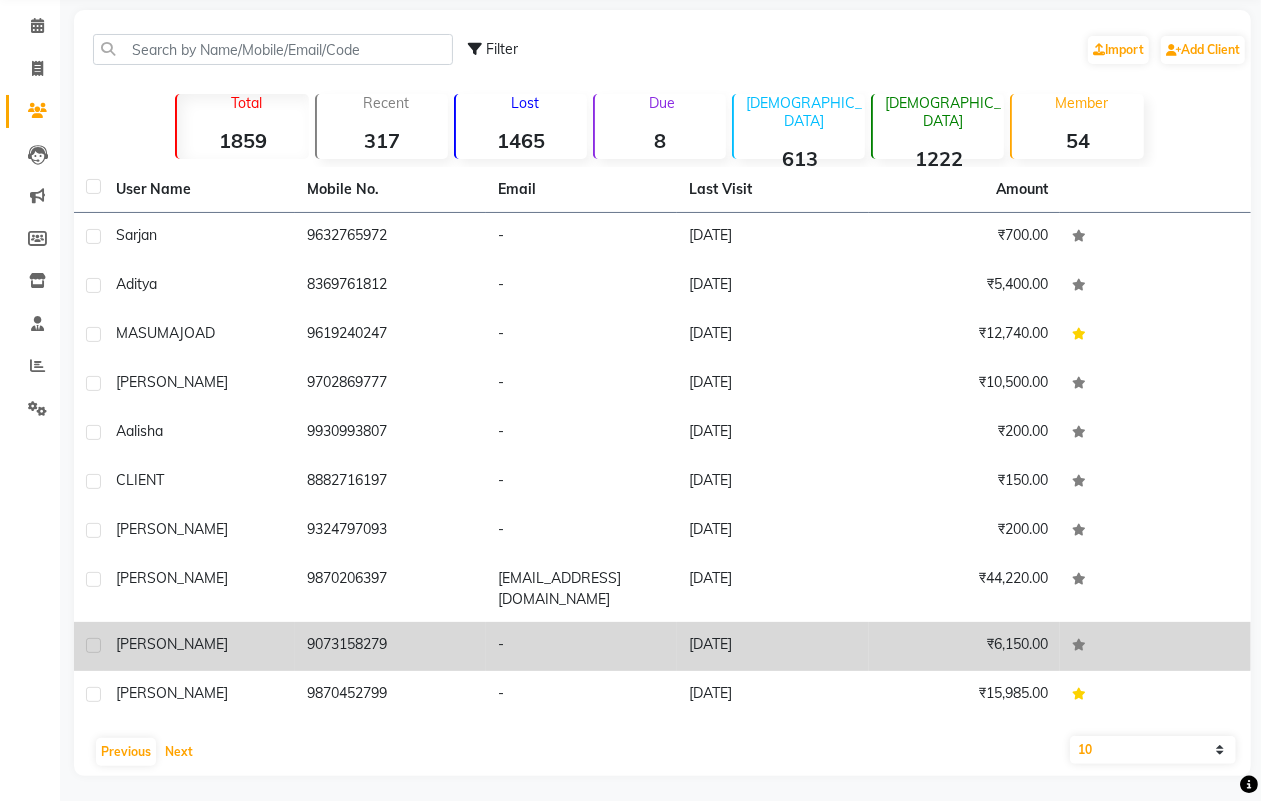 scroll, scrollTop: 81, scrollLeft: 0, axis: vertical 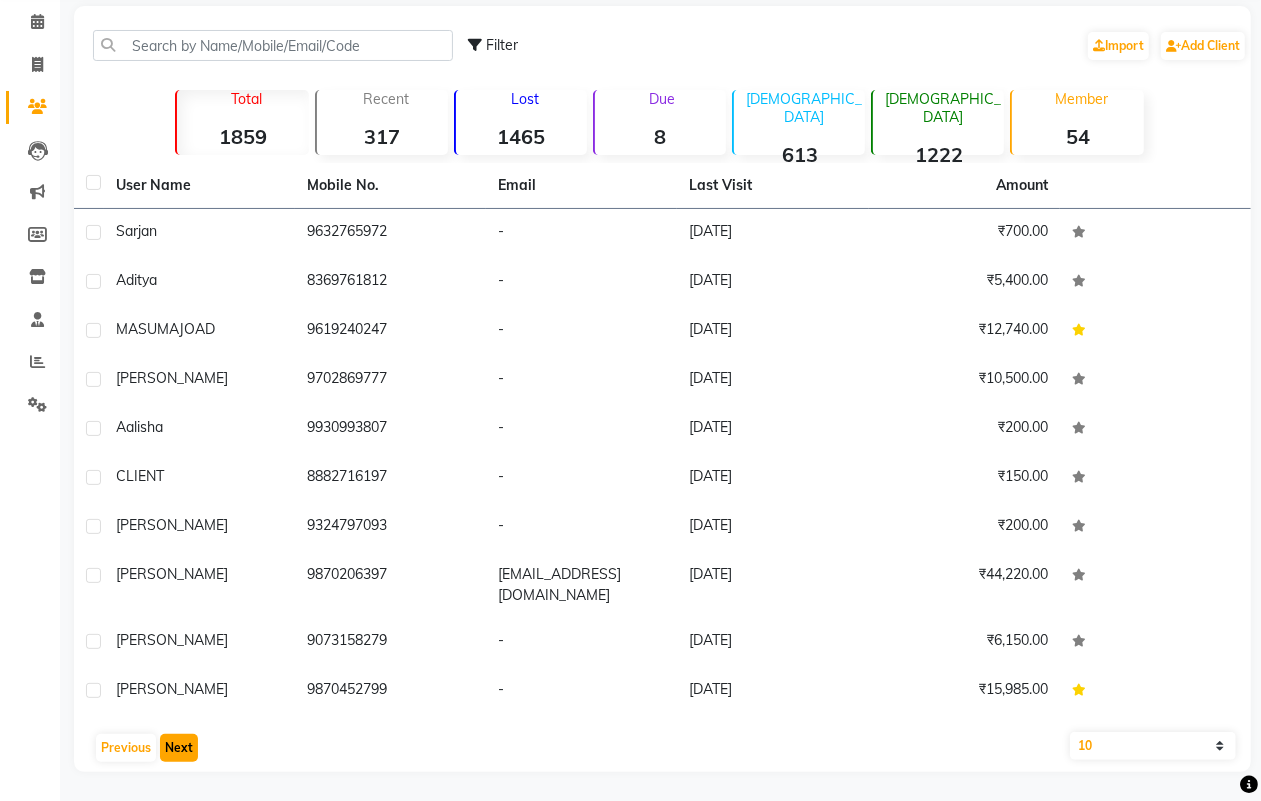 click on "Next" 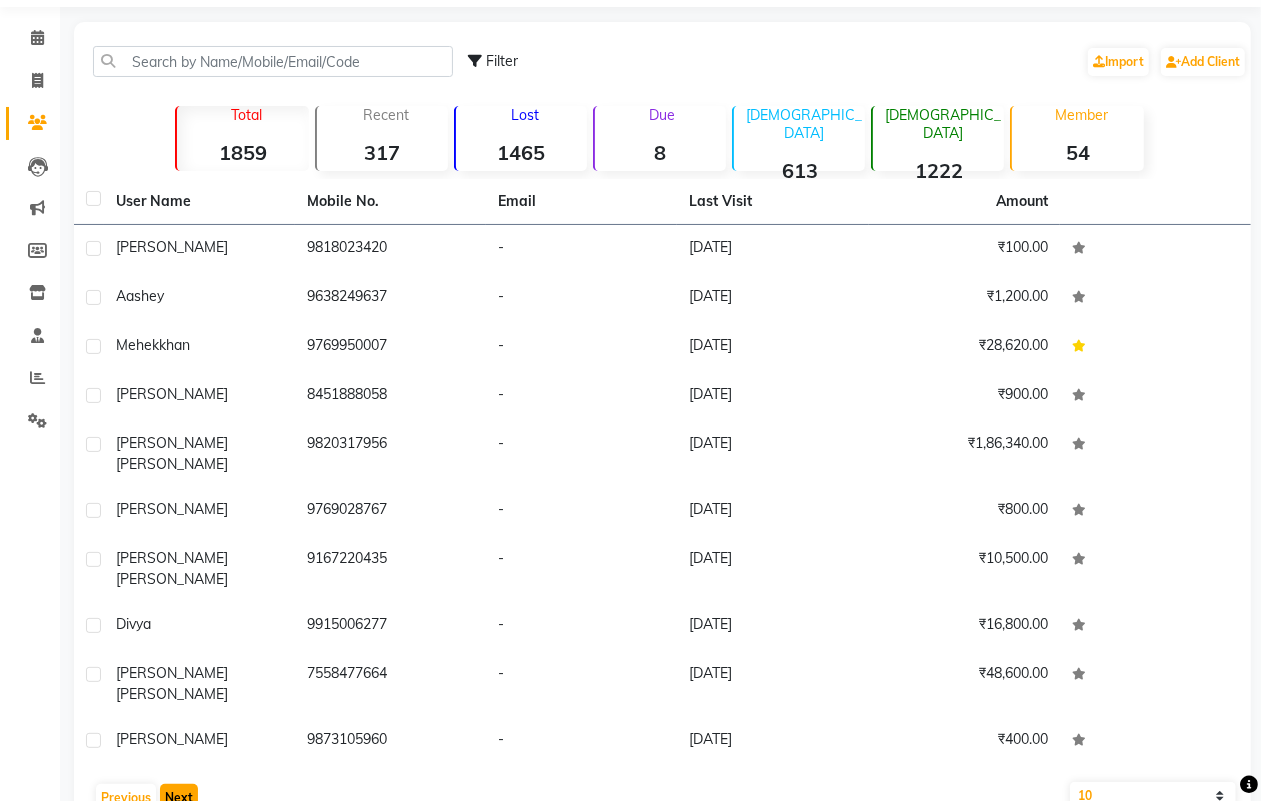 click on "Next" 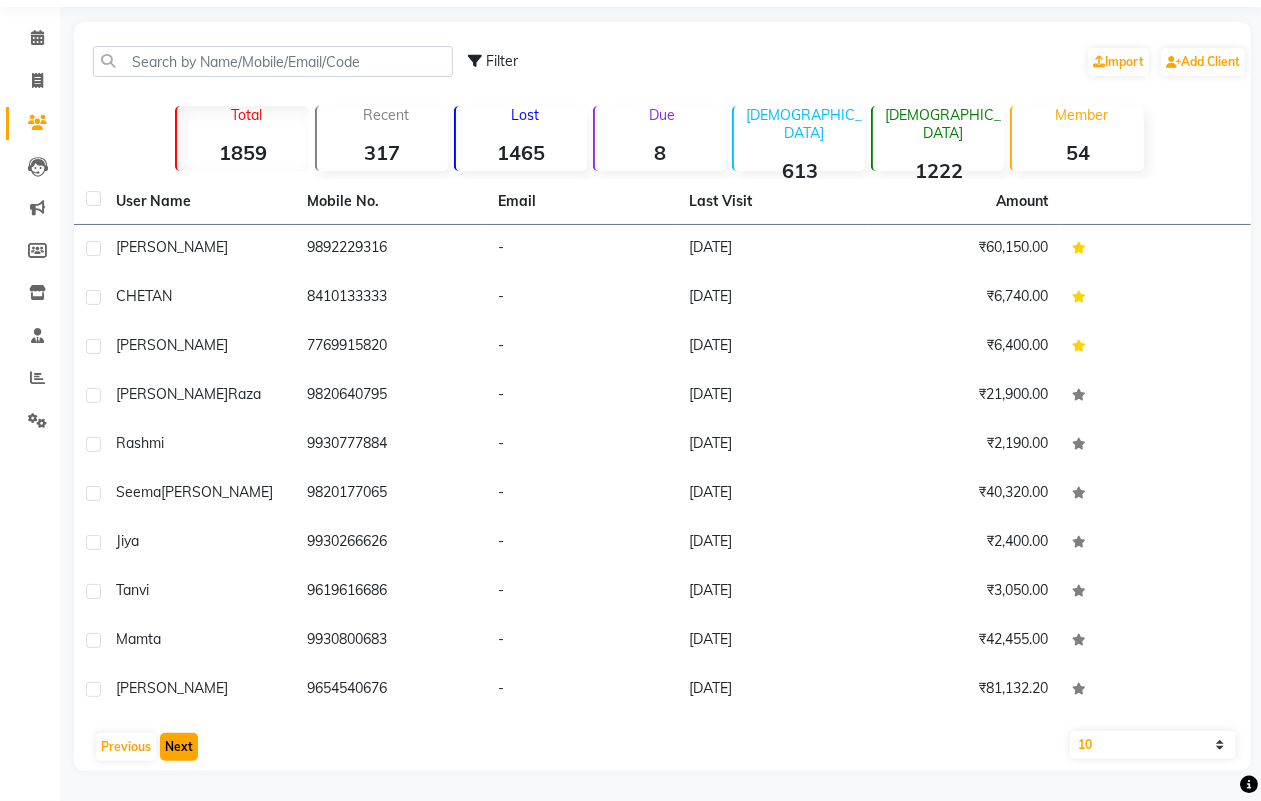 click on "Next" 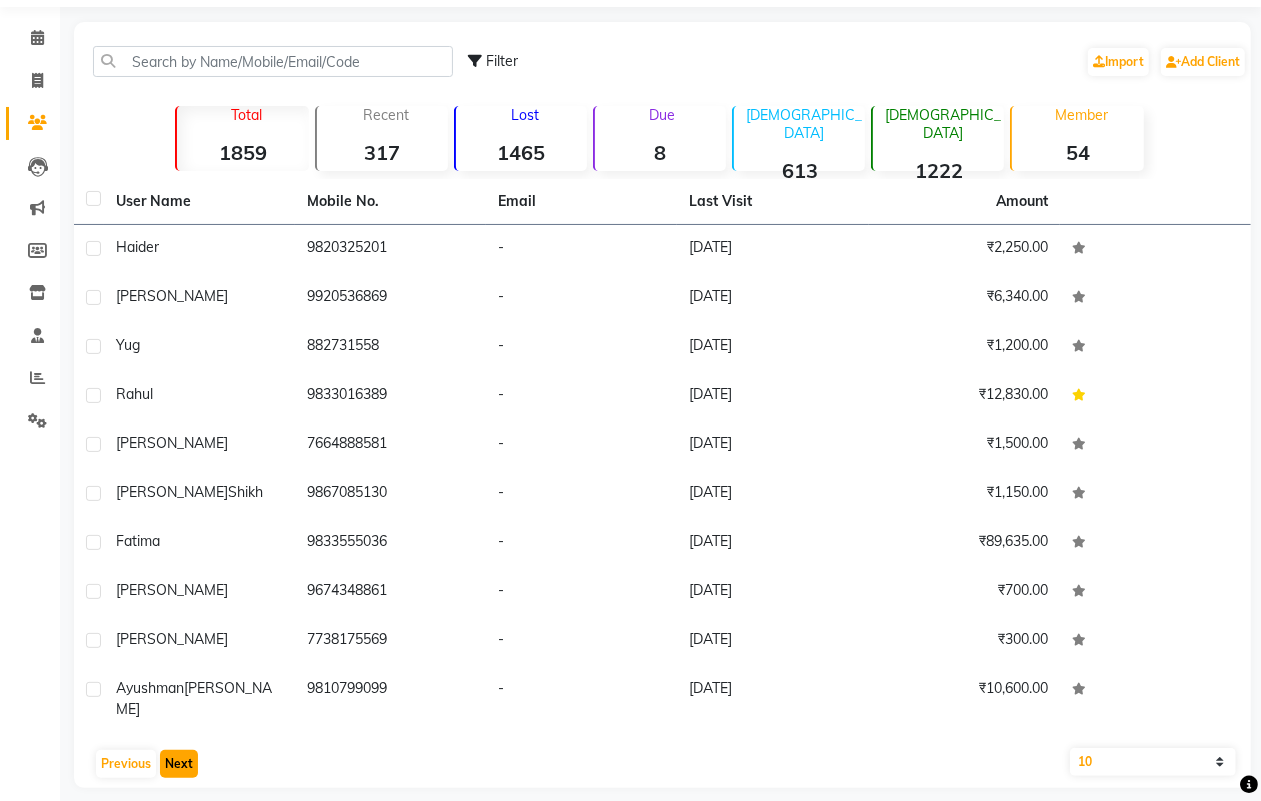 click on "Next" 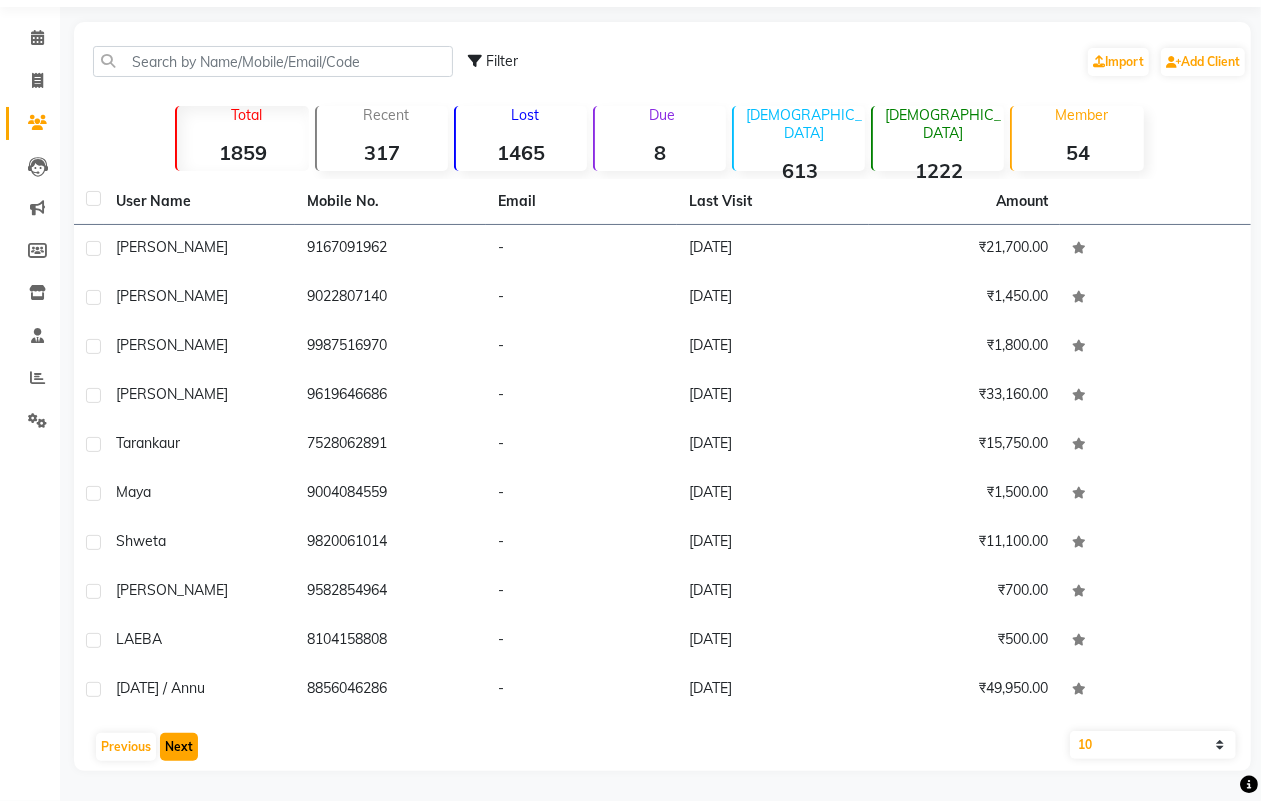 click on "Next" 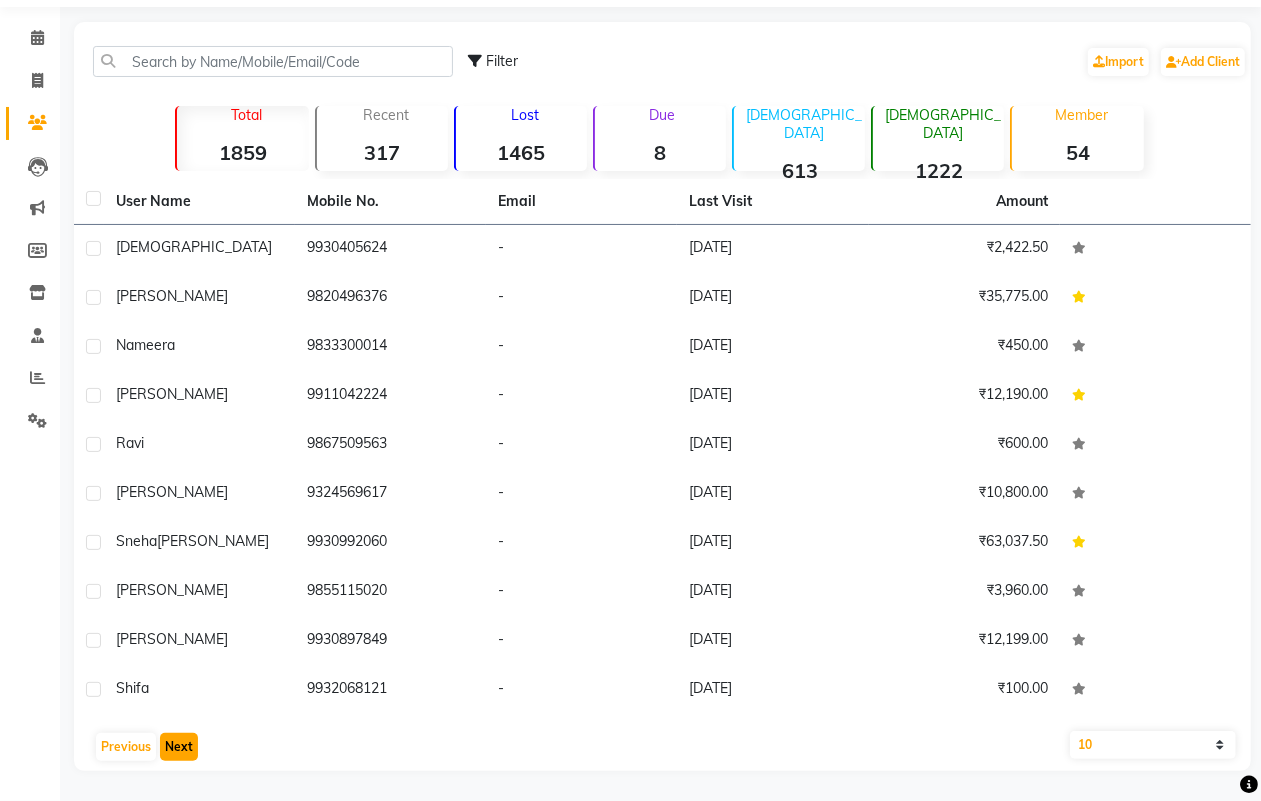 click on "Next" 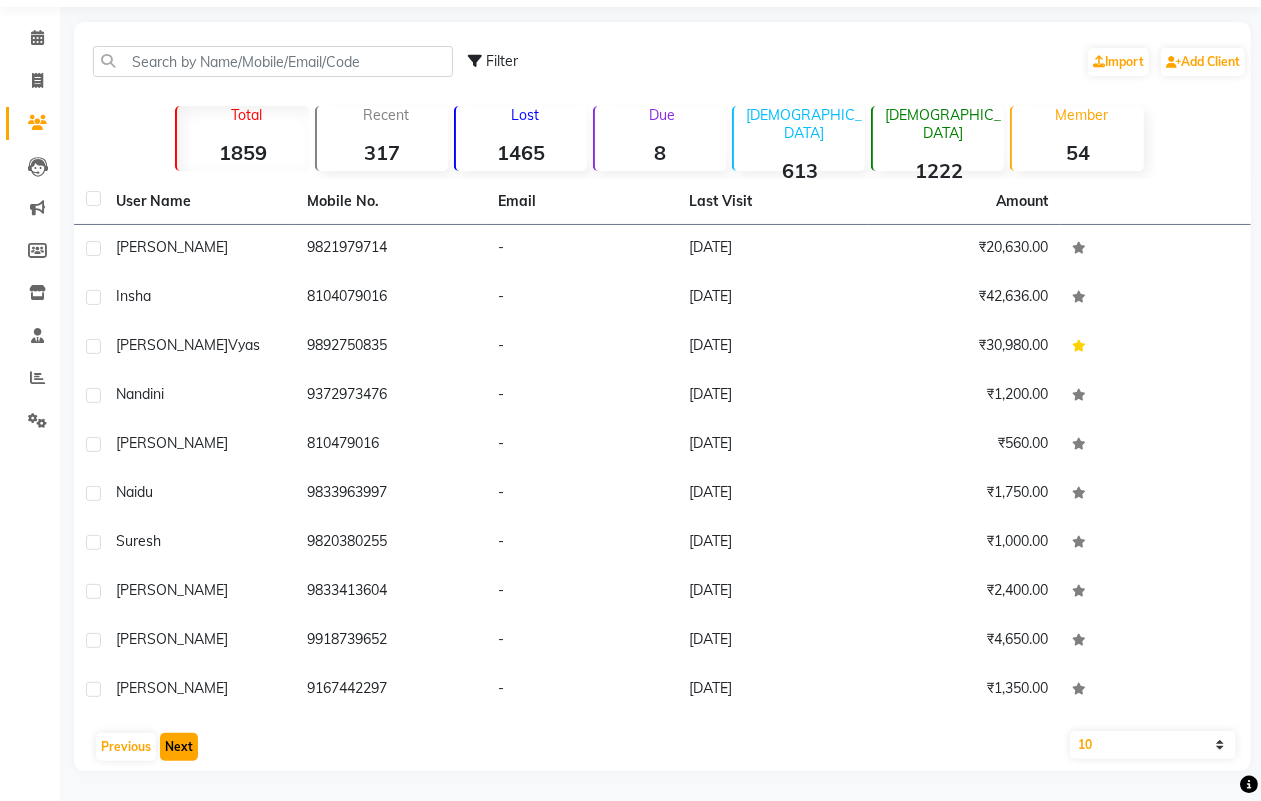 click on "Next" 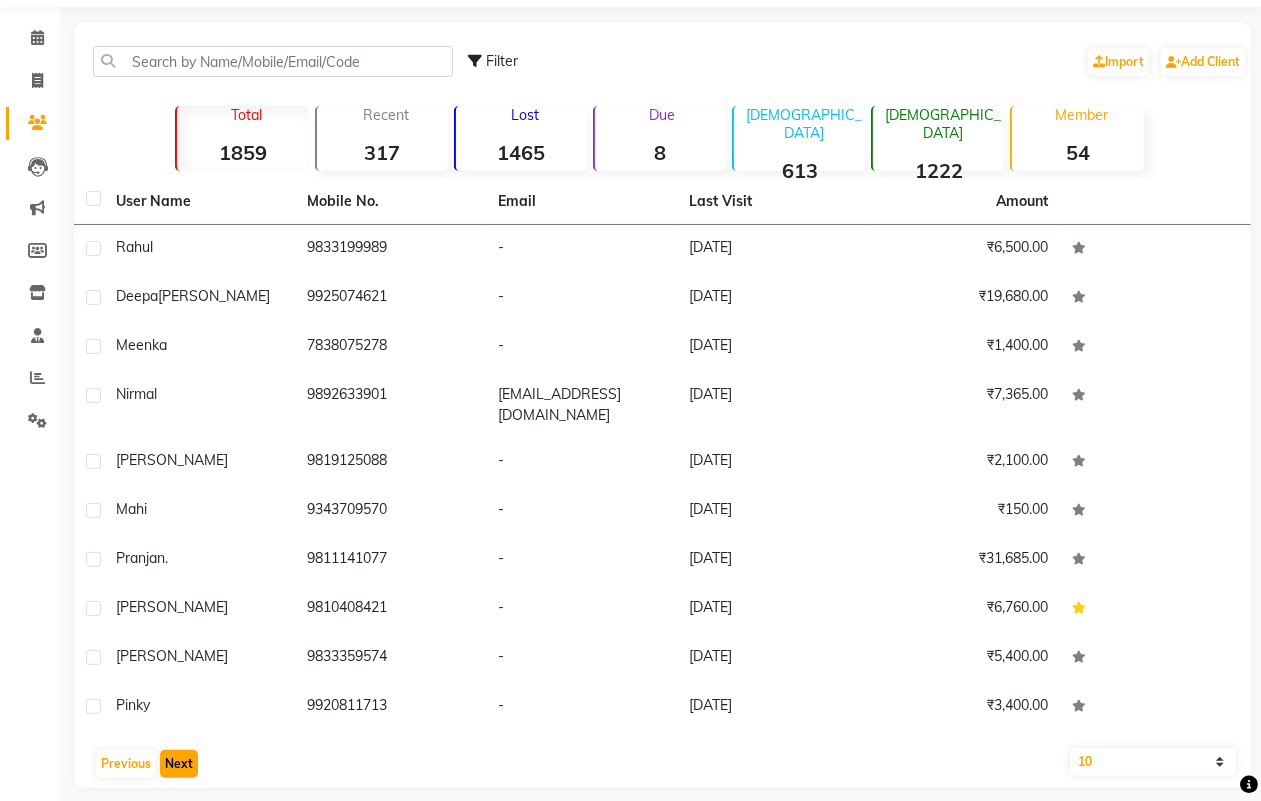 click on "Next" 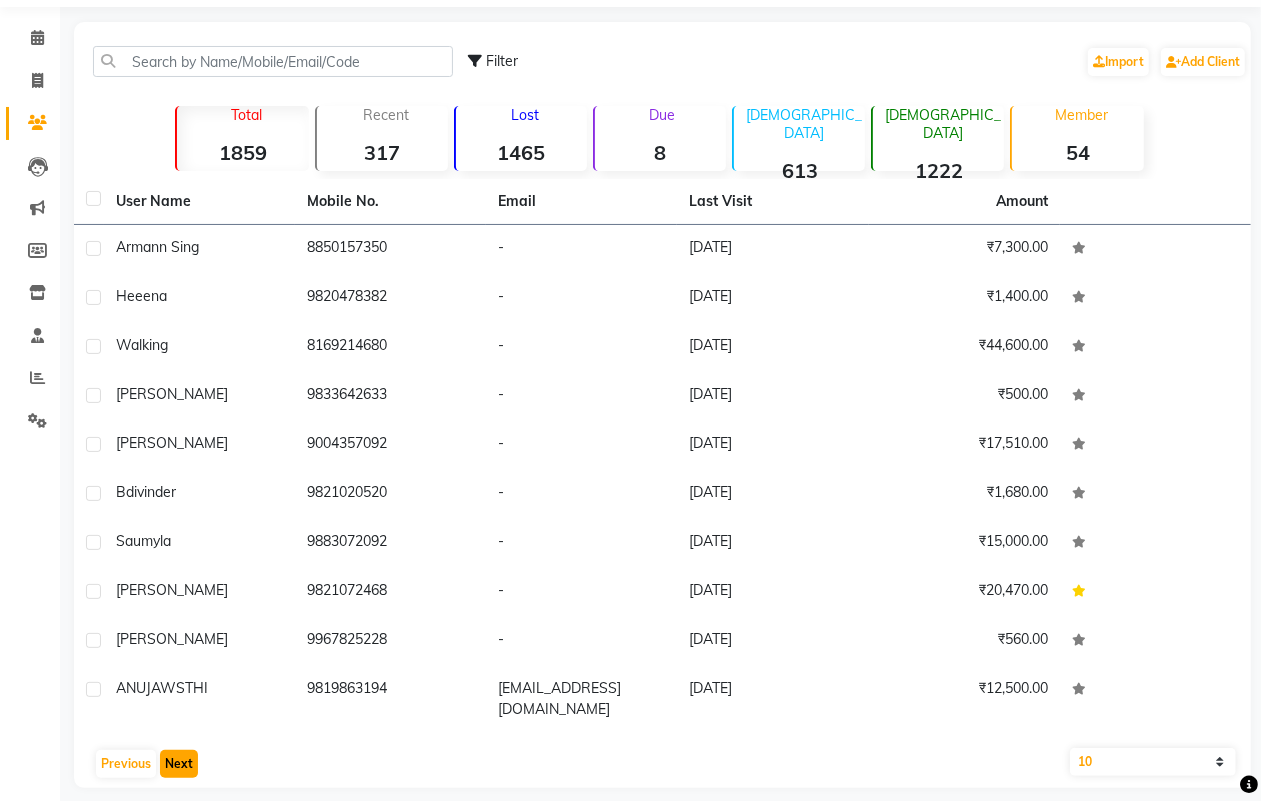 click on "Next" 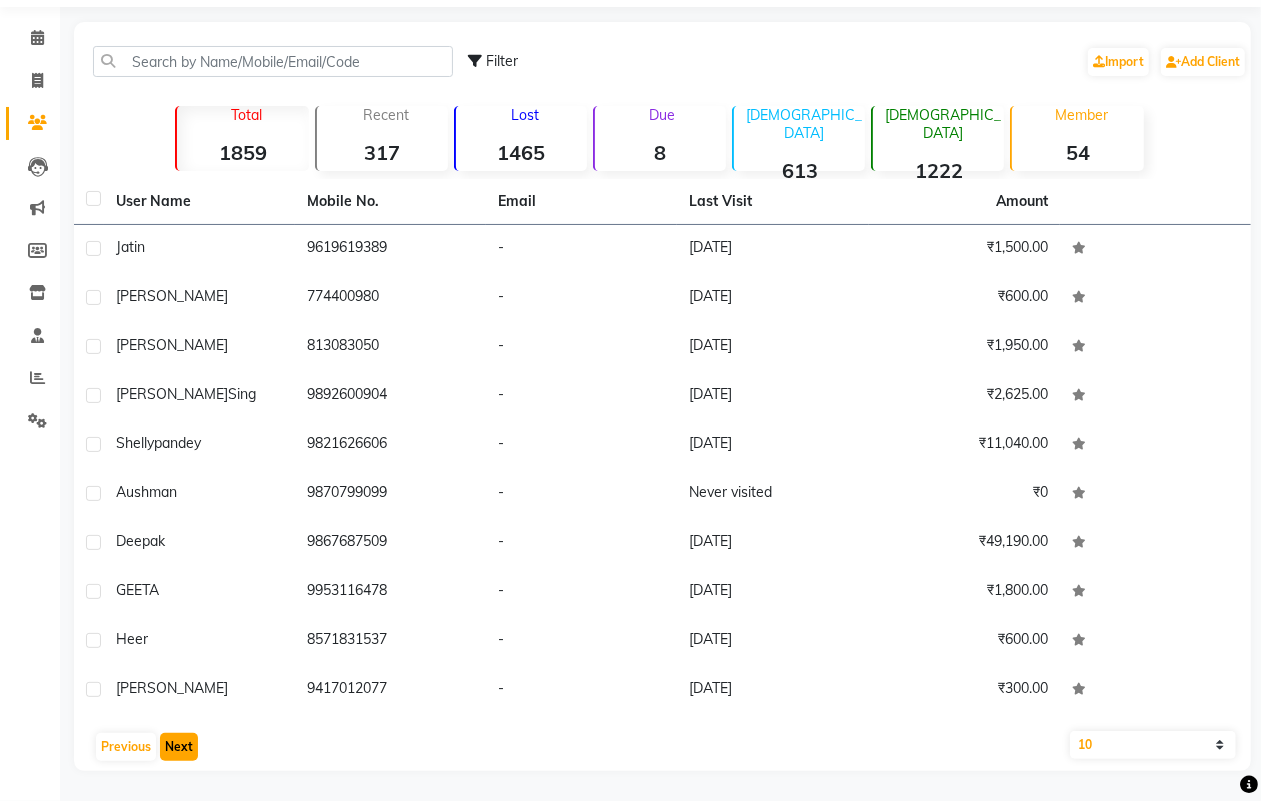 click on "Next" 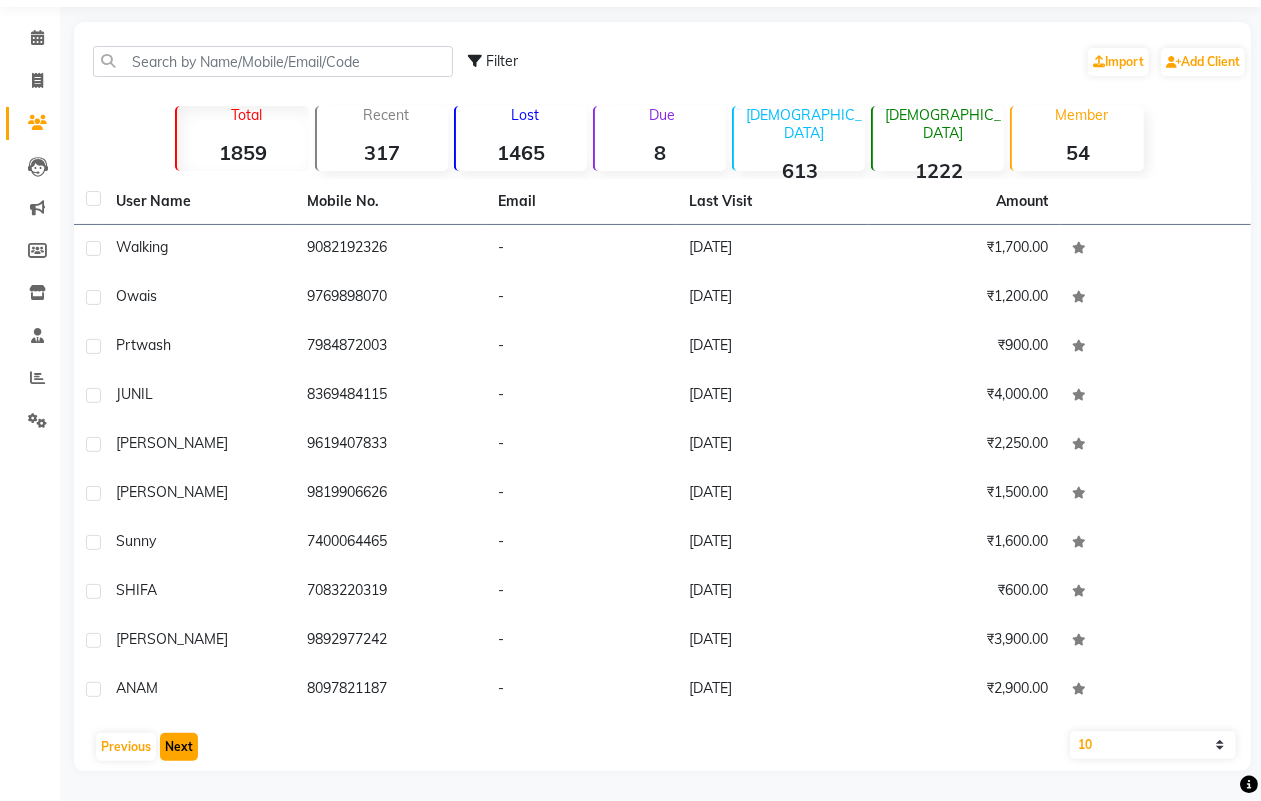 click on "Next" 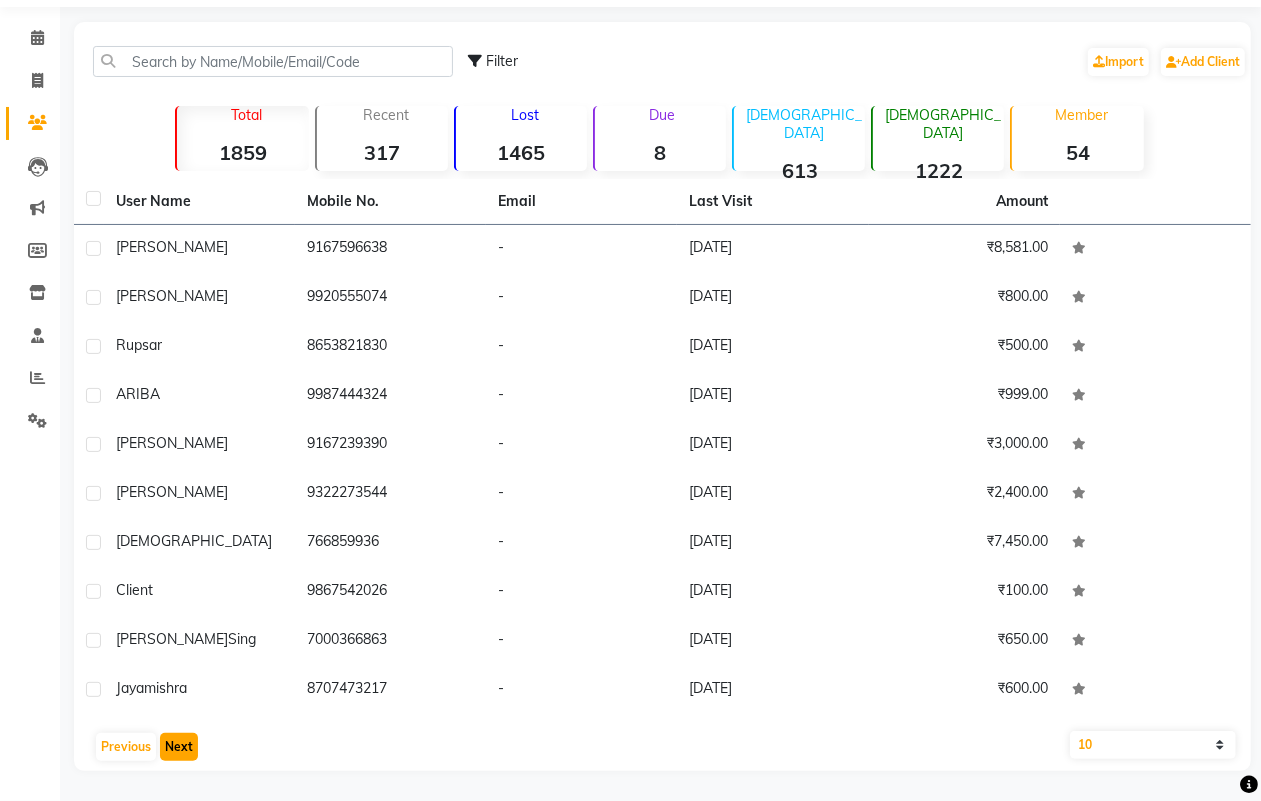 click on "Next" 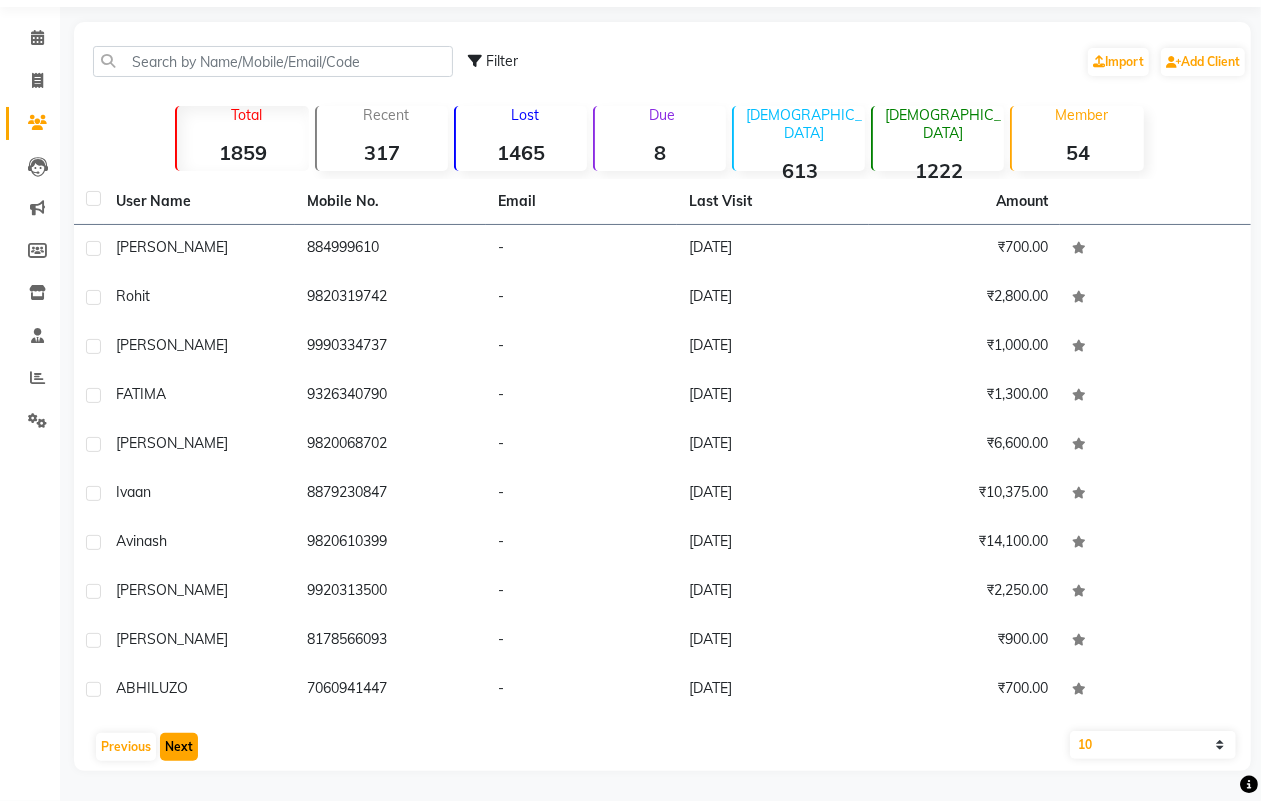 click on "Next" 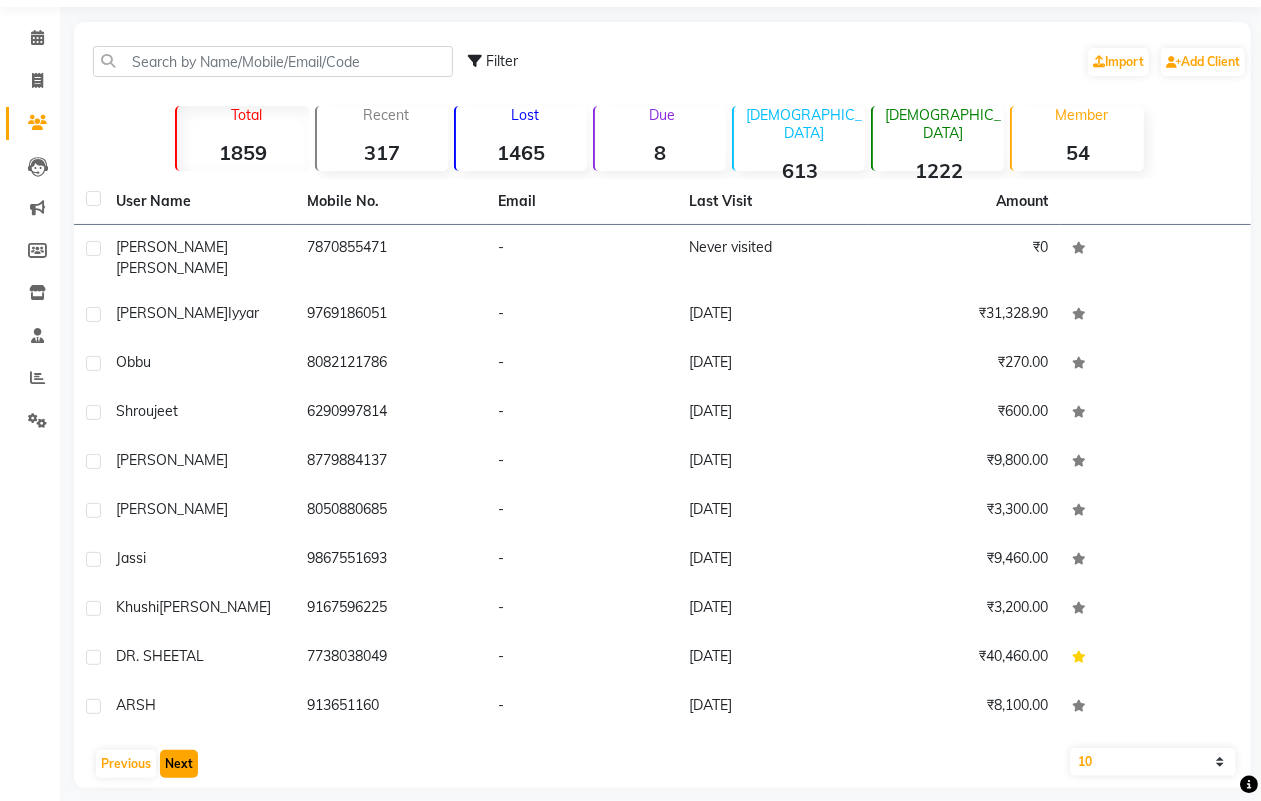 click on "Next" 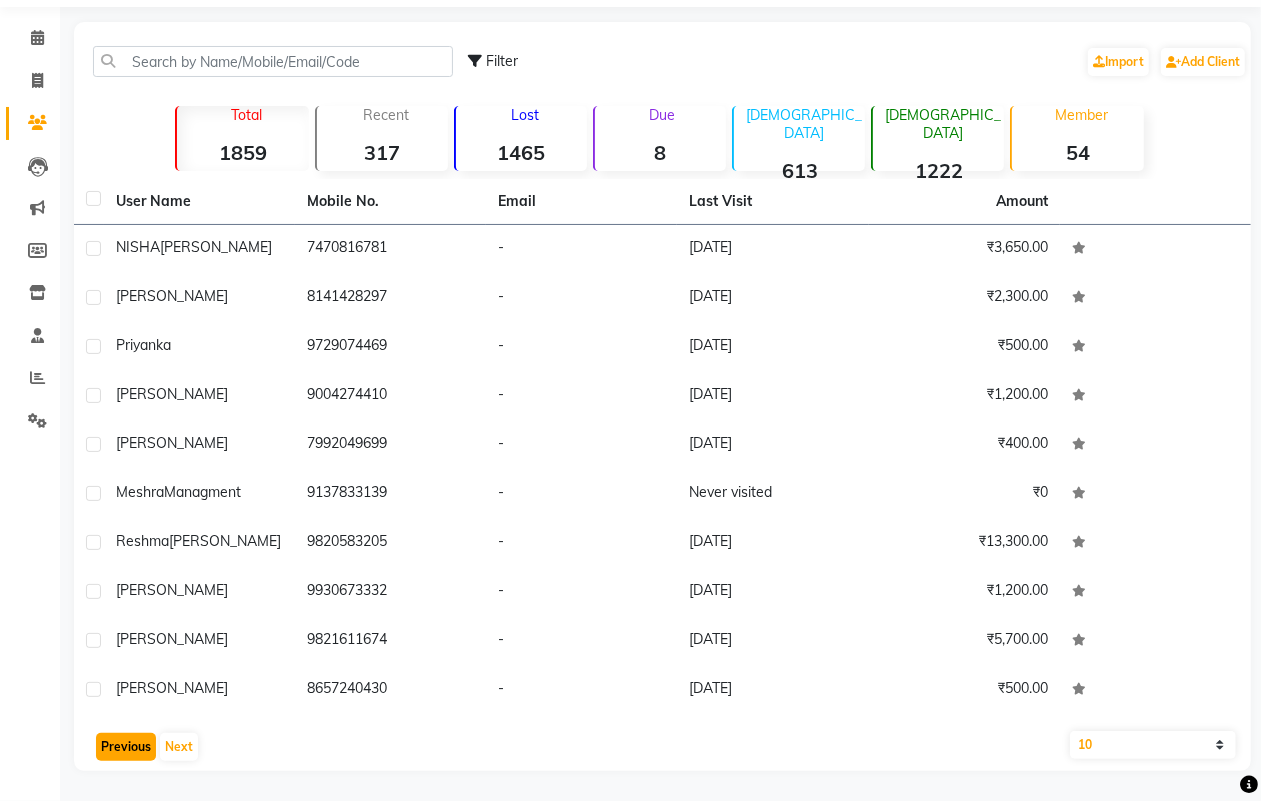 click on "Previous" 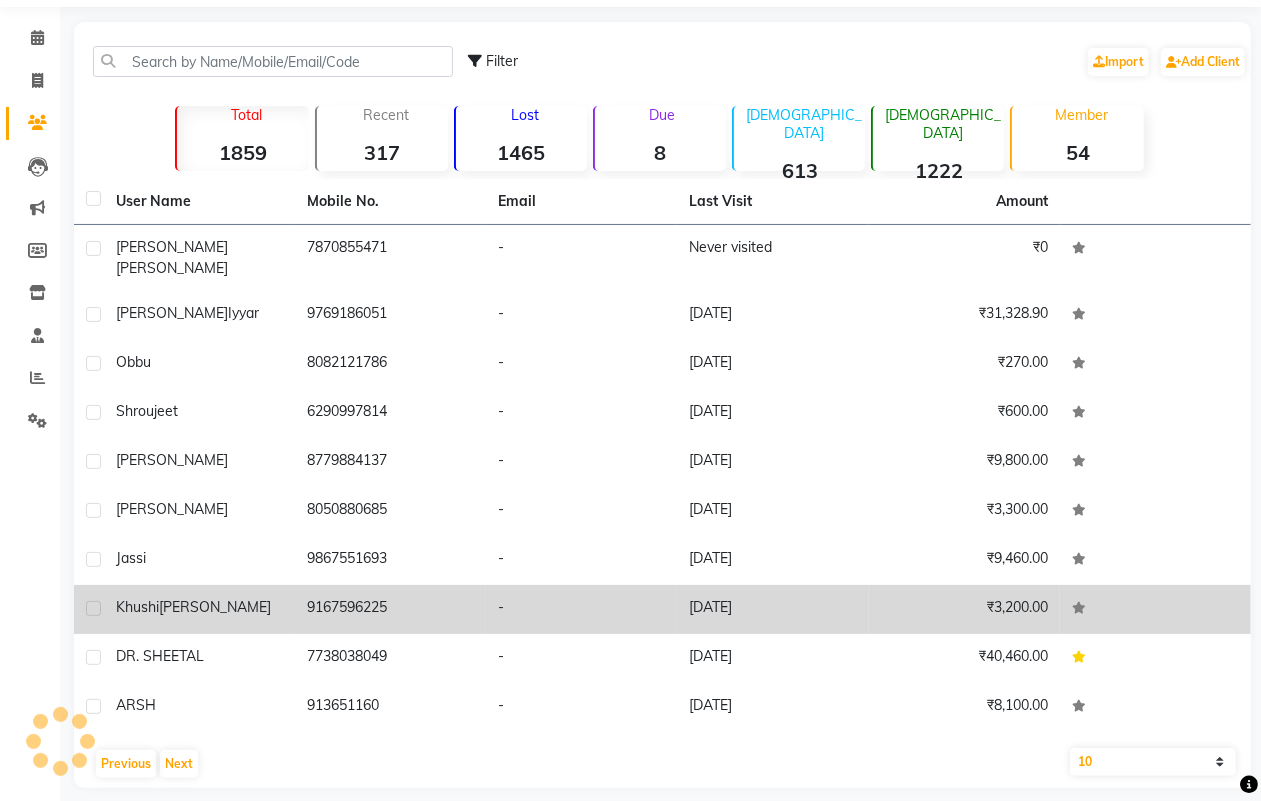 click 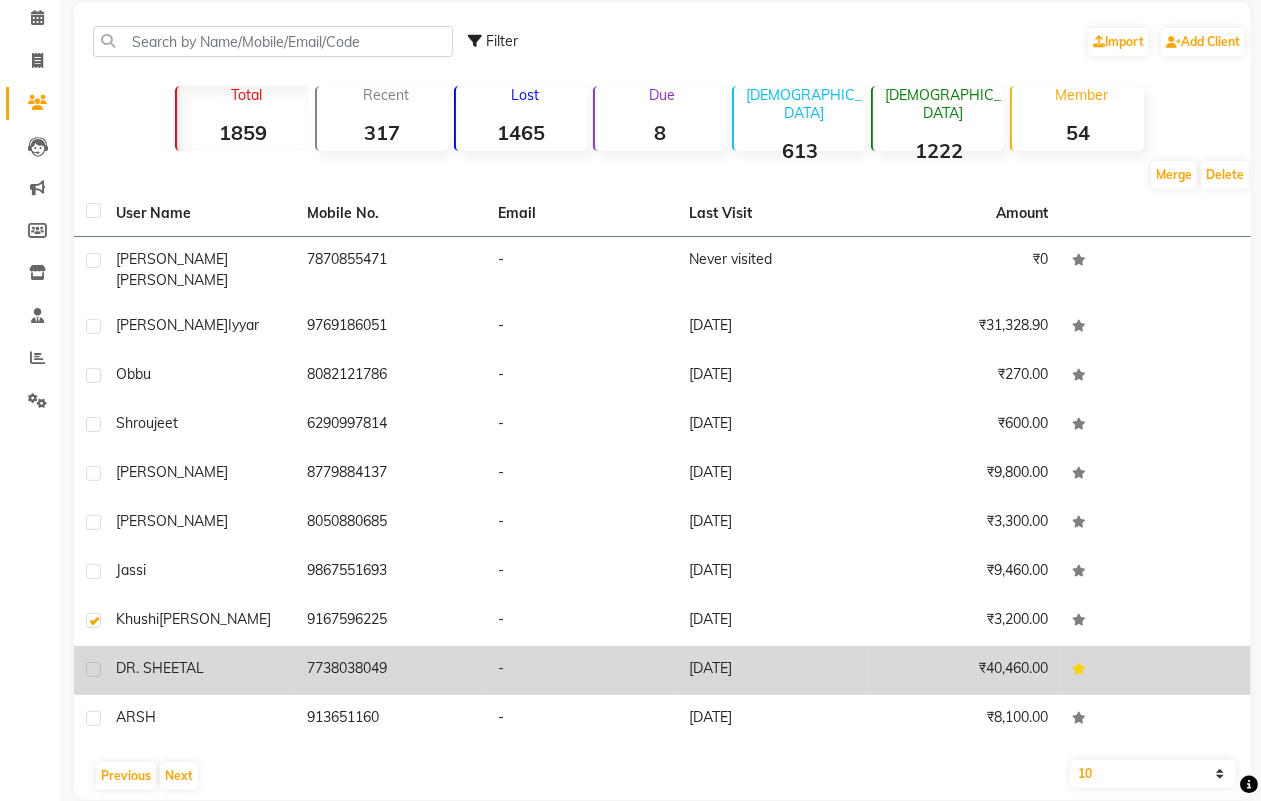 scroll, scrollTop: 96, scrollLeft: 0, axis: vertical 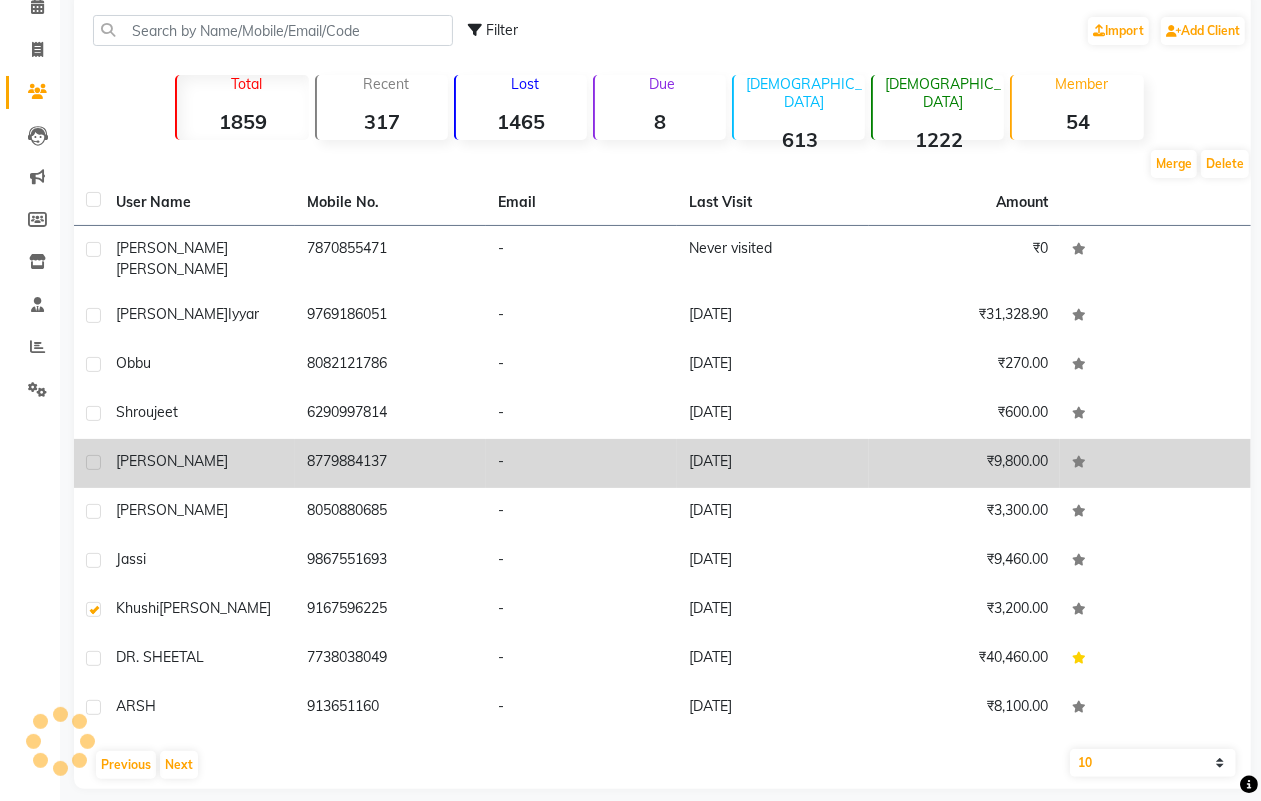 click on "8779884137" 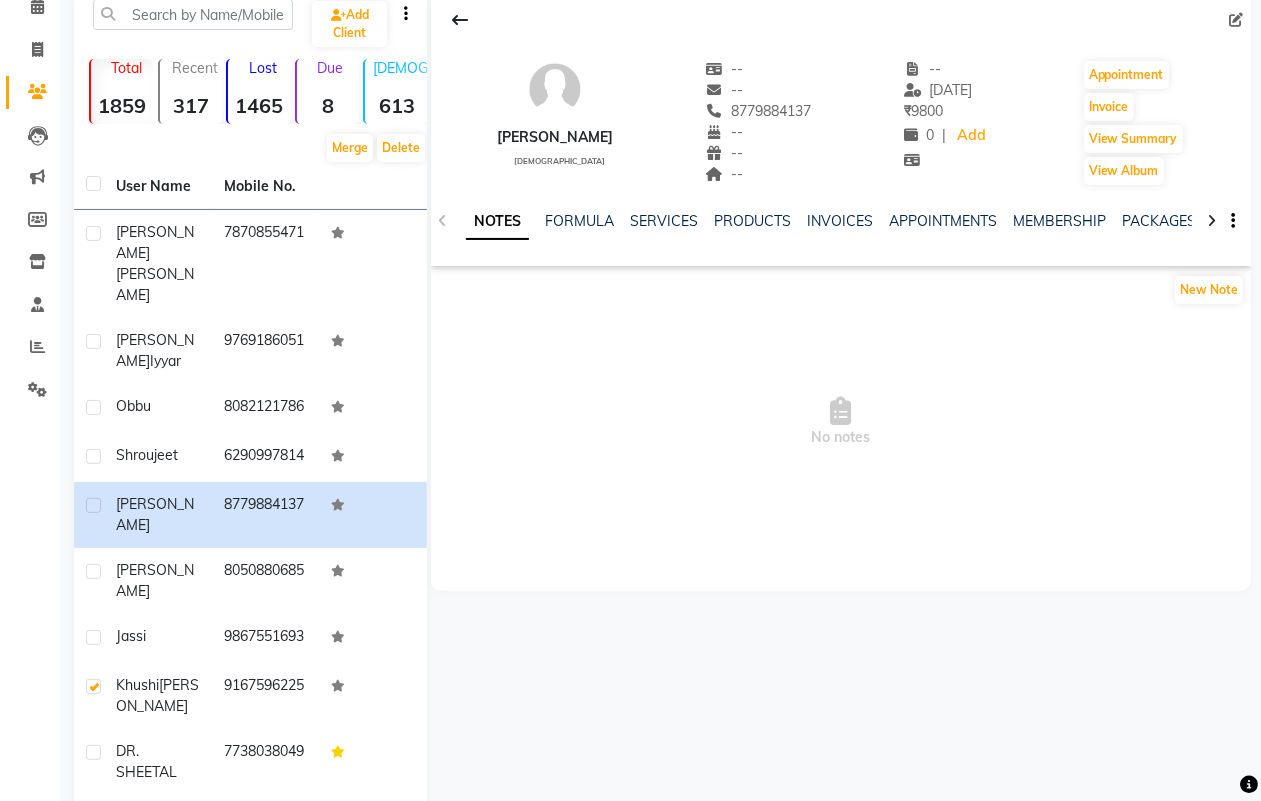 click on "--" 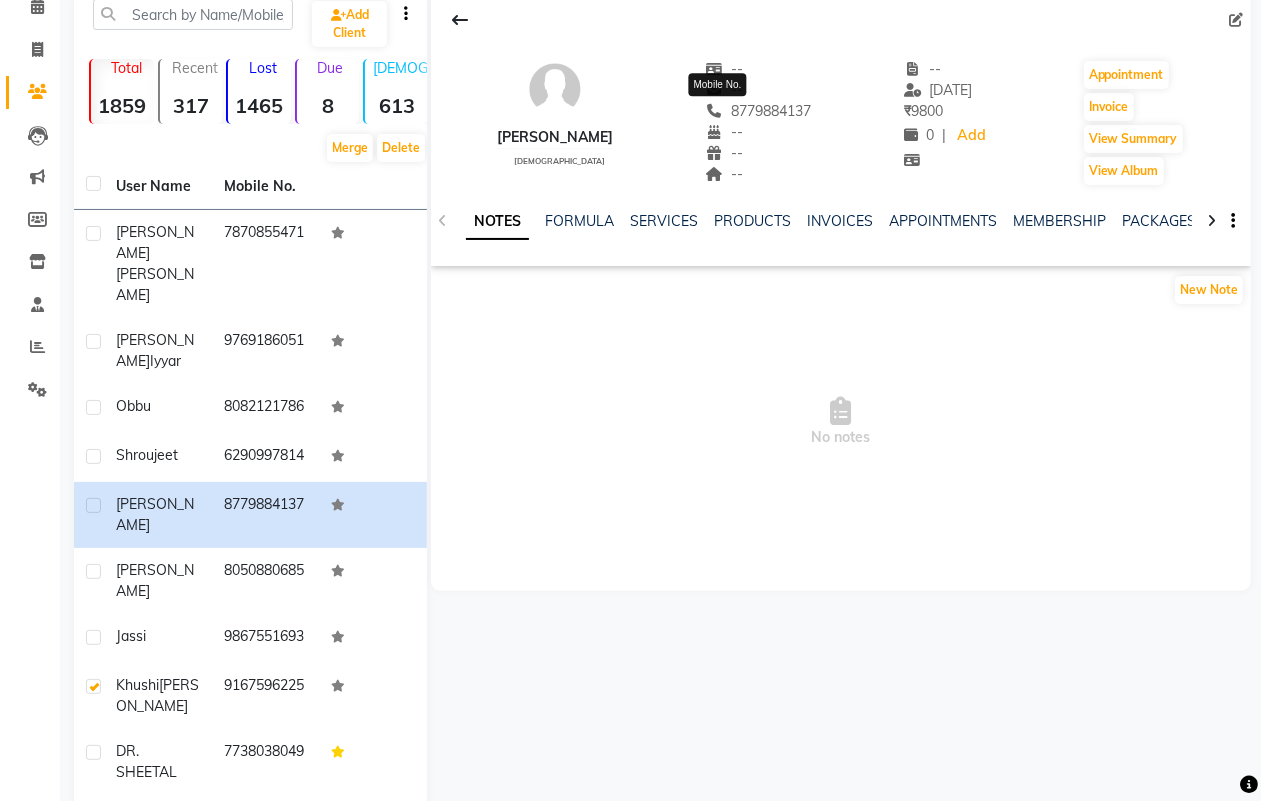 click on "--" 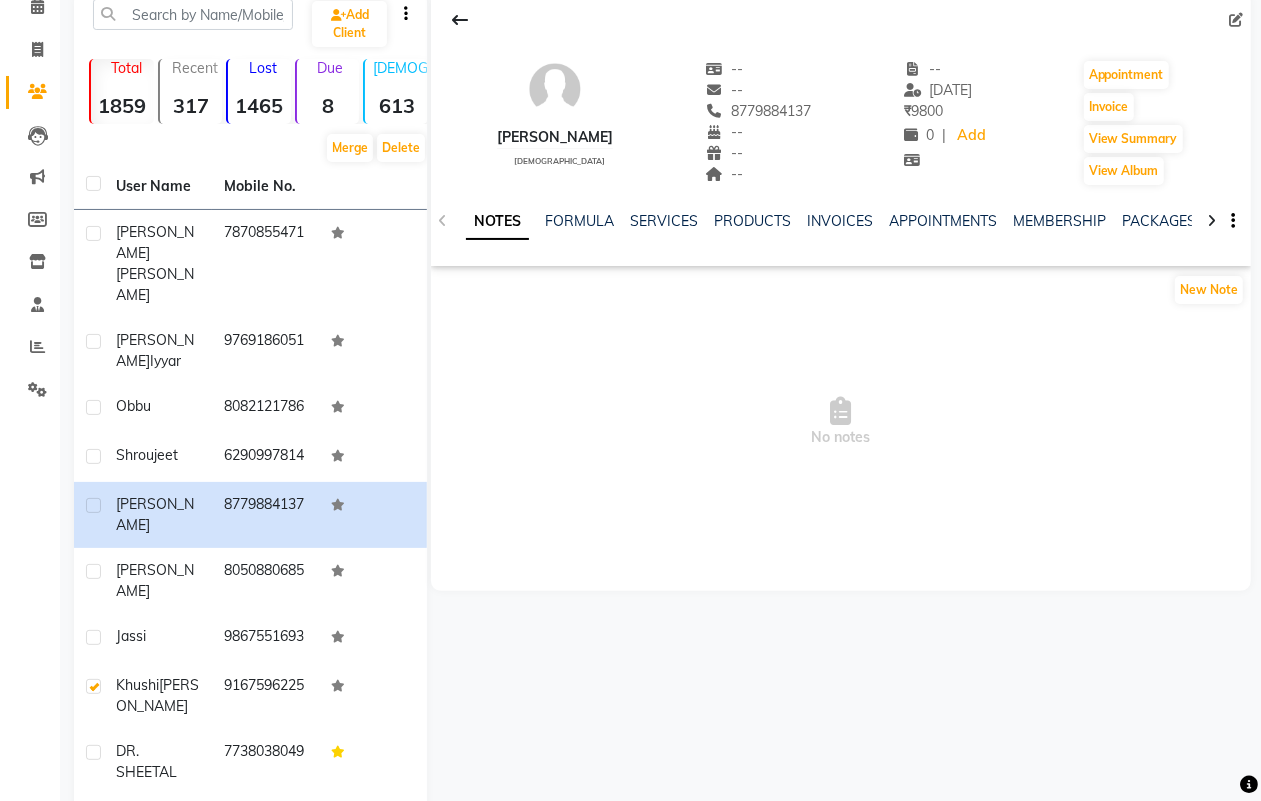 click on "8779884137" 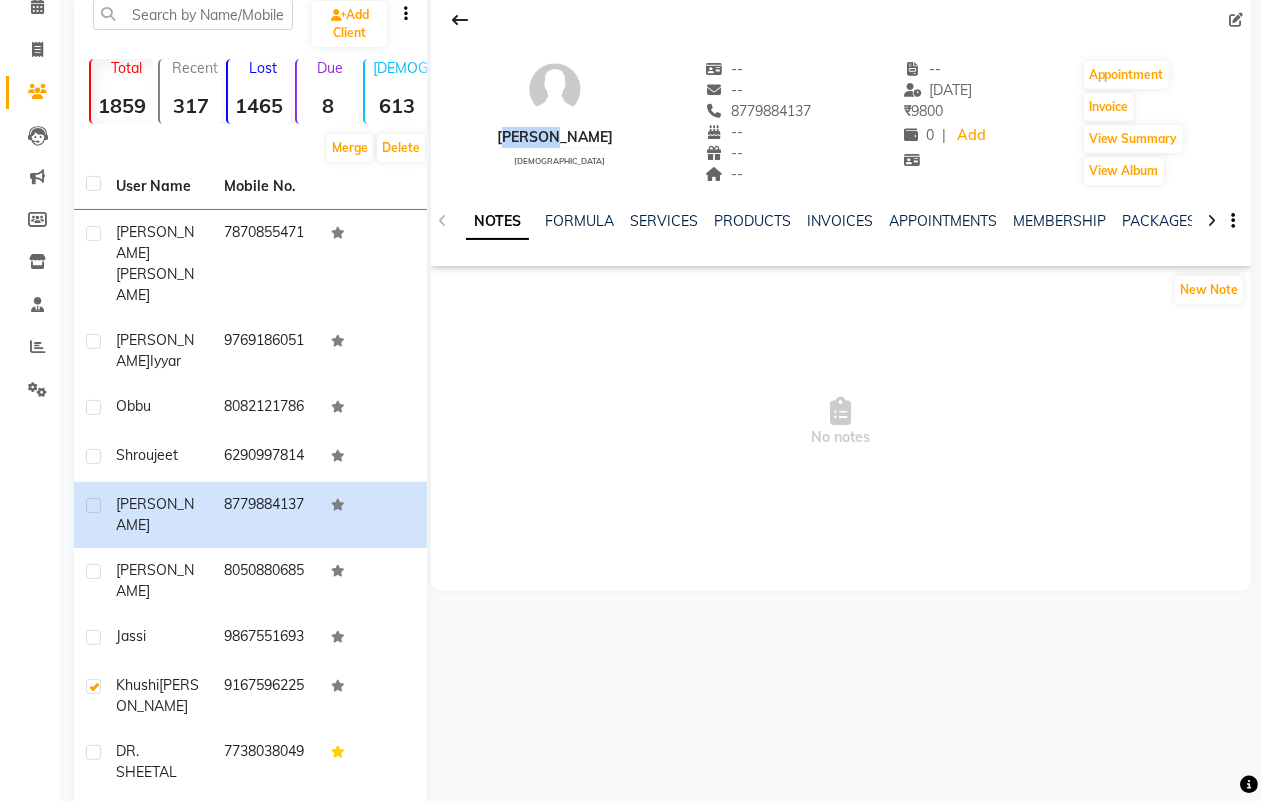 click on "[PERSON_NAME]" 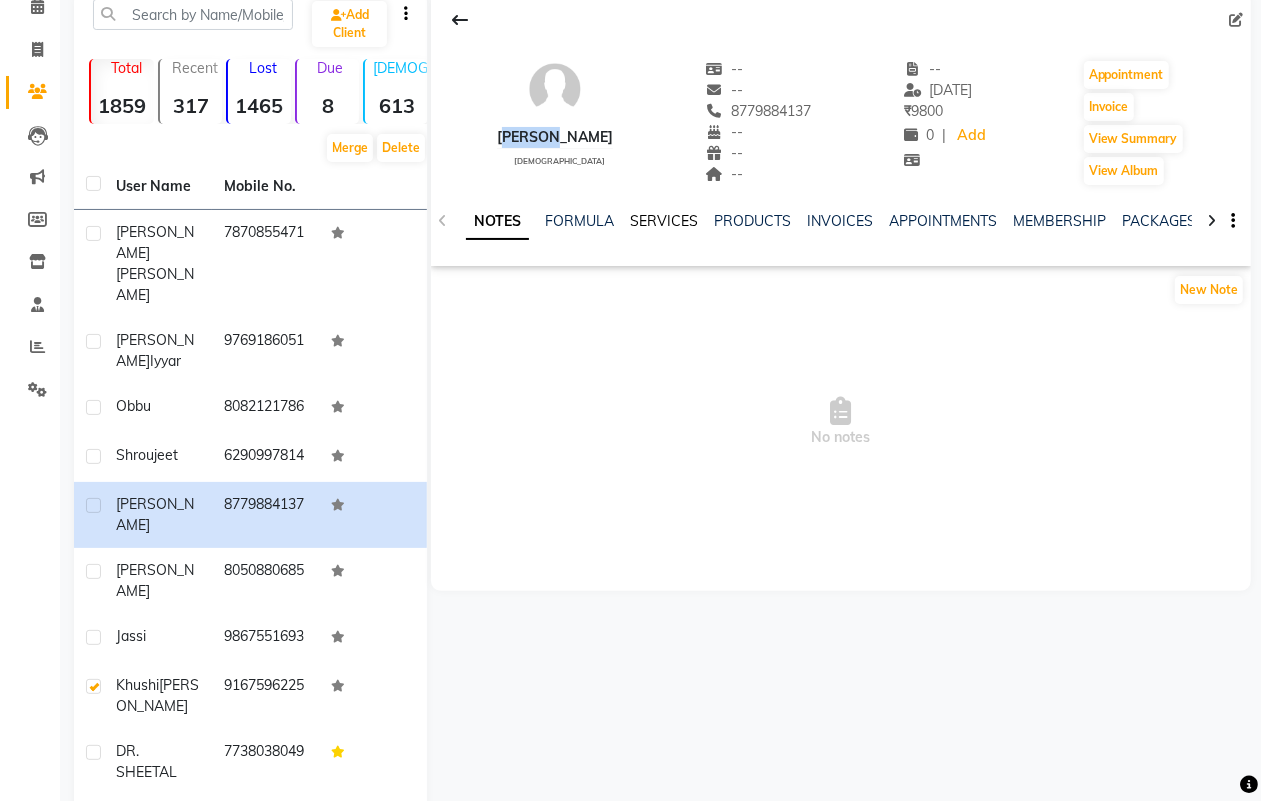 click on "SERVICES" 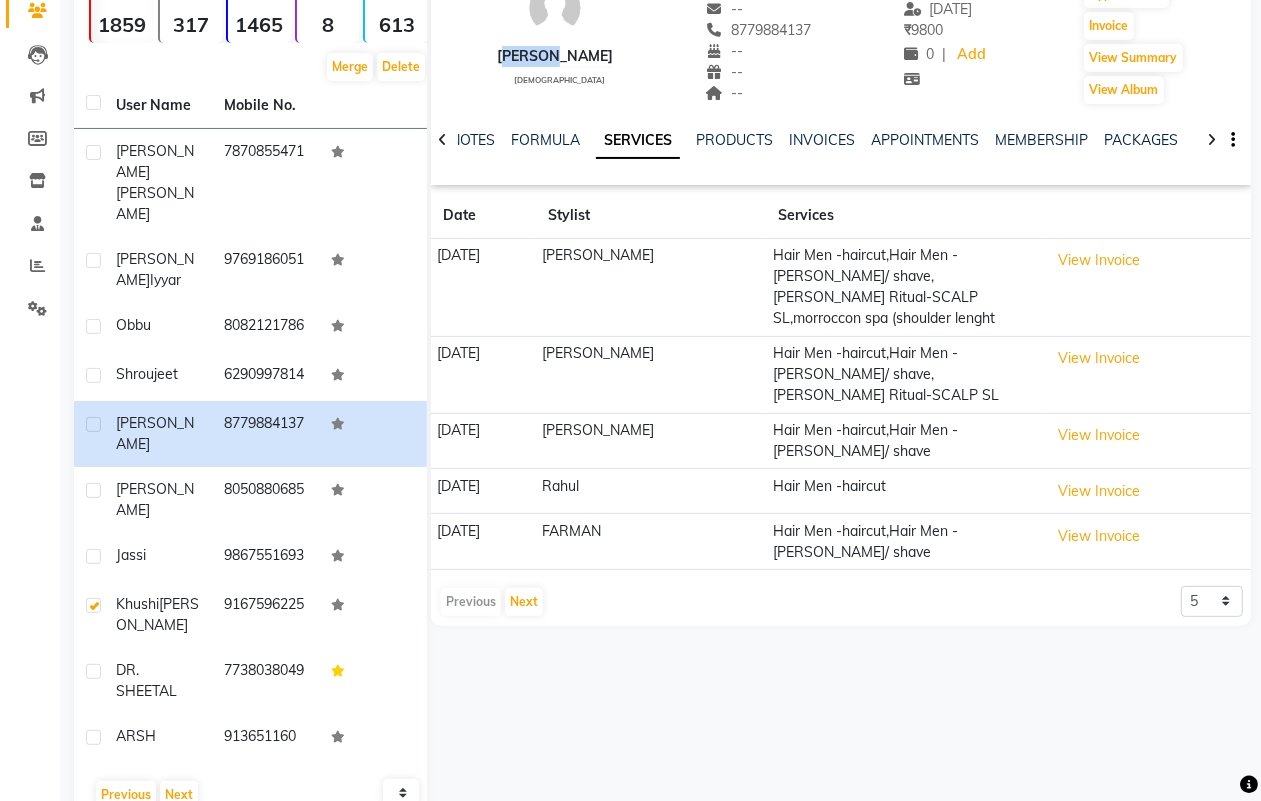 scroll, scrollTop: 233, scrollLeft: 0, axis: vertical 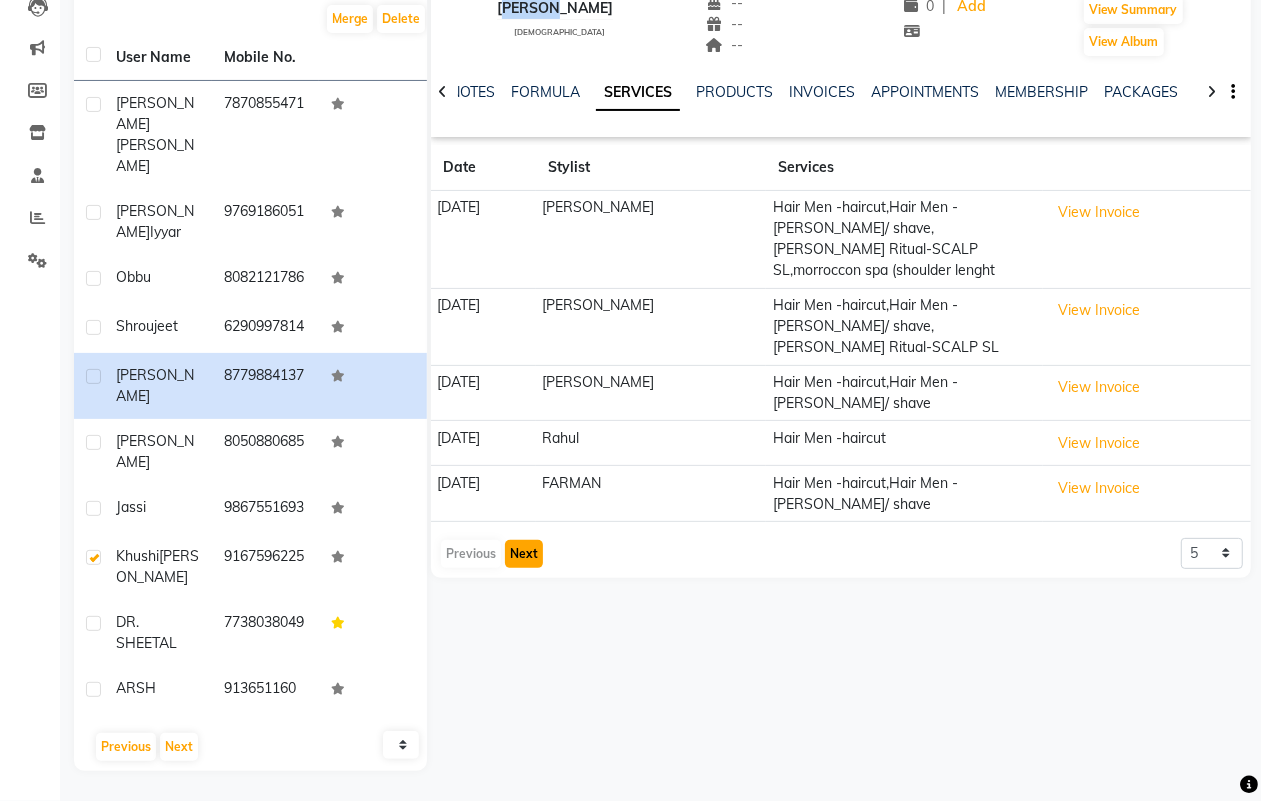 click on "Next" 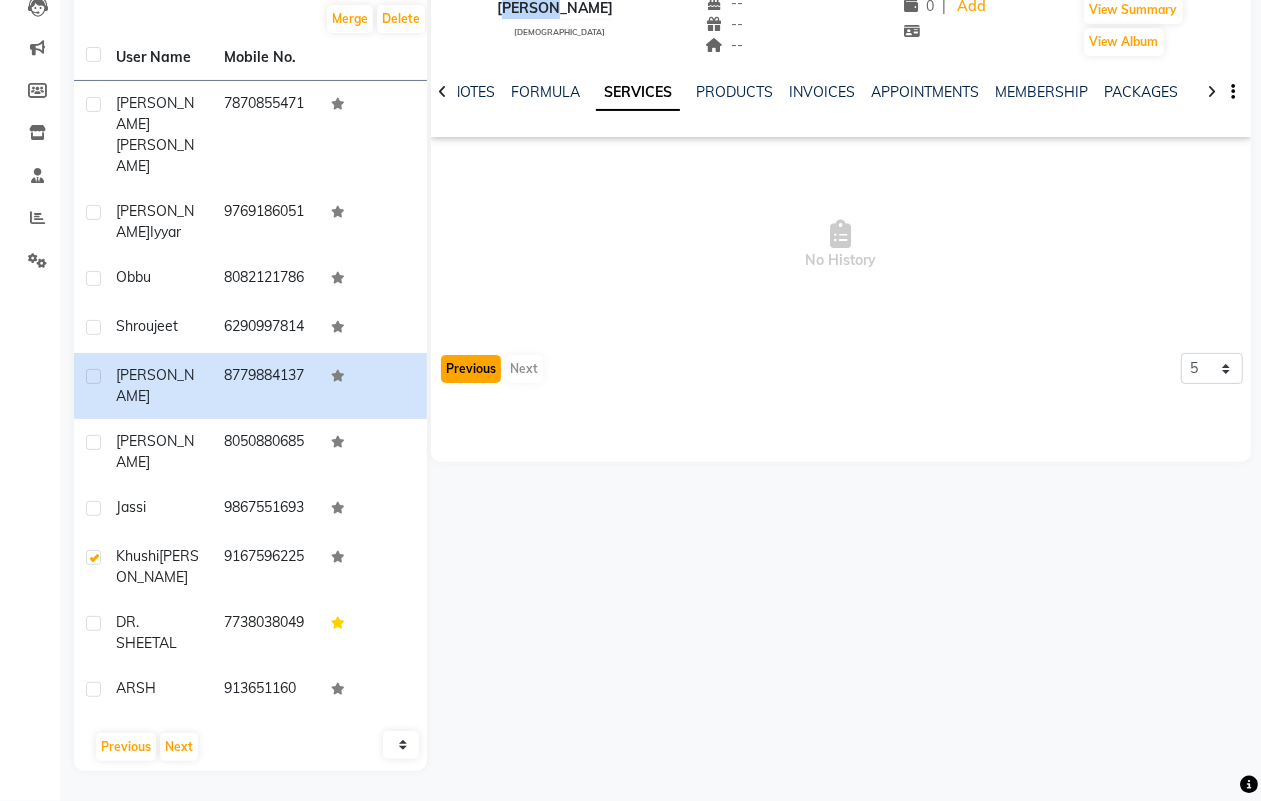 click on "Previous" 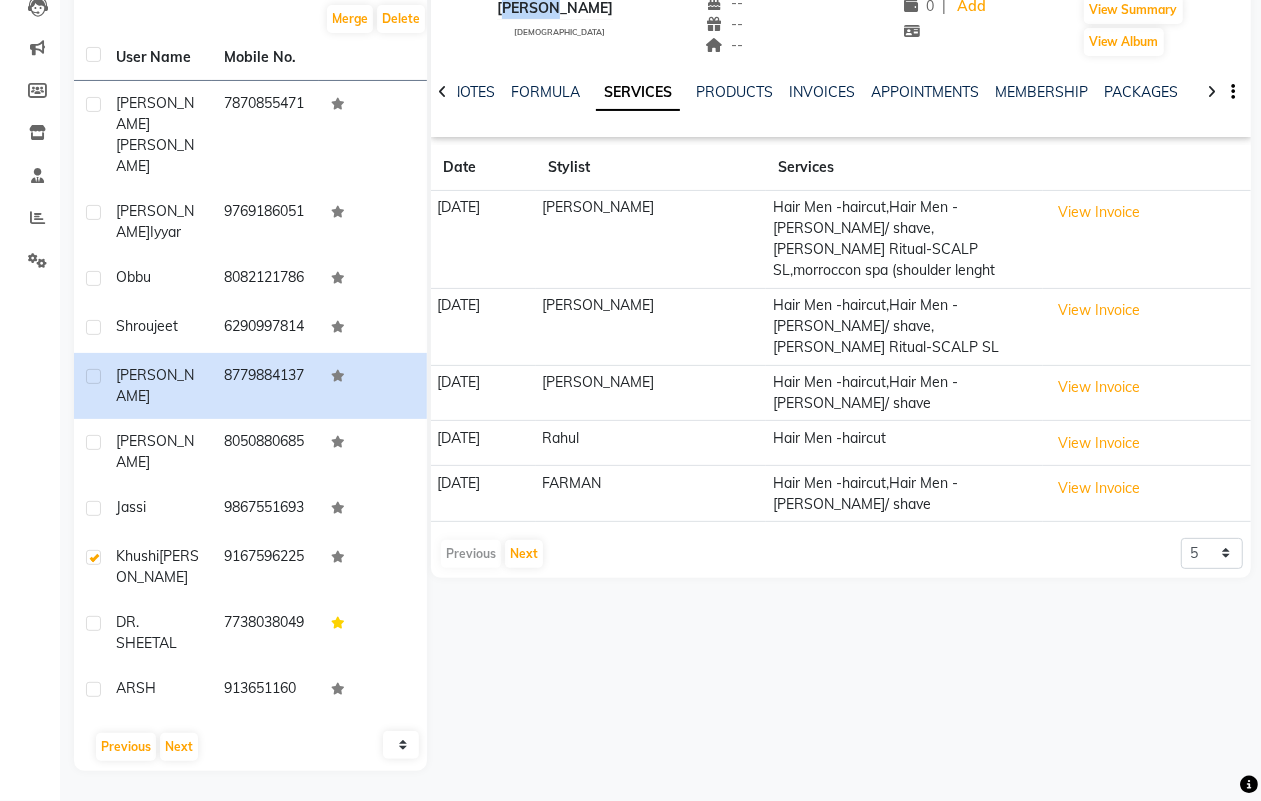 scroll, scrollTop: 0, scrollLeft: 0, axis: both 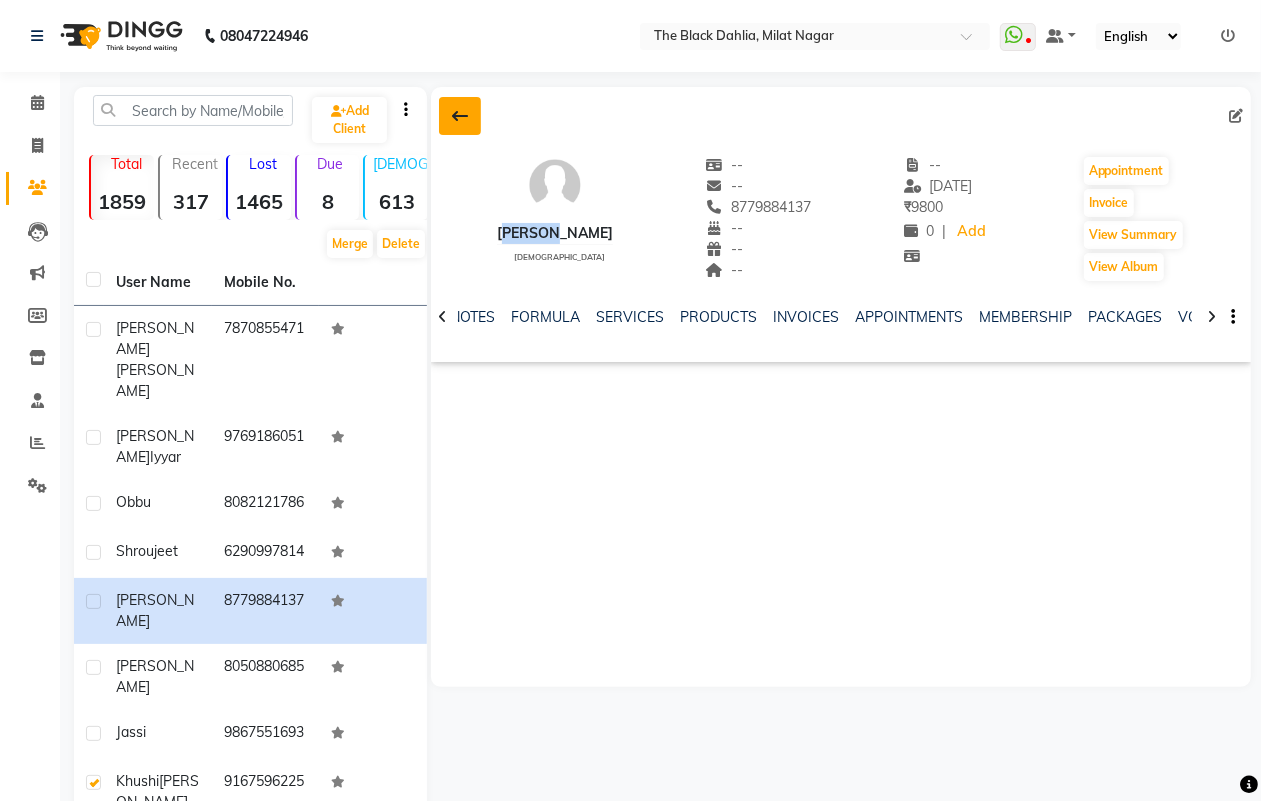 click 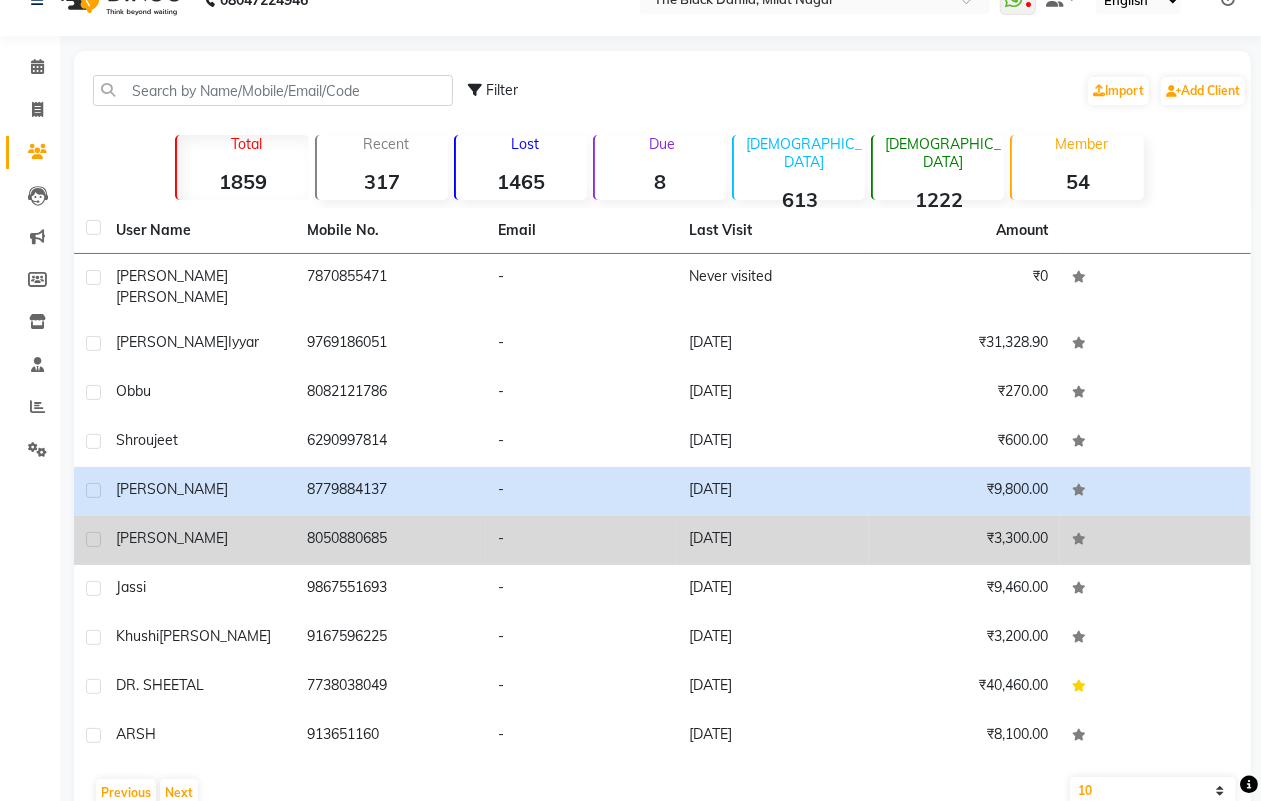 scroll, scrollTop: 65, scrollLeft: 0, axis: vertical 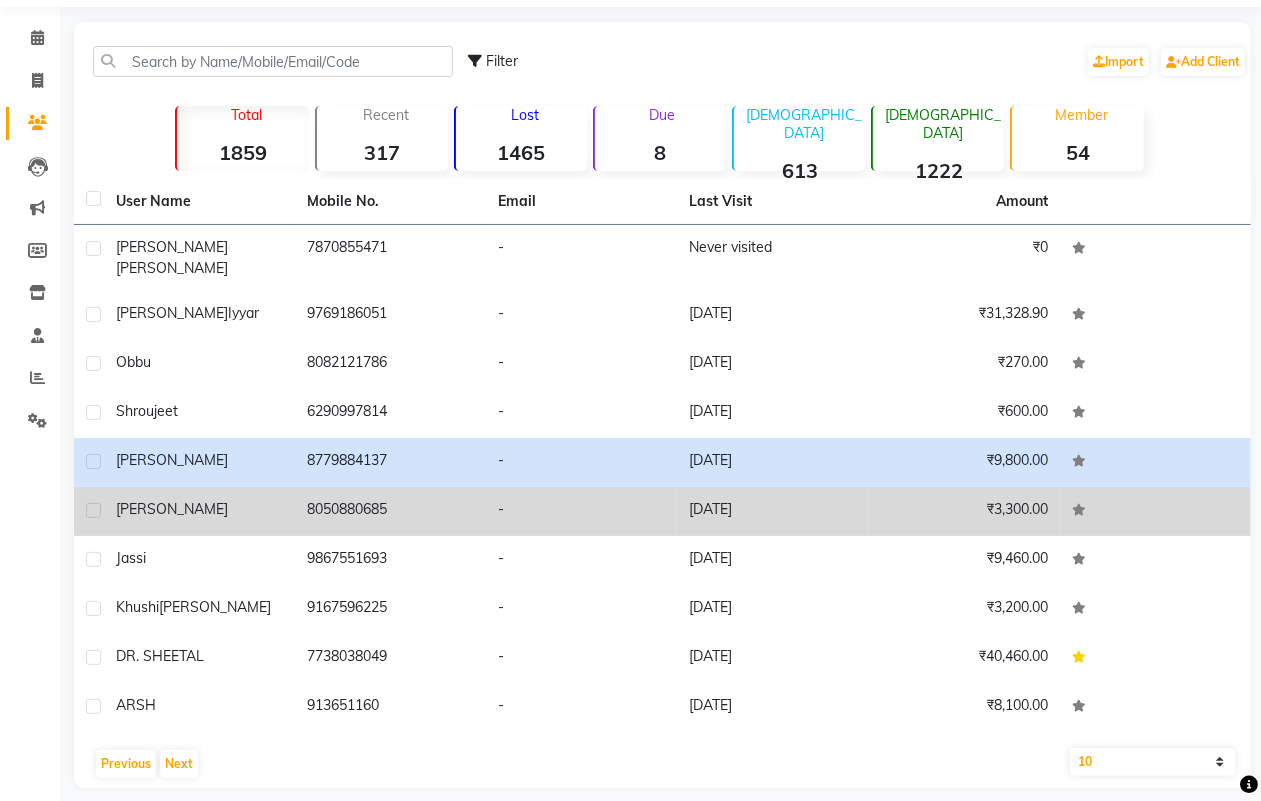click on "8050880685" 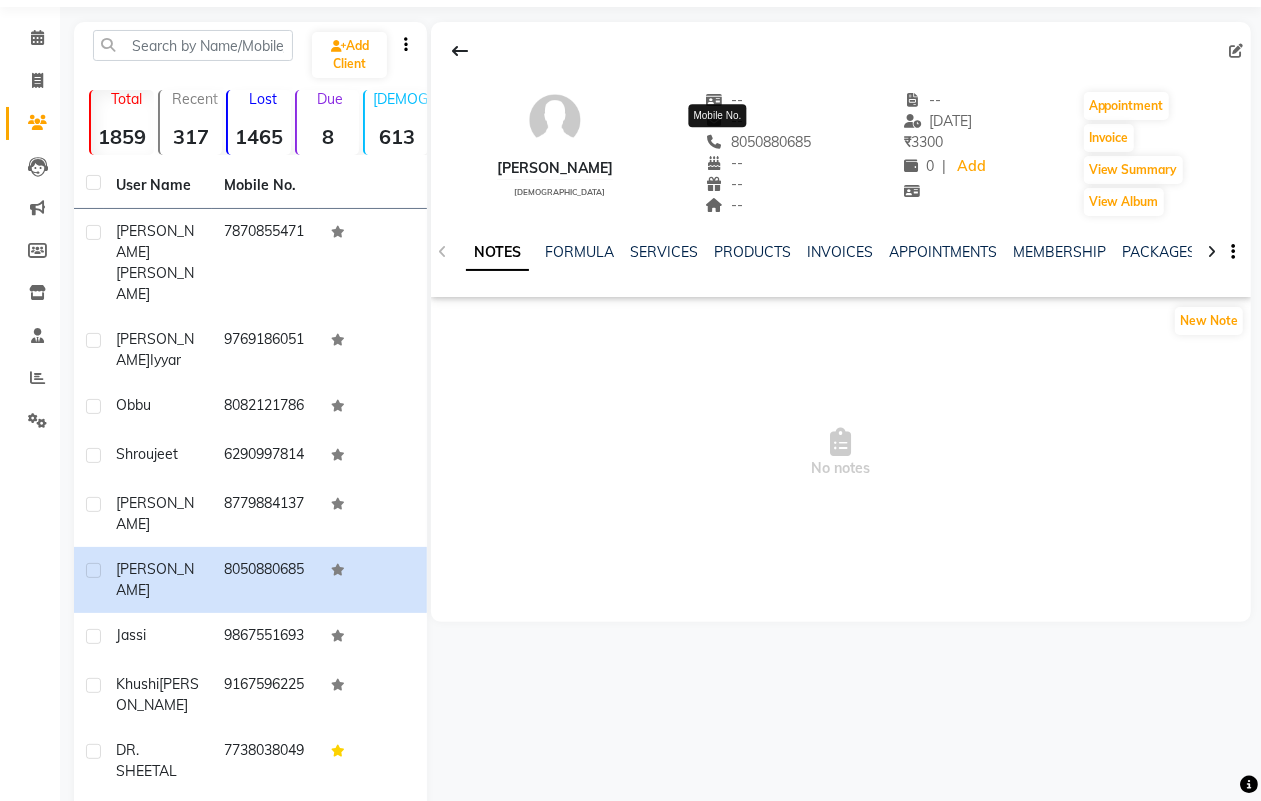 click on "8050880685" 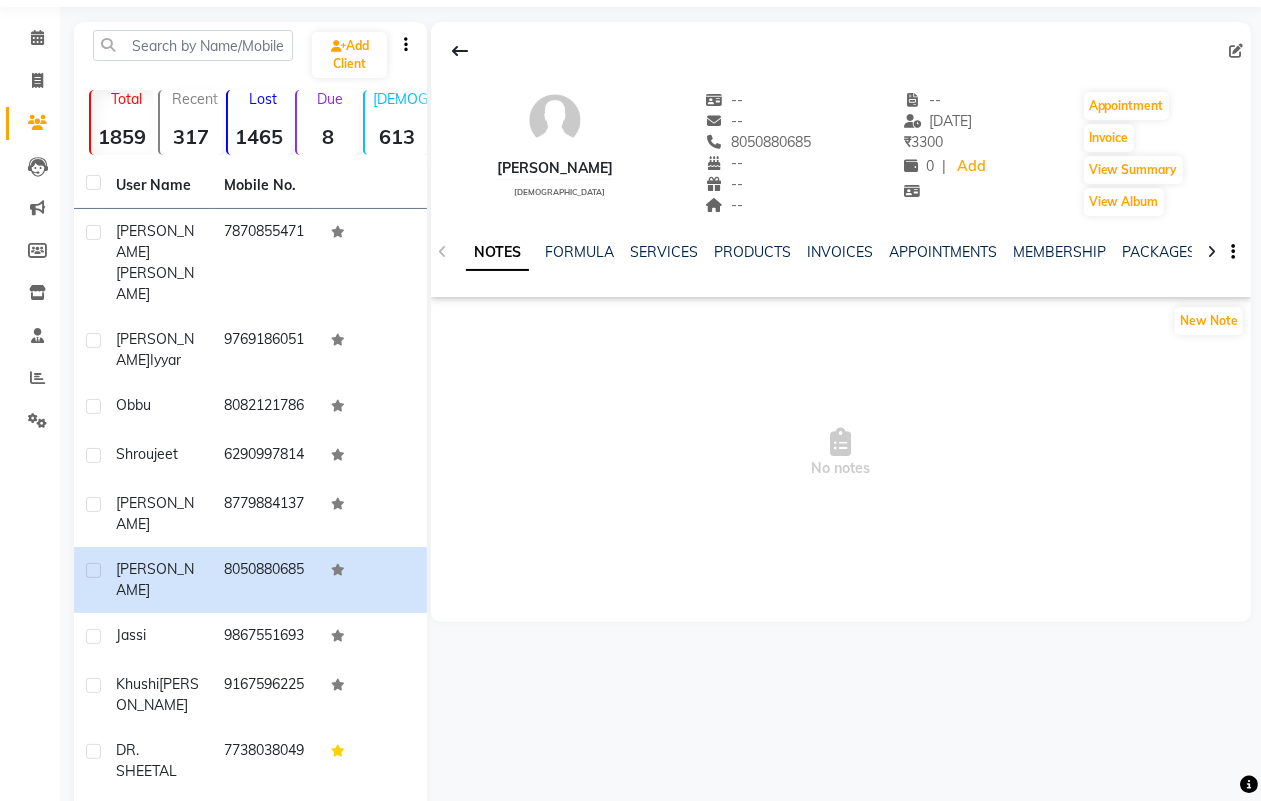 click on "8050880685" 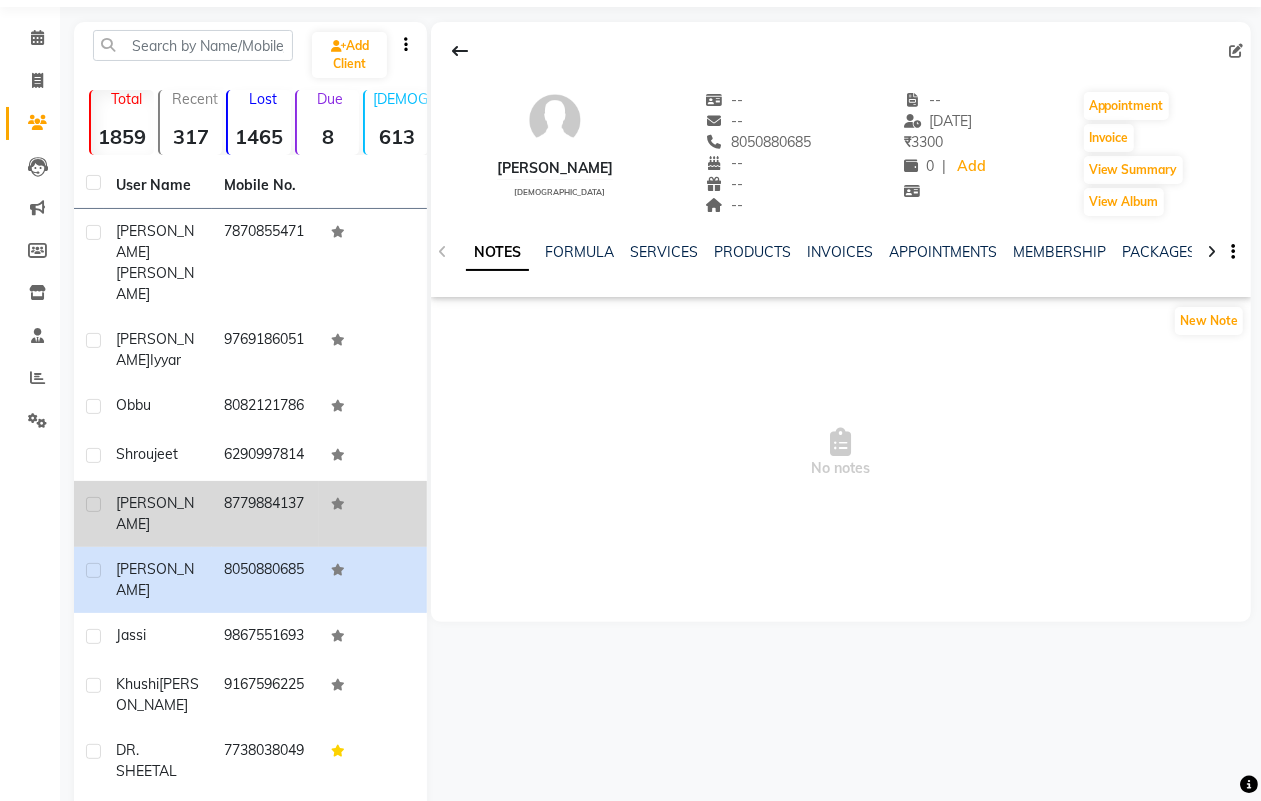 click on "[PERSON_NAME]" 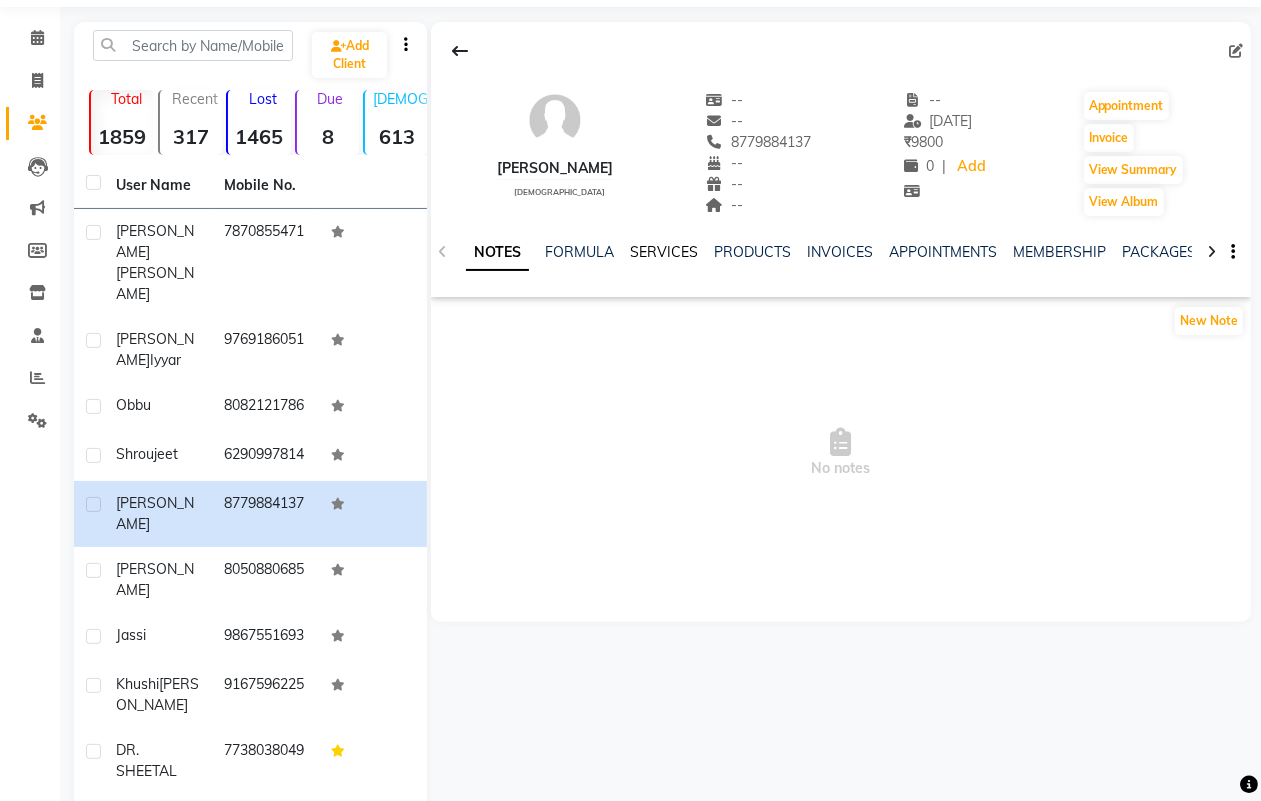 click on "SERVICES" 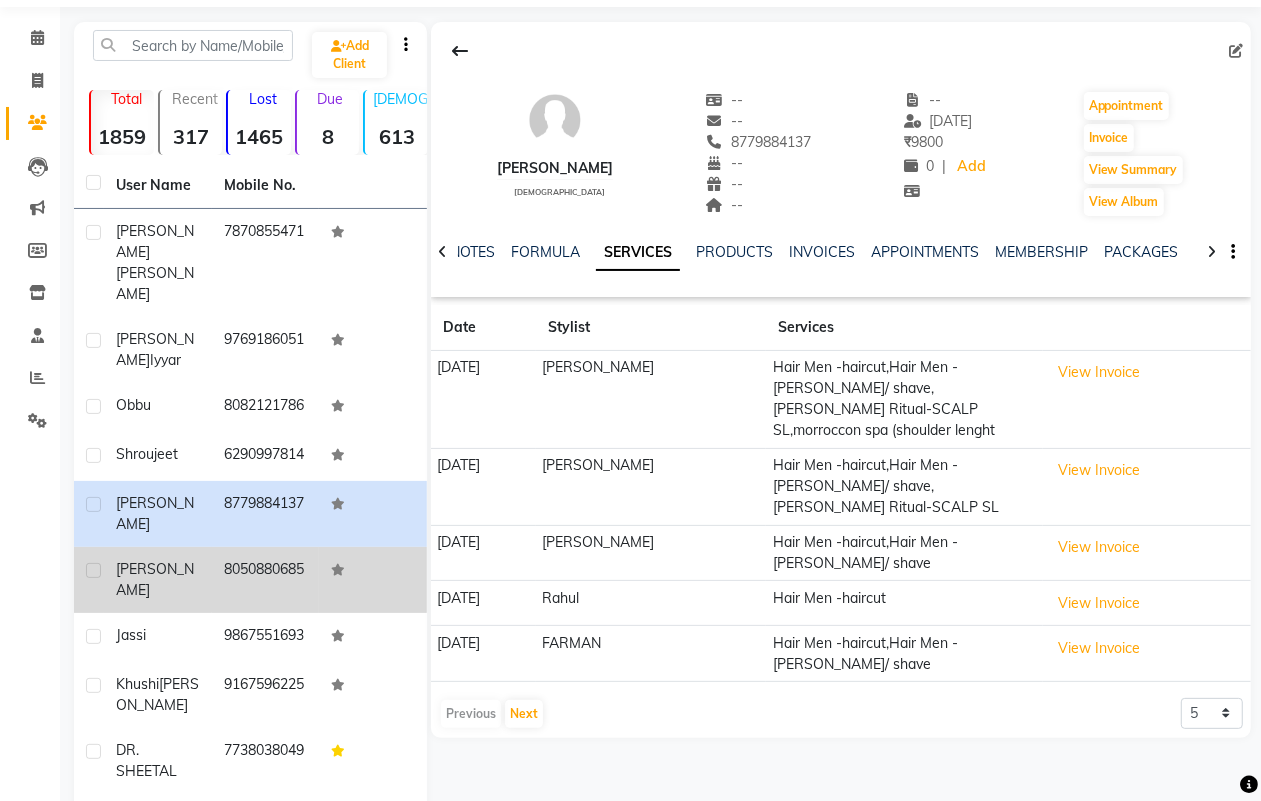 click on "[PERSON_NAME]" 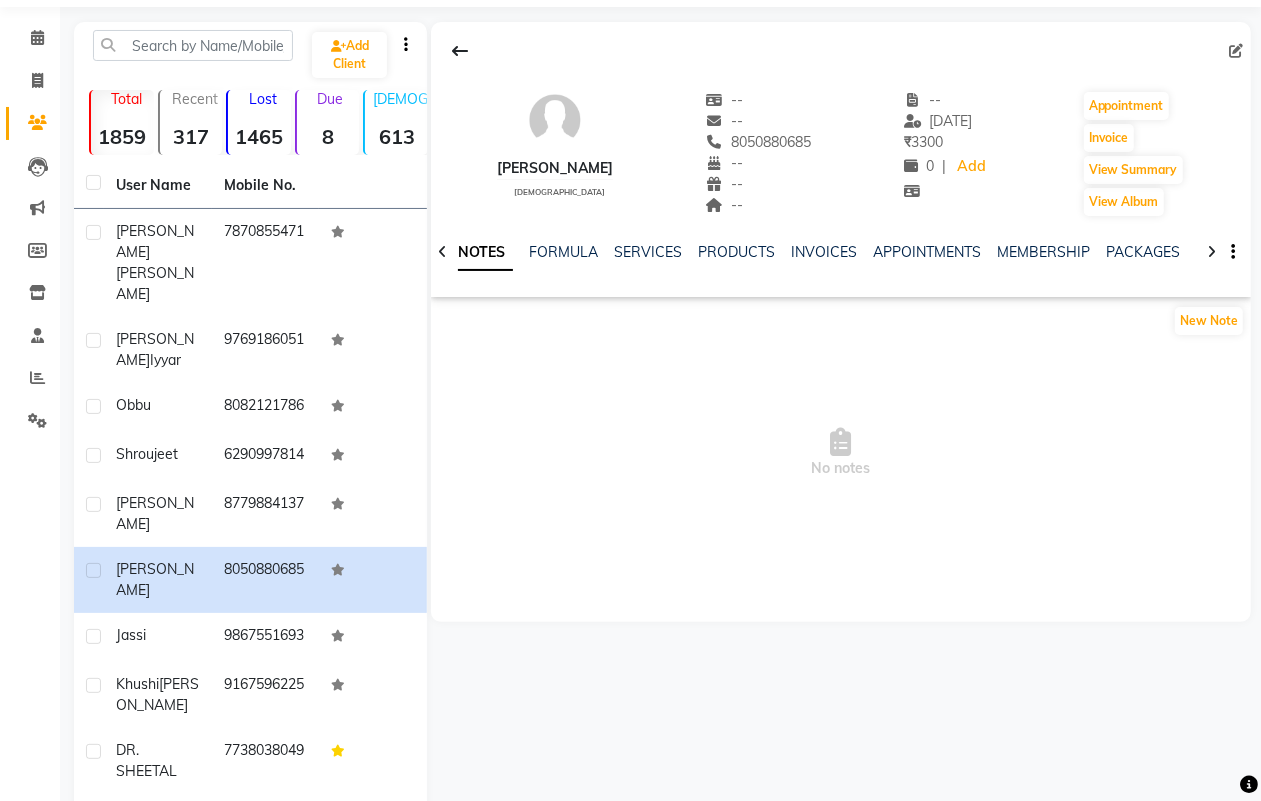 click on "[PERSON_NAME]" 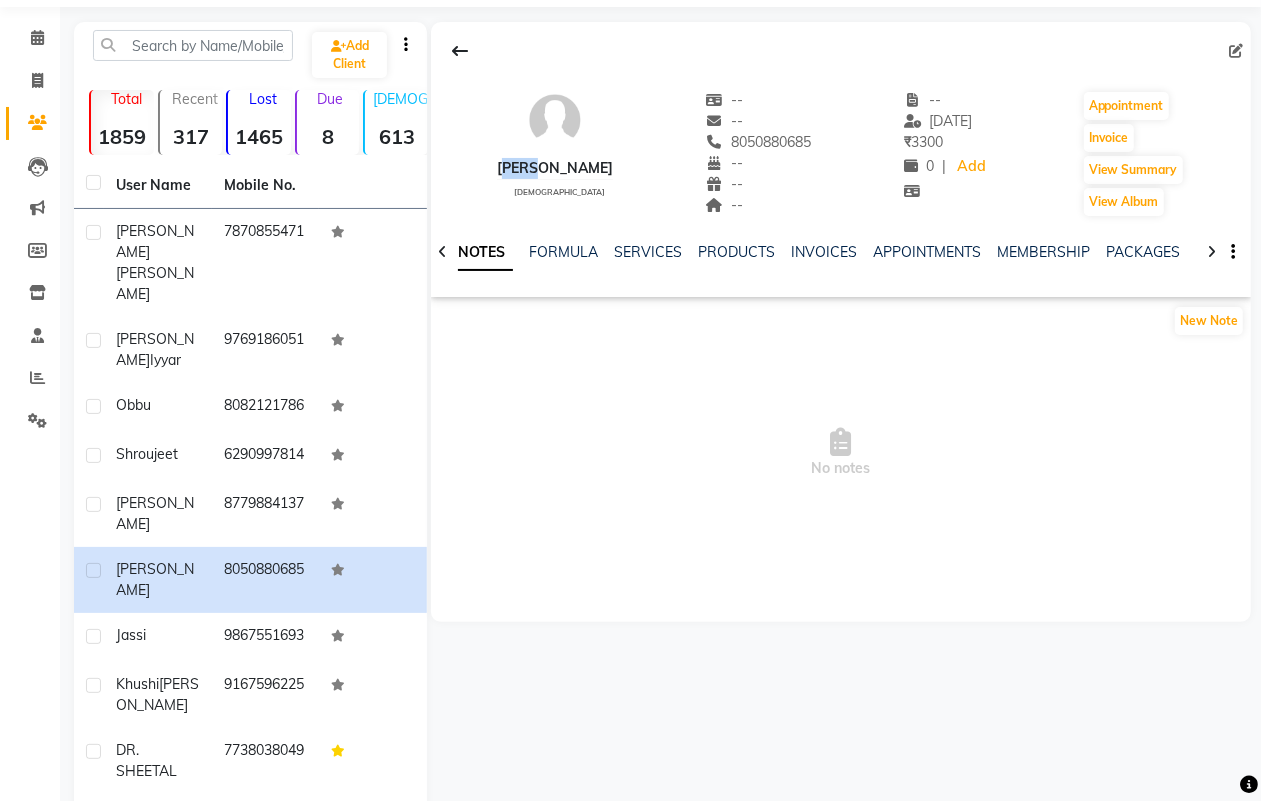 click on "[PERSON_NAME]" 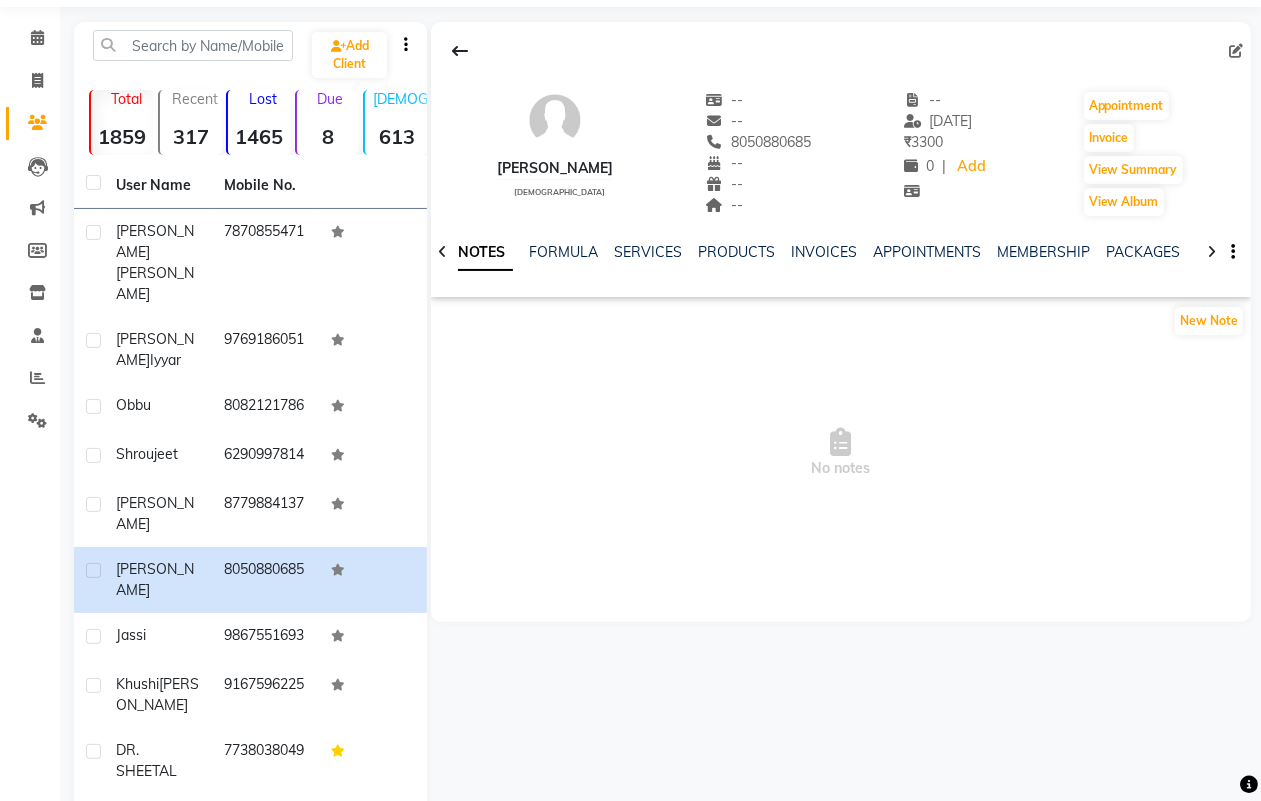 click on "[PERSON_NAME]" 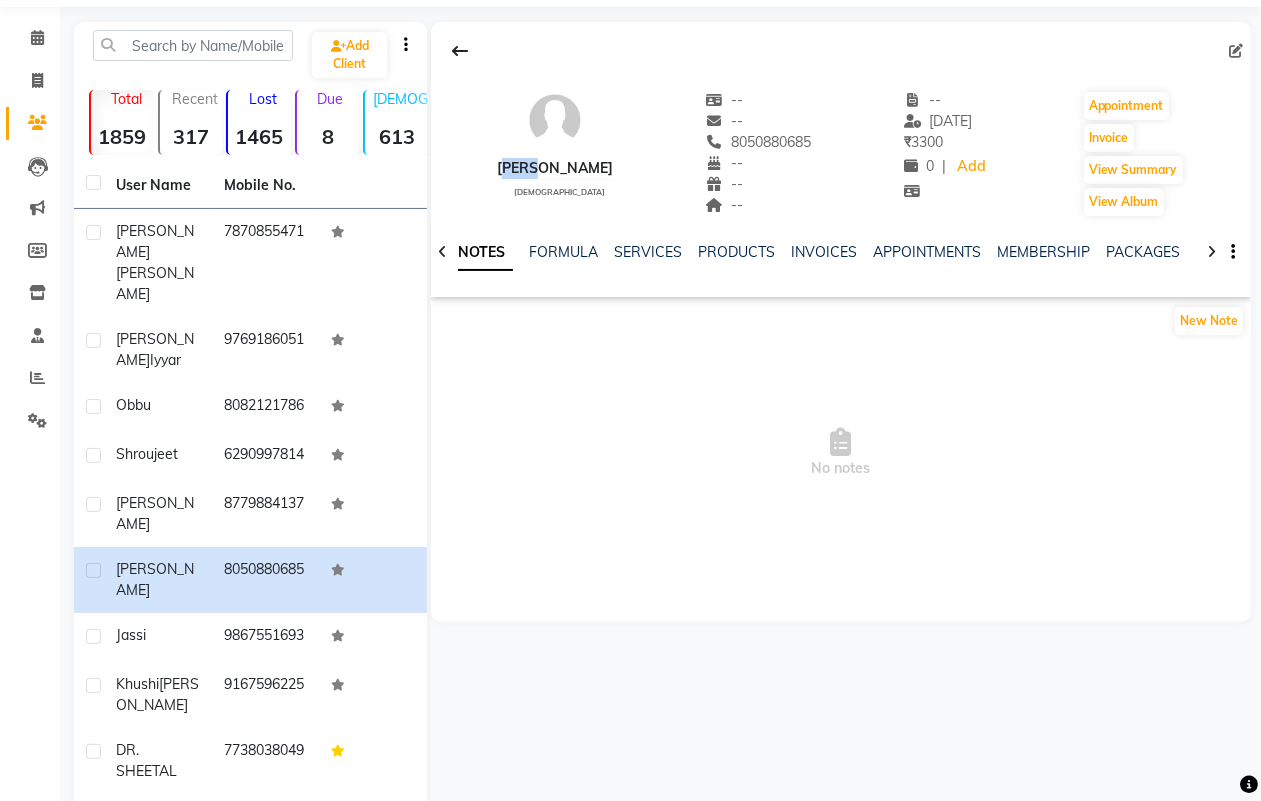 click on "[PERSON_NAME]" 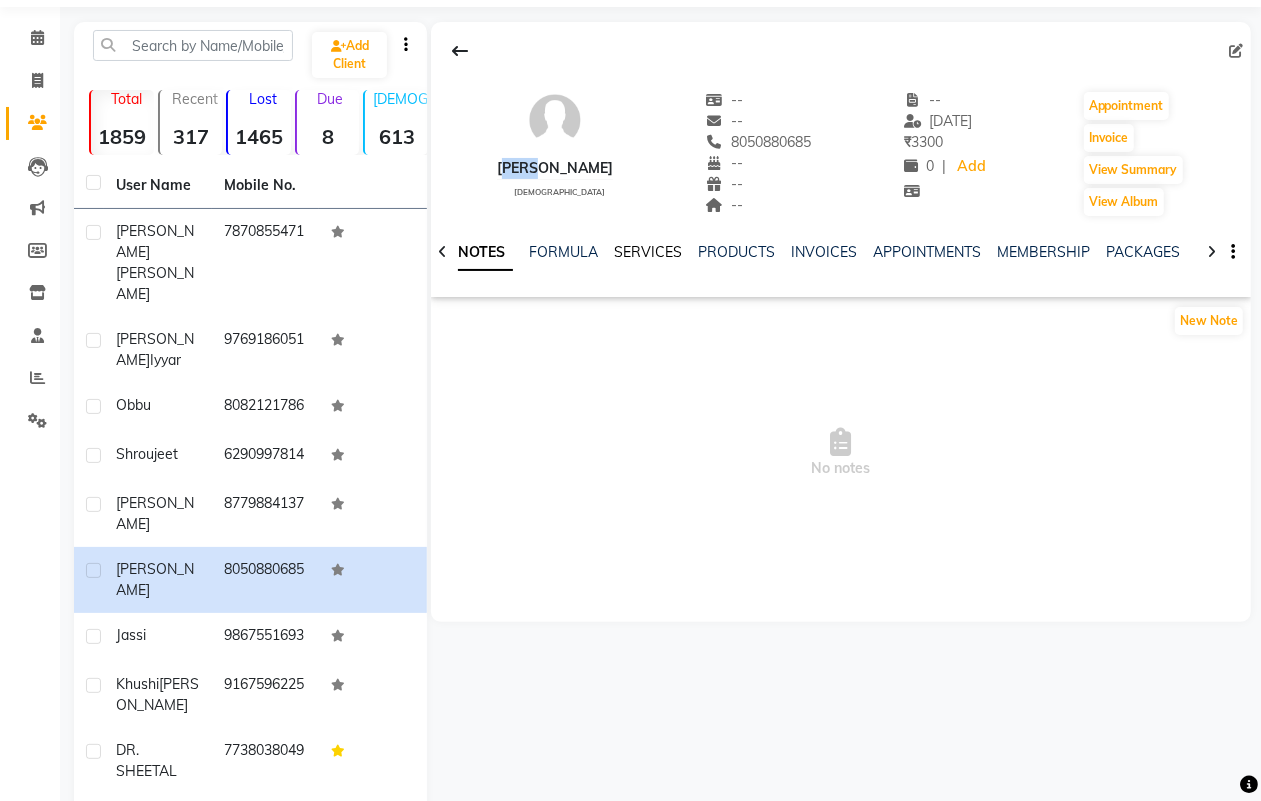 click on "SERVICES" 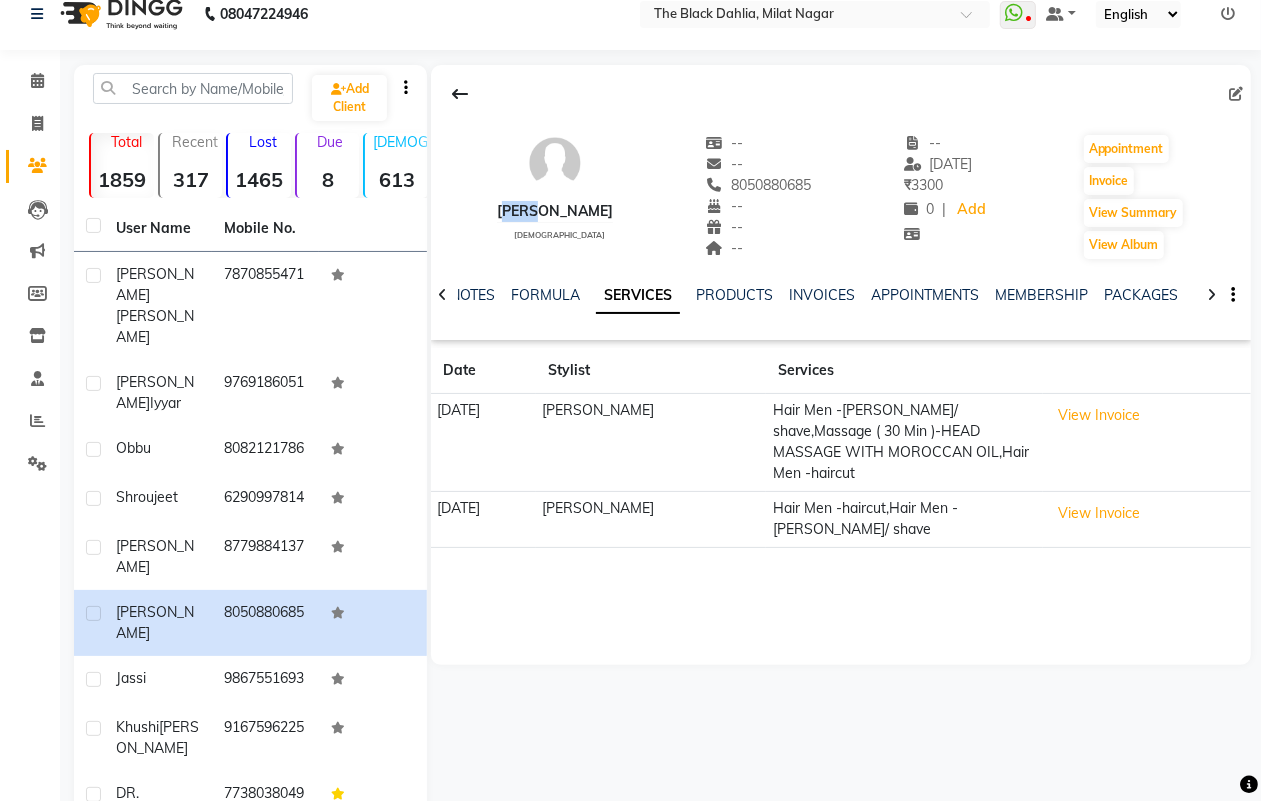 scroll, scrollTop: 0, scrollLeft: 0, axis: both 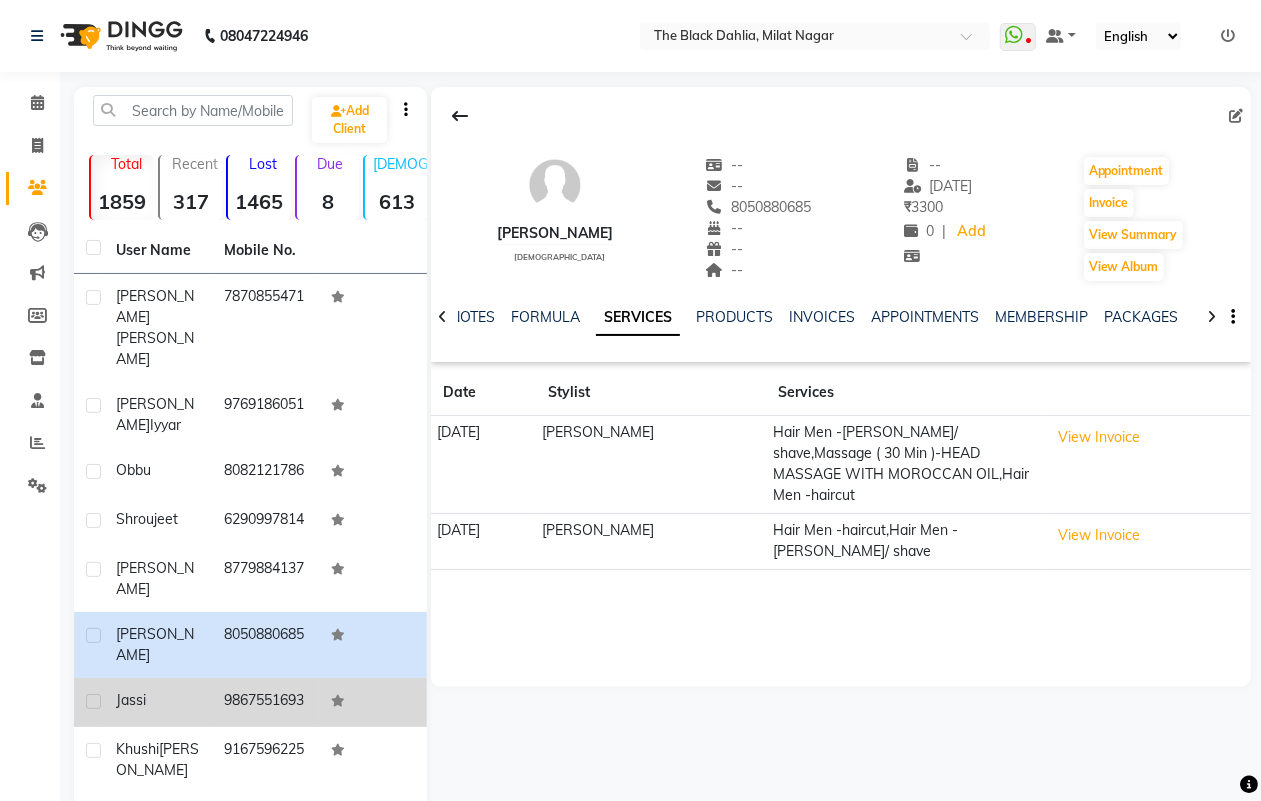 click on "Jassi" 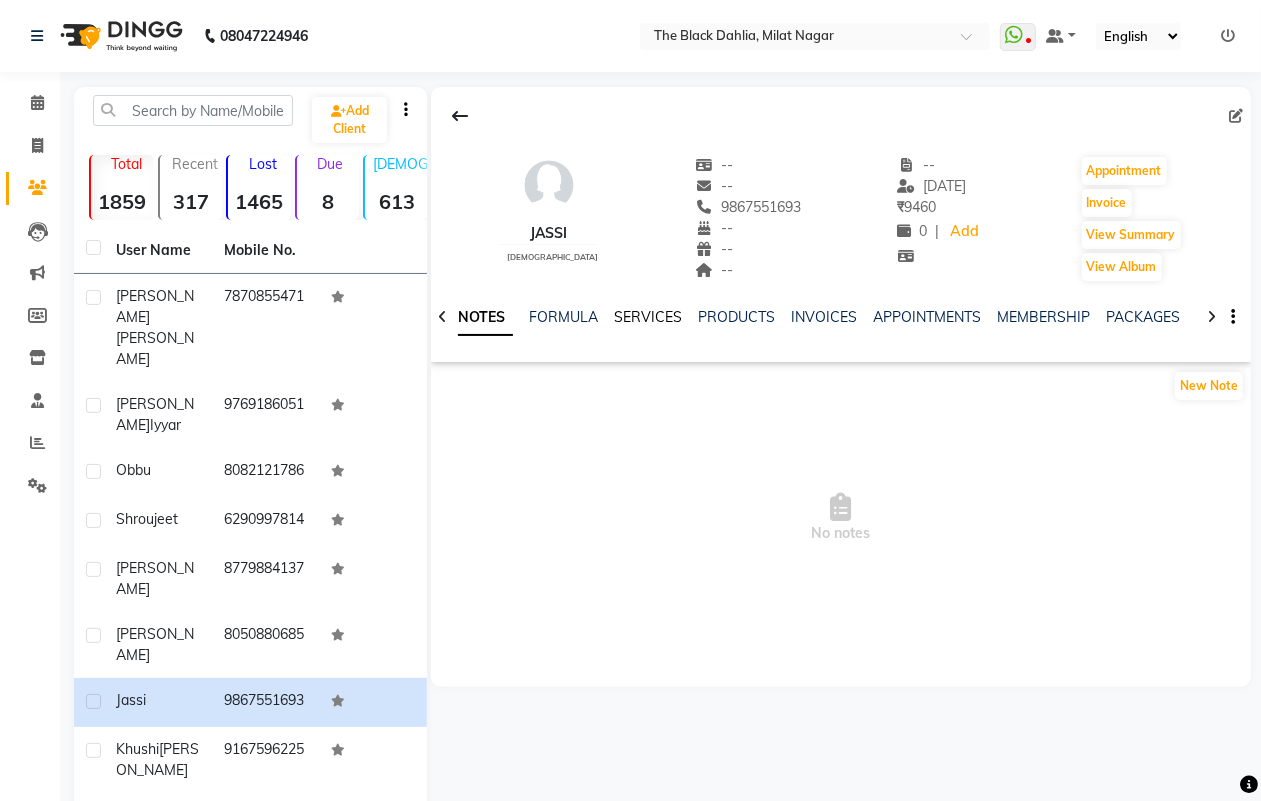 click on "SERVICES" 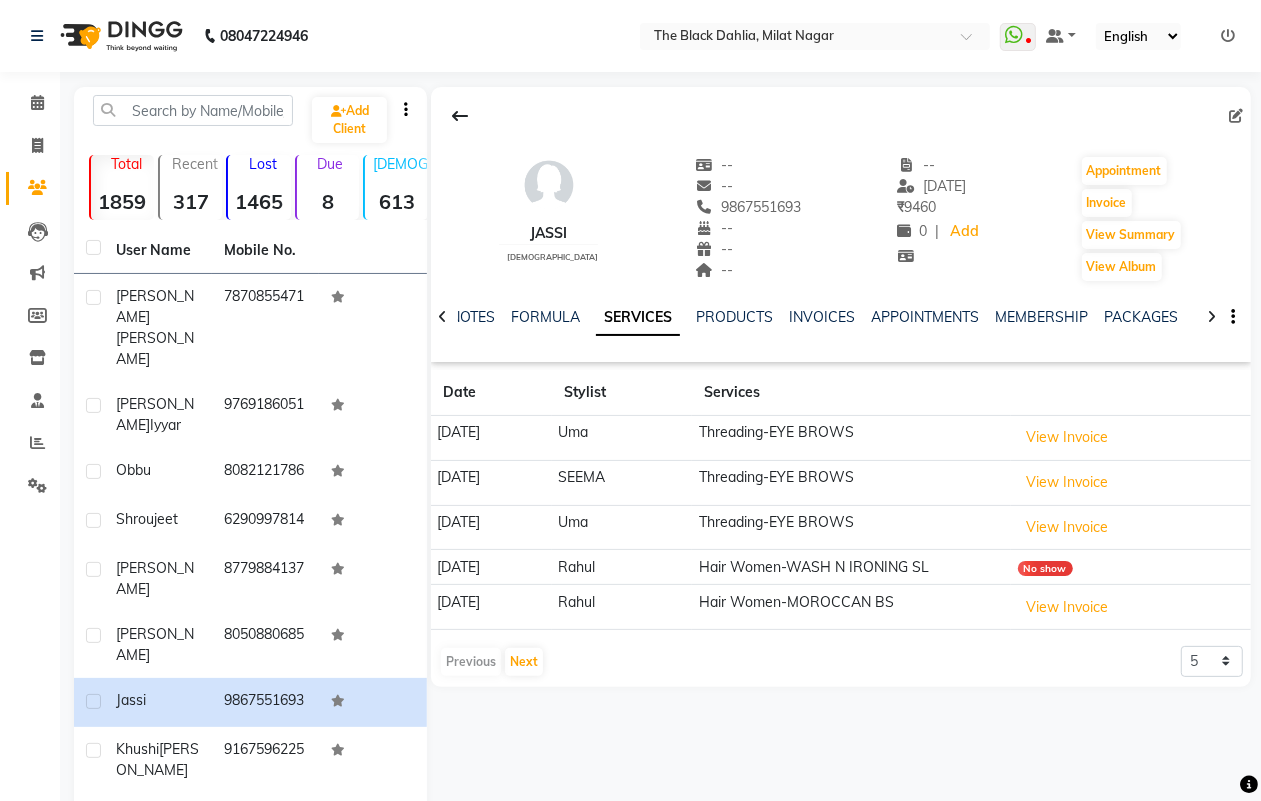 scroll, scrollTop: 201, scrollLeft: 0, axis: vertical 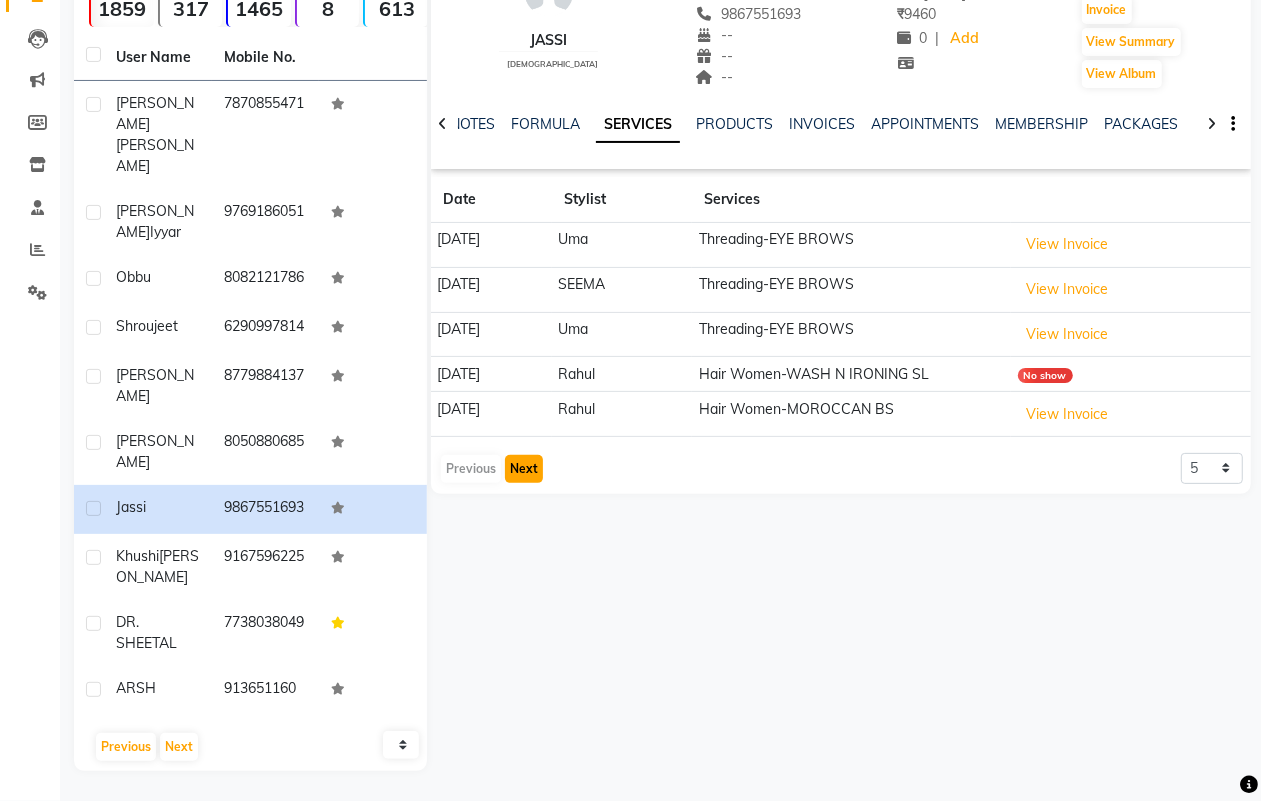click on "Next" 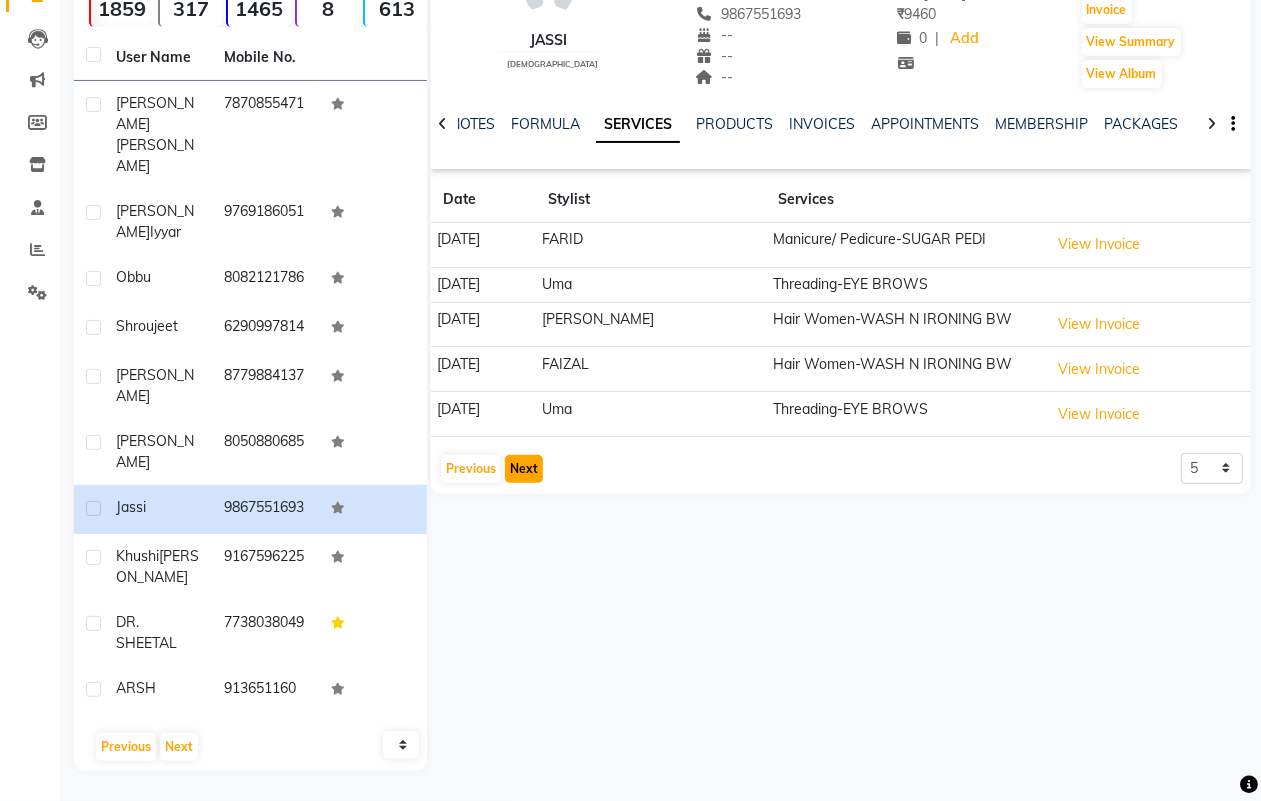 click on "Next" 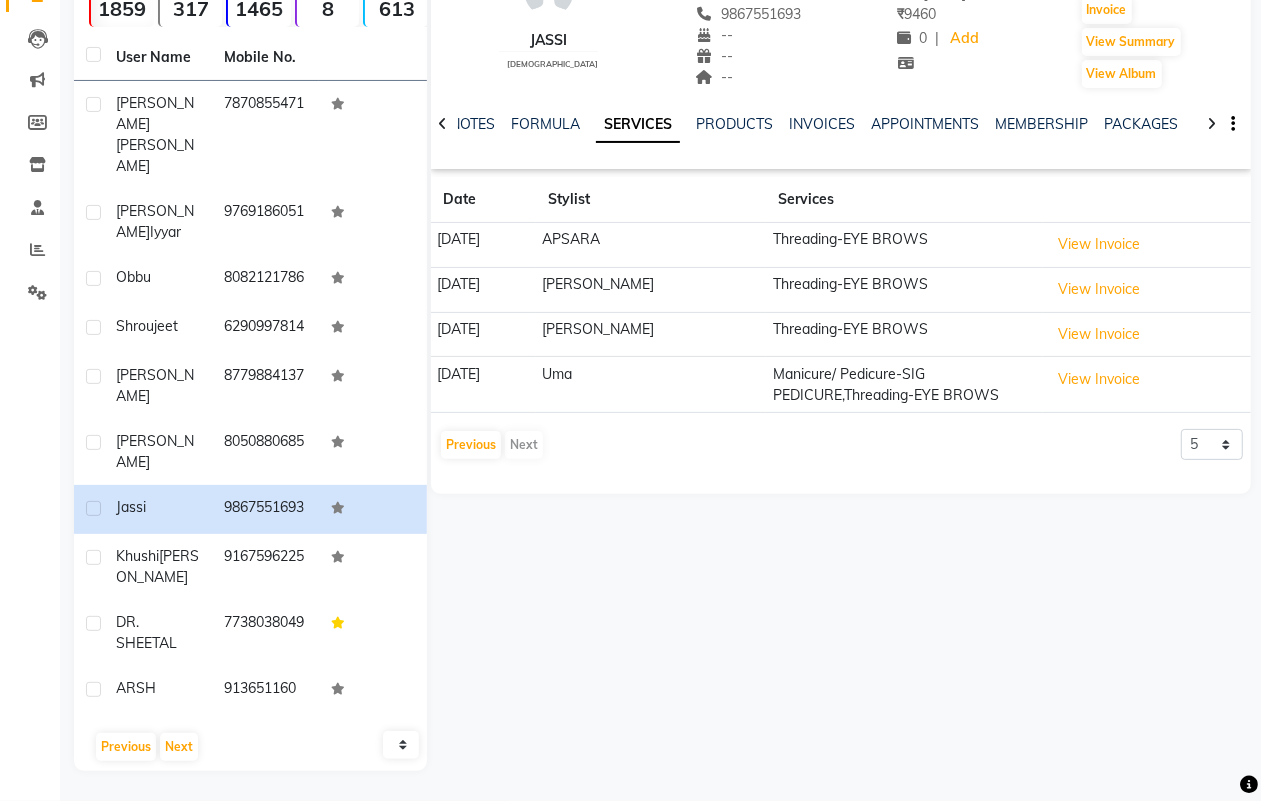 click on "Previous   Next" 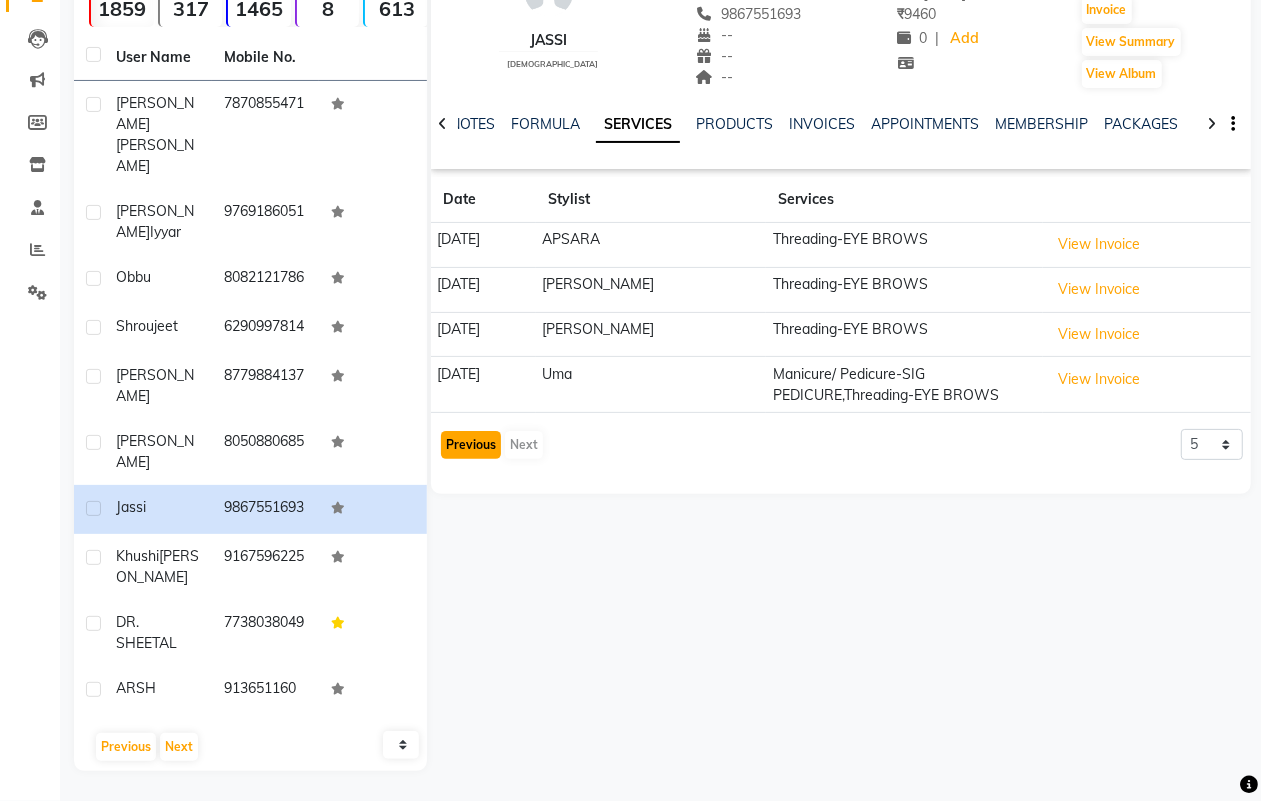 click on "Previous" 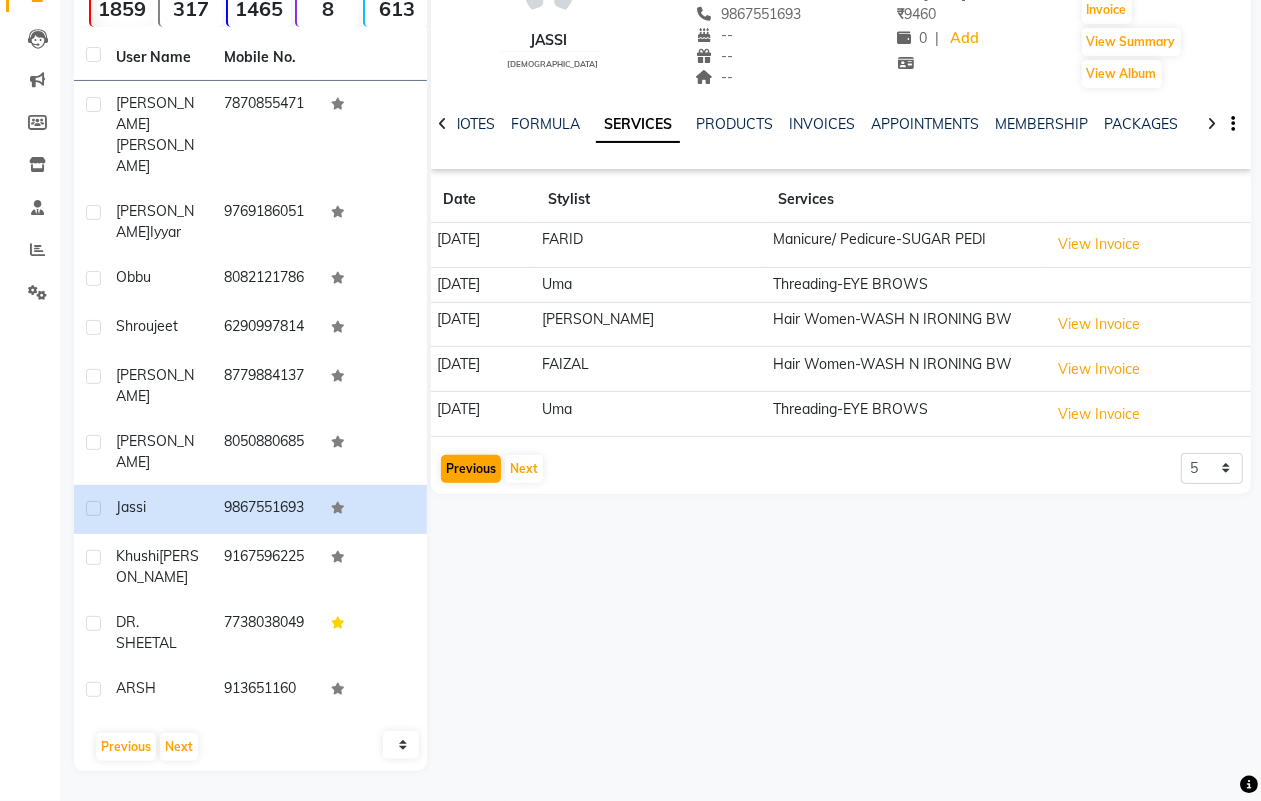 click on "Date Stylist Services [DATE] FARID Manicure/ Pedicure-SUGAR PEDI  View Invoice  [DATE] Uma Threading-EYE BROWS [DATE] [PERSON_NAME] Hair Women-WASH N IRONING BW  View Invoice  [DATE] FAIZAL Hair Women-WASH N IRONING BW  View Invoice  [DATE] Uma Threading-EYE BROWS  View Invoice   Previous   Next  5 10 50 100 500" 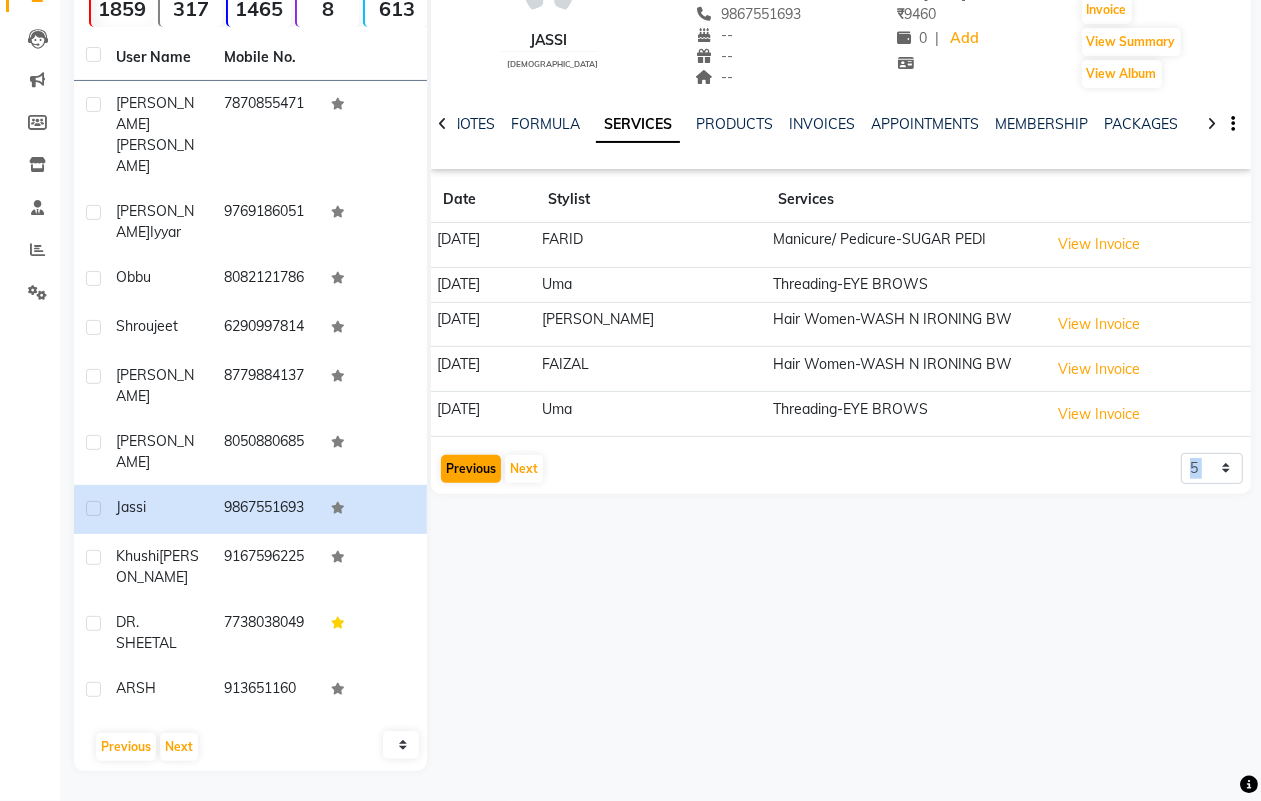 click on "Date Stylist Services [DATE] FARID Manicure/ Pedicure-SUGAR PEDI  View Invoice  [DATE] Uma Threading-EYE BROWS [DATE] [PERSON_NAME] Hair Women-WASH N IRONING BW  View Invoice  [DATE] FAIZAL Hair Women-WASH N IRONING BW  View Invoice  [DATE] Uma Threading-EYE BROWS  View Invoice   Previous   Next  5 10 50 100 500" 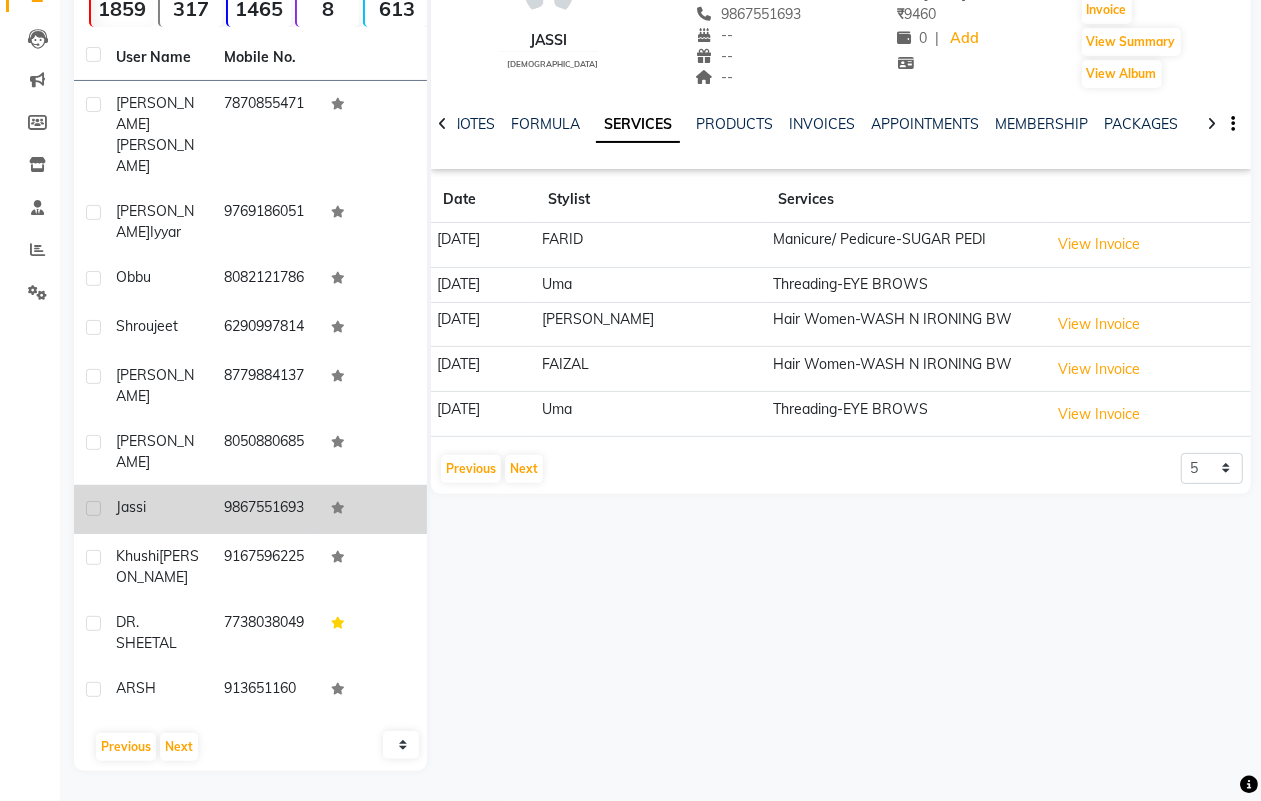 click 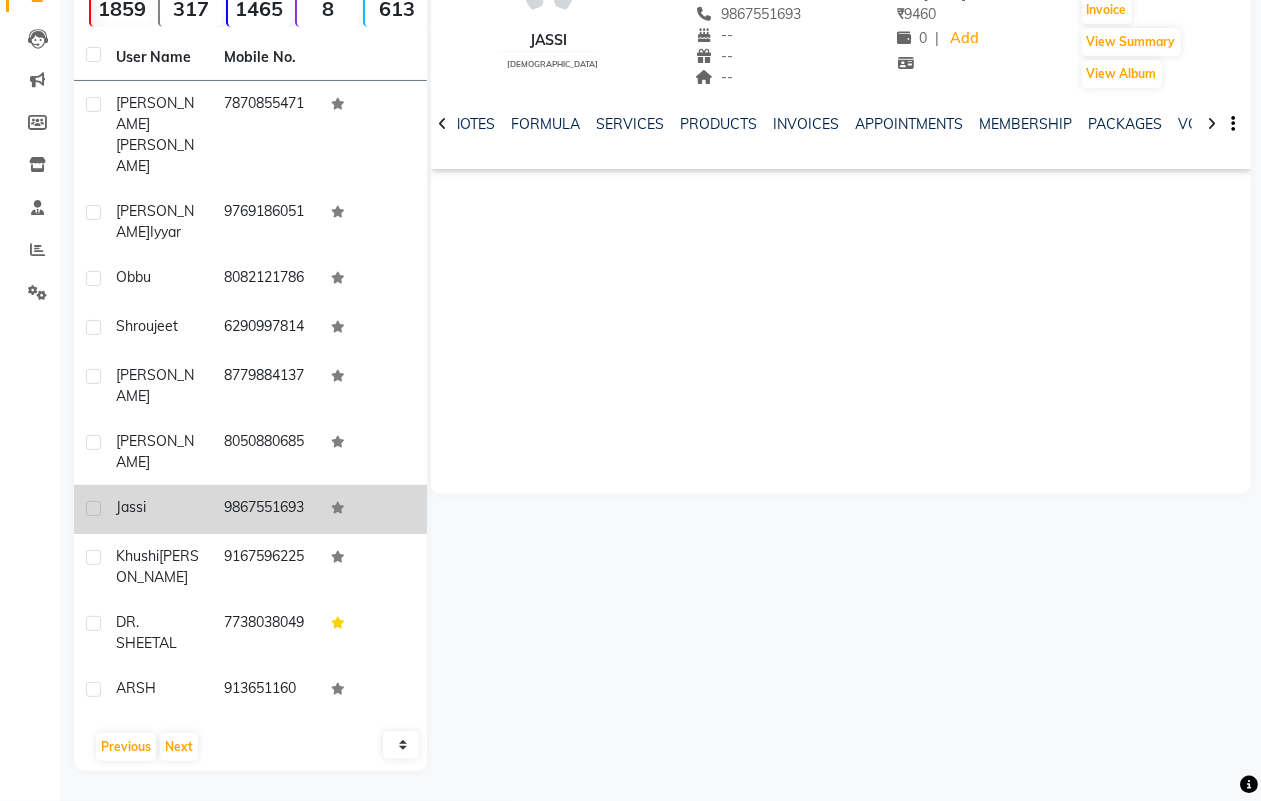 click 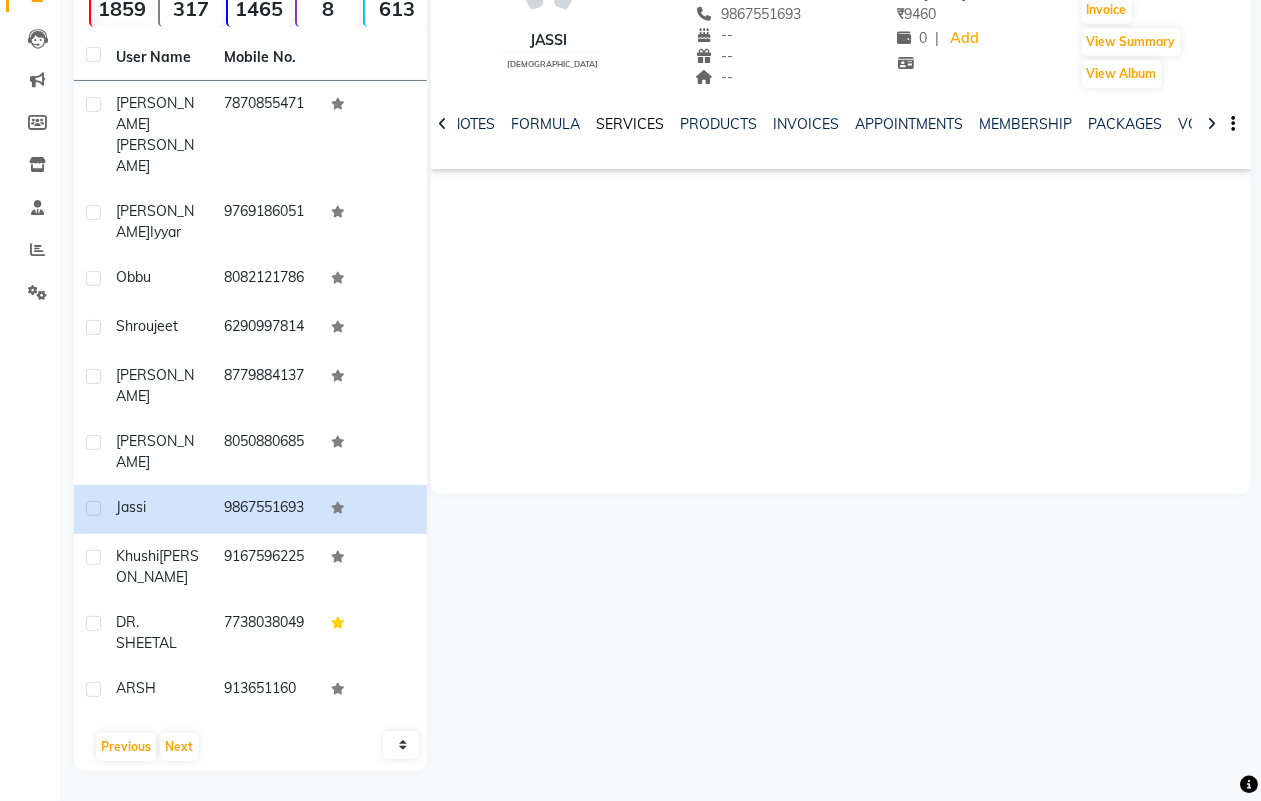 click on "SERVICES" 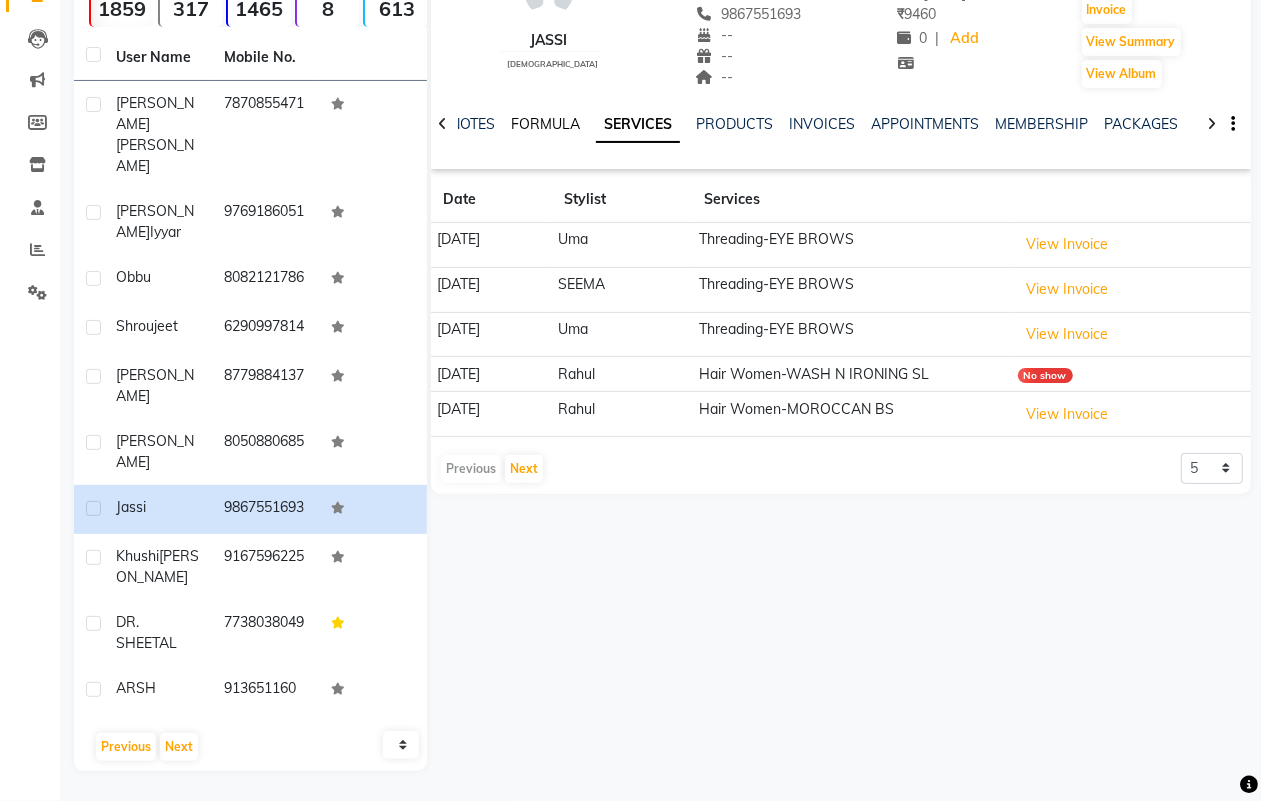 click on "FORMULA" 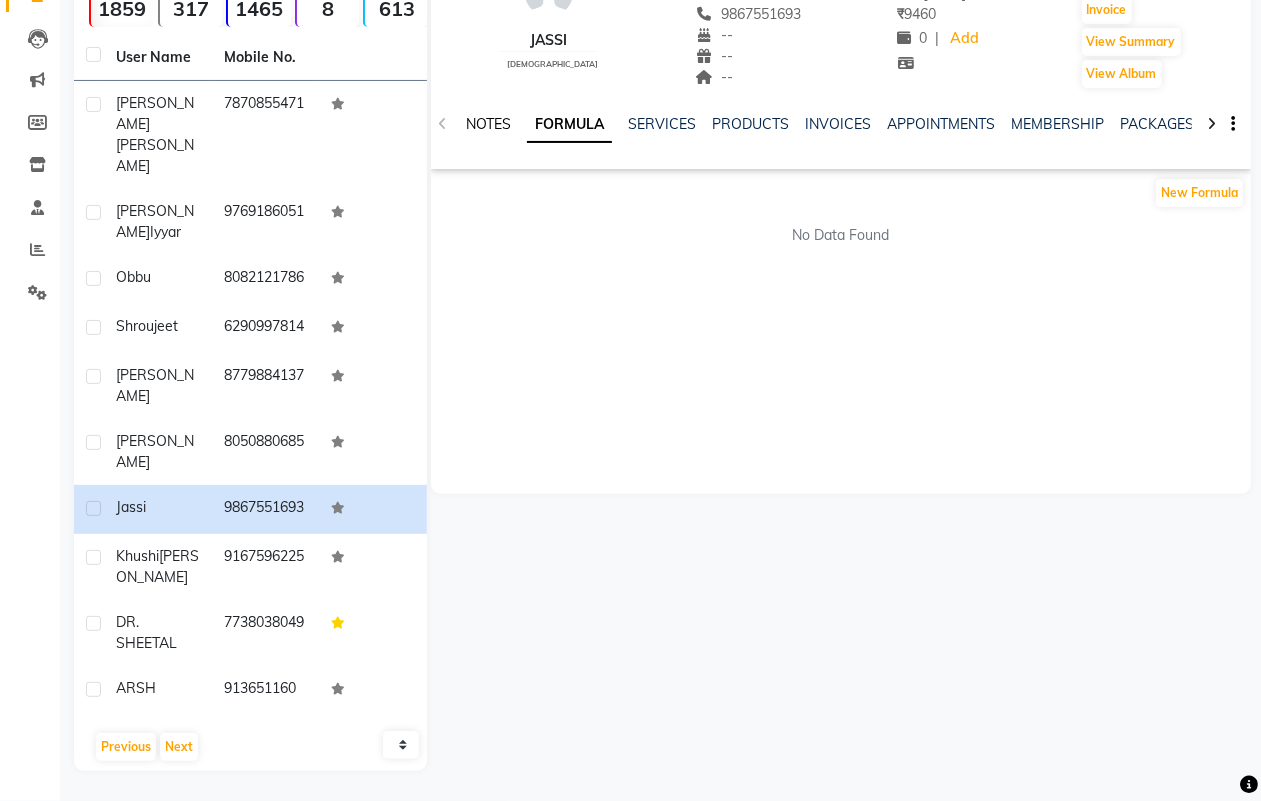 click on "NOTES" 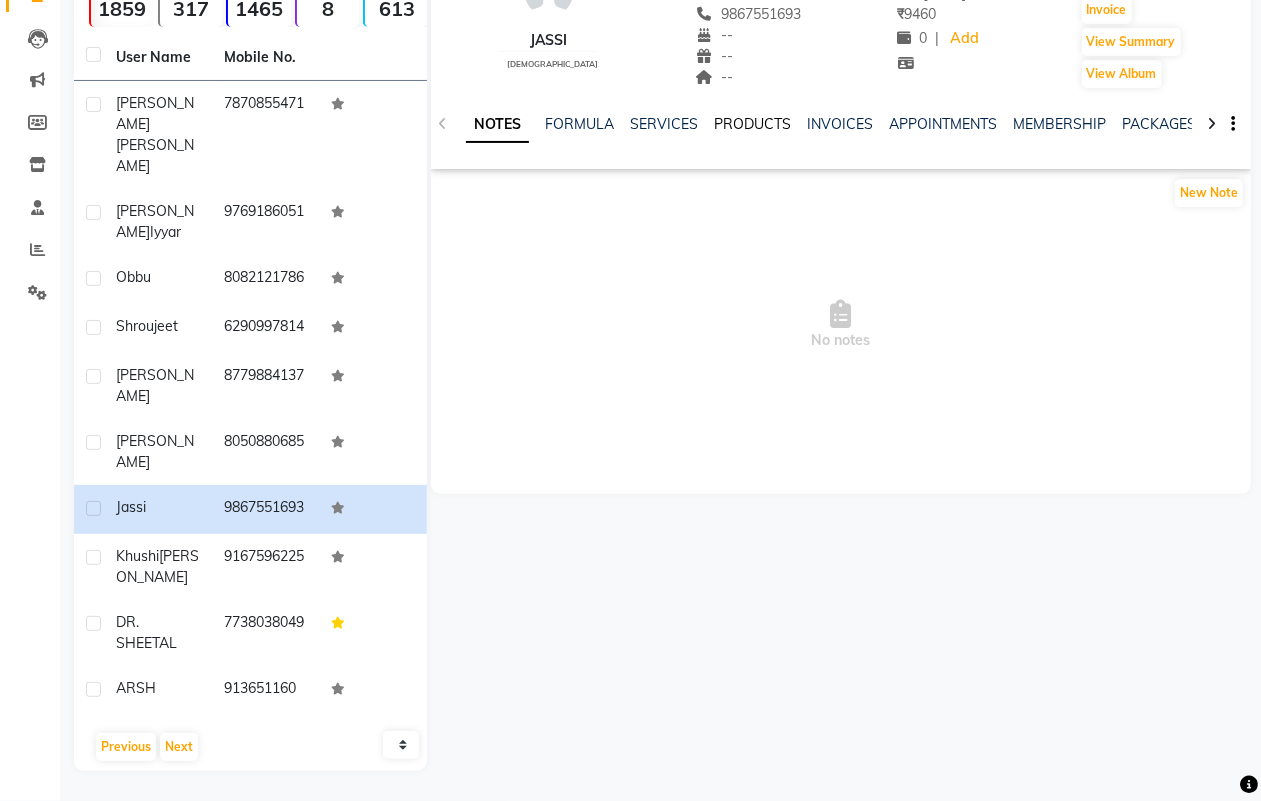 click on "PRODUCTS" 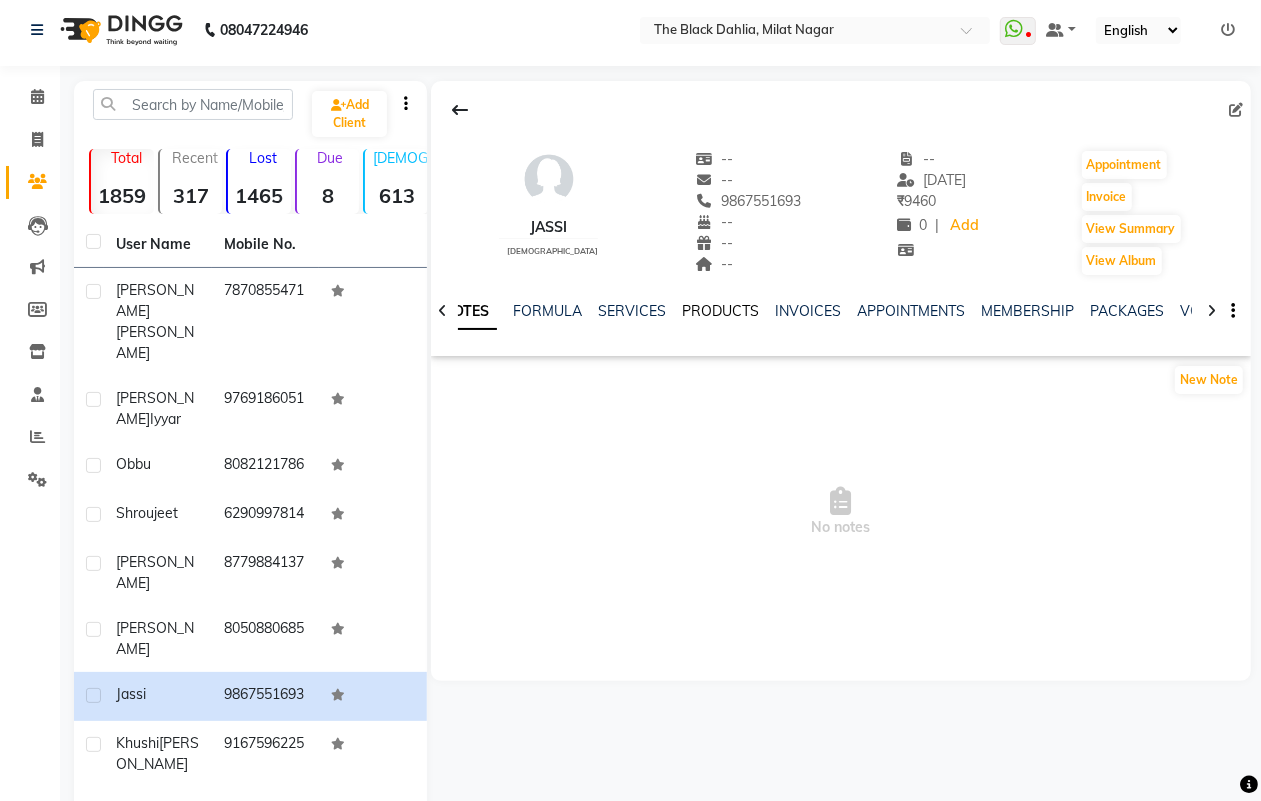 scroll, scrollTop: 0, scrollLeft: 0, axis: both 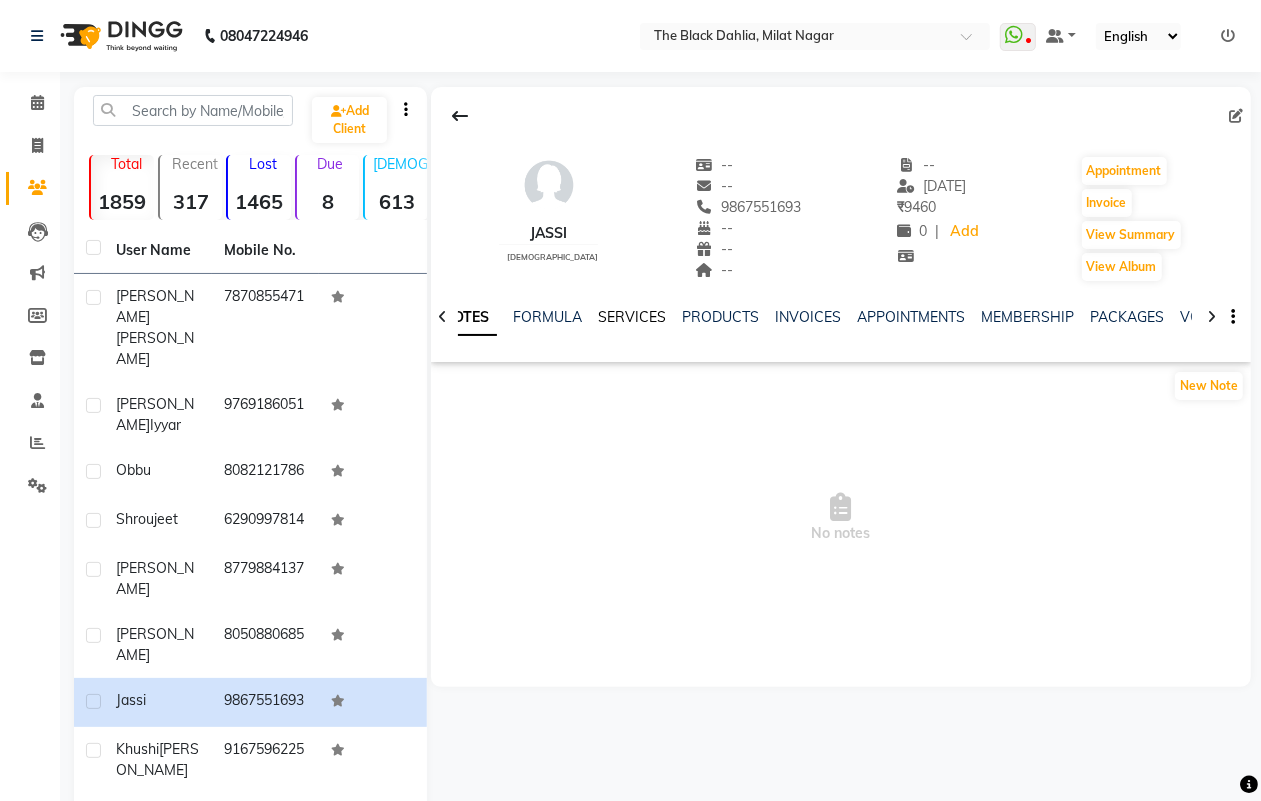 click on "SERVICES" 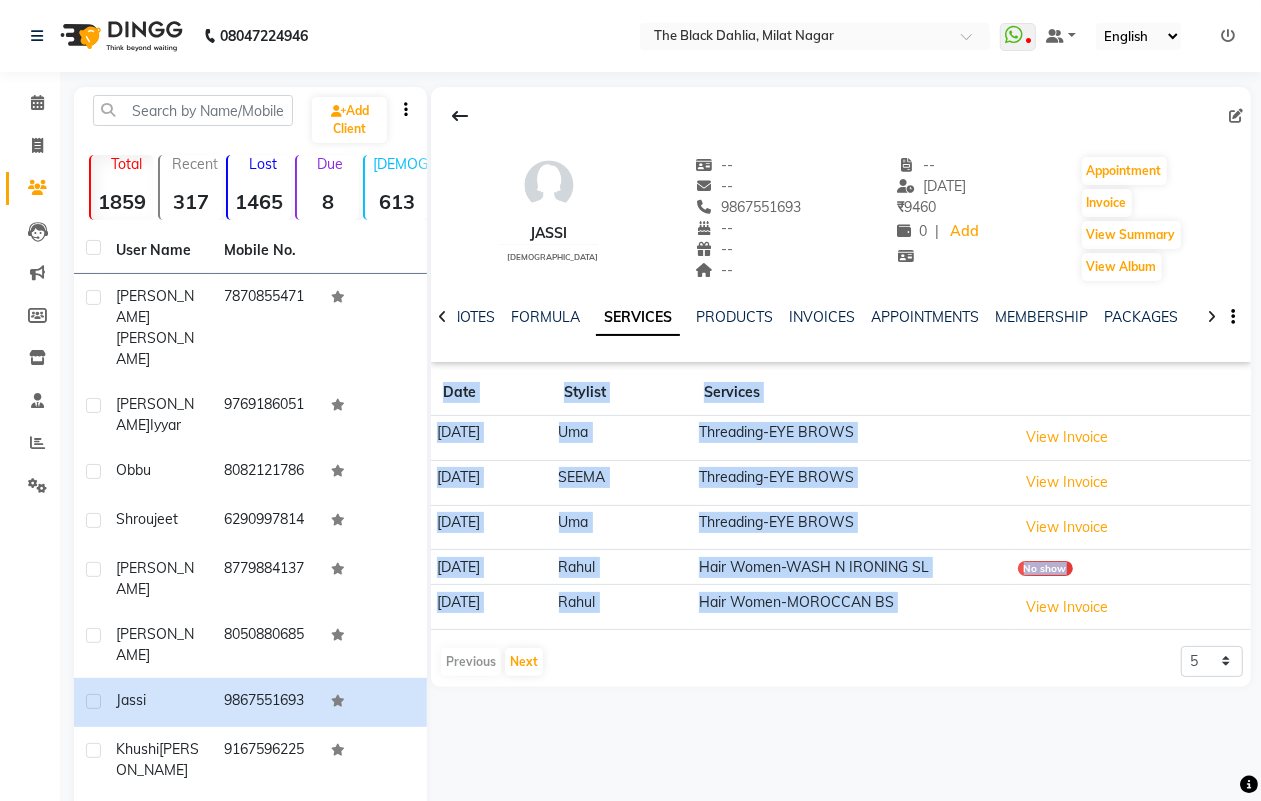 drag, startPoint x: 1055, startPoint y: 628, endPoint x: 778, endPoint y: 627, distance: 277.0018 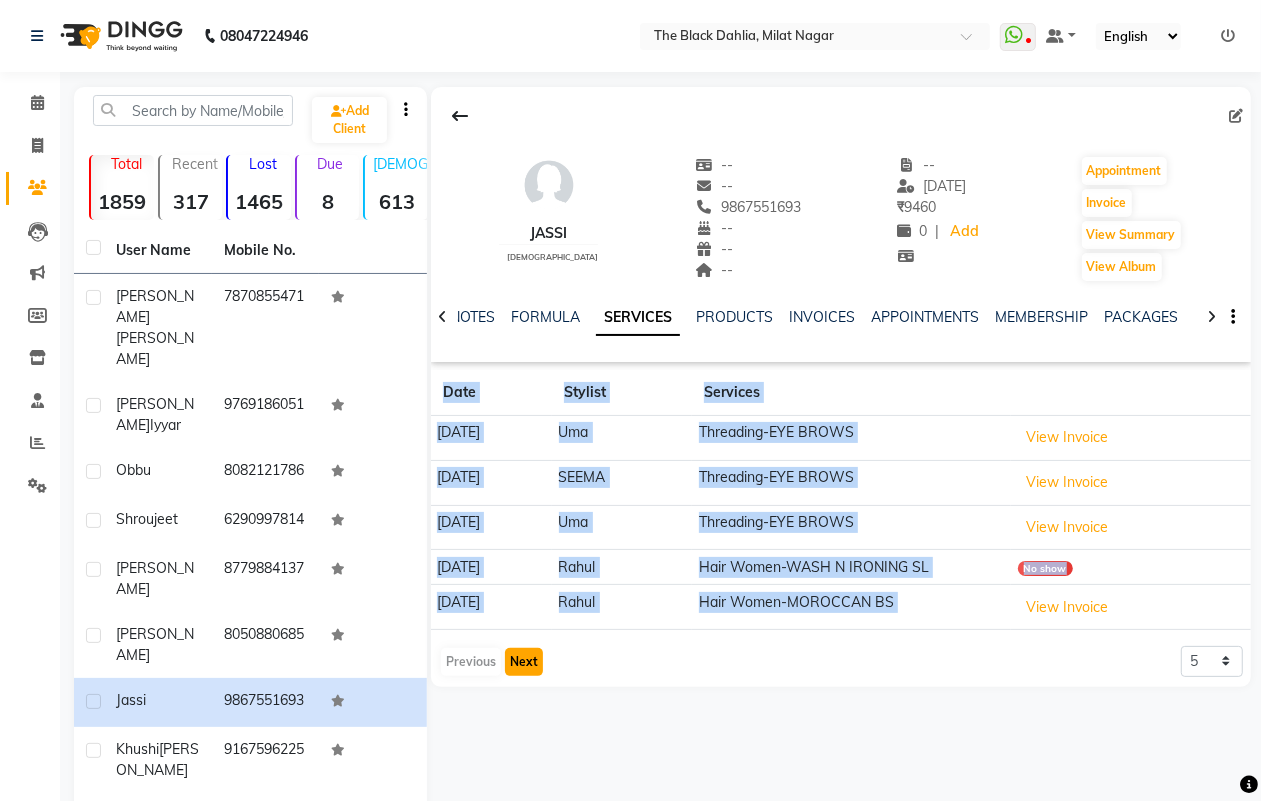click on "Next" 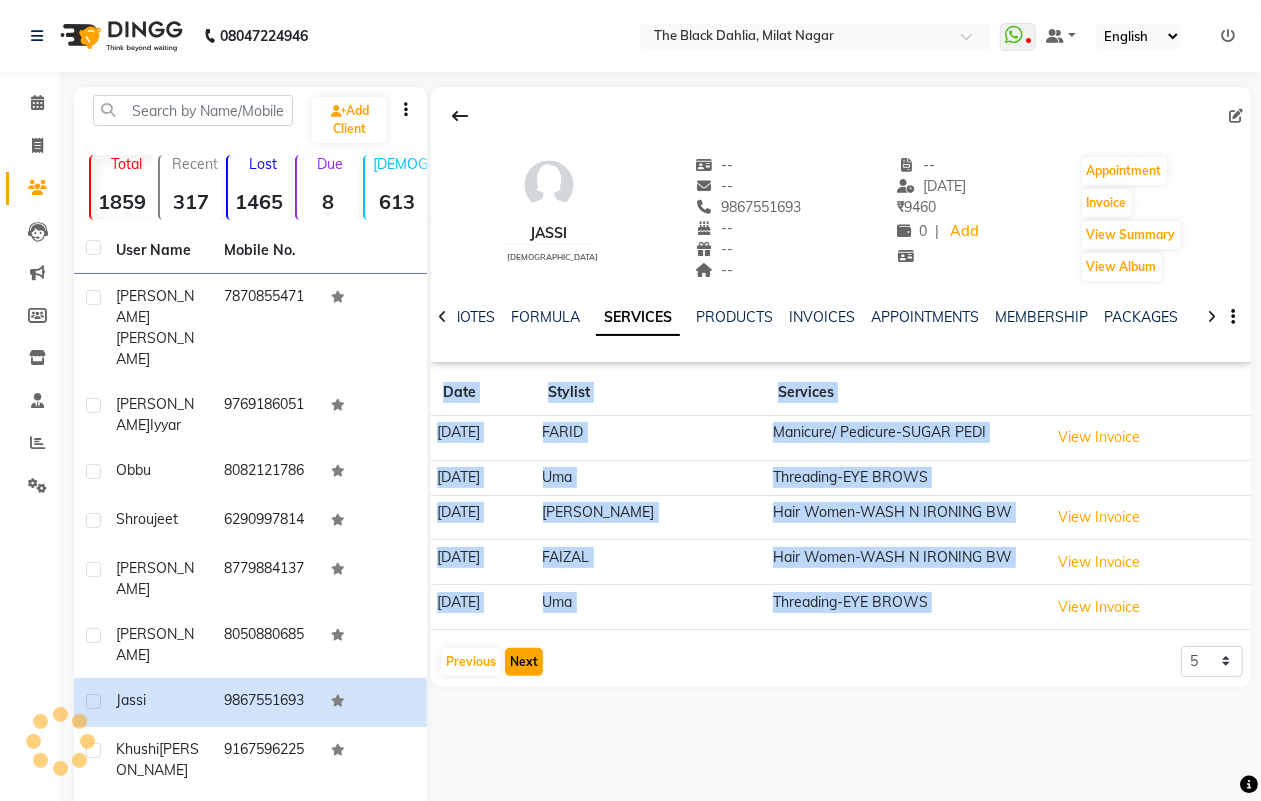 click on "Next" 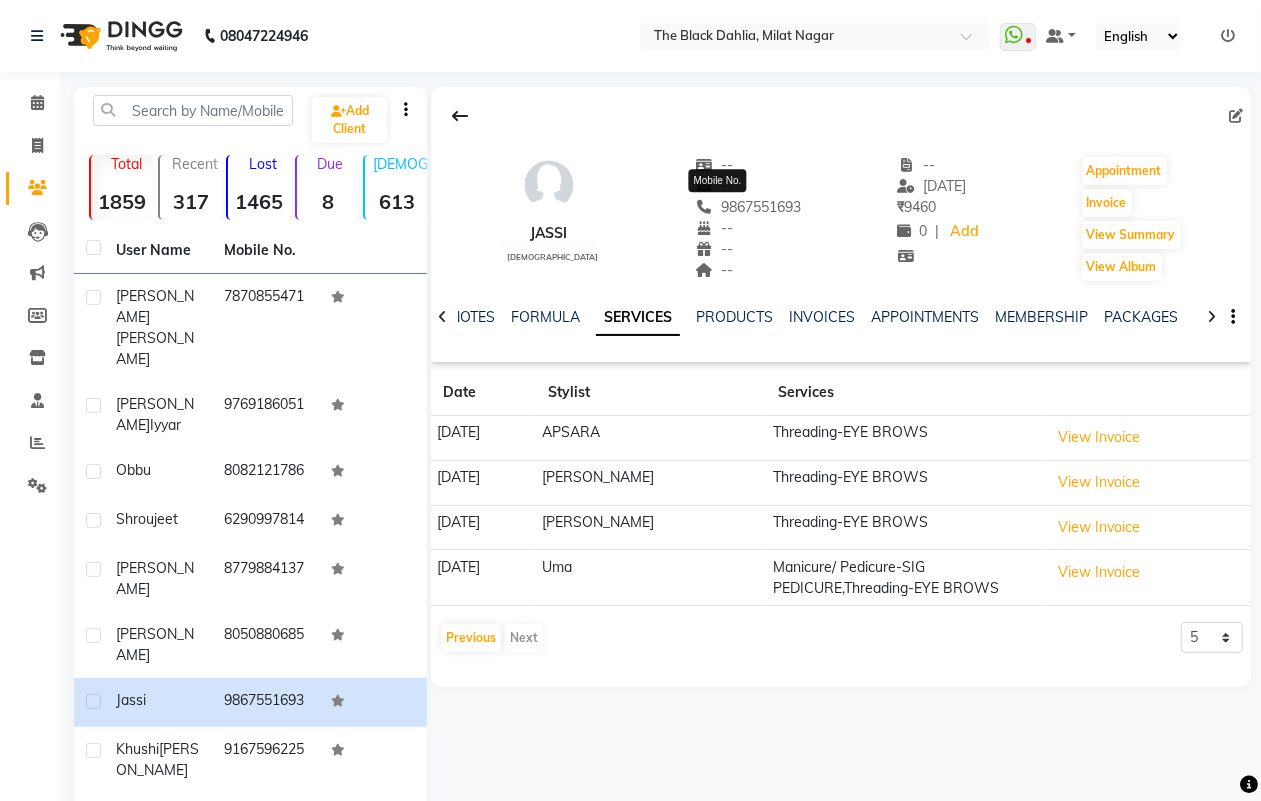 click on "9867551693" 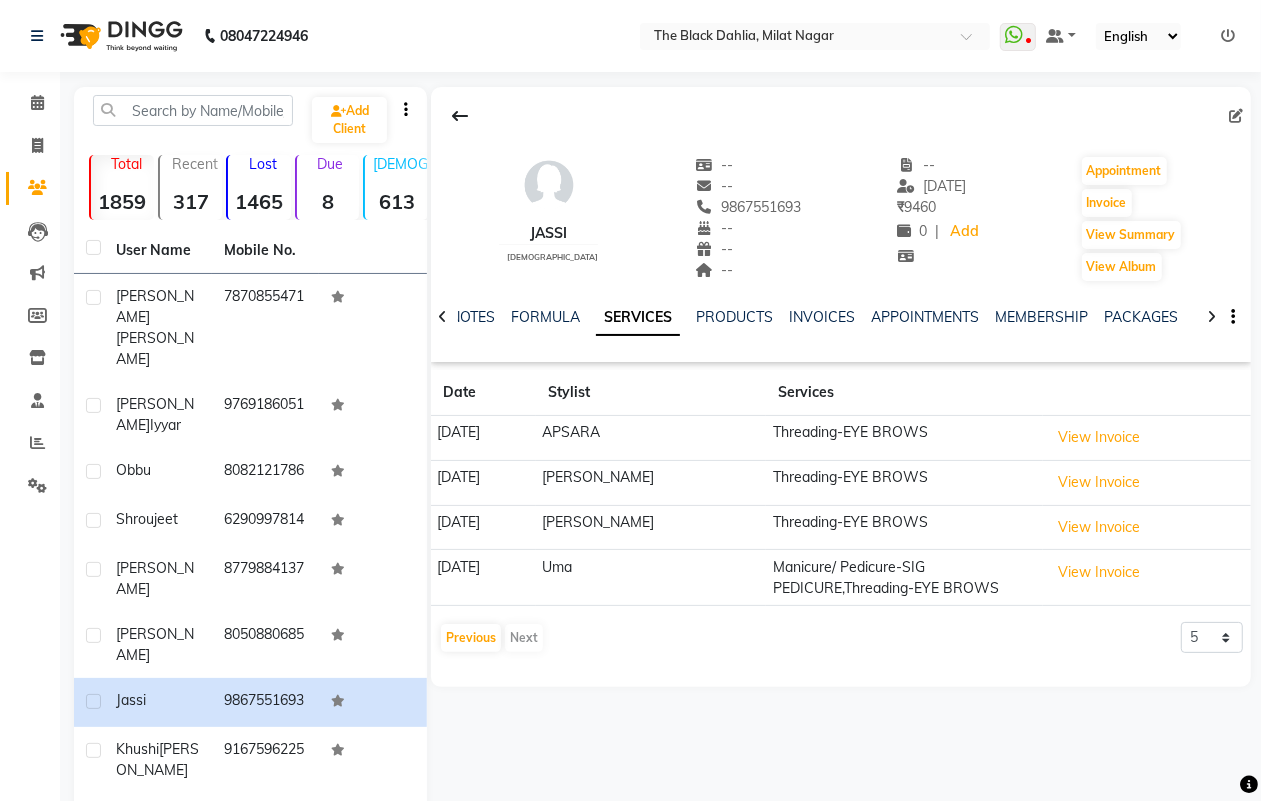 click on "9867551693" 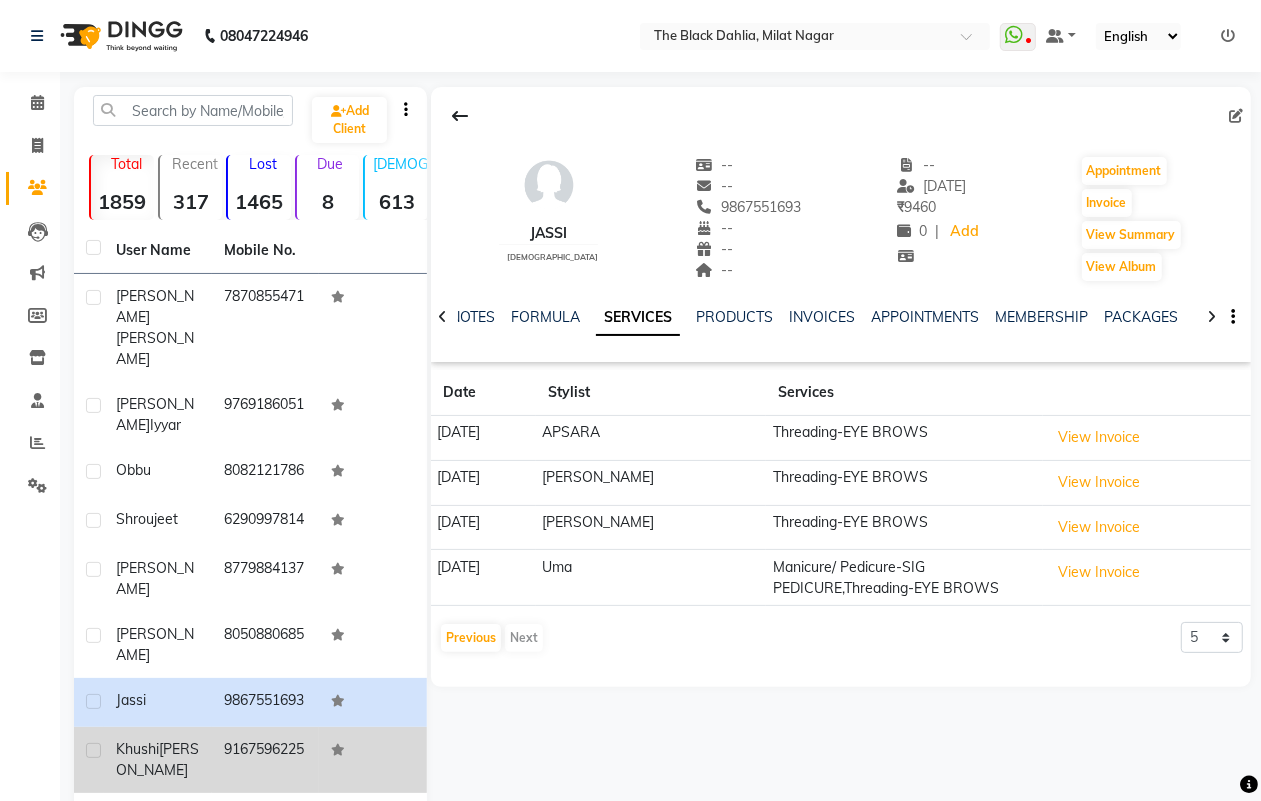 click on "Khushi" 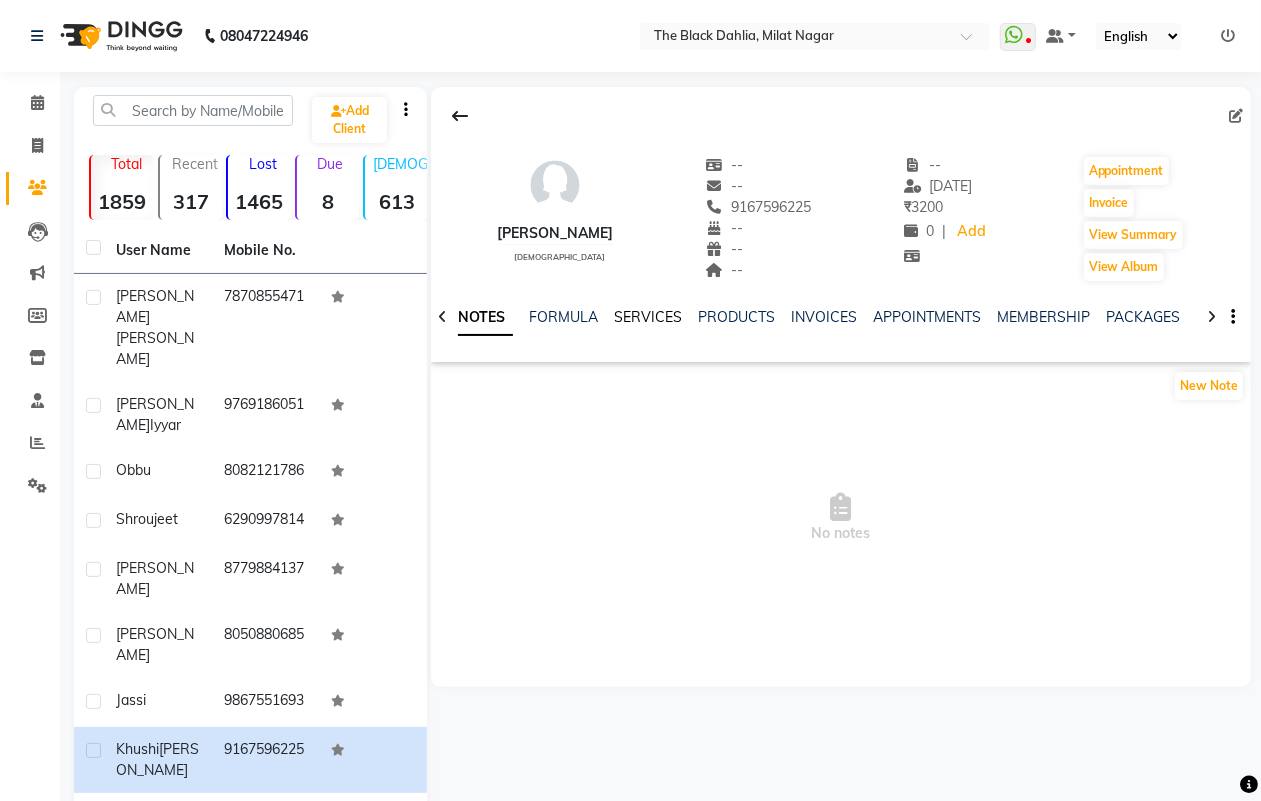 click on "SERVICES" 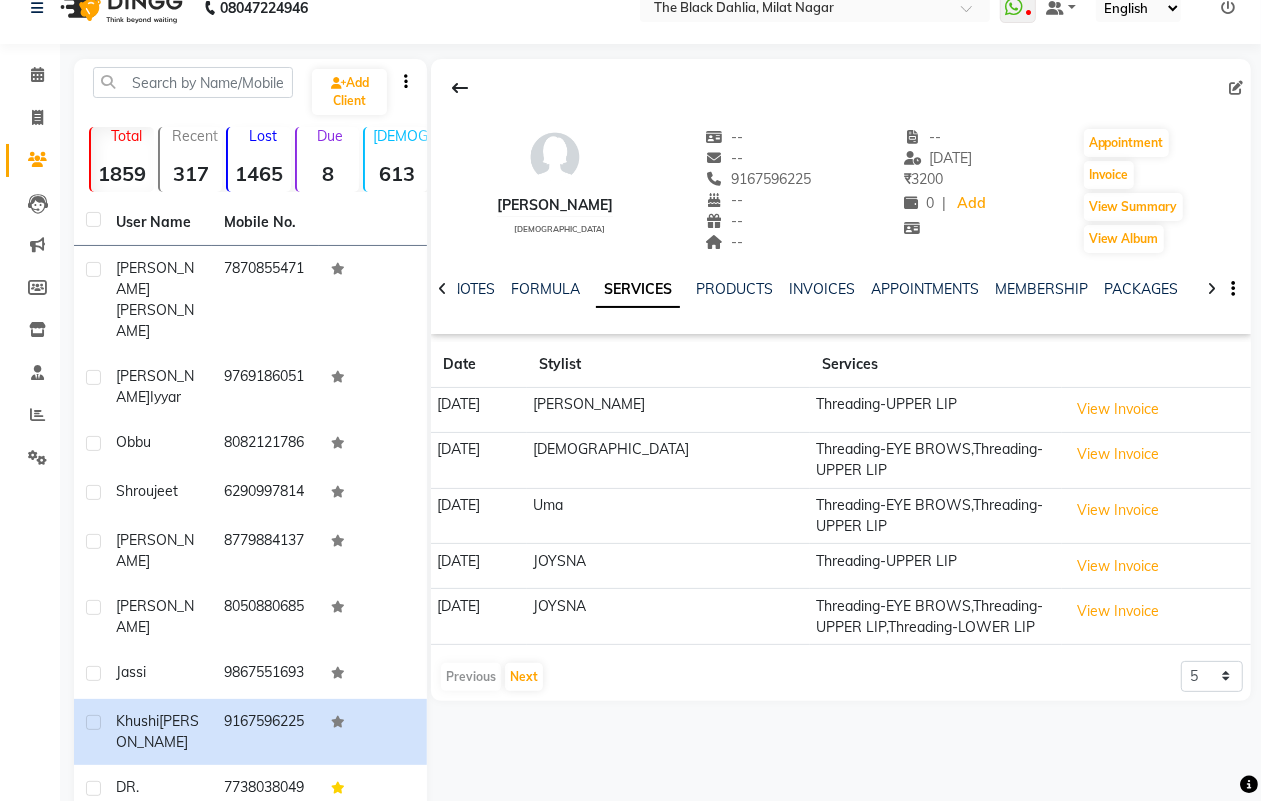 scroll, scrollTop: 201, scrollLeft: 0, axis: vertical 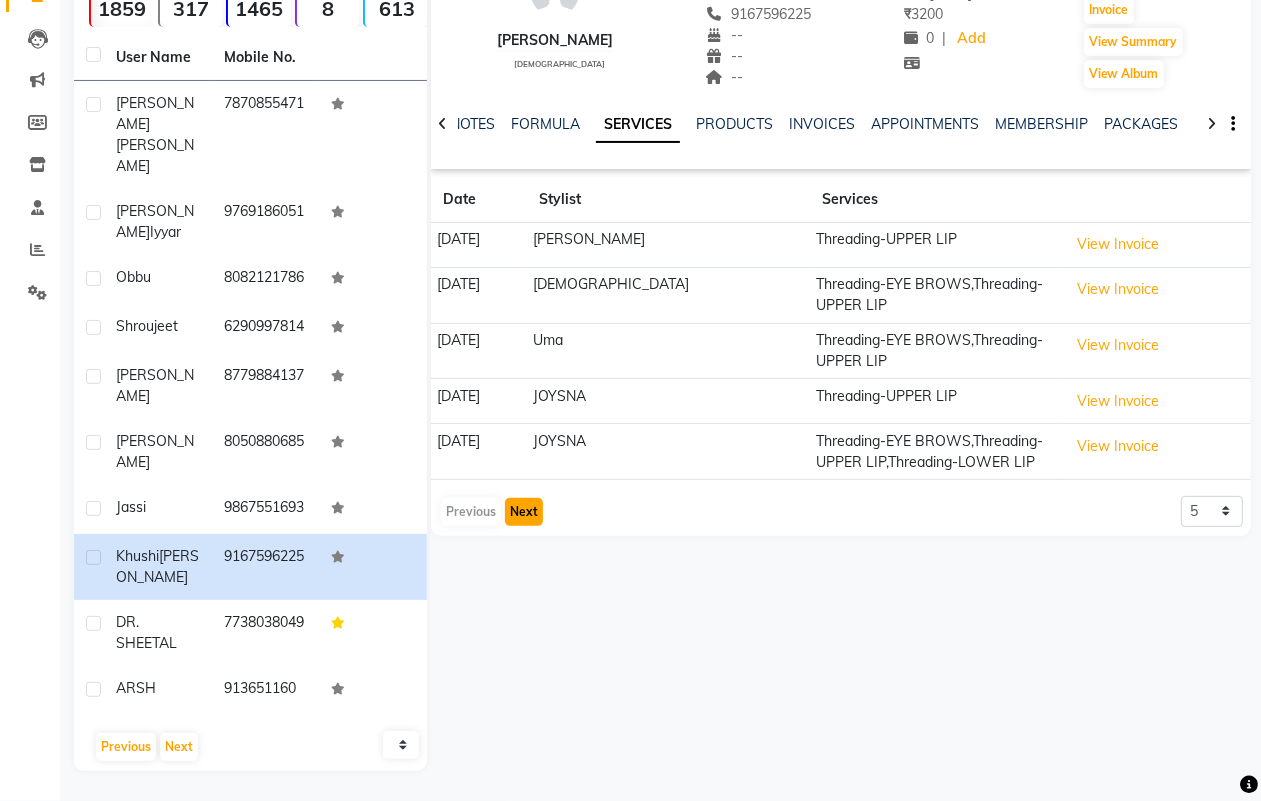 click on "Next" 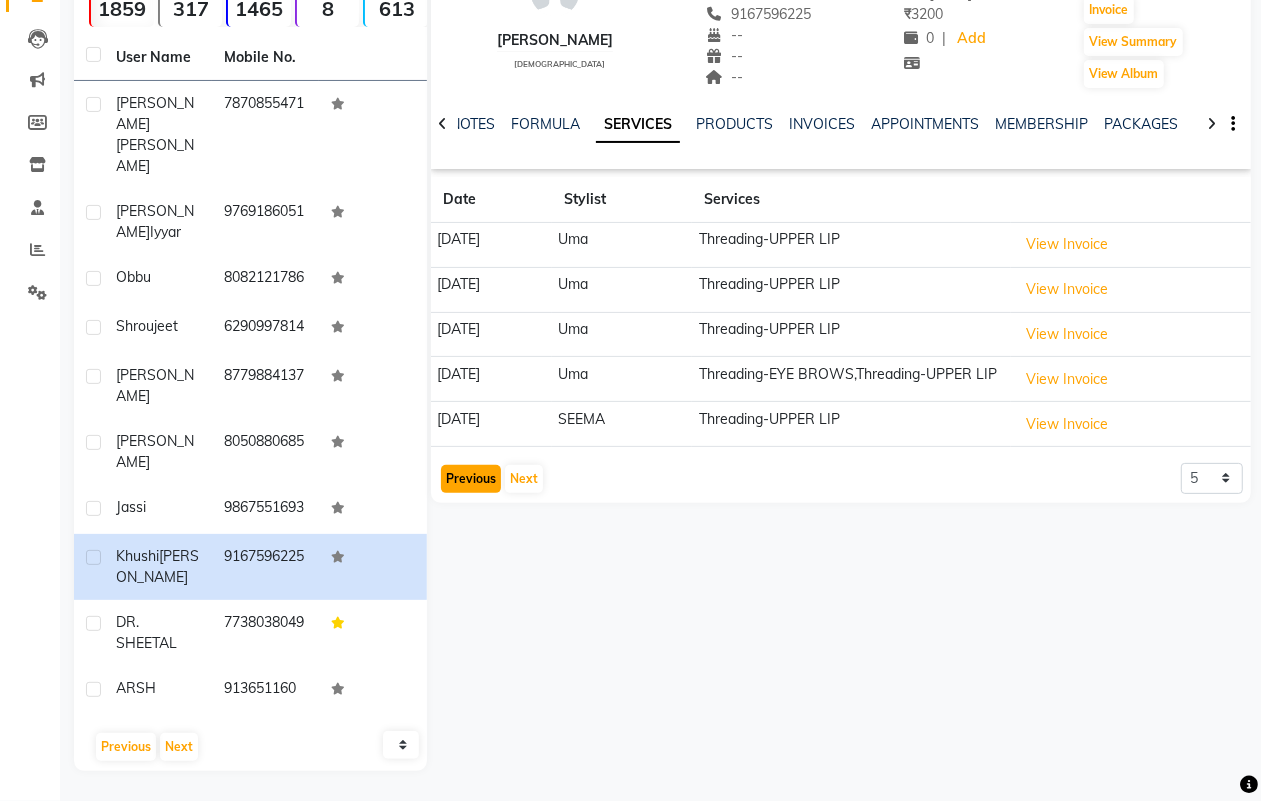 click on "Previous" 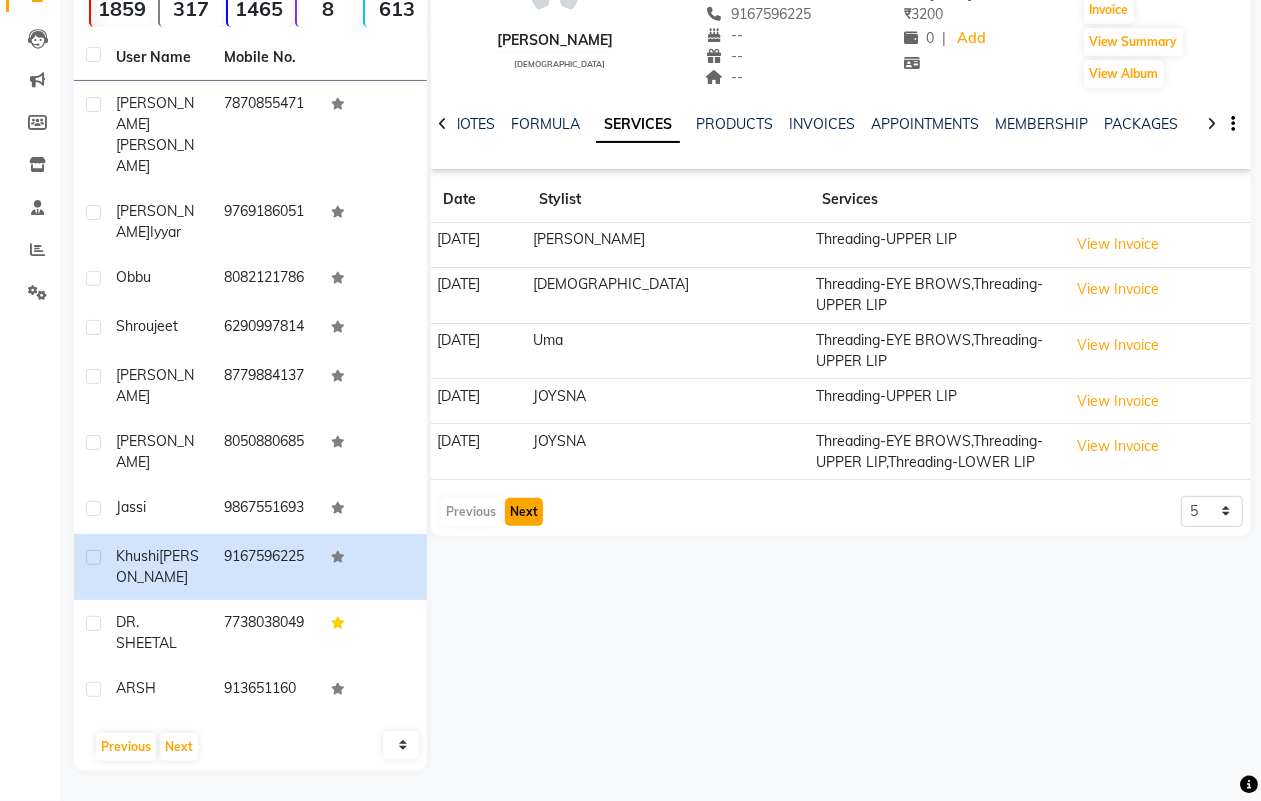 click on "Next" 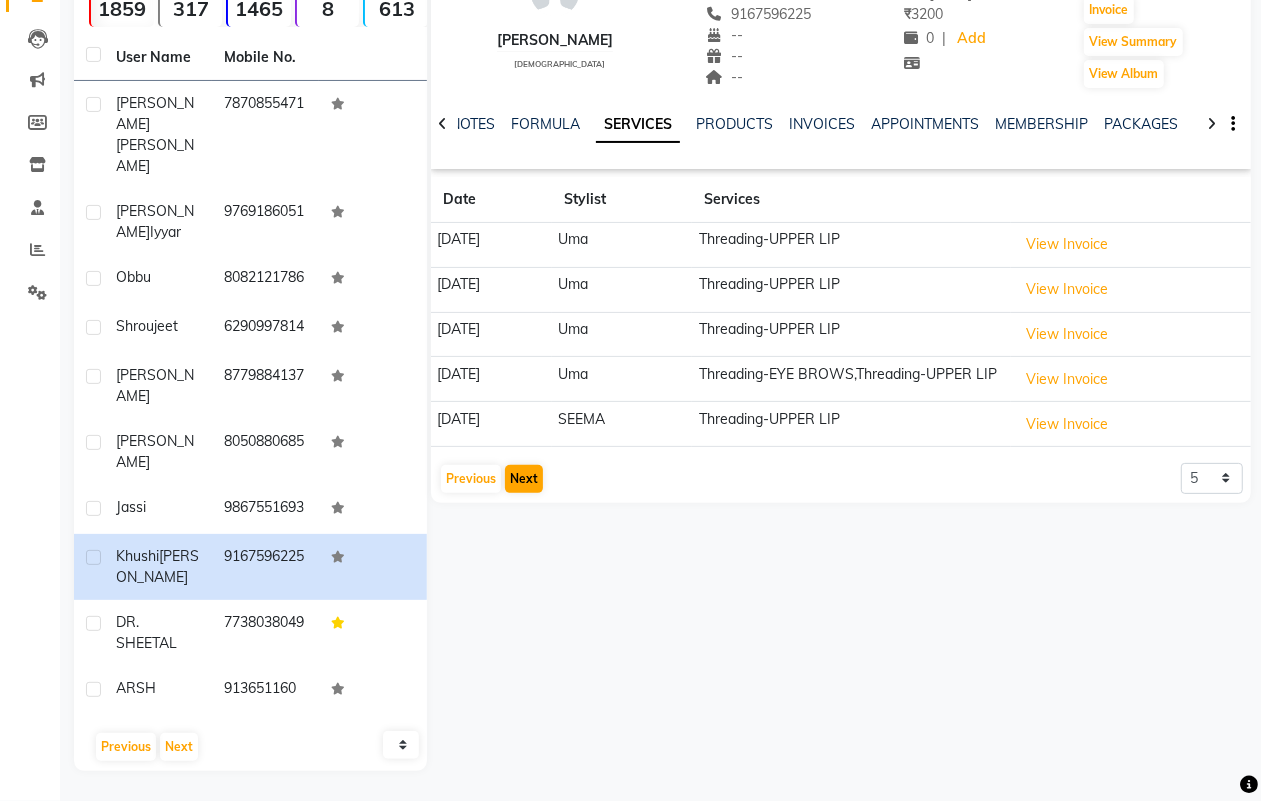 click on "[PERSON_NAME]   [DEMOGRAPHIC_DATA]  --   --   9167596225  --  --  --  -- [DATE] ₹    3200 0 |  Add   Appointment   Invoice  View Summary  View Album  NOTES FORMULA SERVICES PRODUCTS INVOICES APPOINTMENTS MEMBERSHIP PACKAGES VOUCHERS GIFTCARDS POINTS FORMS FAMILY CARDS WALLET Date Stylist Services [DATE] Uma Threading-UPPER LIP  View Invoice  [DATE] Uma Threading-UPPER LIP  View Invoice  [DATE] Uma Threading-UPPER LIP  View Invoice  [DATE] Uma Threading-EYE BROWS,Threading-UPPER LIP  View Invoice  [DATE] SEEMA Threading-UPPER LIP  View Invoice   Previous   Next  5 10 50 100 500" 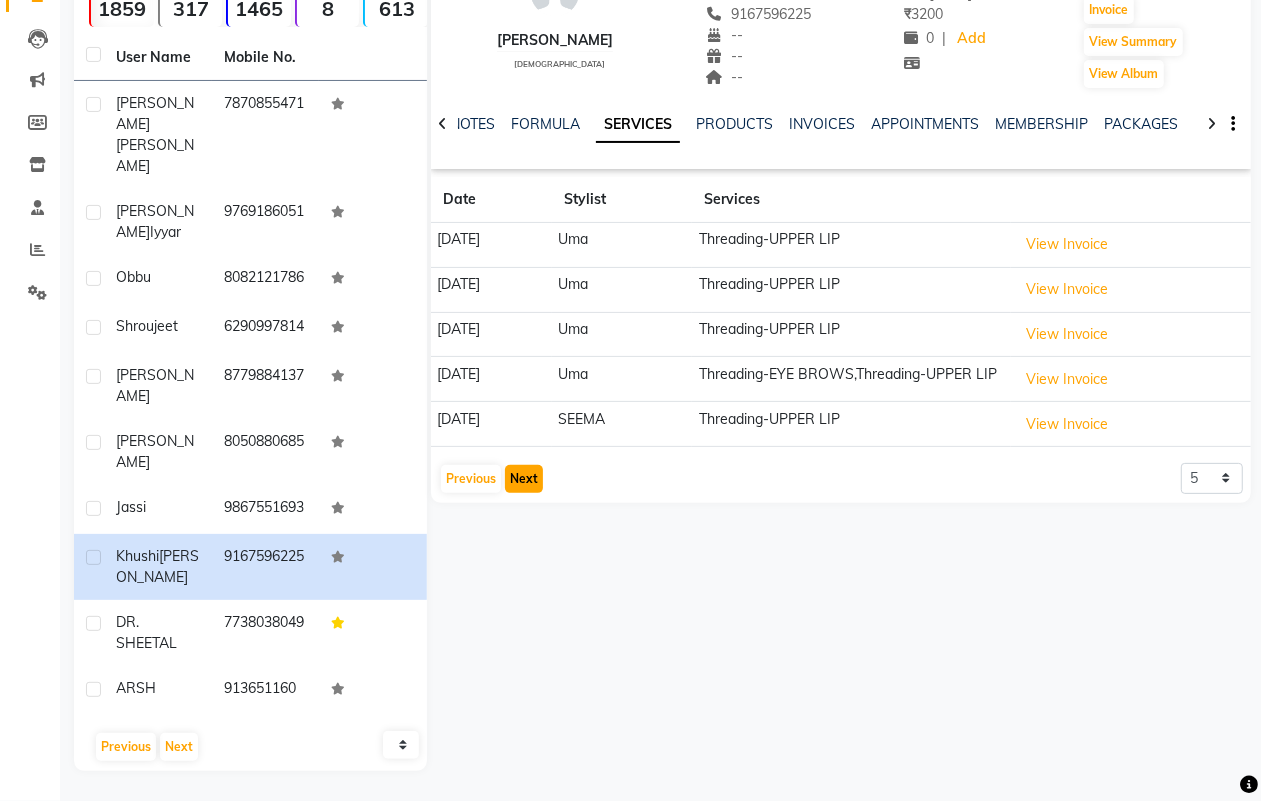 click on "Next" 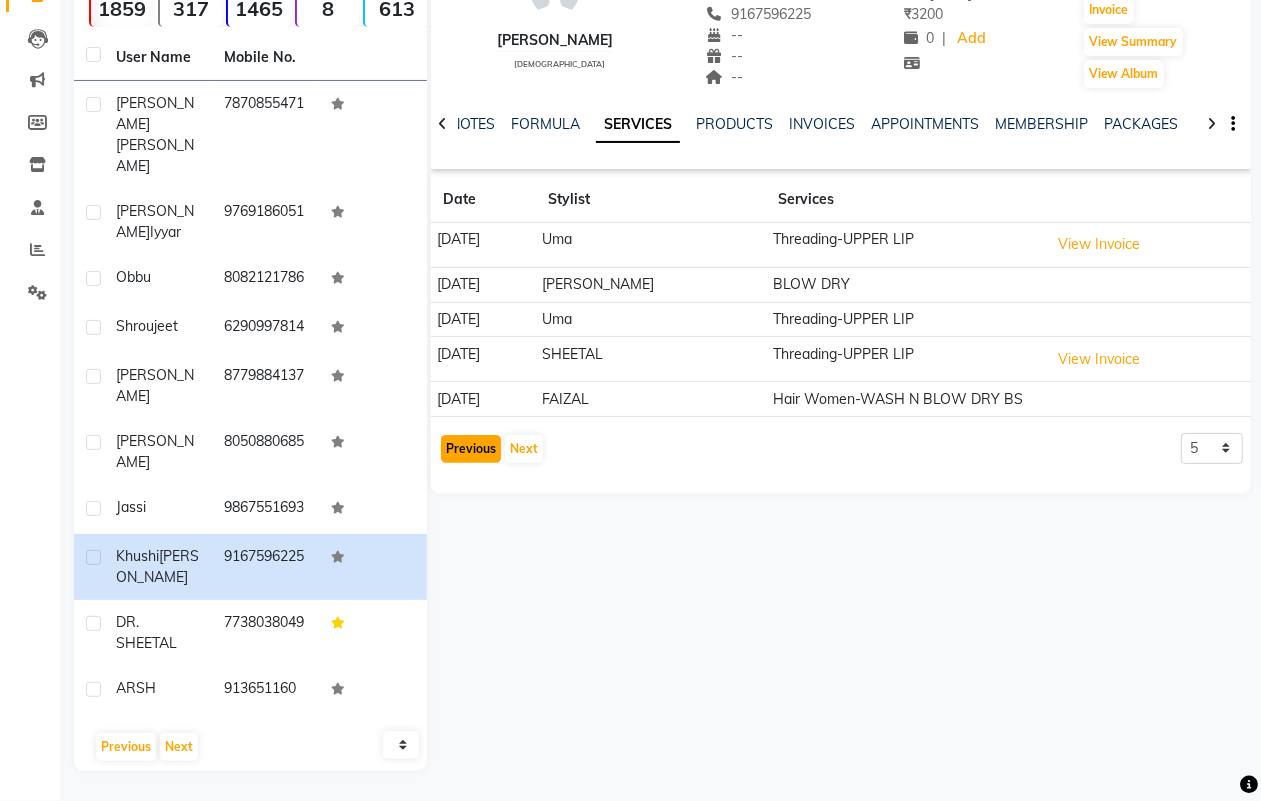 click on "Previous" 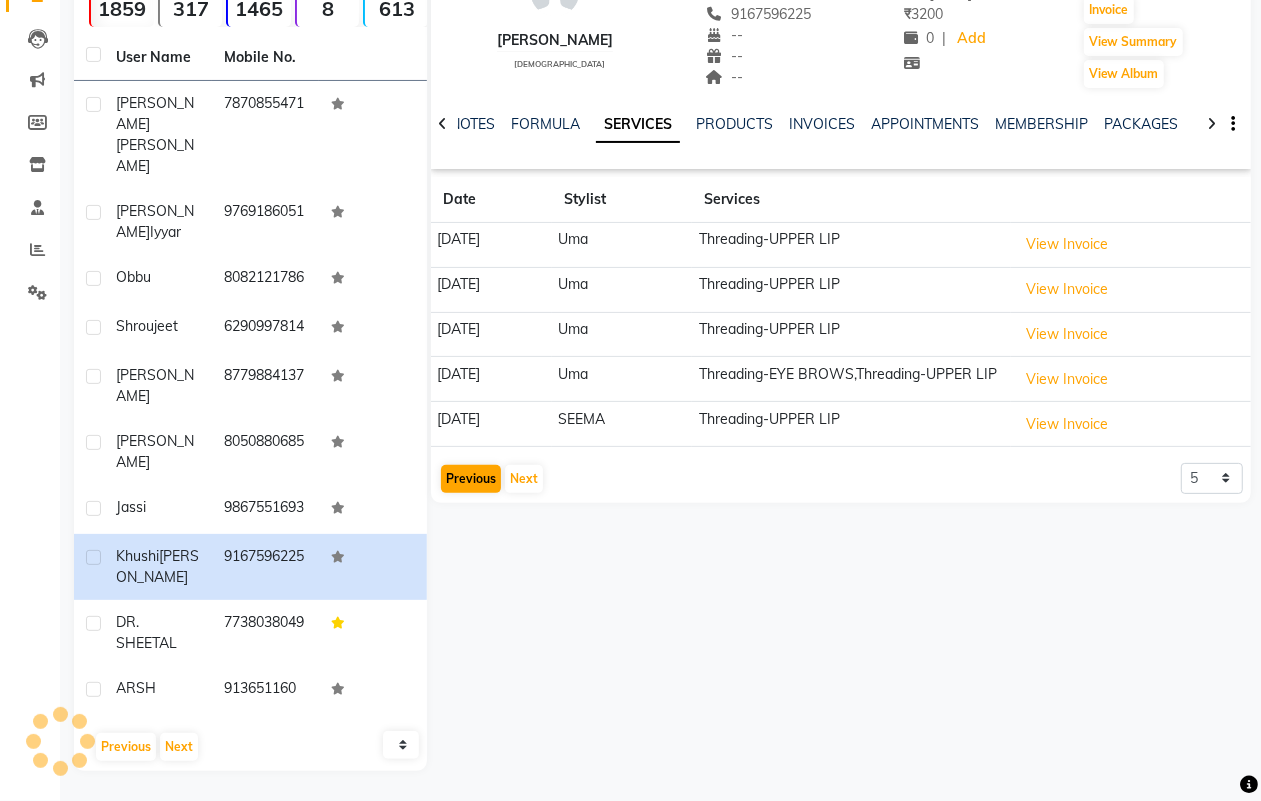 click on "[DATE]" 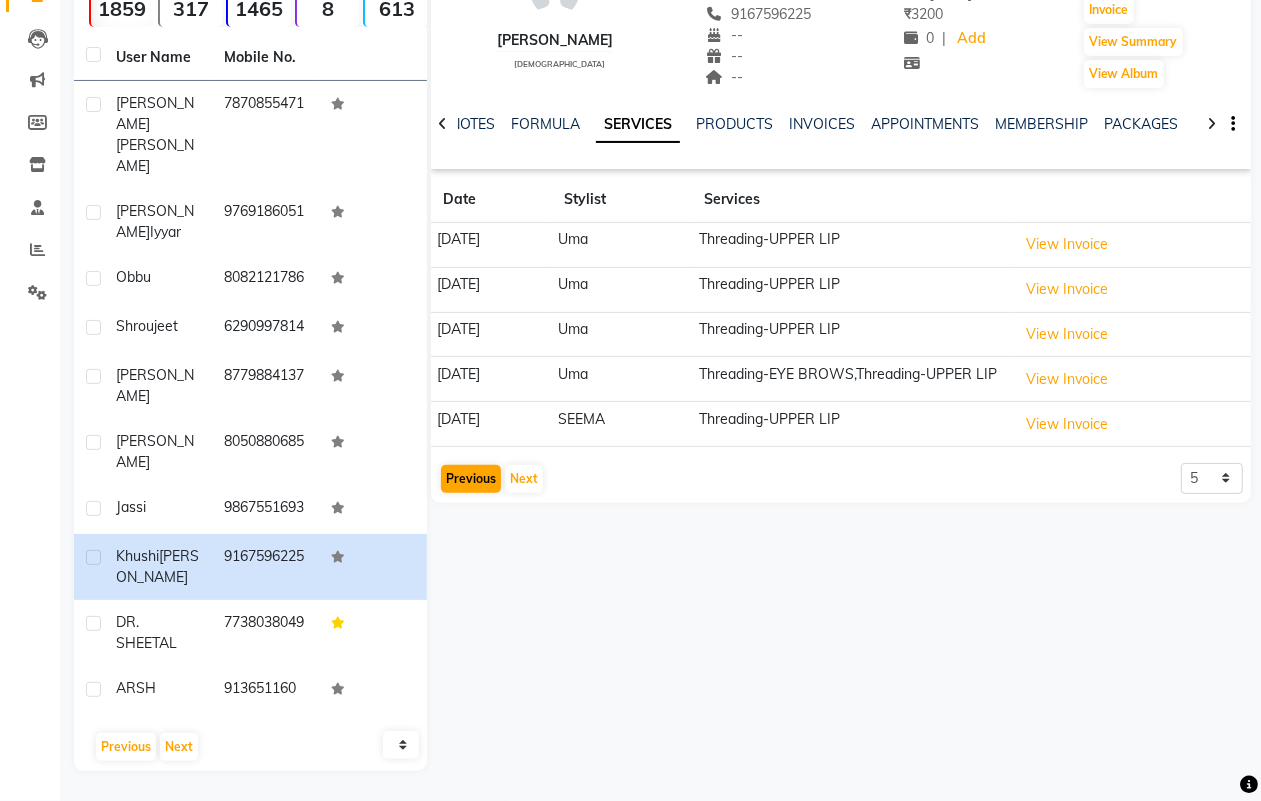 click on "[DATE]" 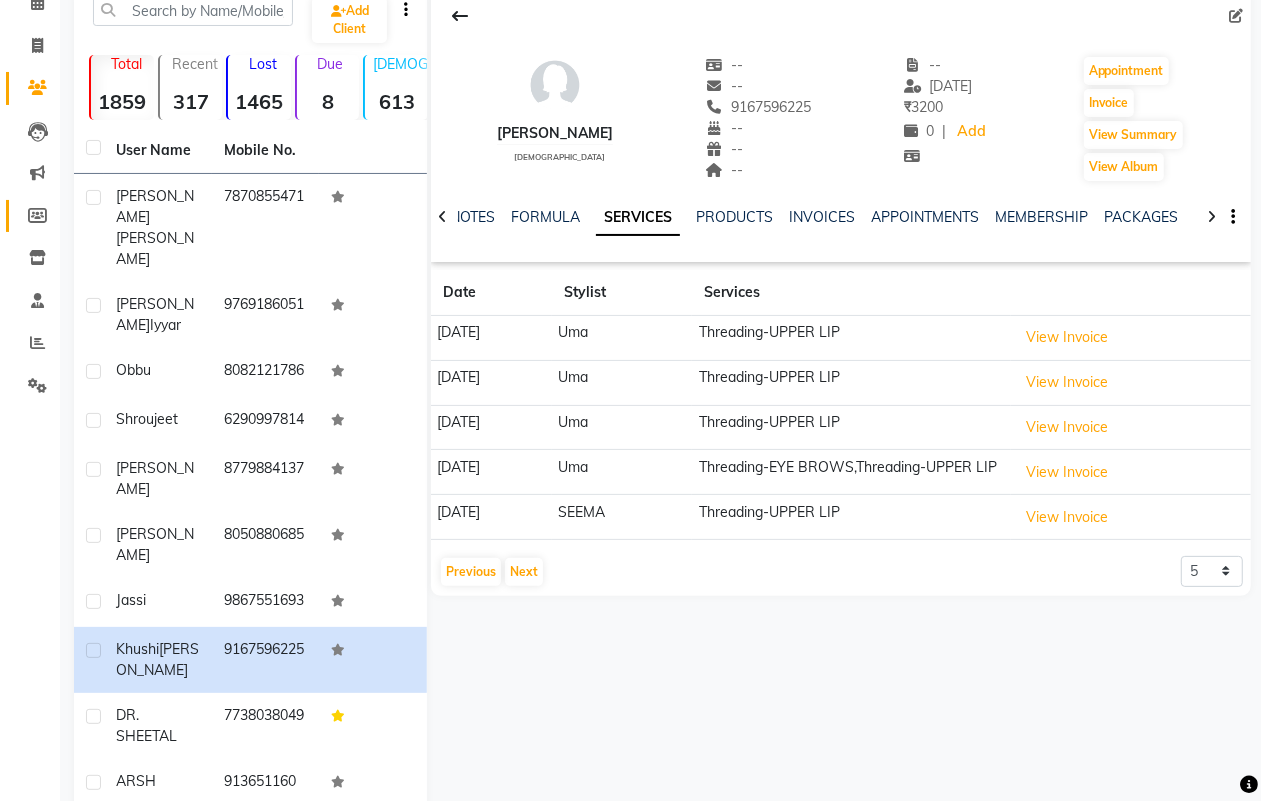 scroll, scrollTop: 0, scrollLeft: 0, axis: both 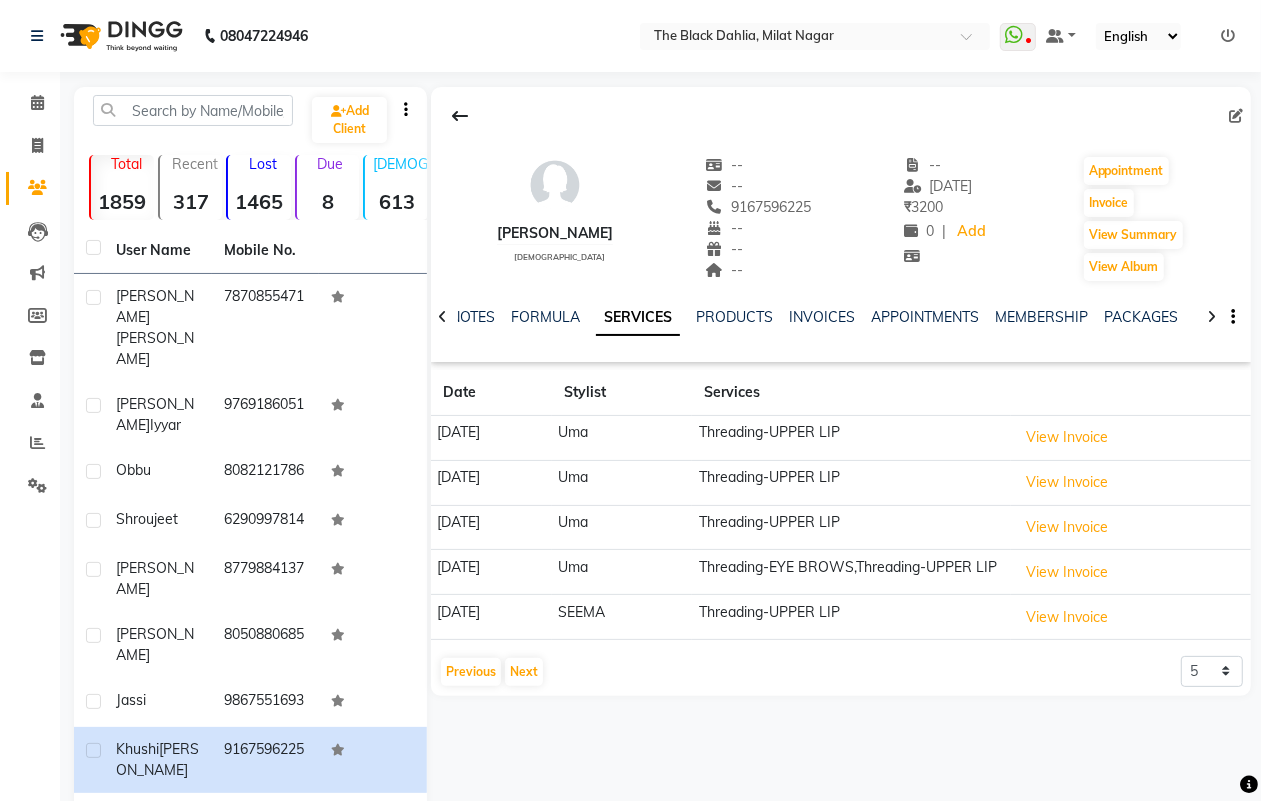 click 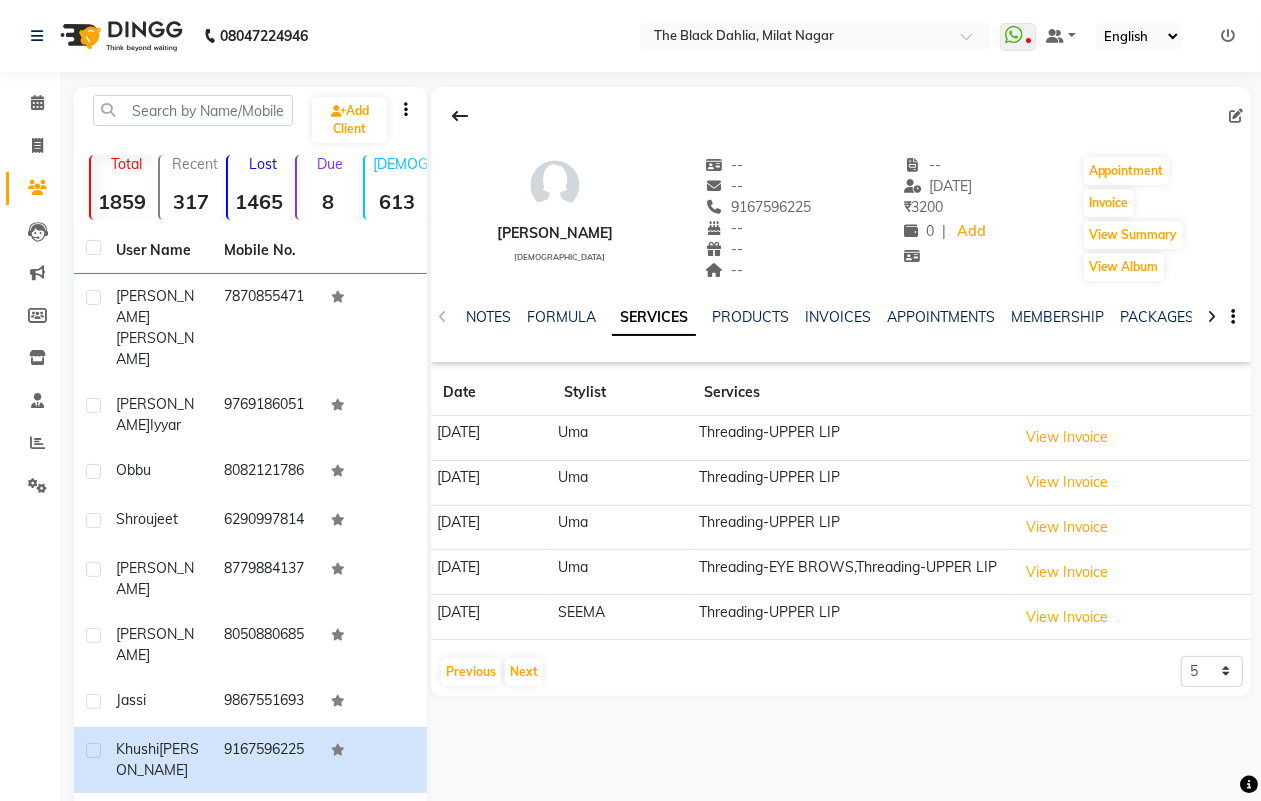 click on "NOTES FORMULA SERVICES PRODUCTS INVOICES APPOINTMENTS MEMBERSHIP PACKAGES VOUCHERS GIFTCARDS POINTS FORMS FAMILY CARDS WALLET" 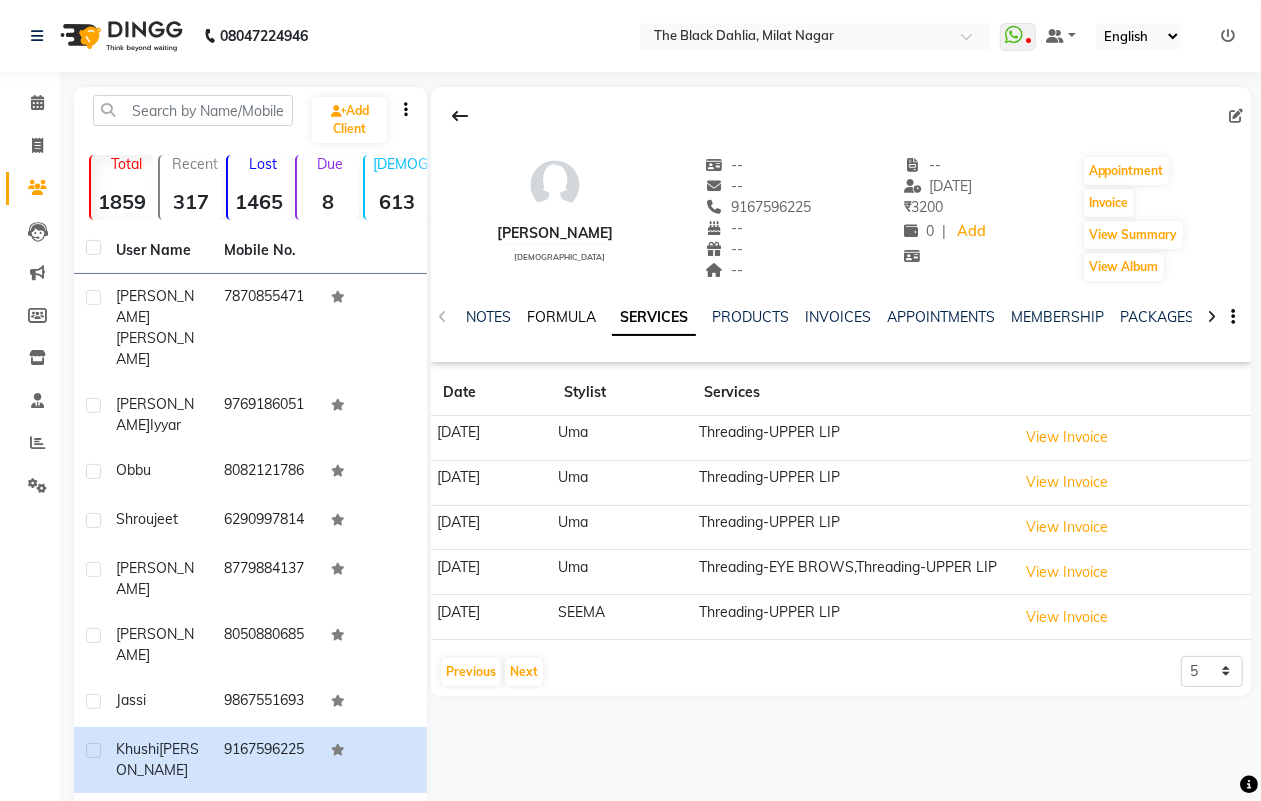 click on "FORMULA" 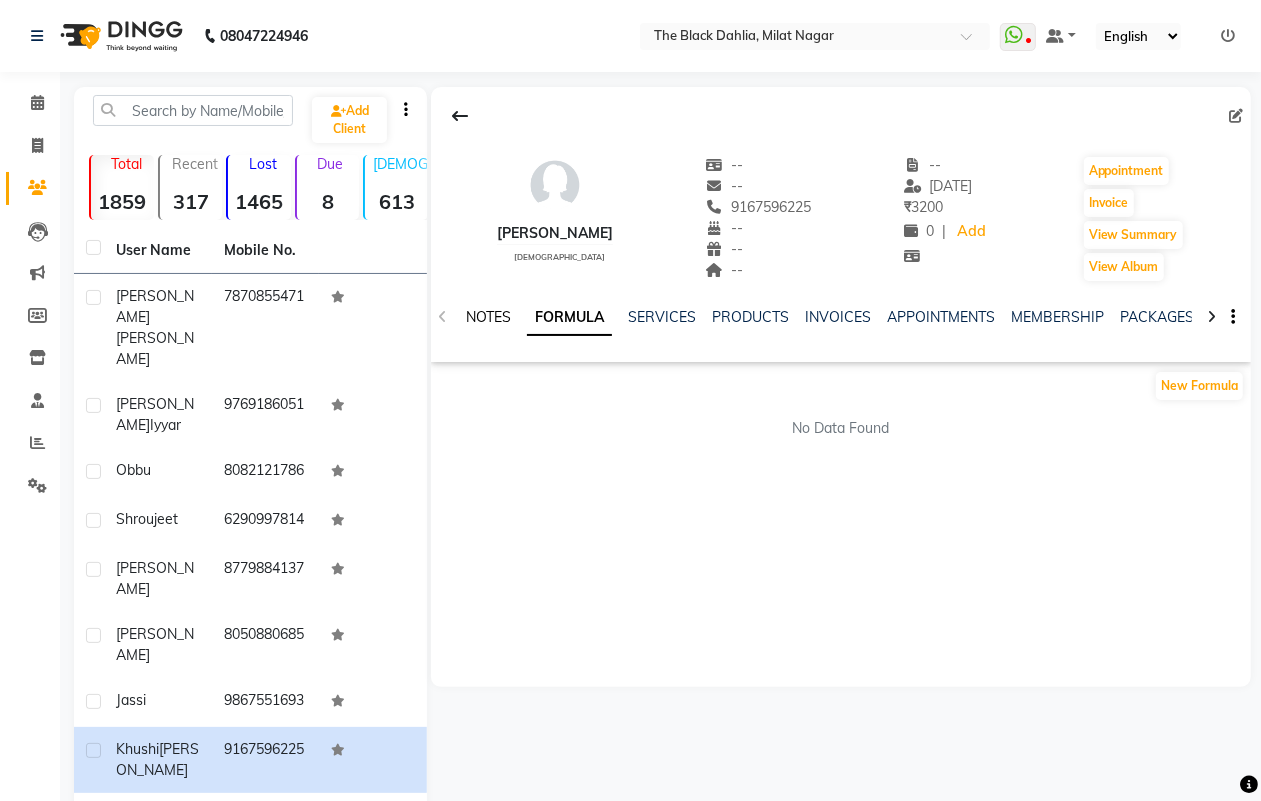 click on "NOTES" 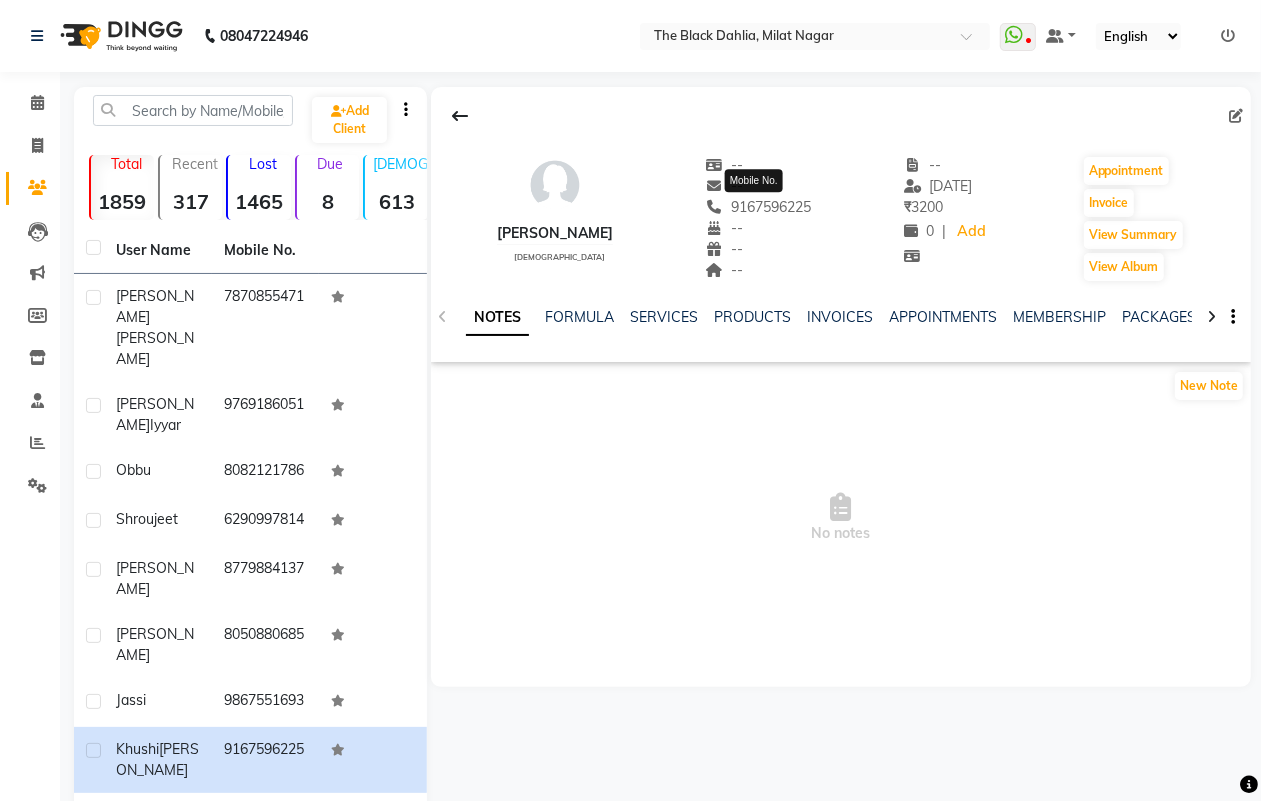 click on "9167596225" 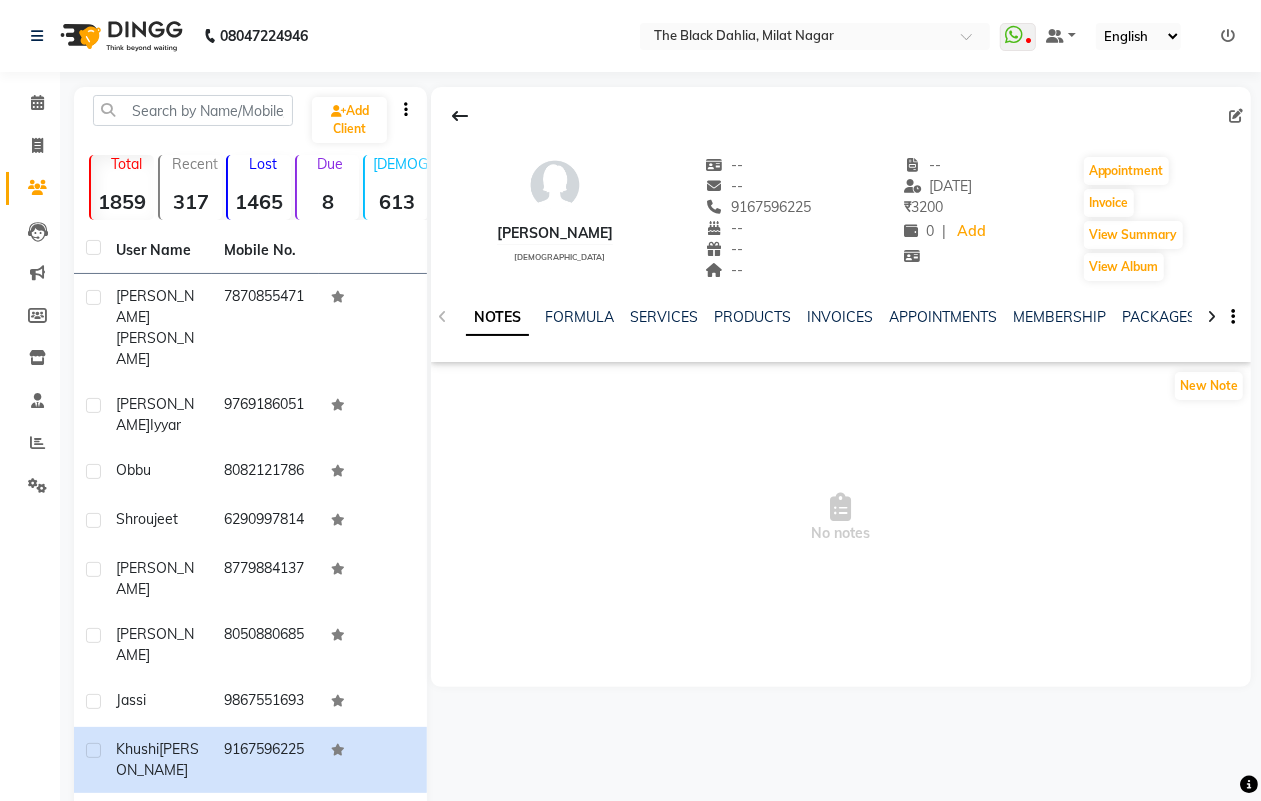 click on "9167596225" 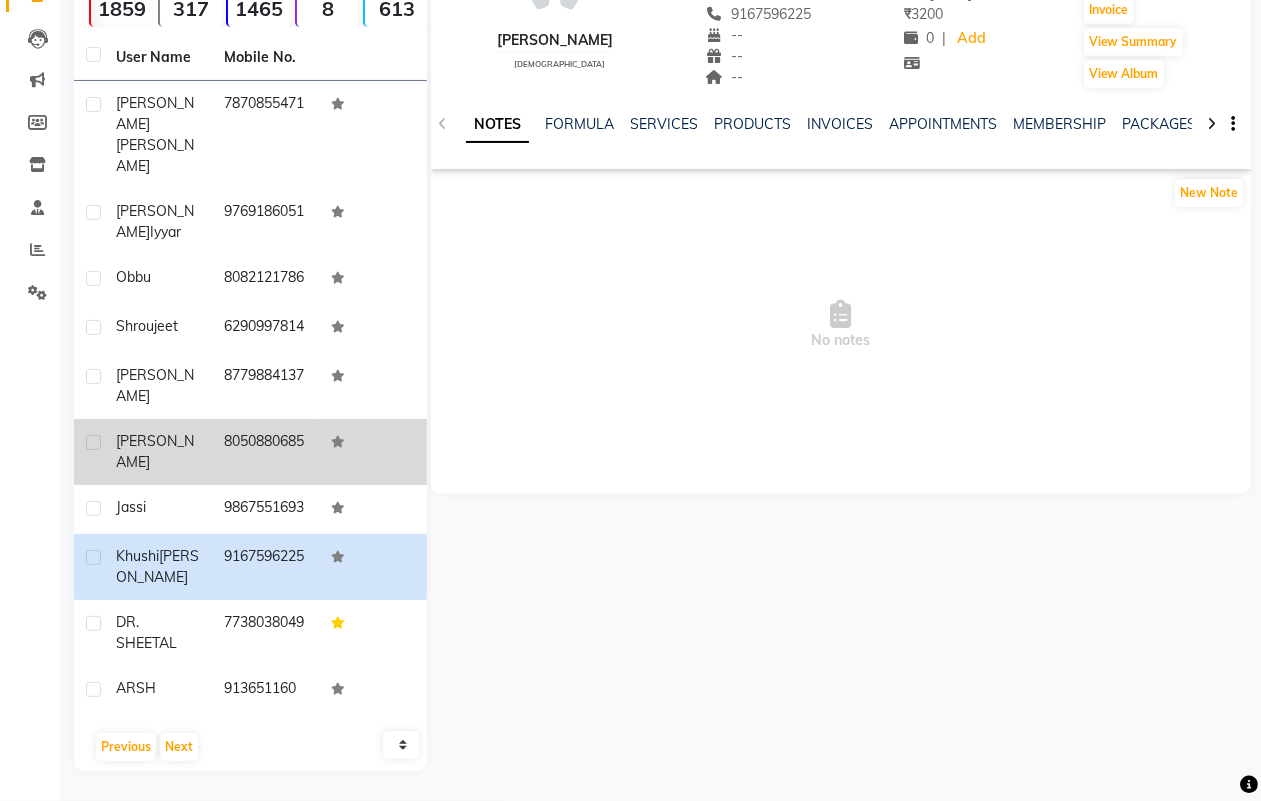 scroll, scrollTop: 201, scrollLeft: 0, axis: vertical 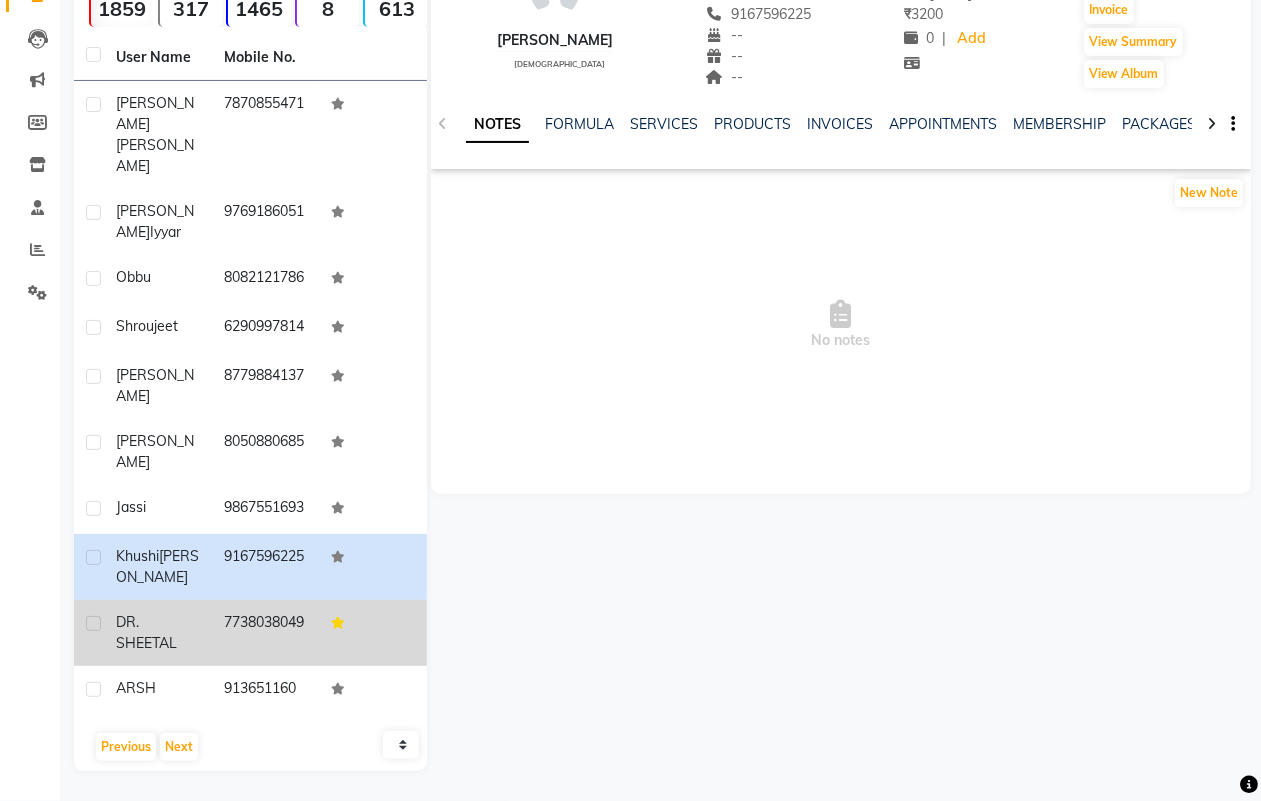 click on "7738038049" 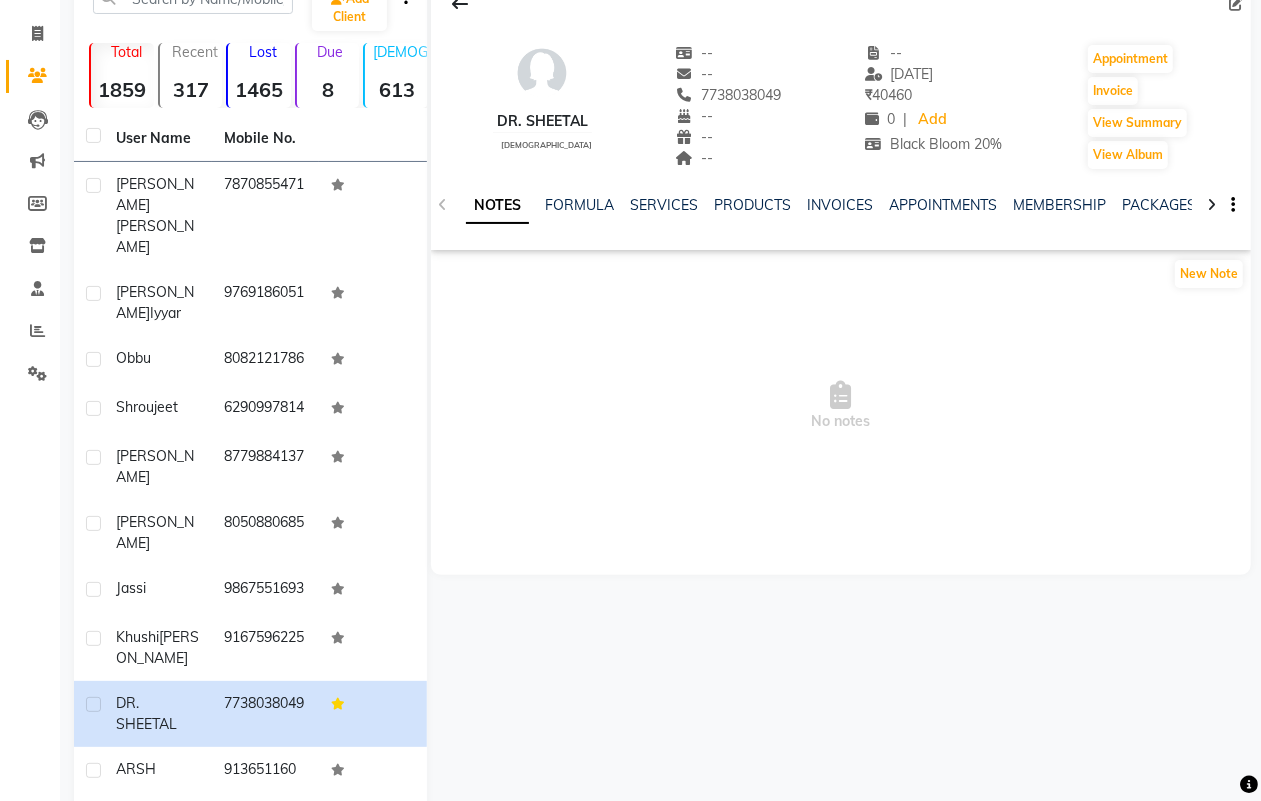 scroll, scrollTop: 0, scrollLeft: 0, axis: both 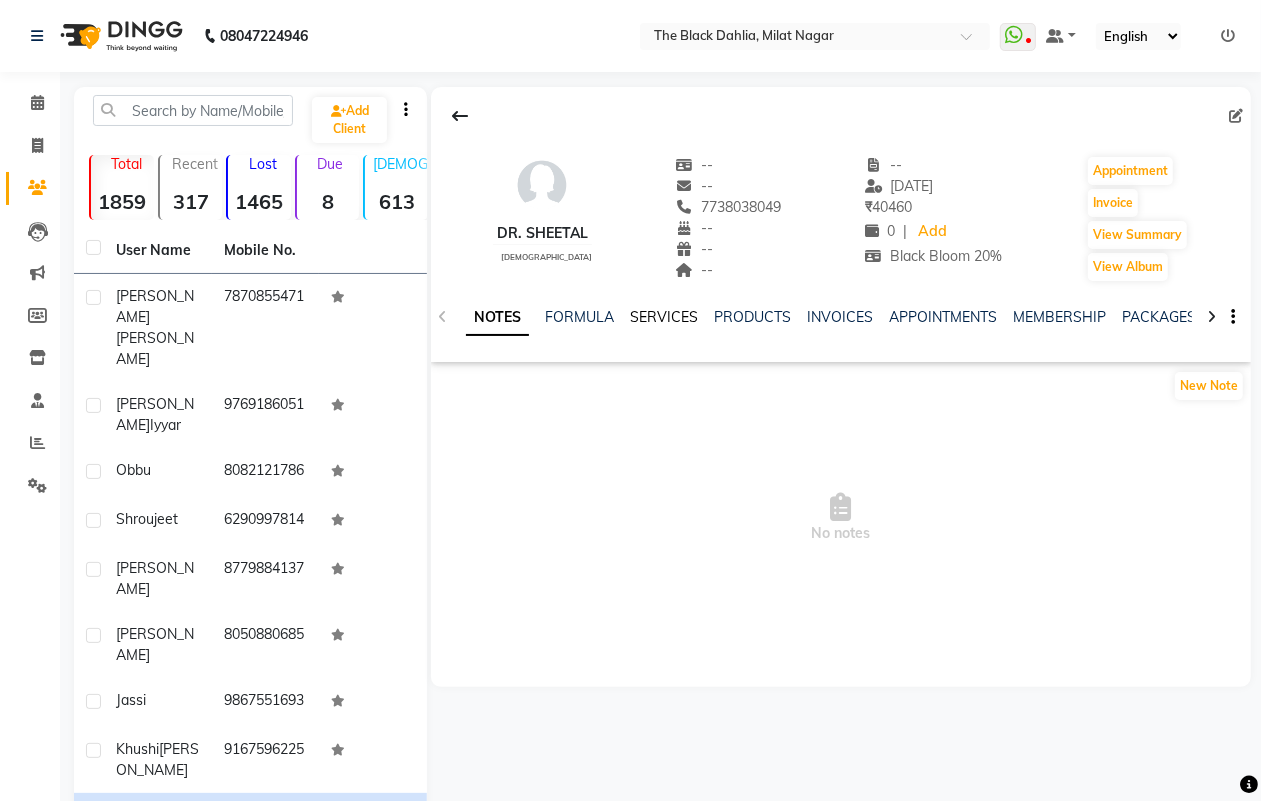 click on "SERVICES" 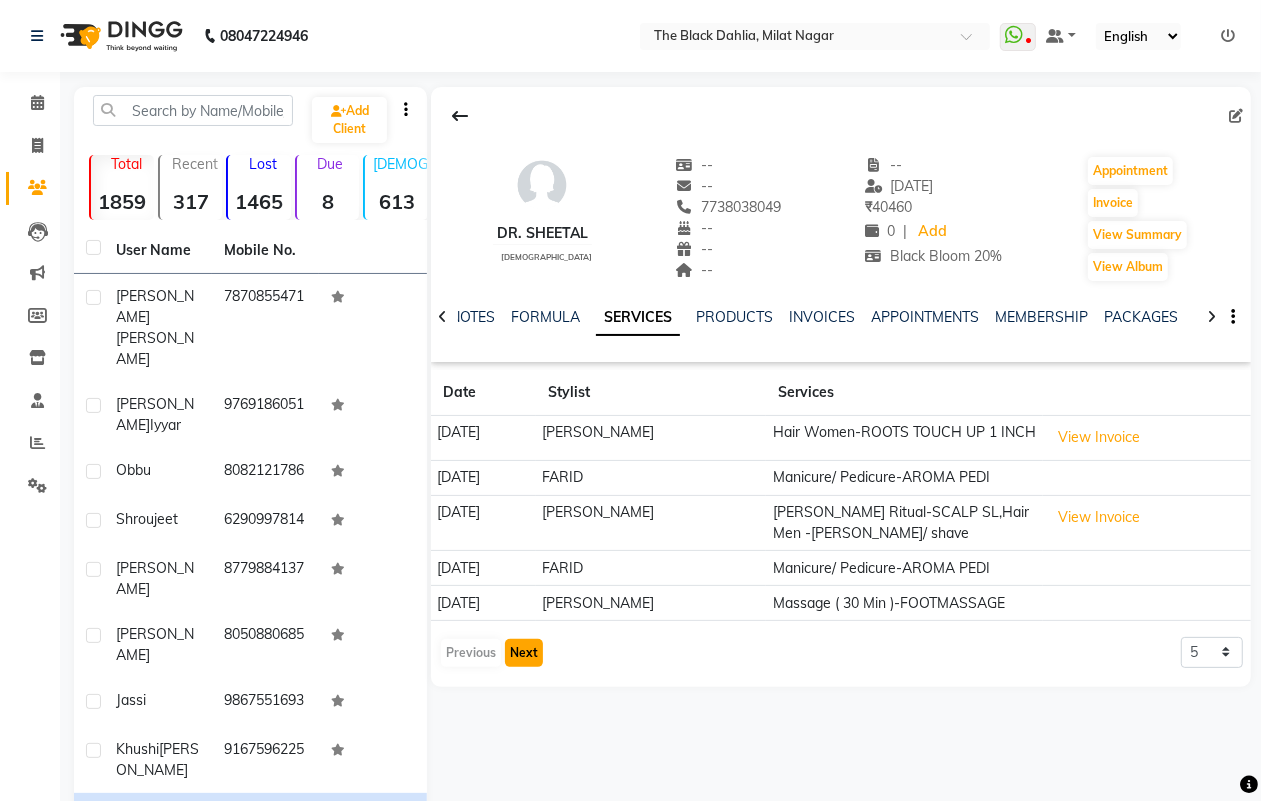 click on "Next" 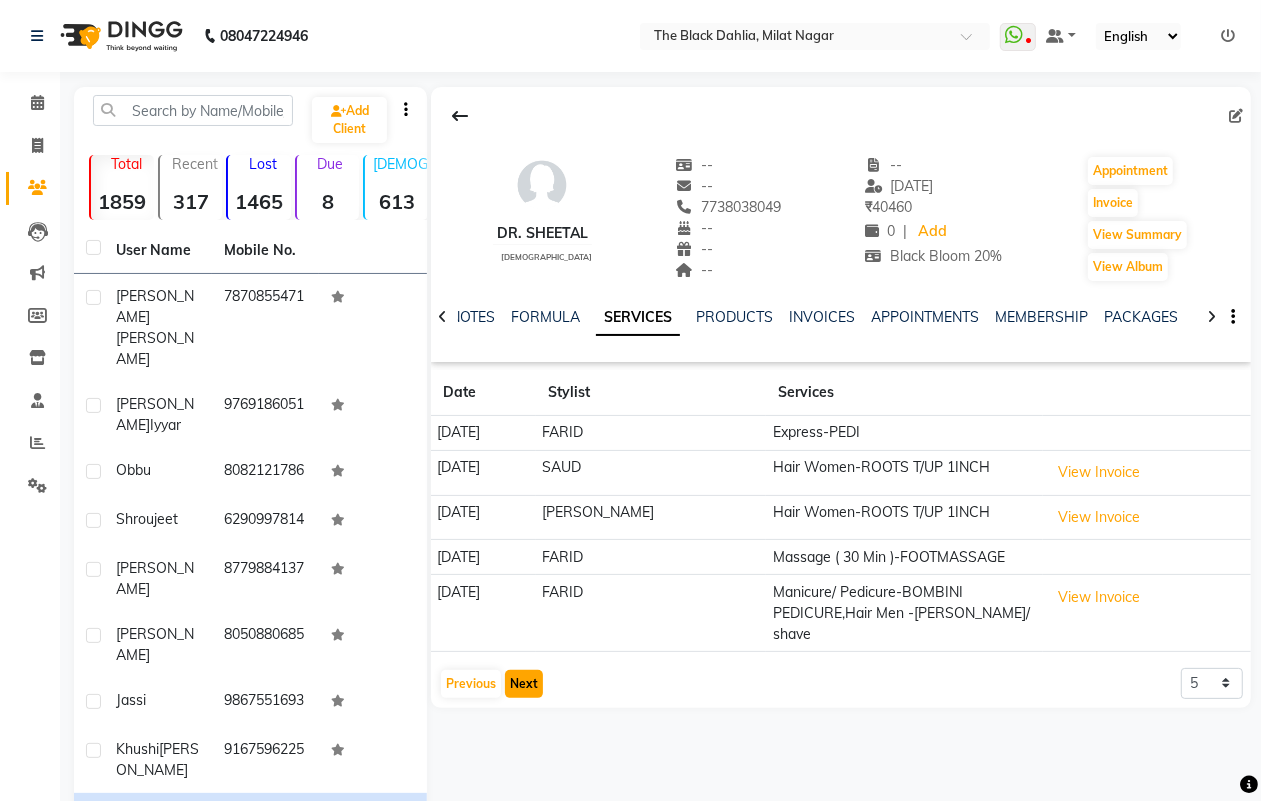 click on "Next" 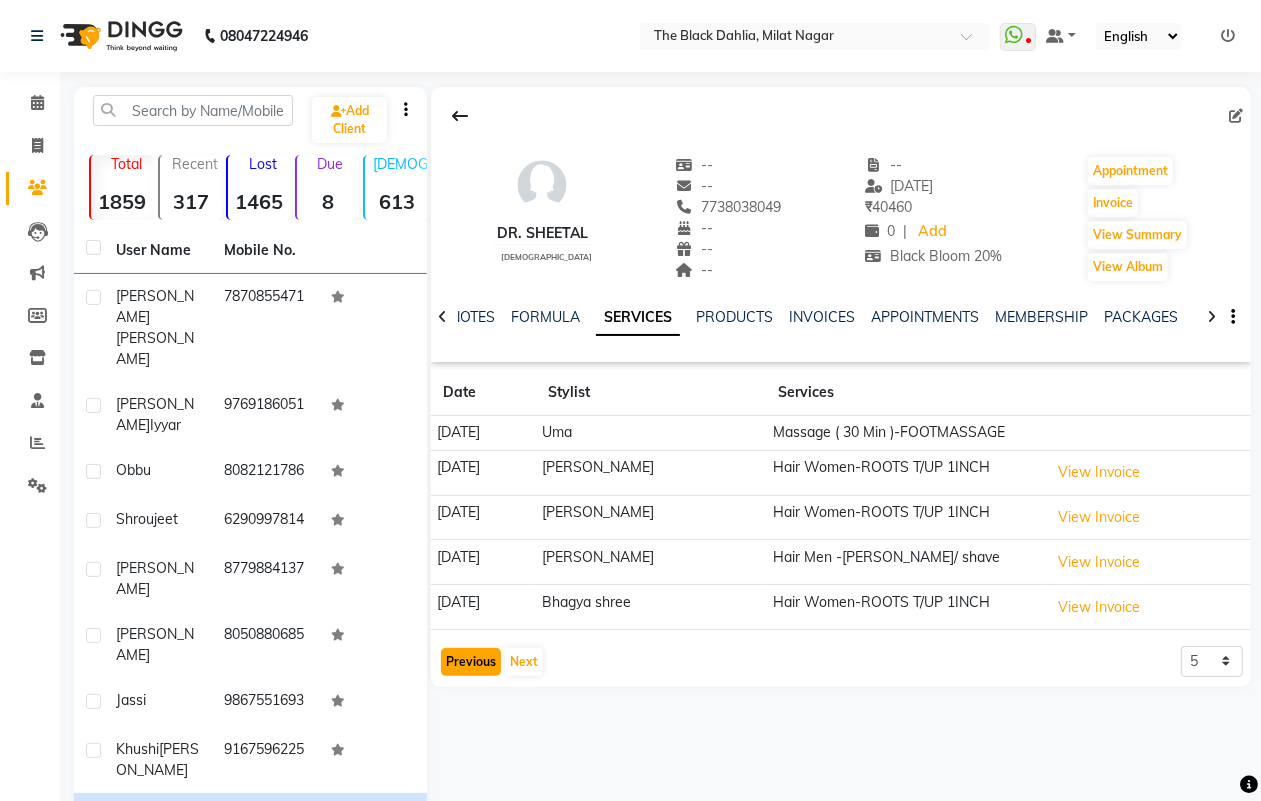 click on "Previous" 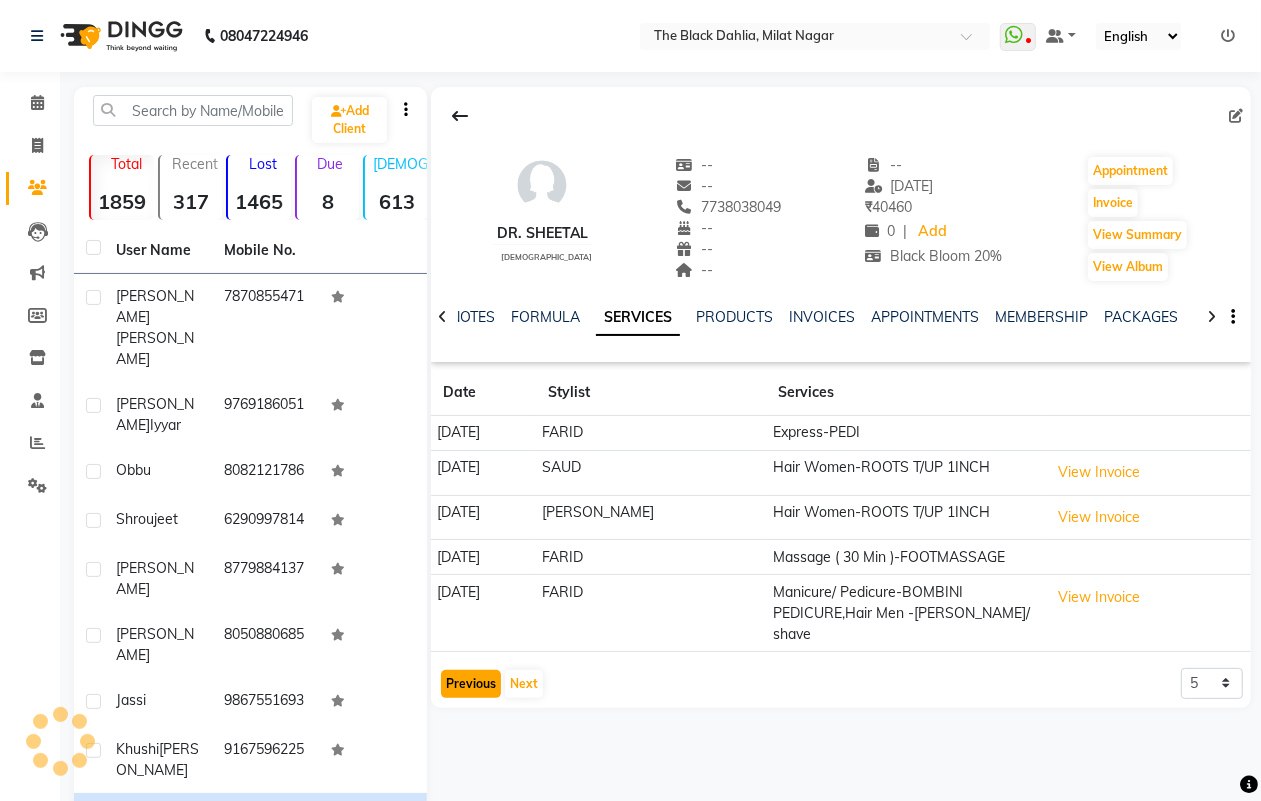 click on "Previous" 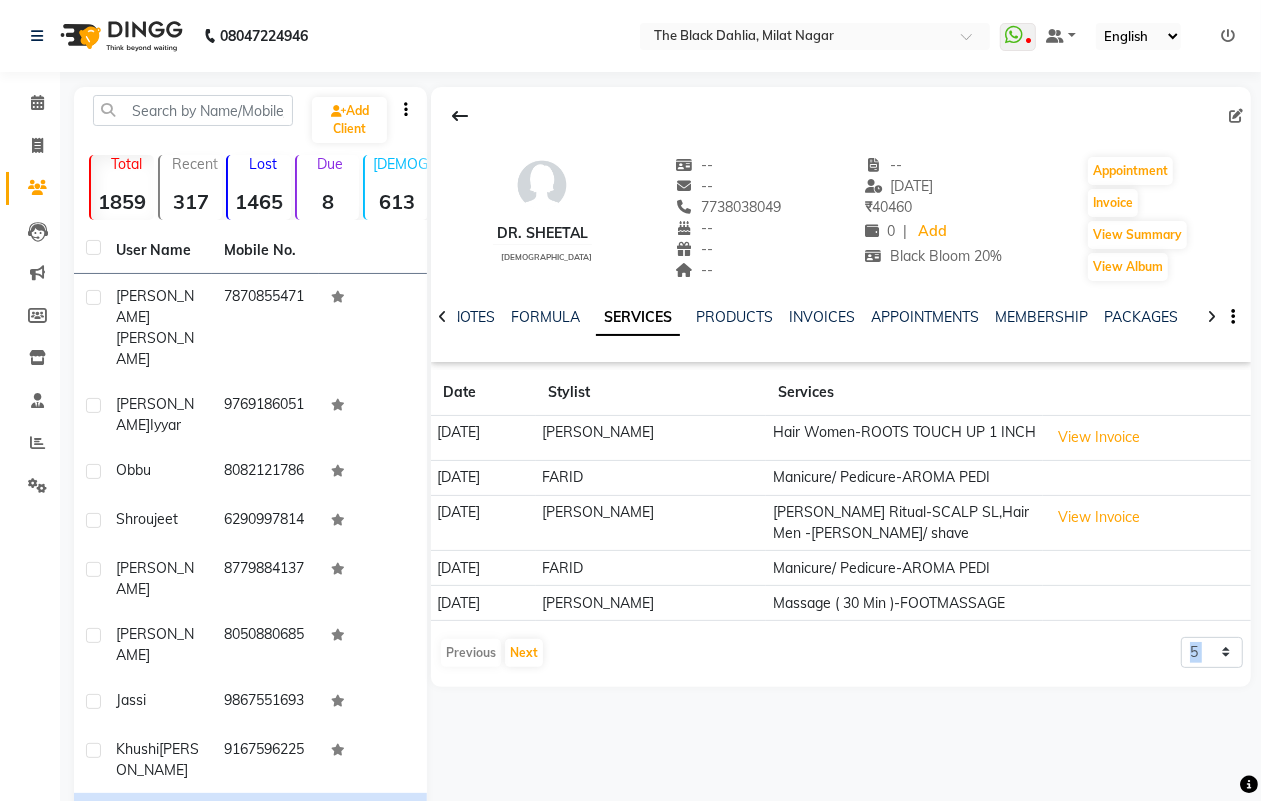 click on "Previous   Next" 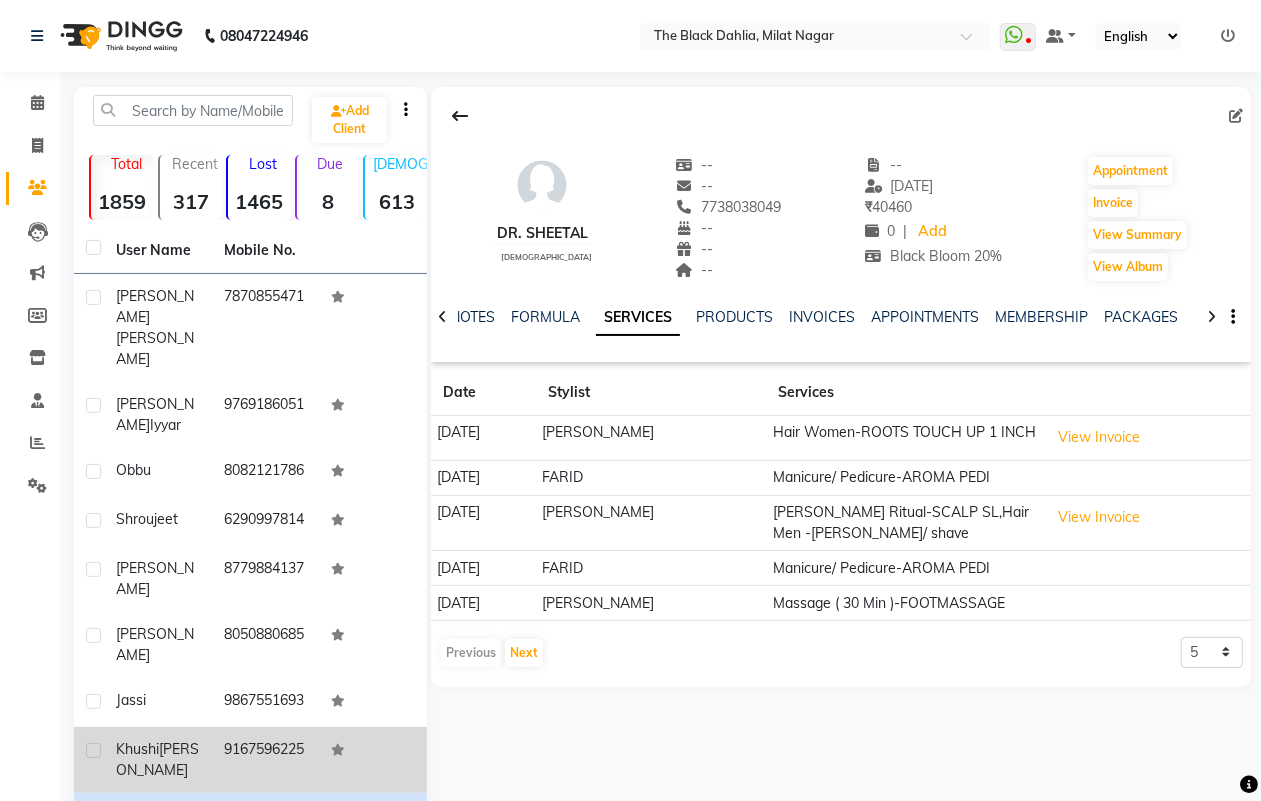 click on "9167596225" 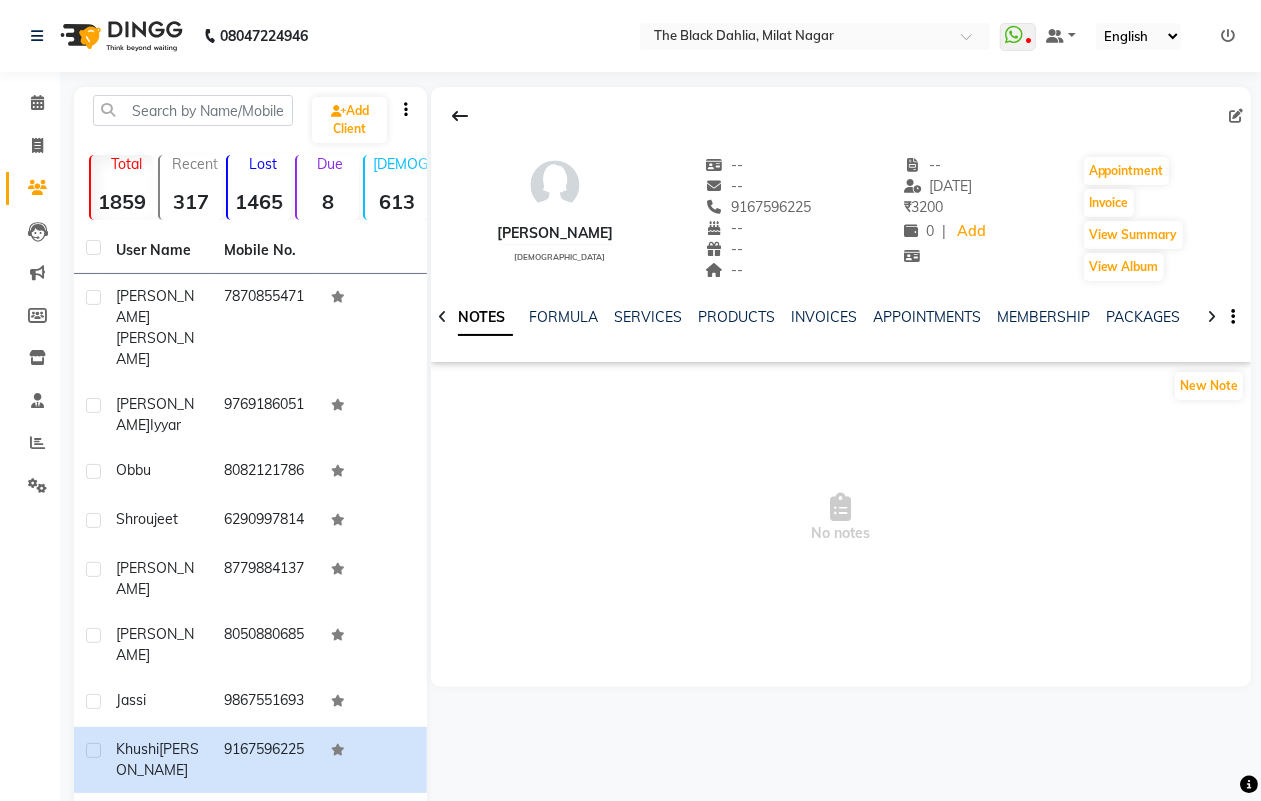 click on "[PERSON_NAME]" 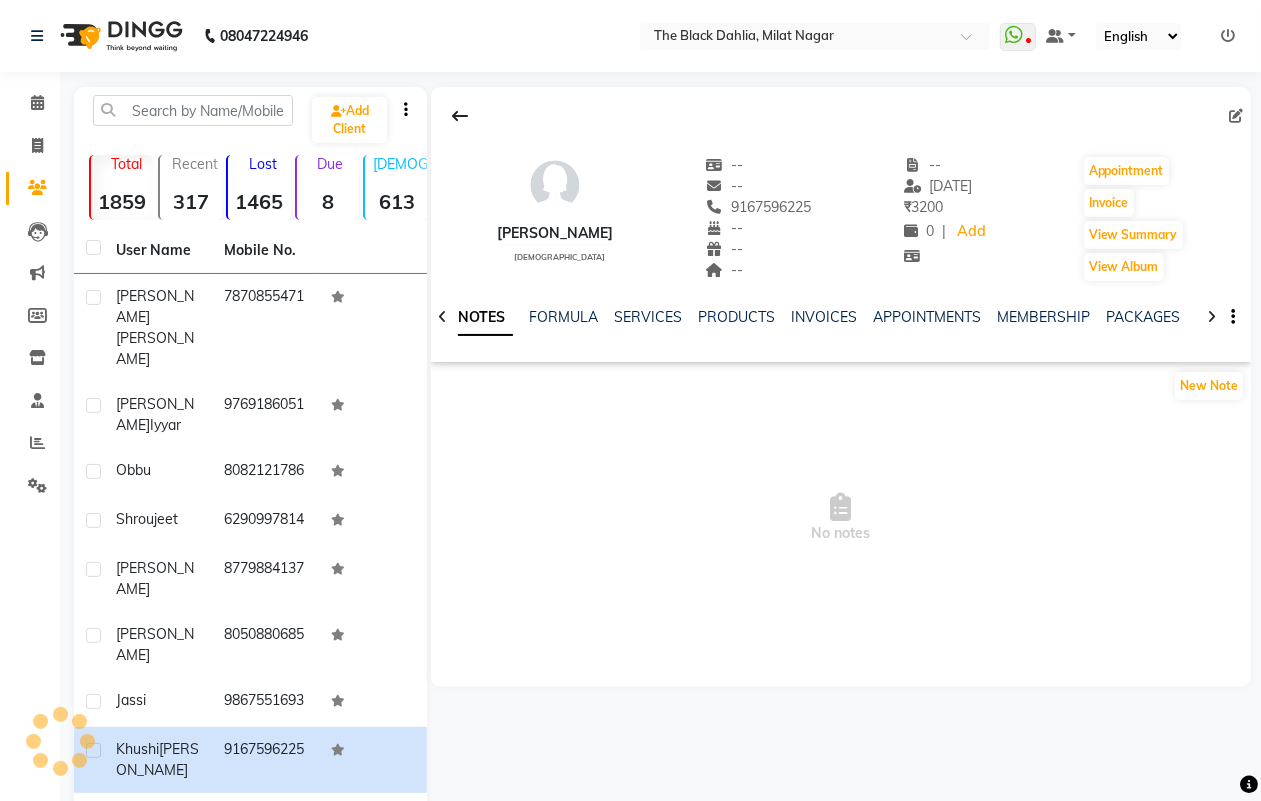 click on "[PERSON_NAME]" 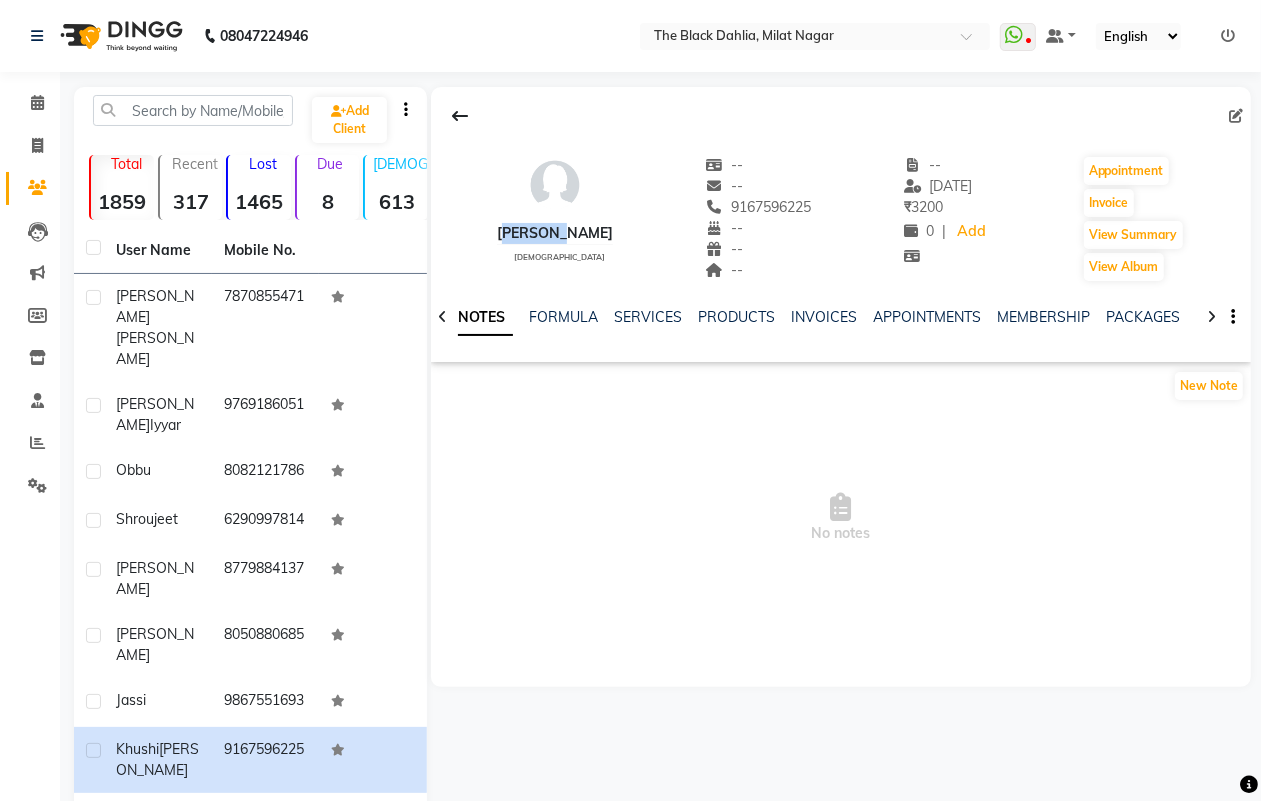 click on "[PERSON_NAME]" 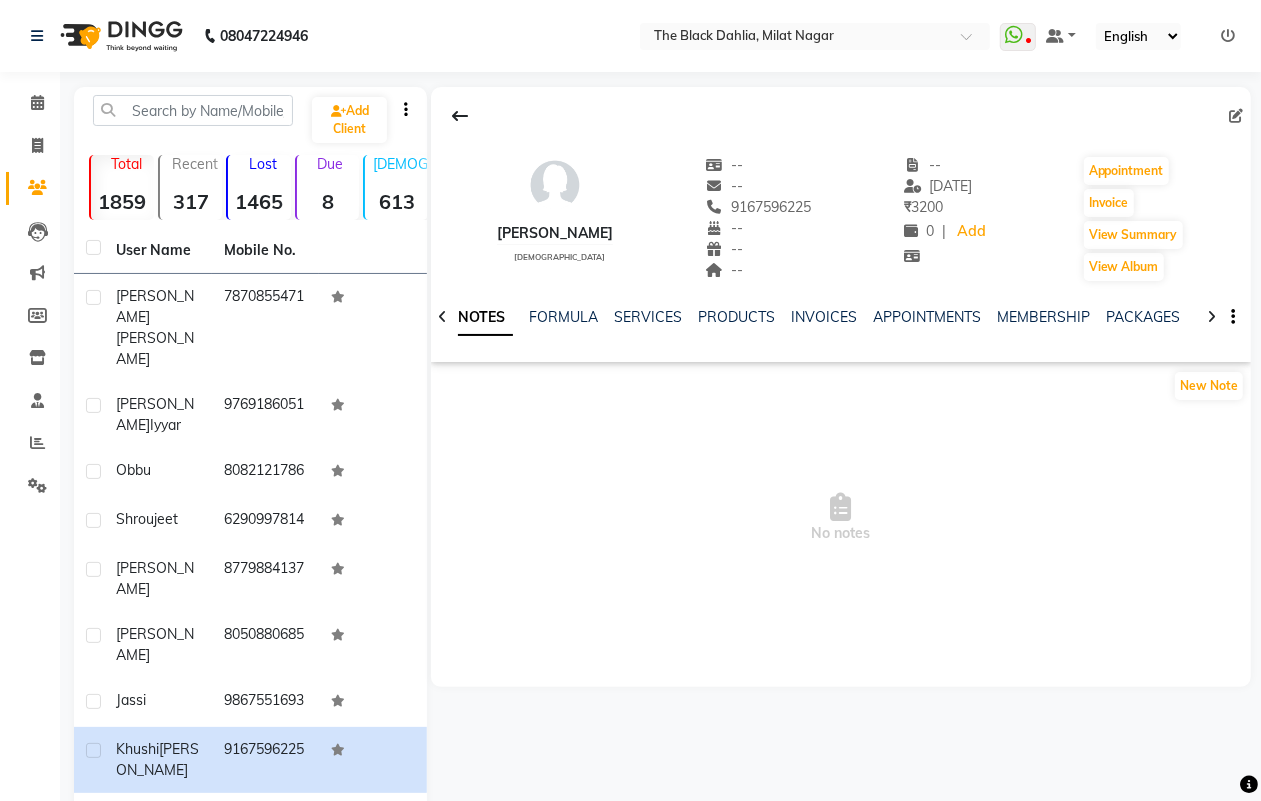 click on "[PERSON_NAME]" 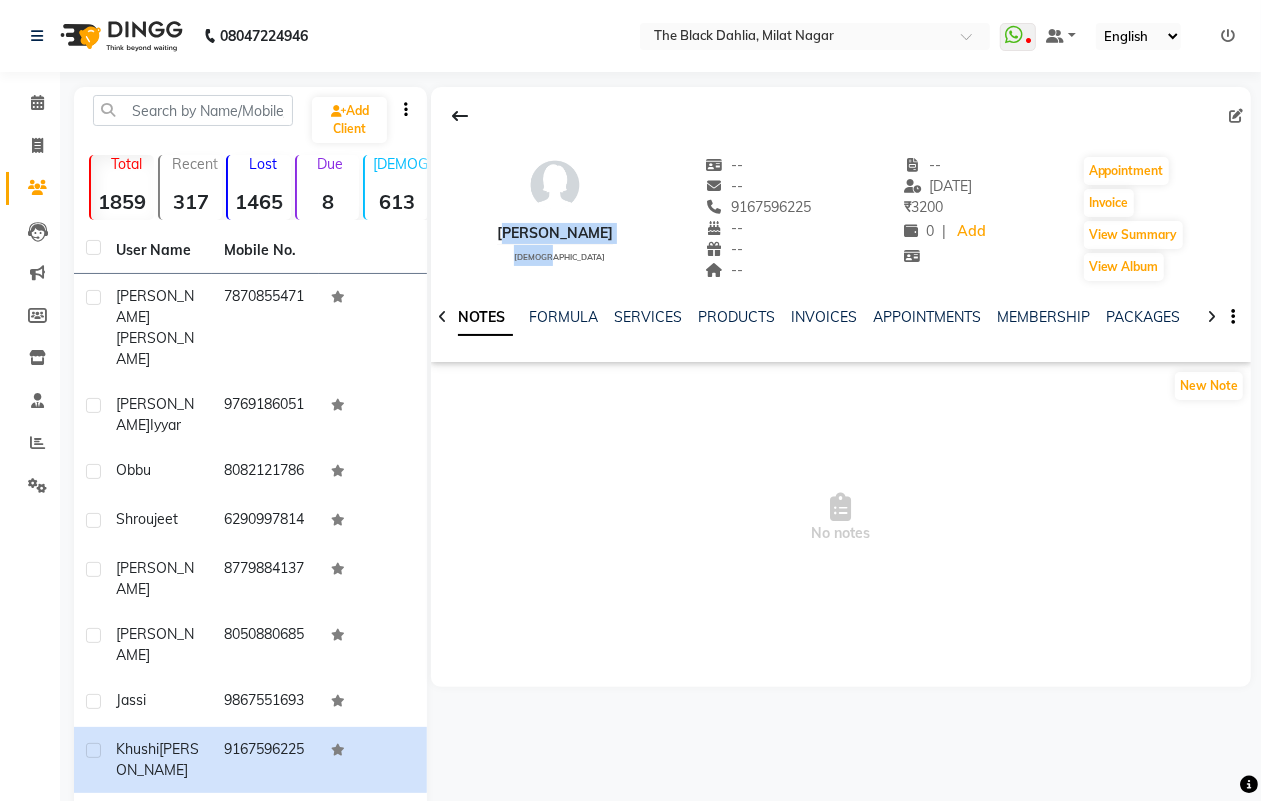 drag, startPoint x: 496, startPoint y: 230, endPoint x: 611, endPoint y: 272, distance: 122.42957 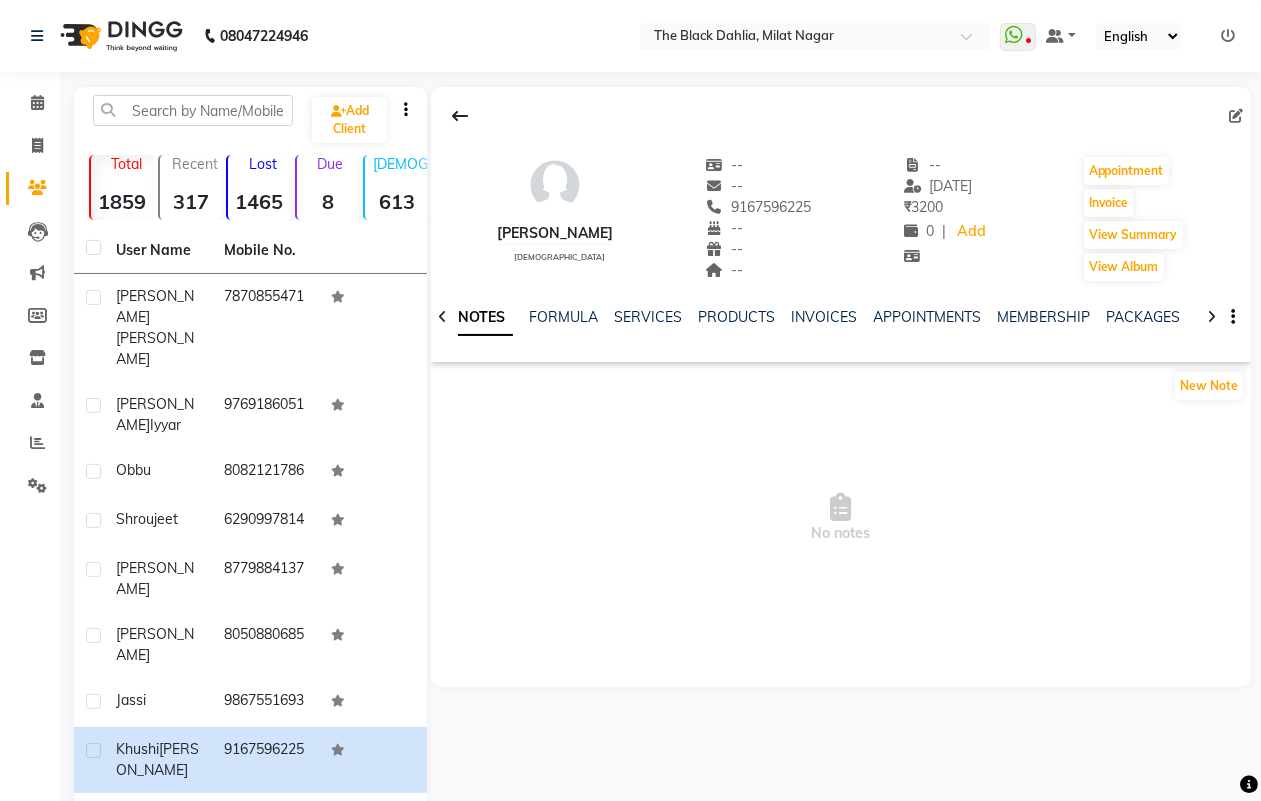 drag, startPoint x: 585, startPoint y: 211, endPoint x: 530, endPoint y: 211, distance: 55 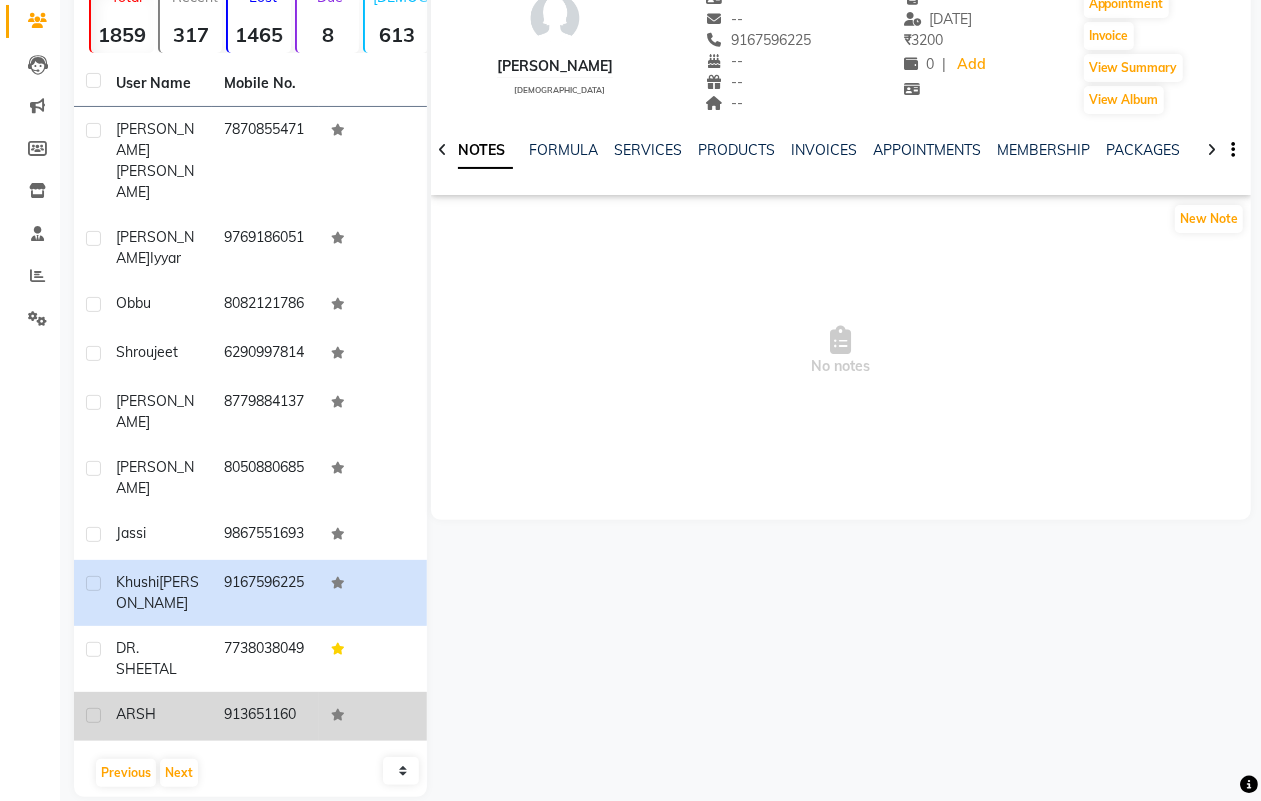 scroll, scrollTop: 201, scrollLeft: 0, axis: vertical 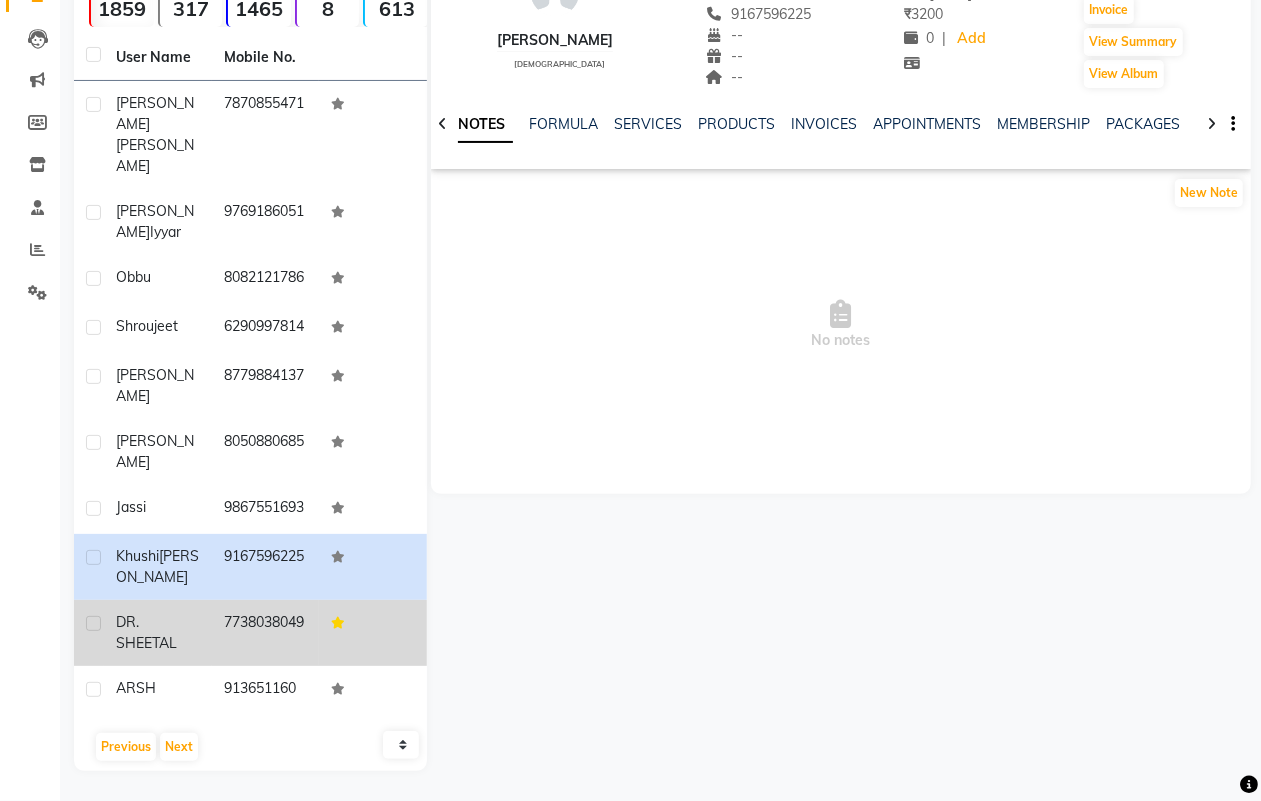 click on "7738038049" 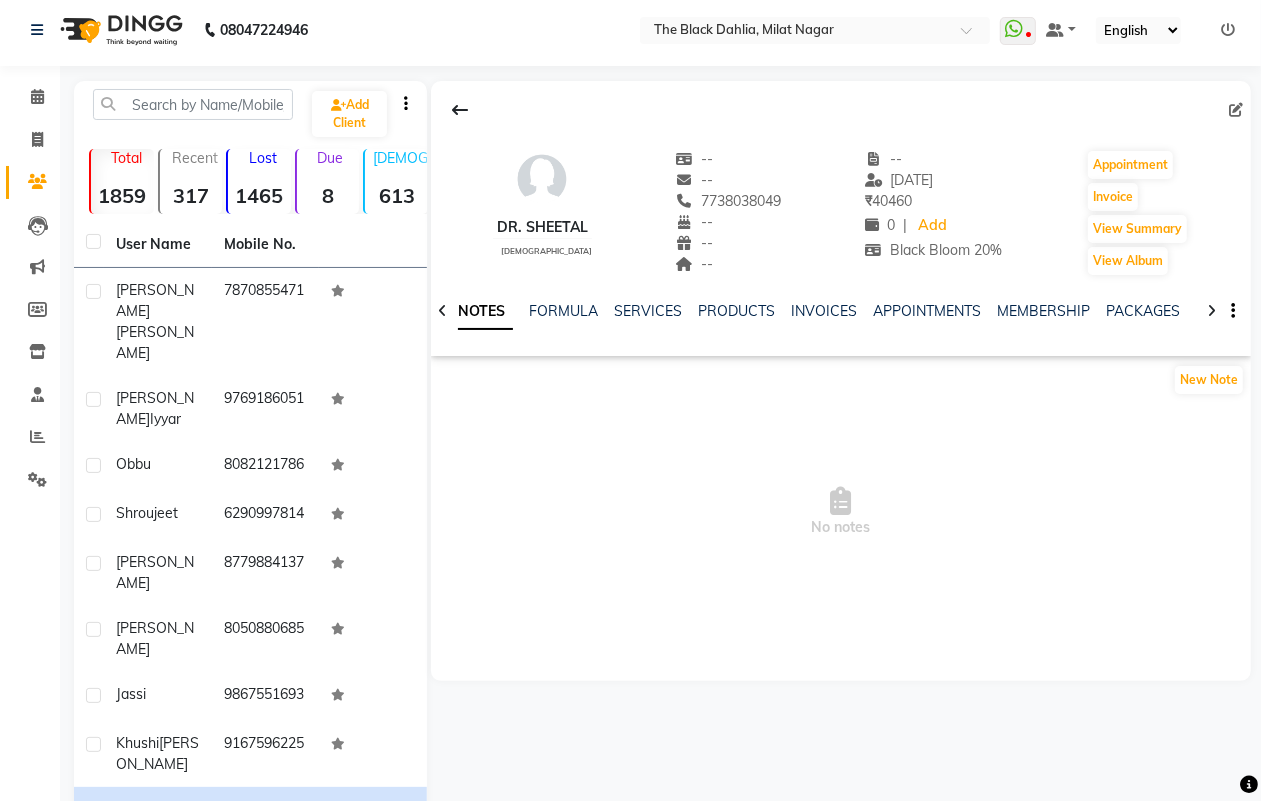 scroll, scrollTop: 0, scrollLeft: 0, axis: both 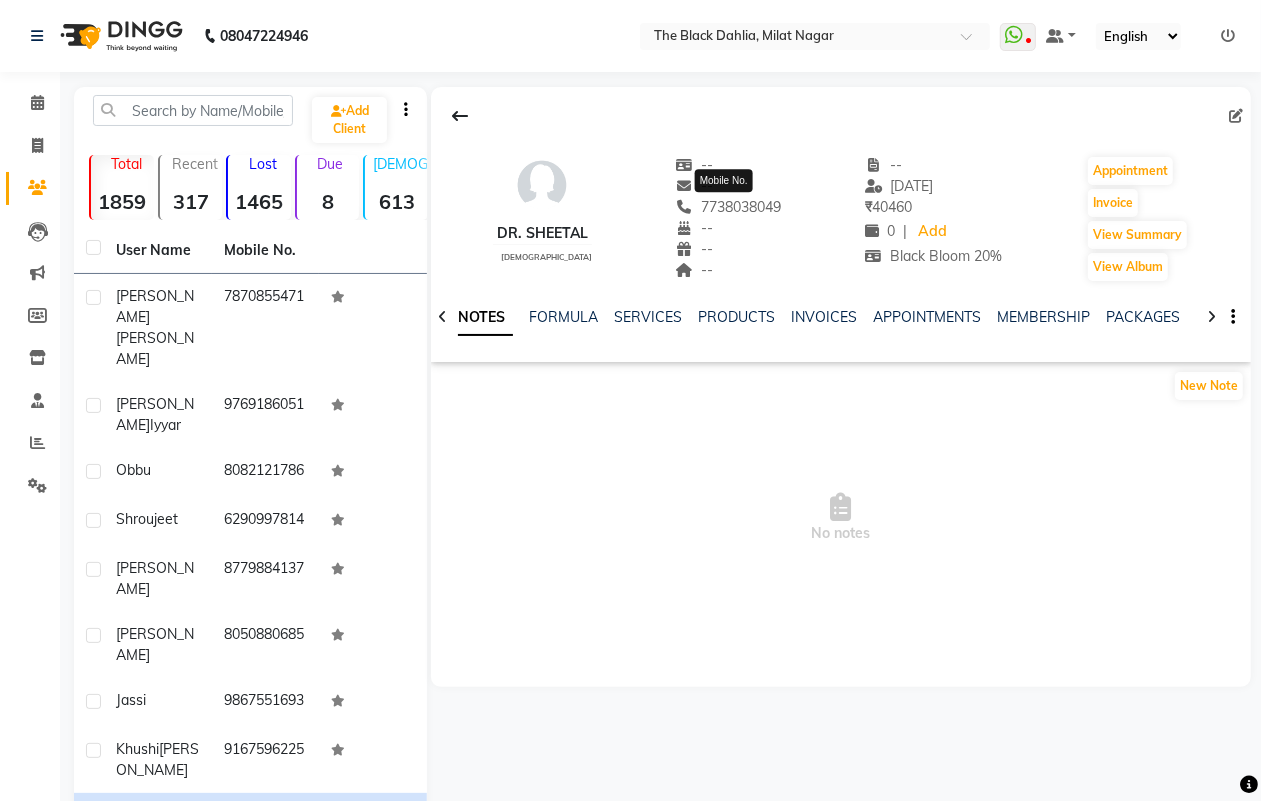 click on "7738038049" 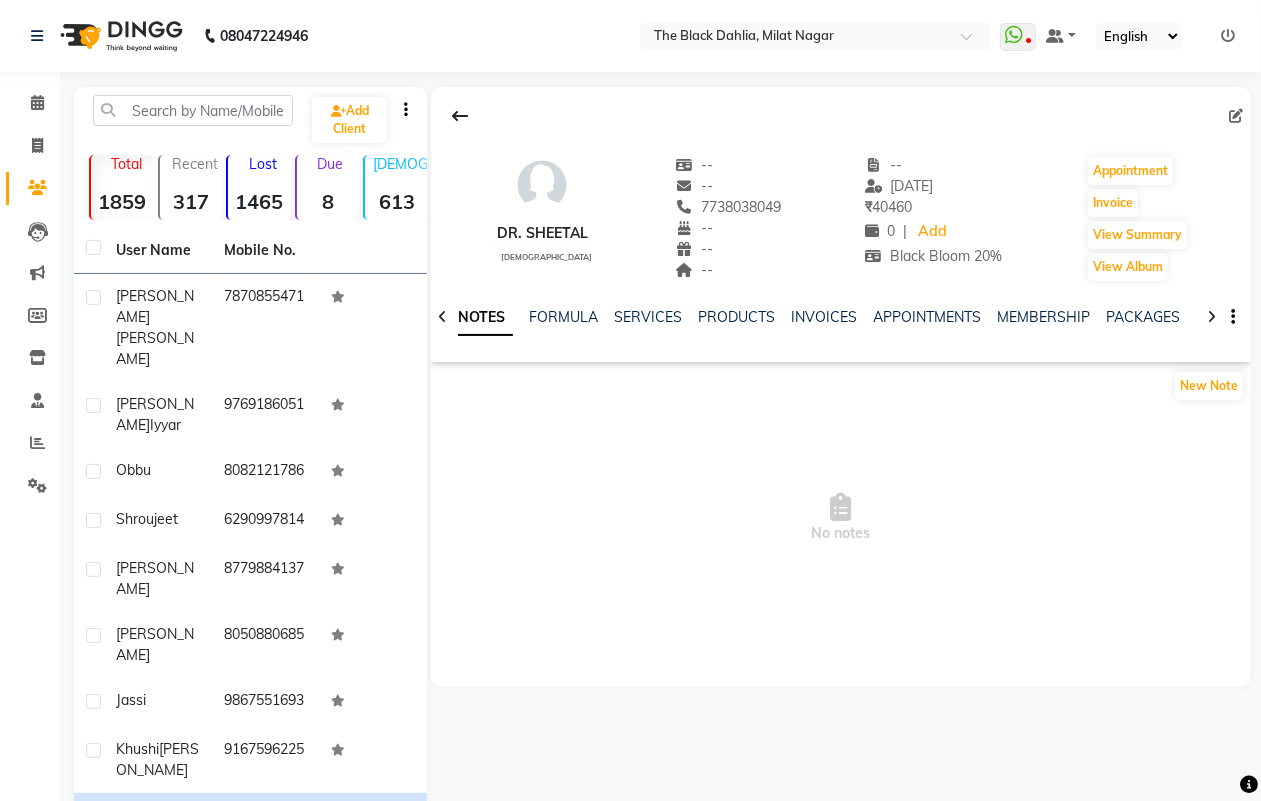click on "7738038049" 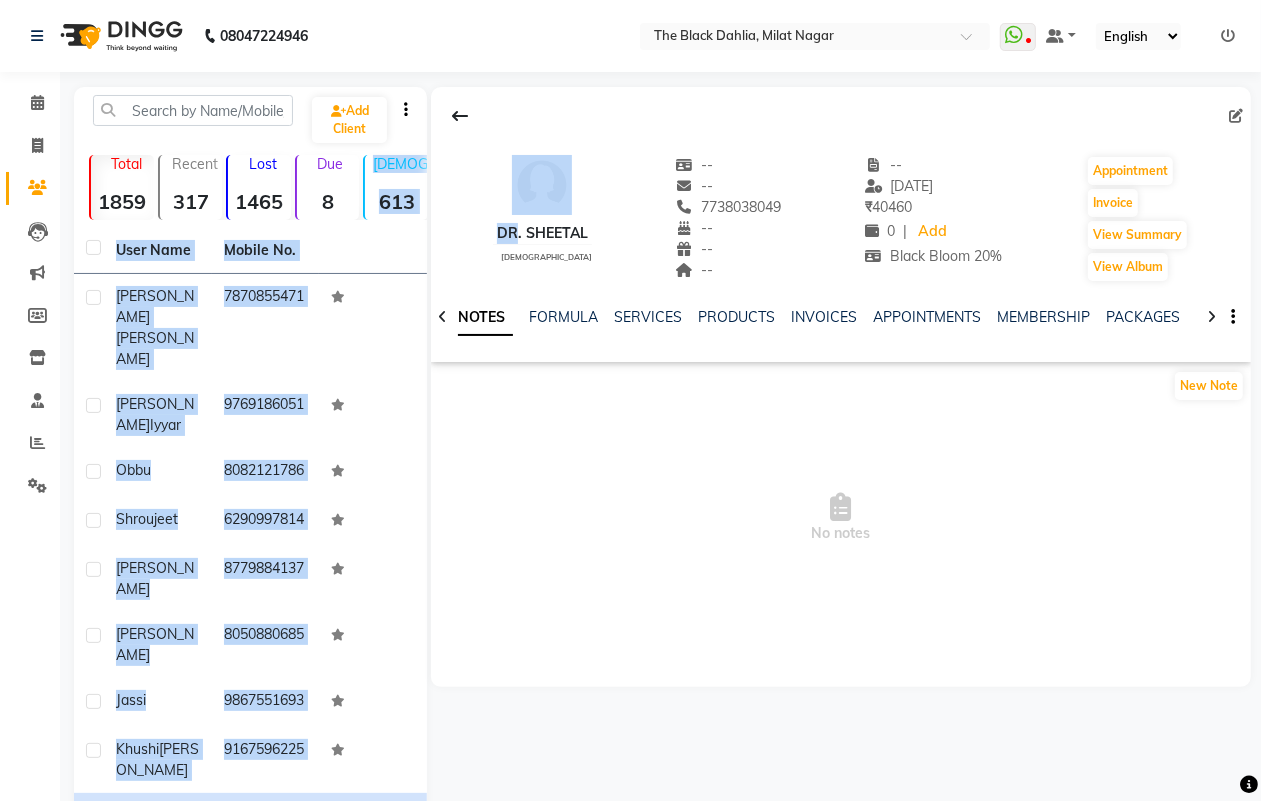 drag, startPoint x: 501, startPoint y: 231, endPoint x: 356, endPoint y: 212, distance: 146.23953 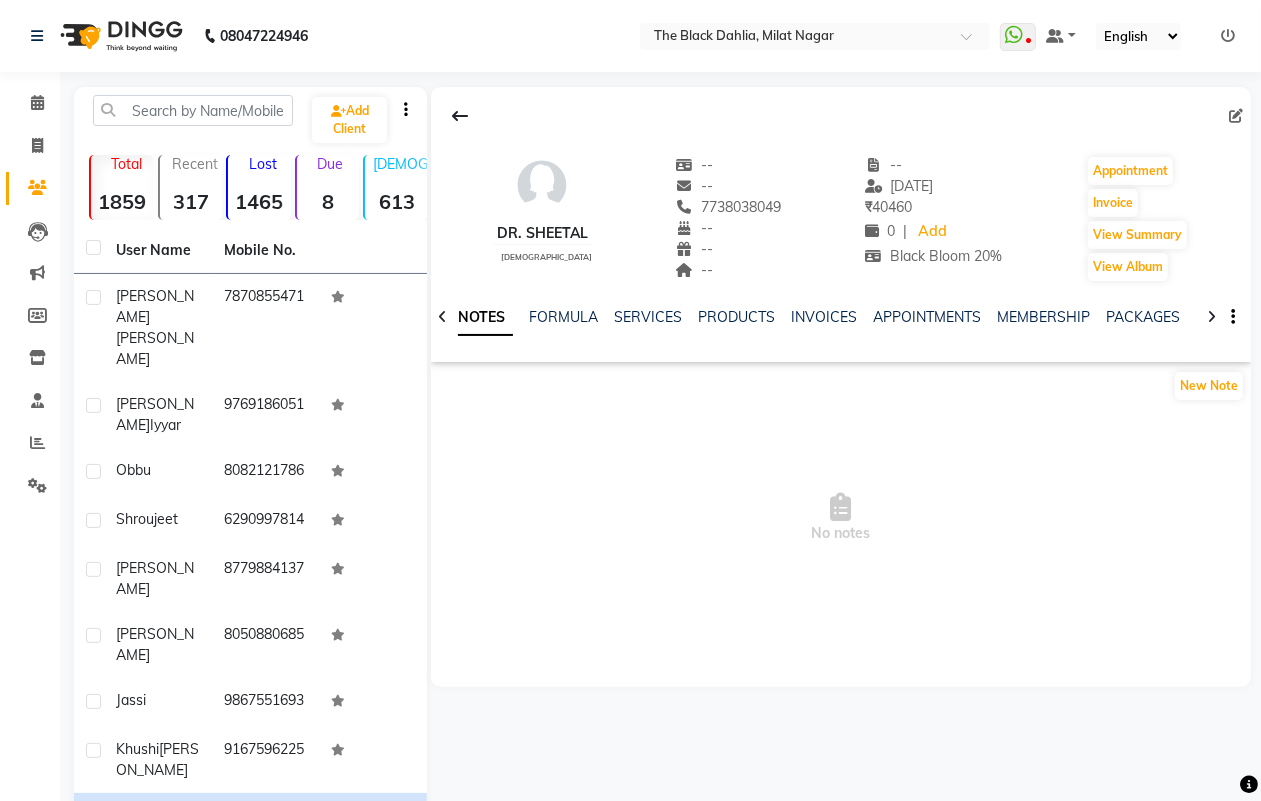 click on "DR. SHEETAL    [DEMOGRAPHIC_DATA]  --   --   7738038049  --  --  --  -- [DATE] ₹    40460 0 |  Add  Black Bloom 20%  Appointment   Invoice  View Summary  View Album" 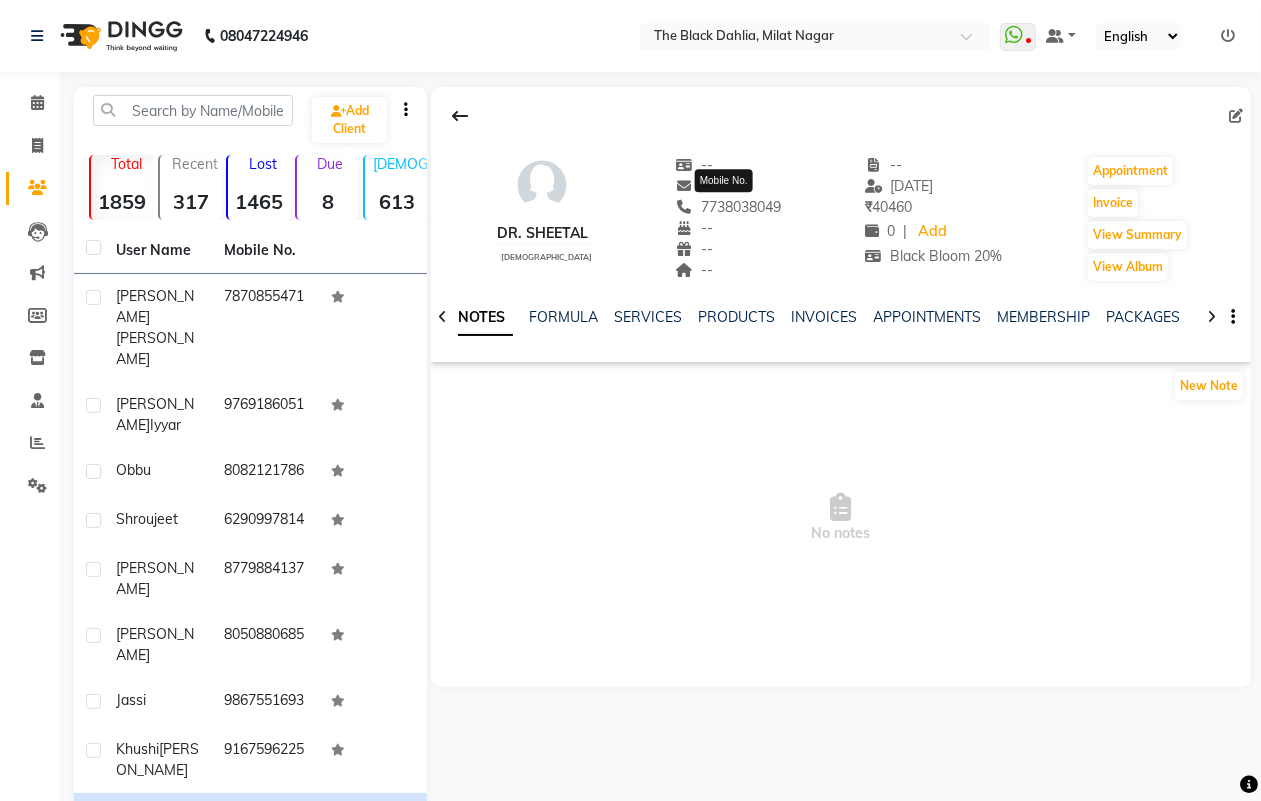 click on "7738038049" 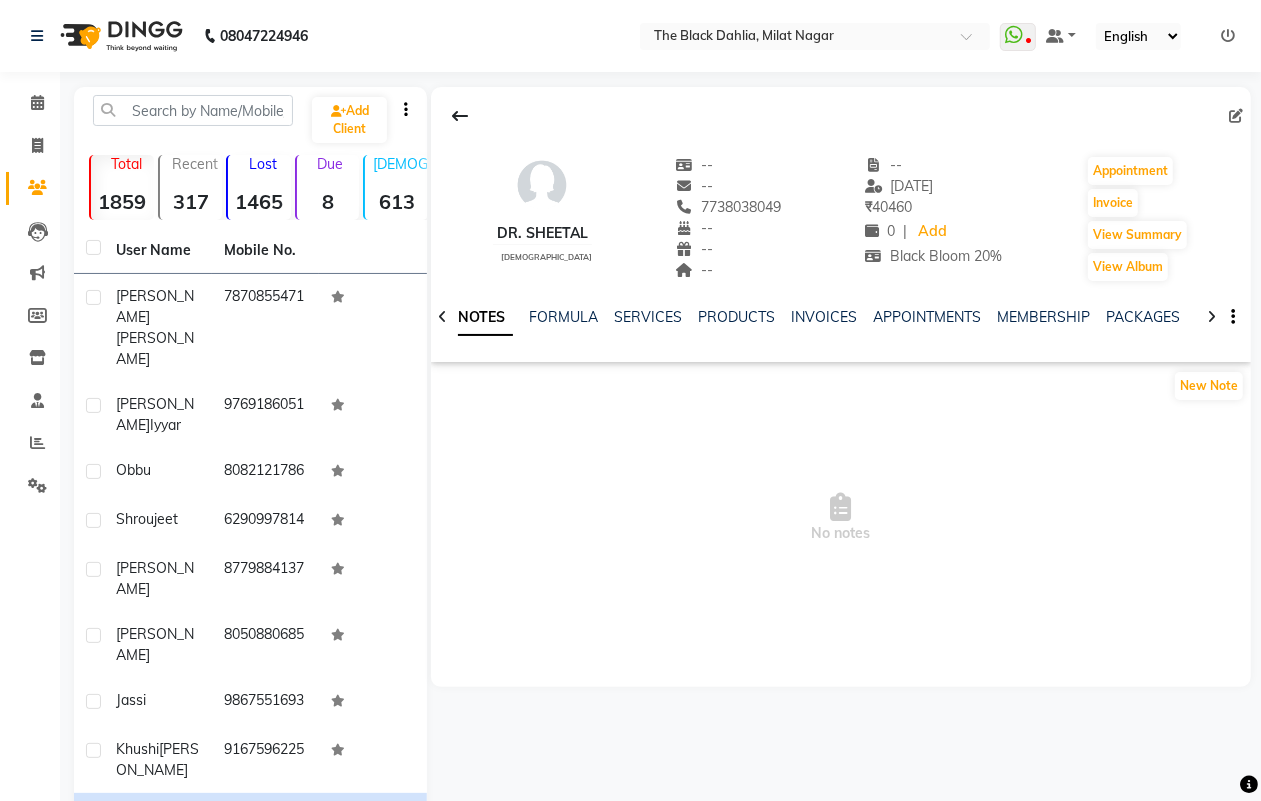 click on "7738038049" 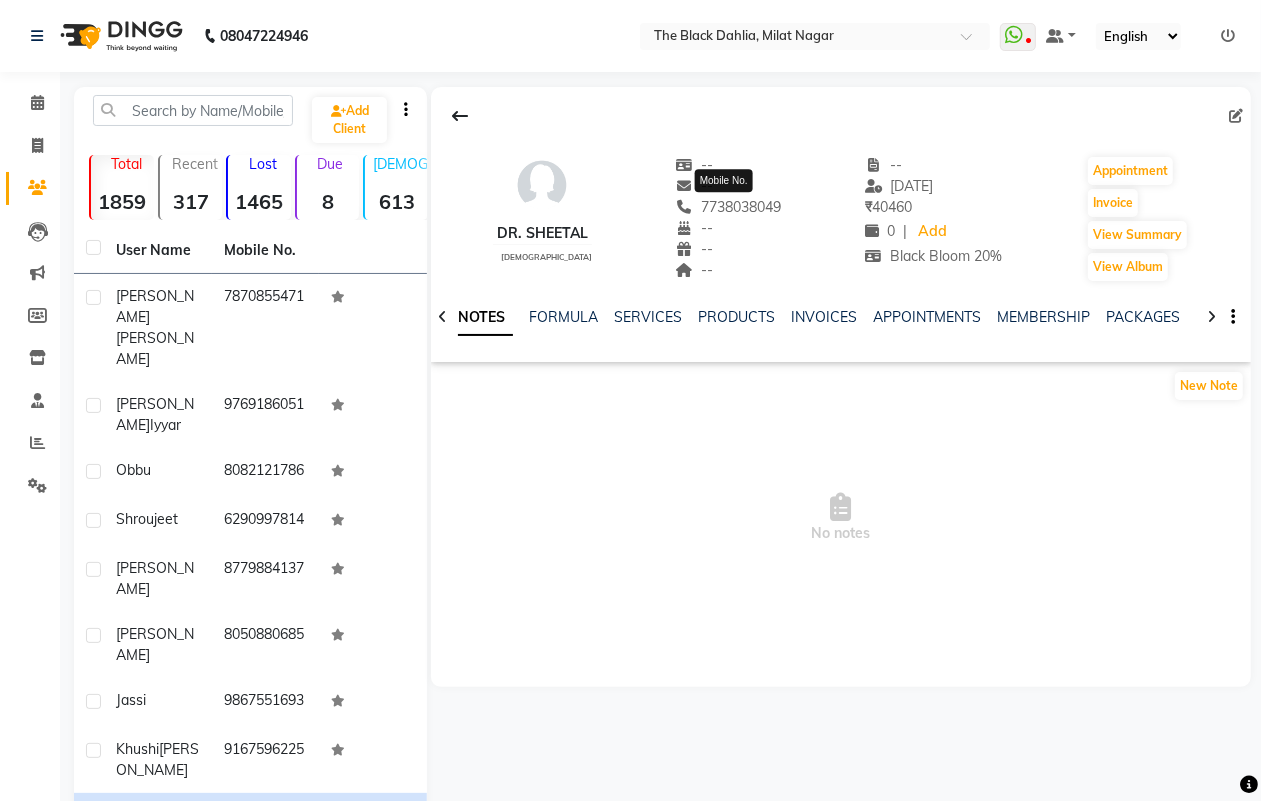 click on "7738038049" 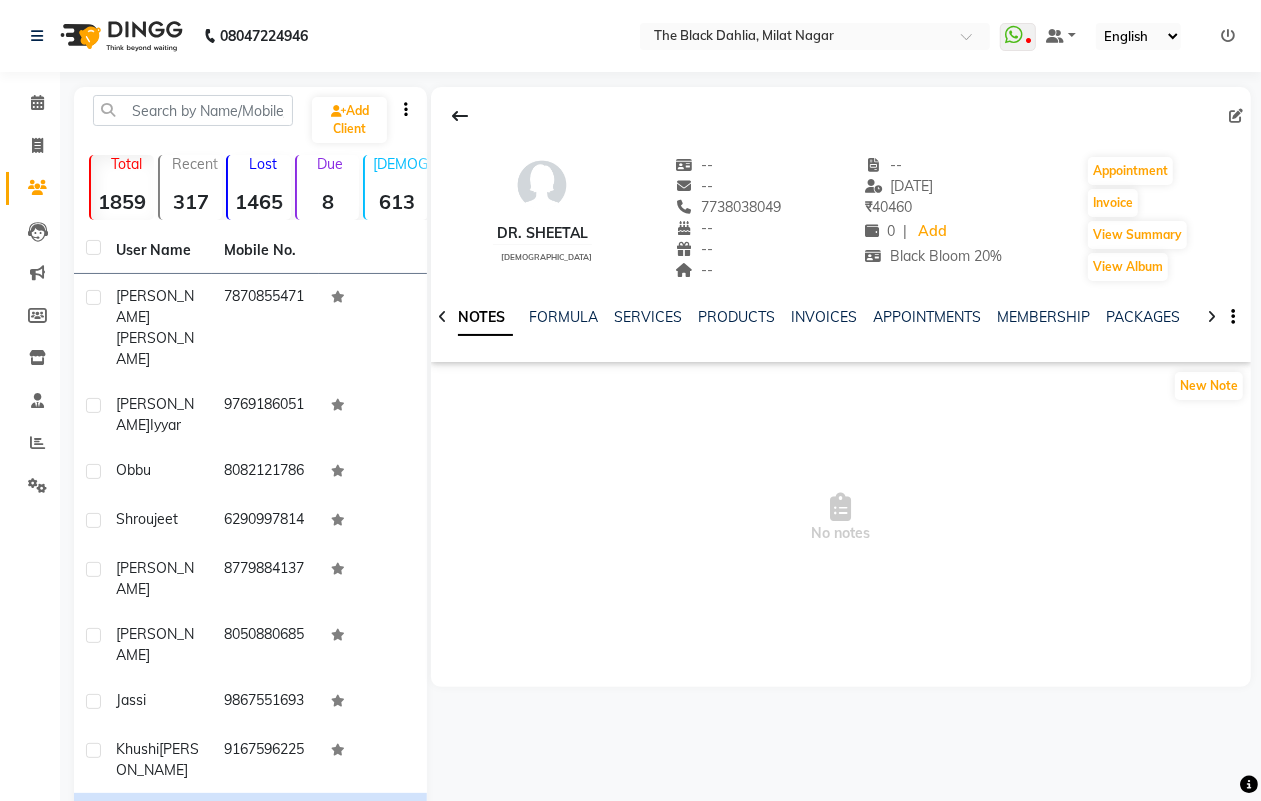 click on "7738038049" 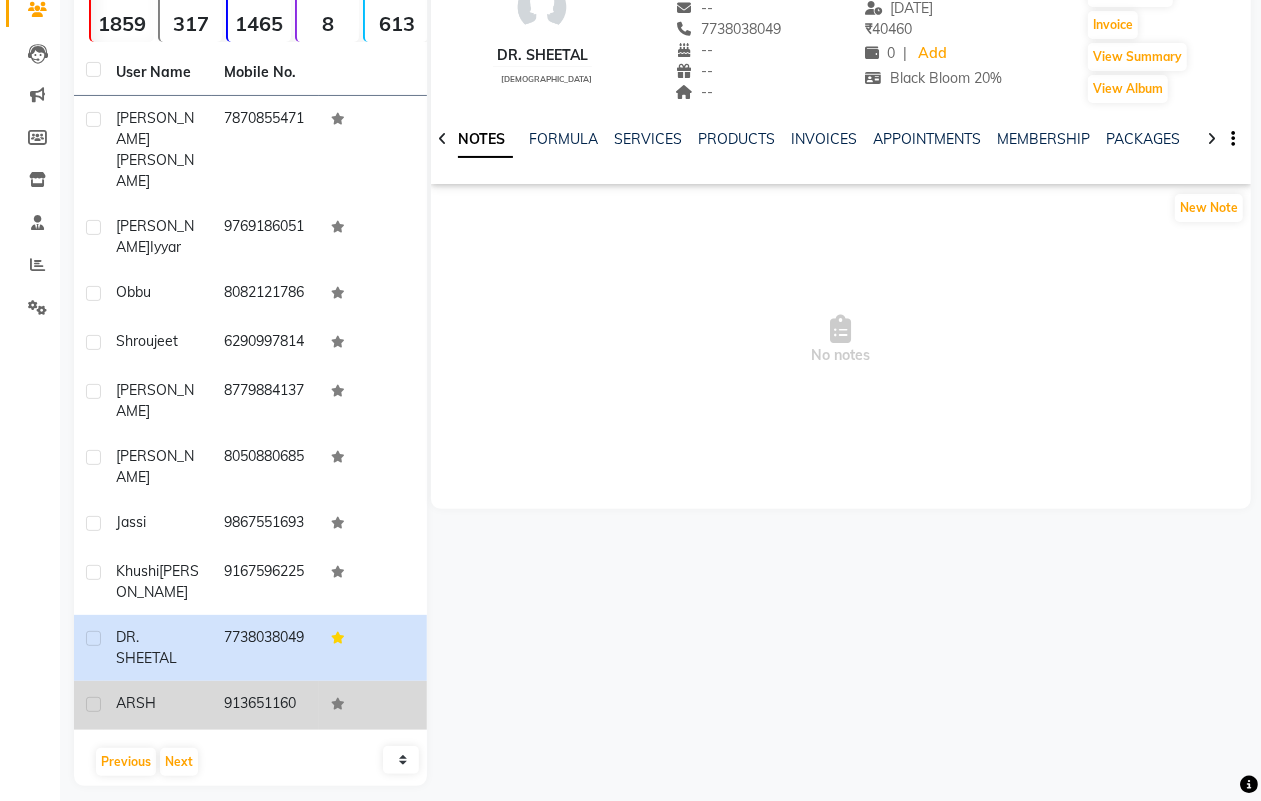 scroll, scrollTop: 201, scrollLeft: 0, axis: vertical 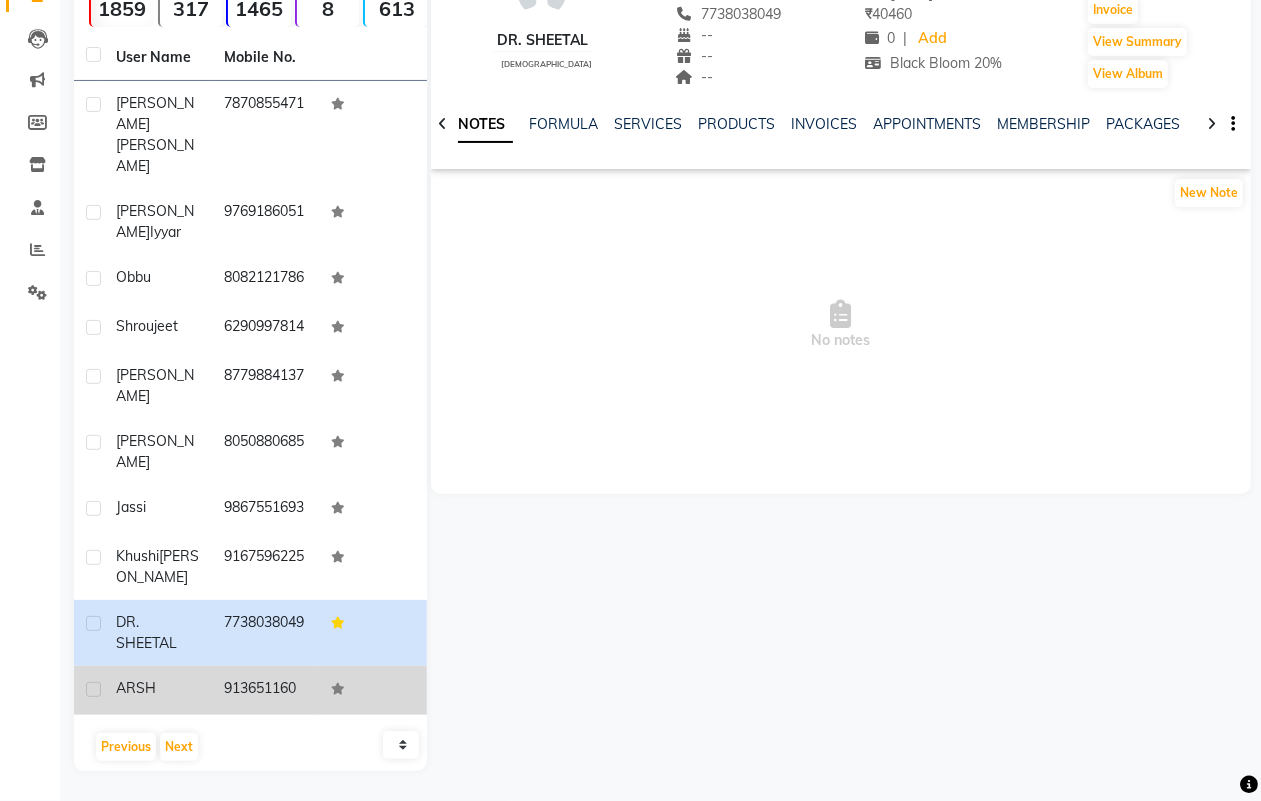 click on "ARSH" 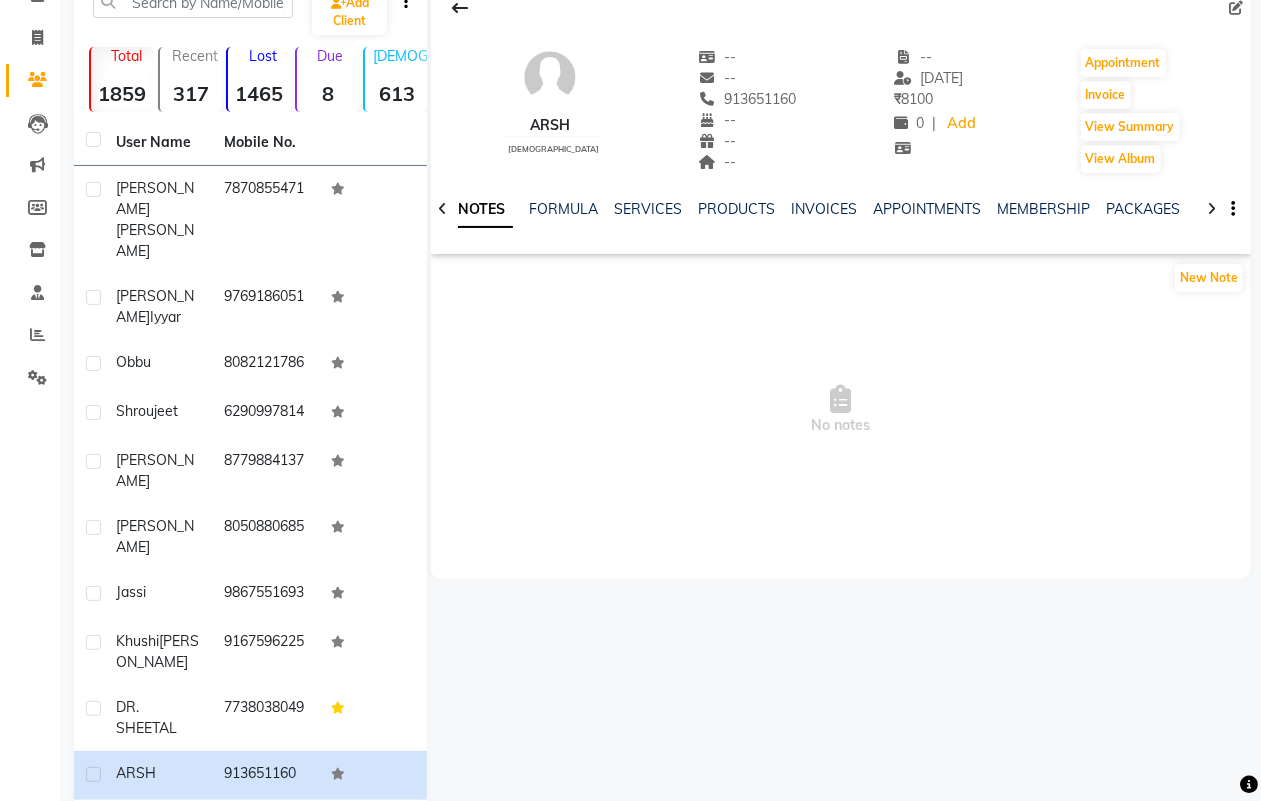 scroll, scrollTop: 0, scrollLeft: 0, axis: both 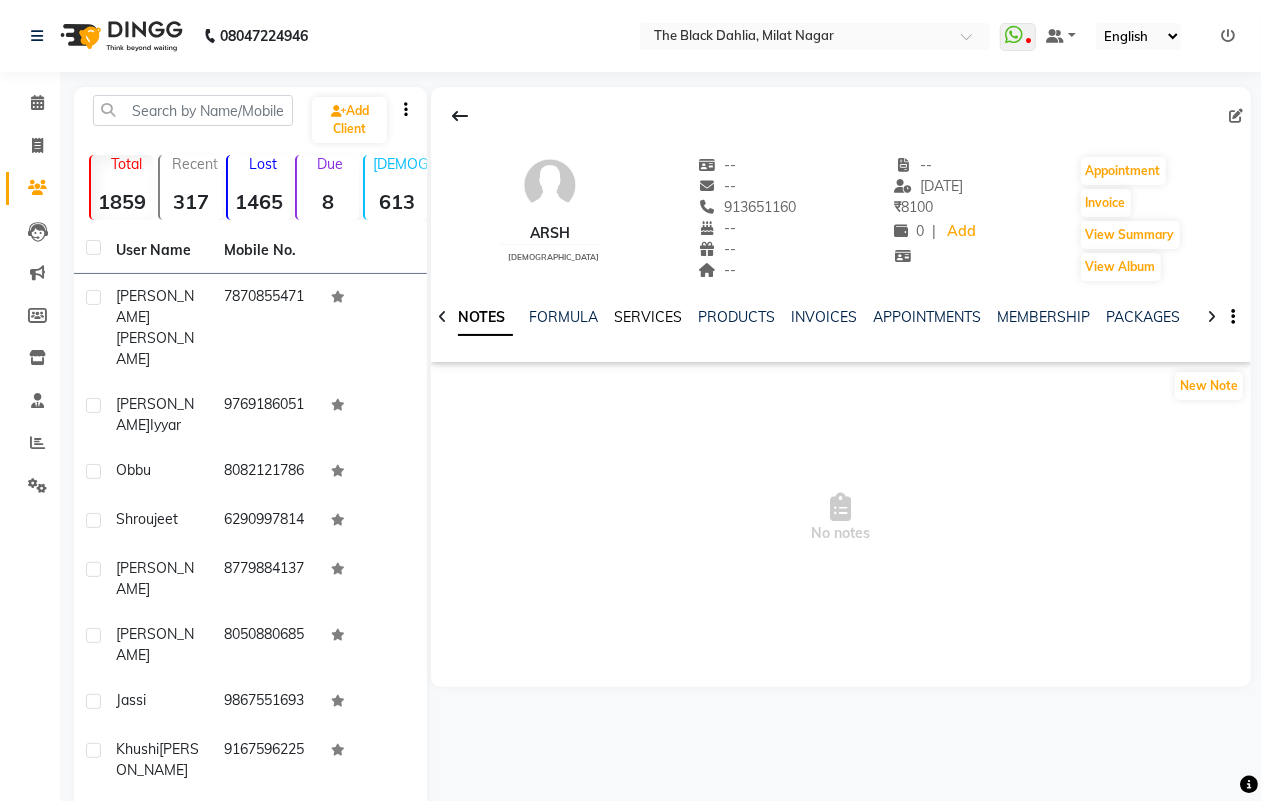 click on "SERVICES" 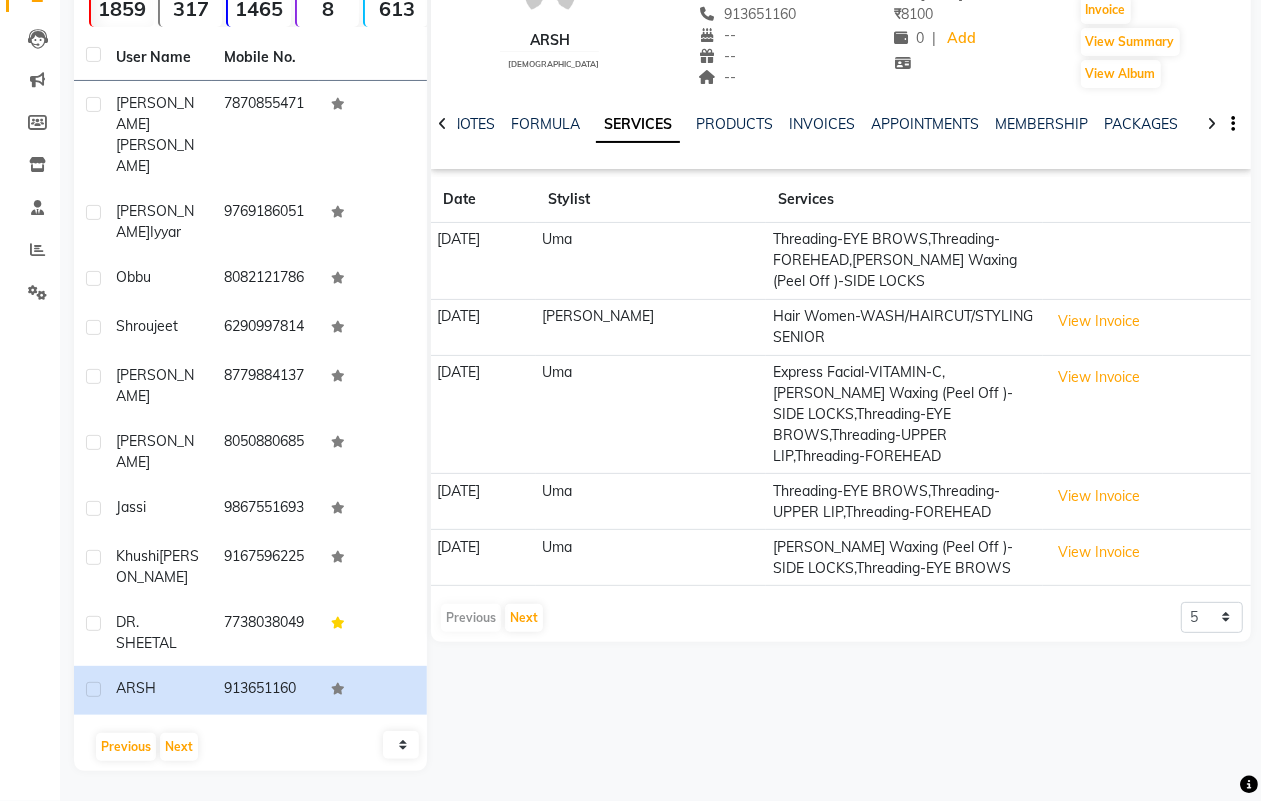 scroll, scrollTop: 76, scrollLeft: 0, axis: vertical 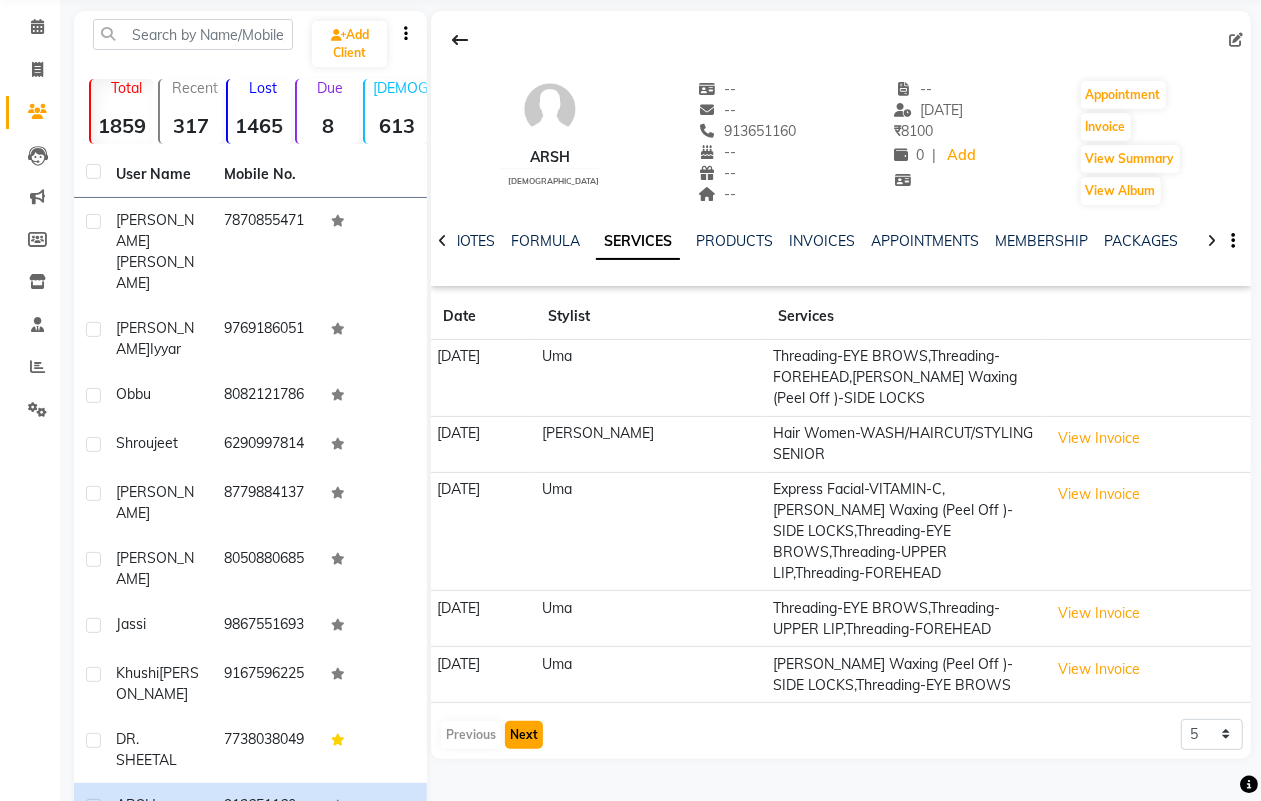 click on "Next" 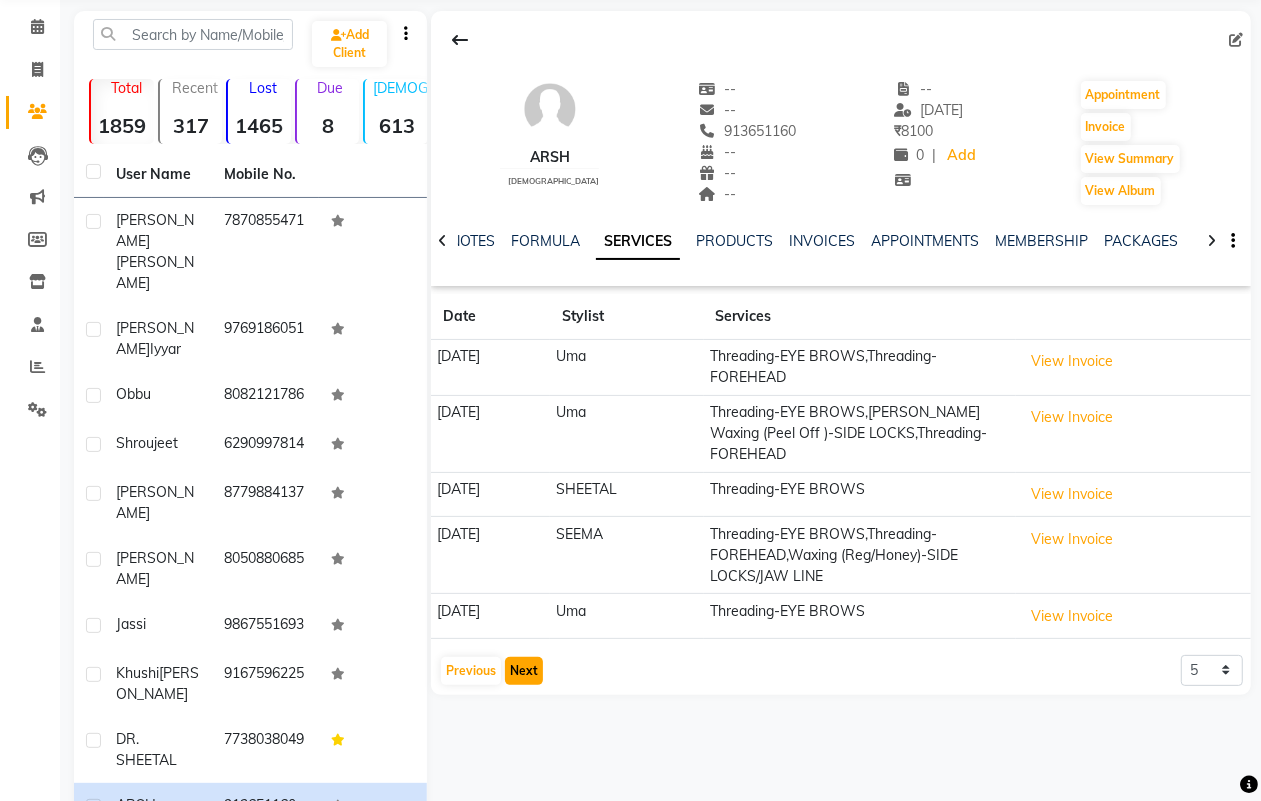 click on "Next" 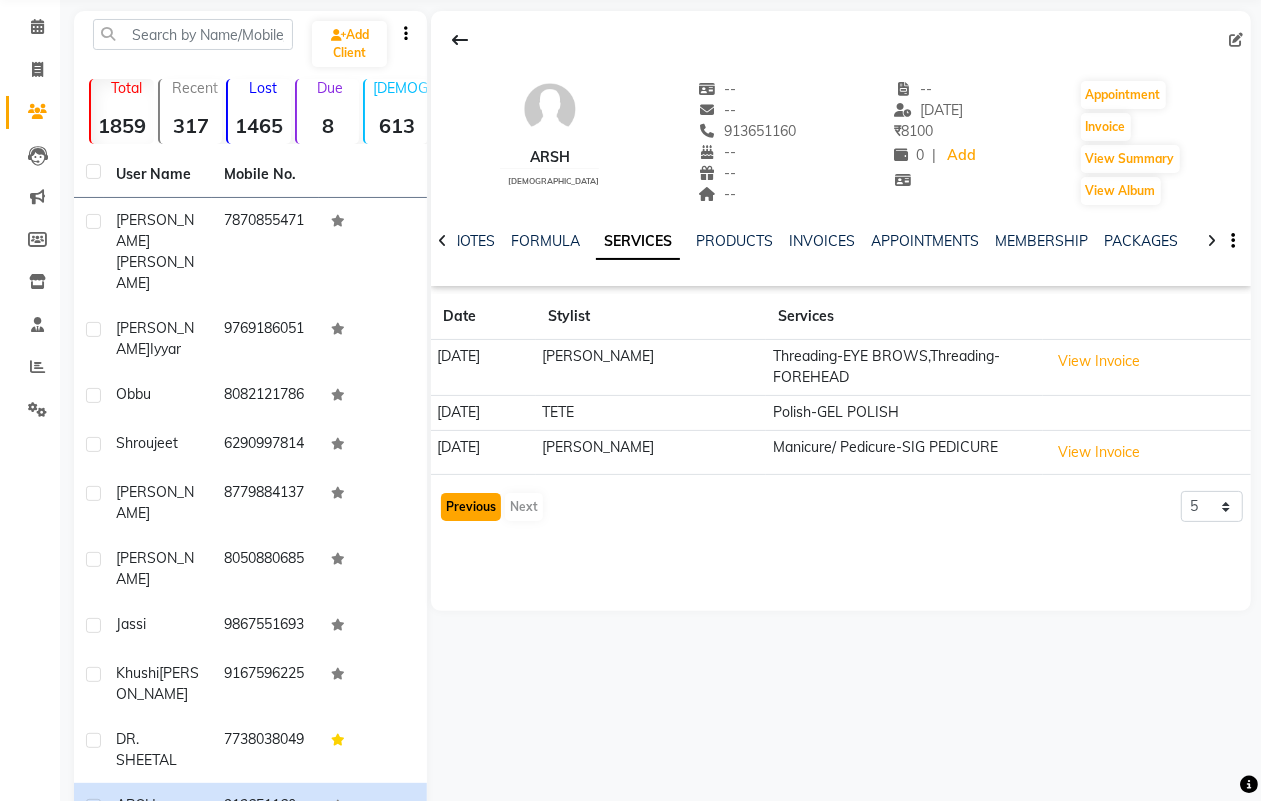 click on "Previous" 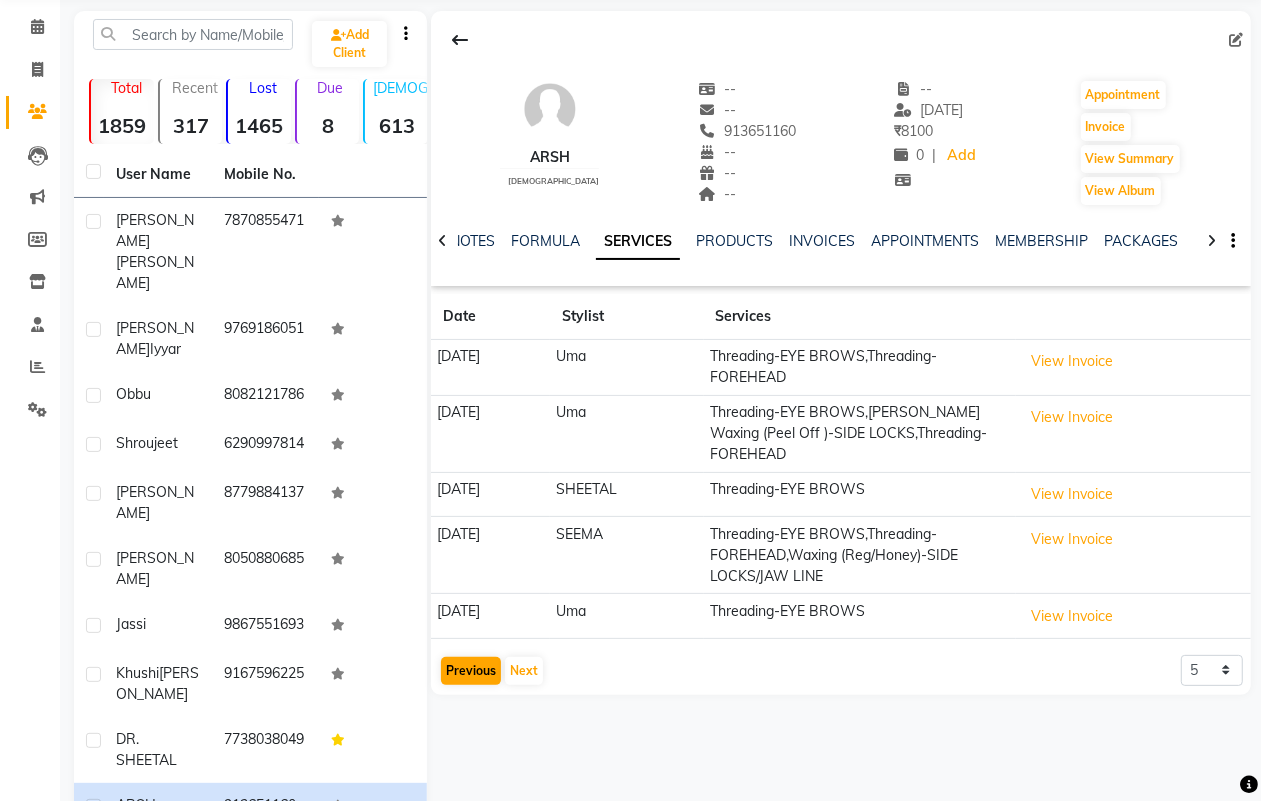 click on "[DATE]" 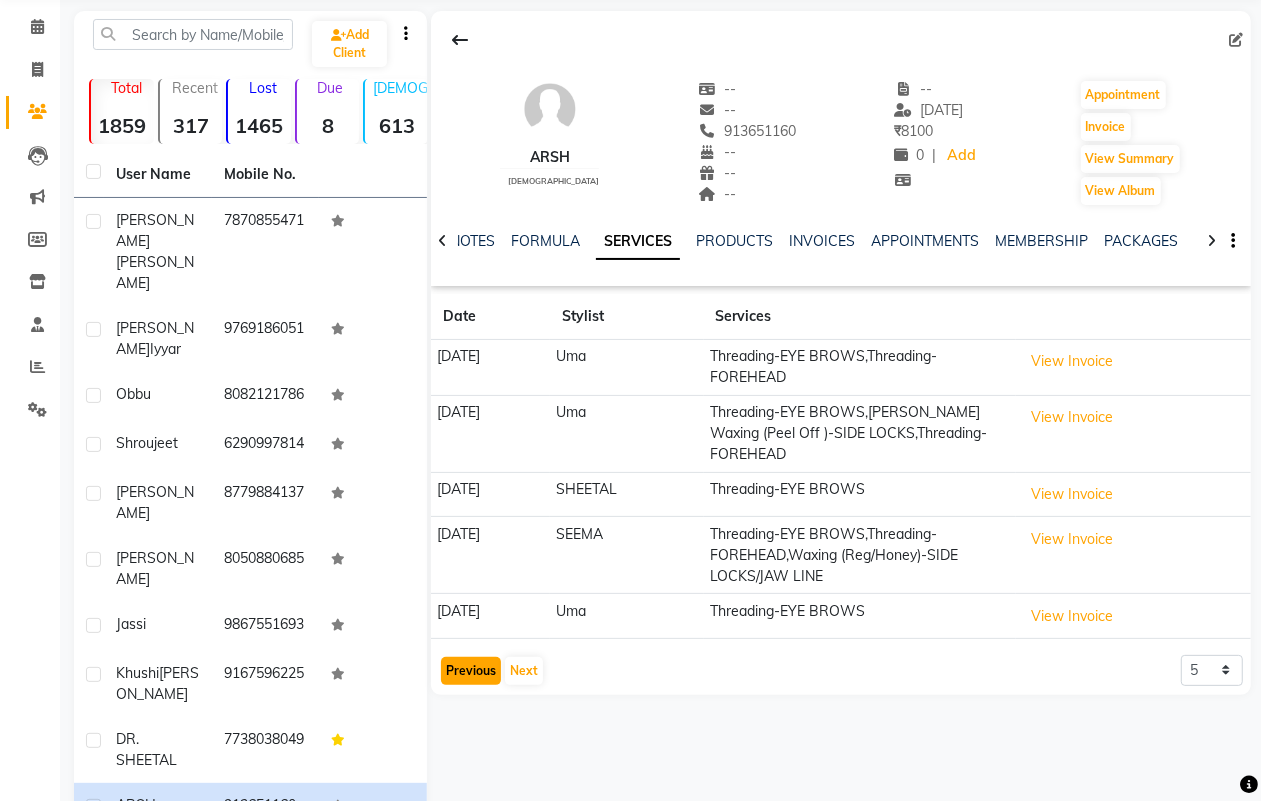 click on "Previous" 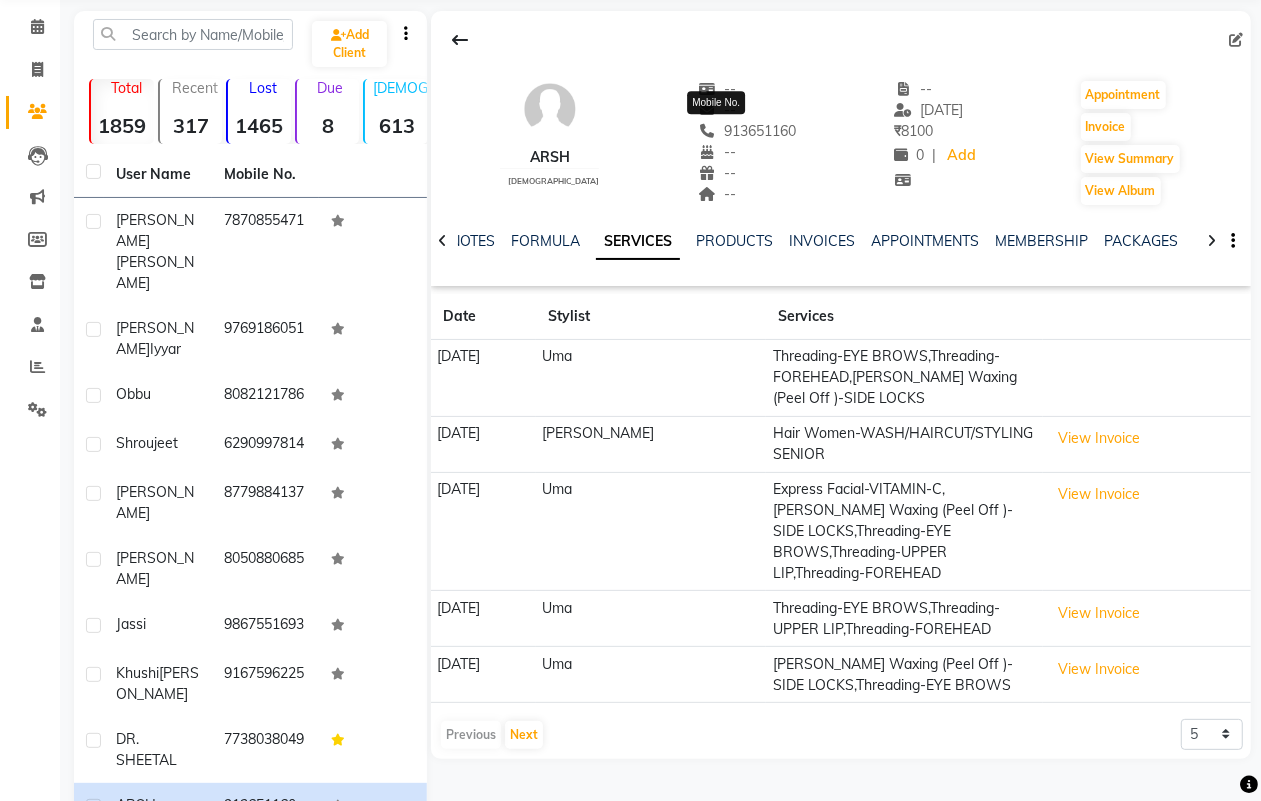 click on "913651160" 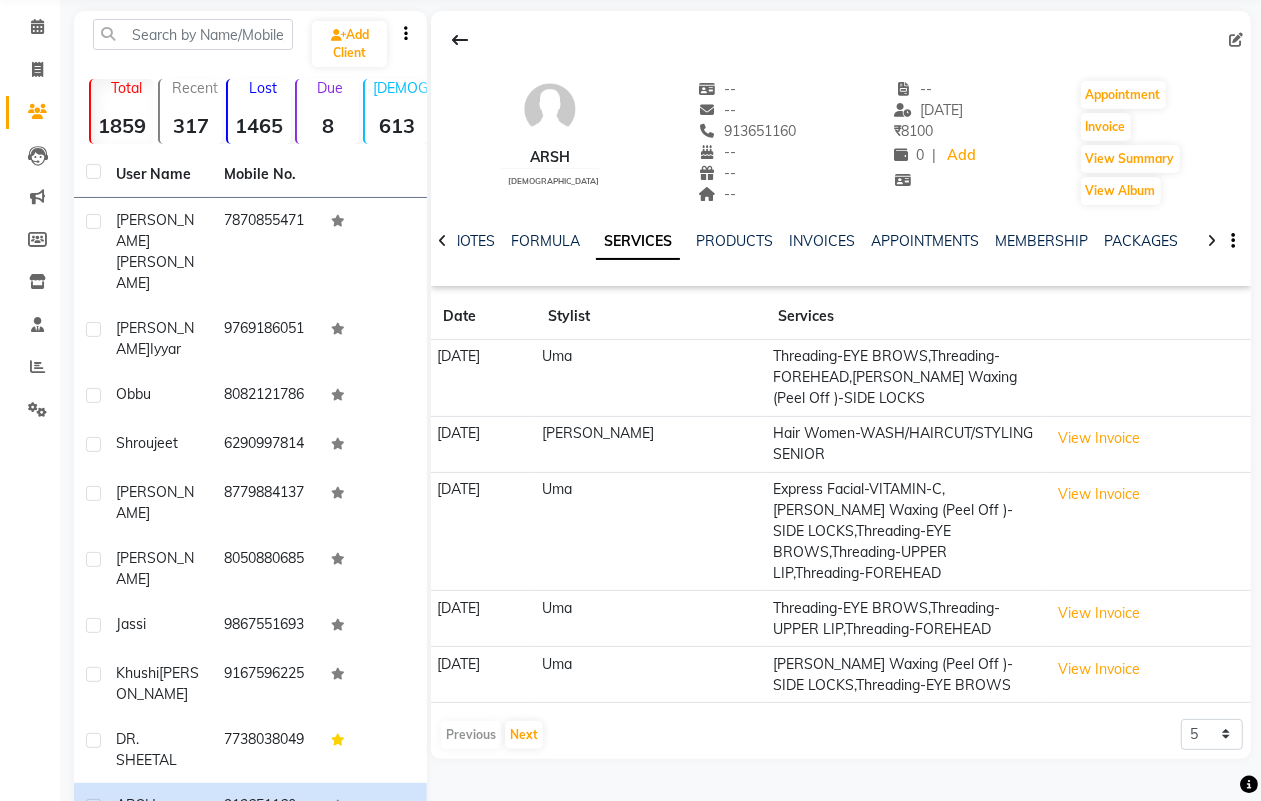 click on "913651160" 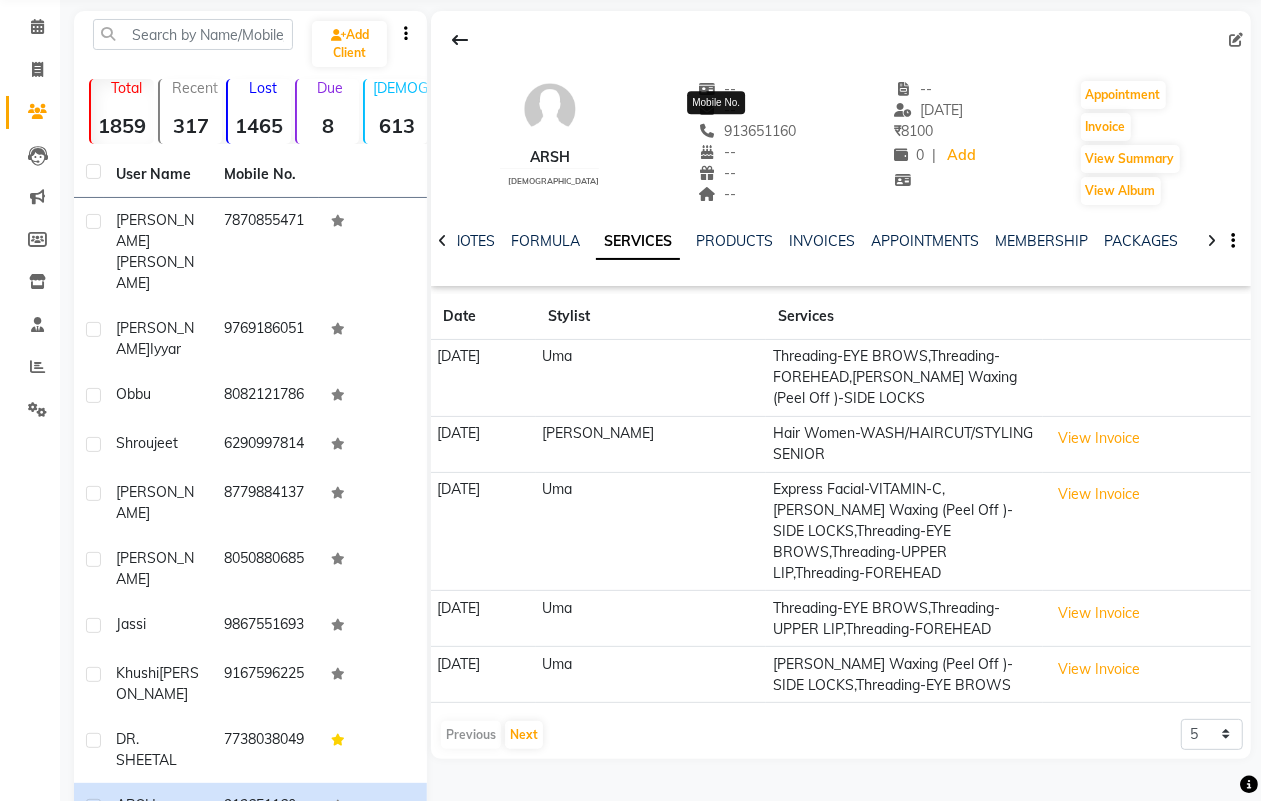 click on "913651160 Mobile No." 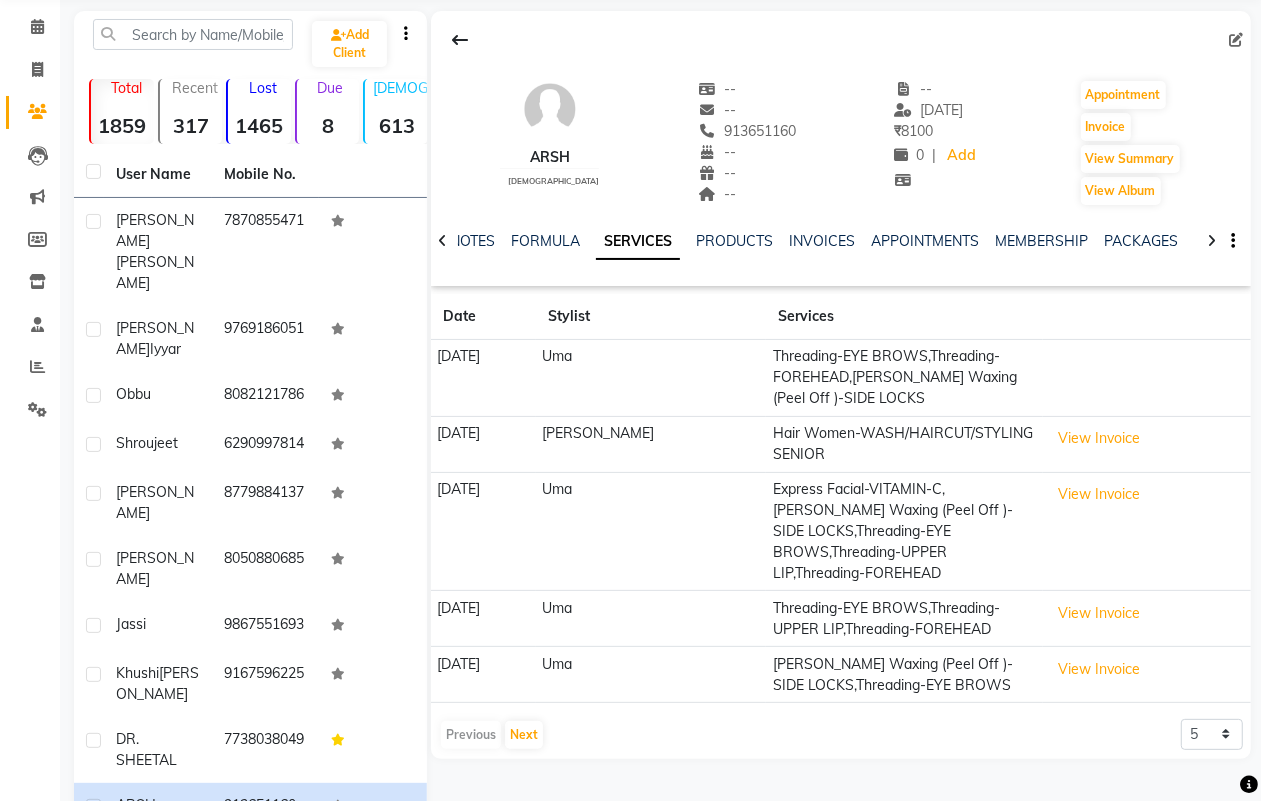click on "ARSH" 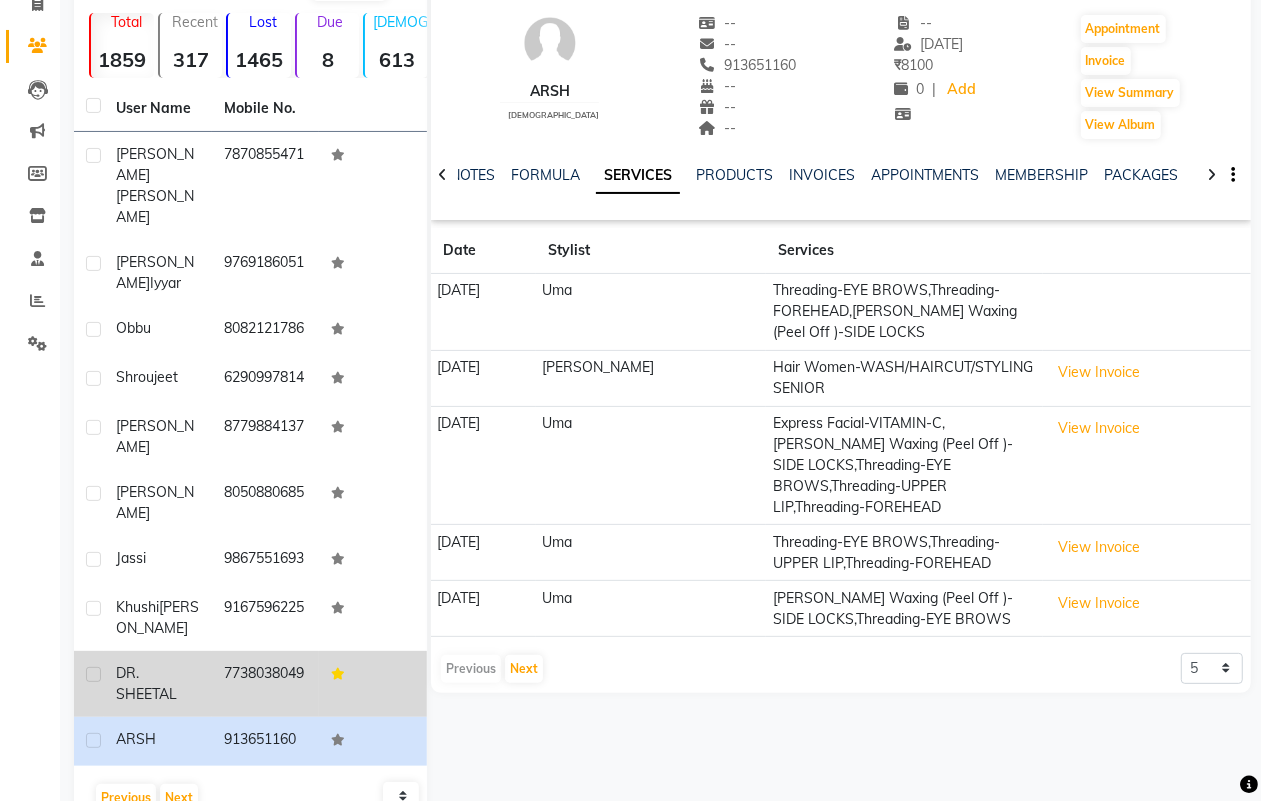 scroll, scrollTop: 201, scrollLeft: 0, axis: vertical 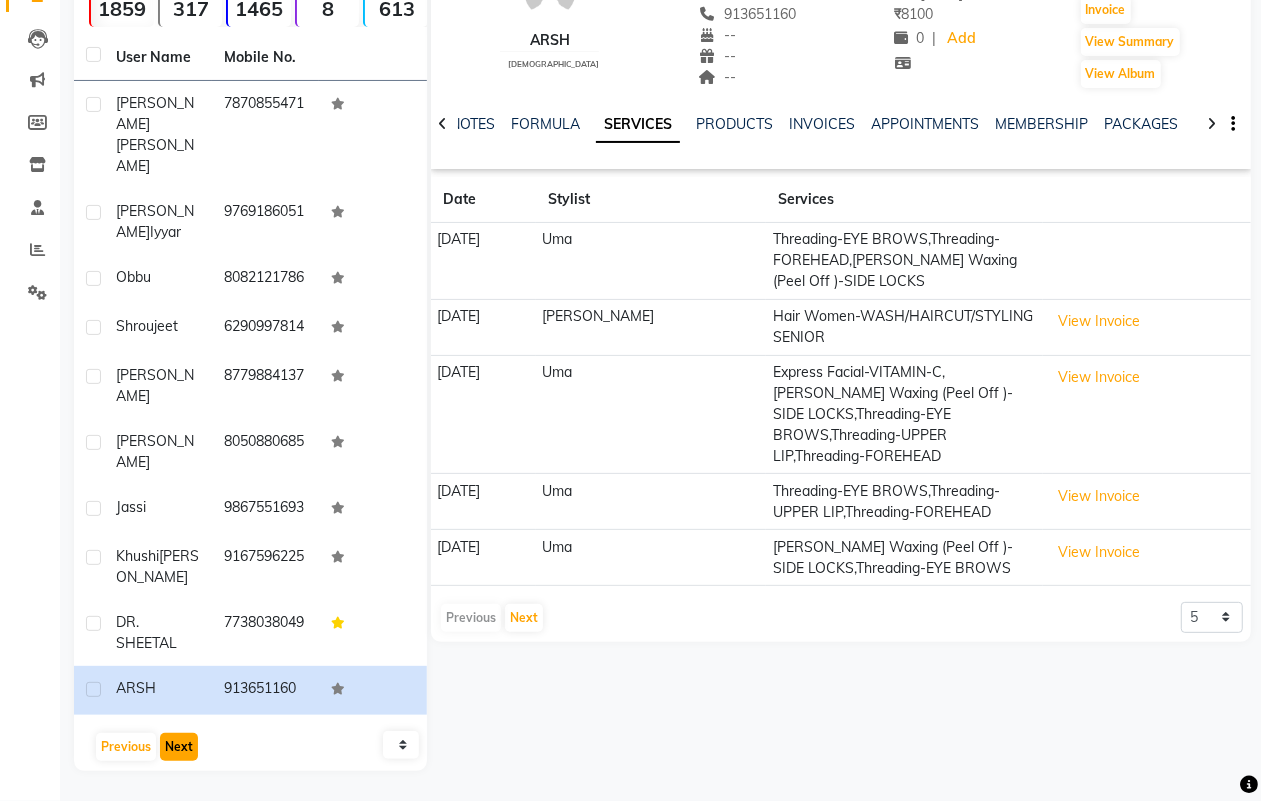 click on "Next" 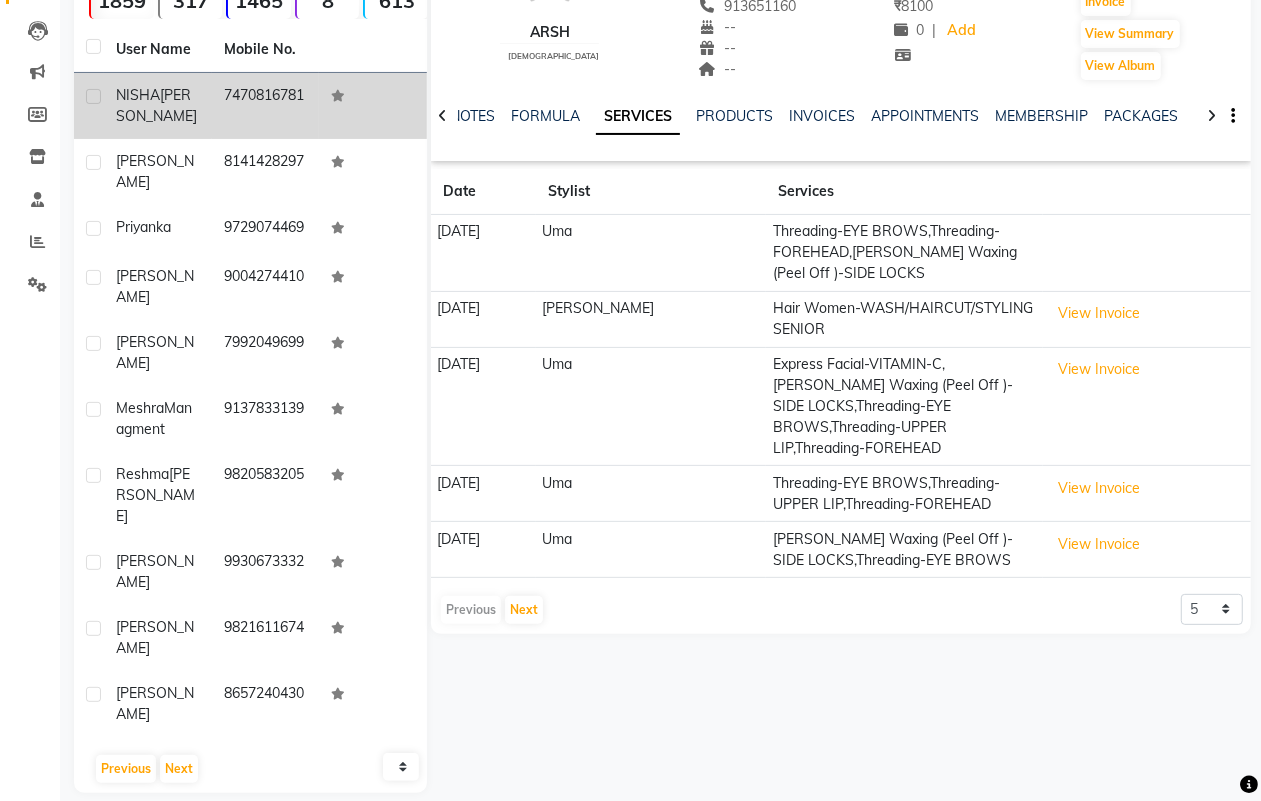 click on "[PERSON_NAME]" 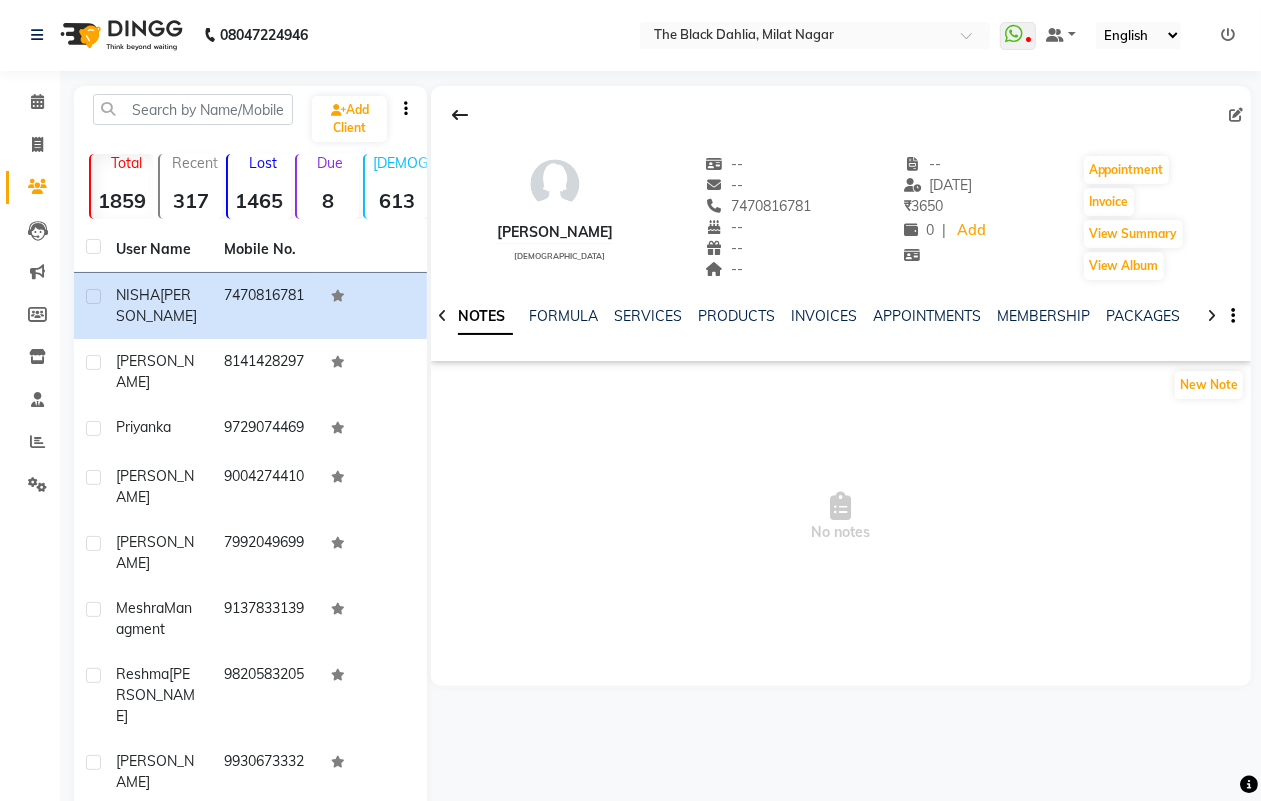 scroll, scrollTop: 0, scrollLeft: 0, axis: both 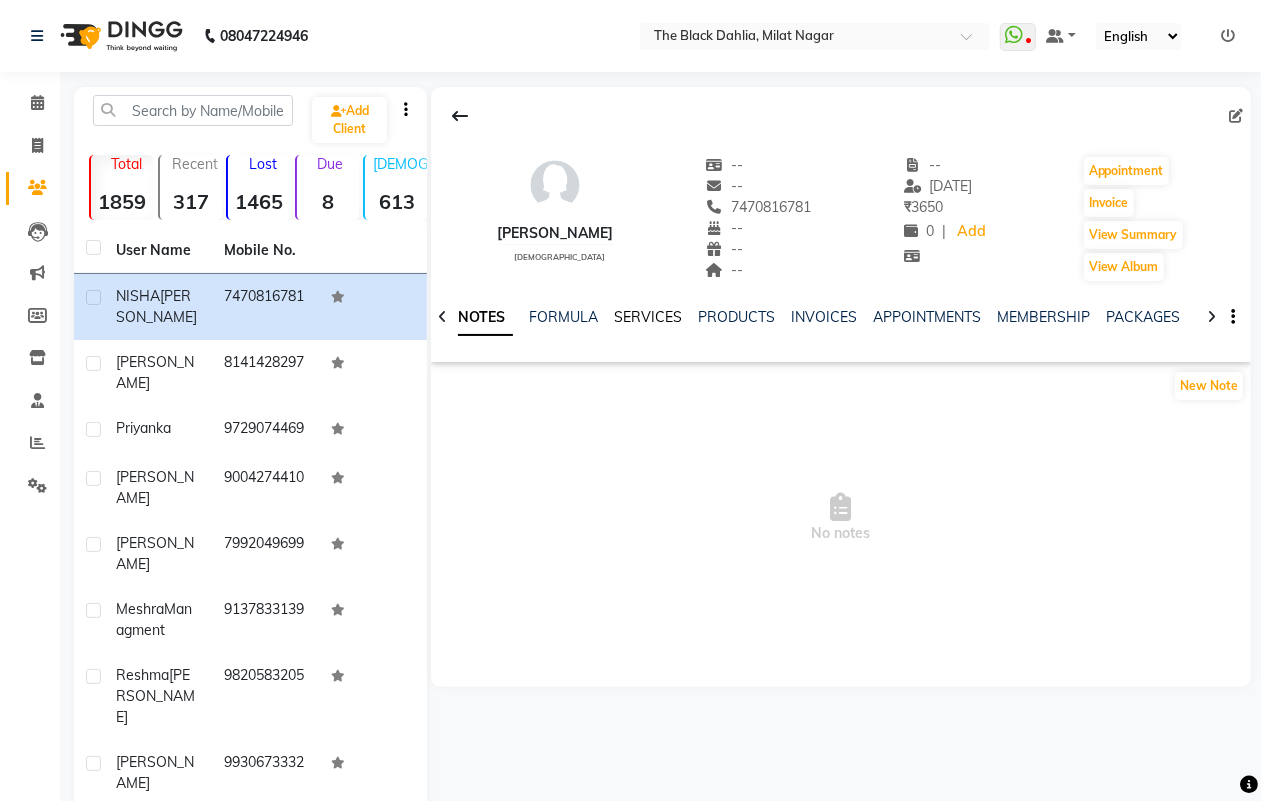 click on "SERVICES" 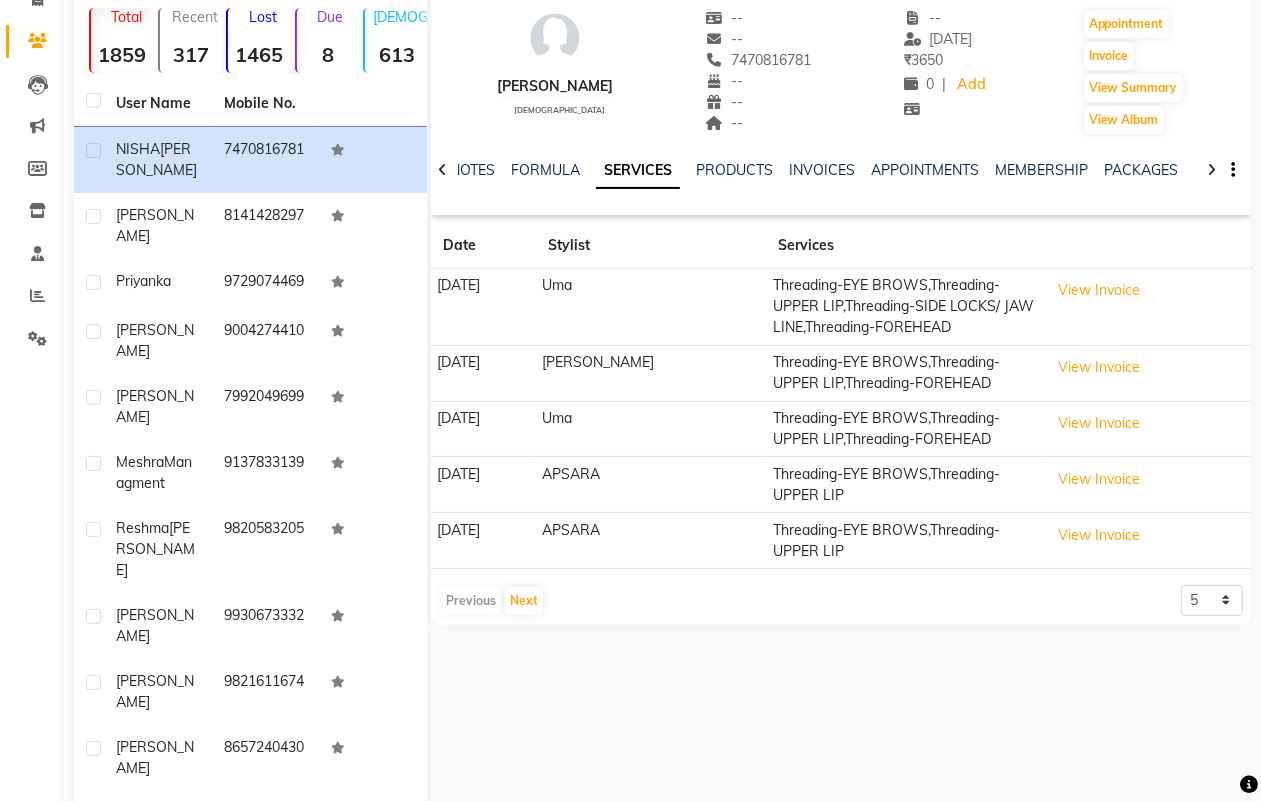 scroll, scrollTop: 218, scrollLeft: 0, axis: vertical 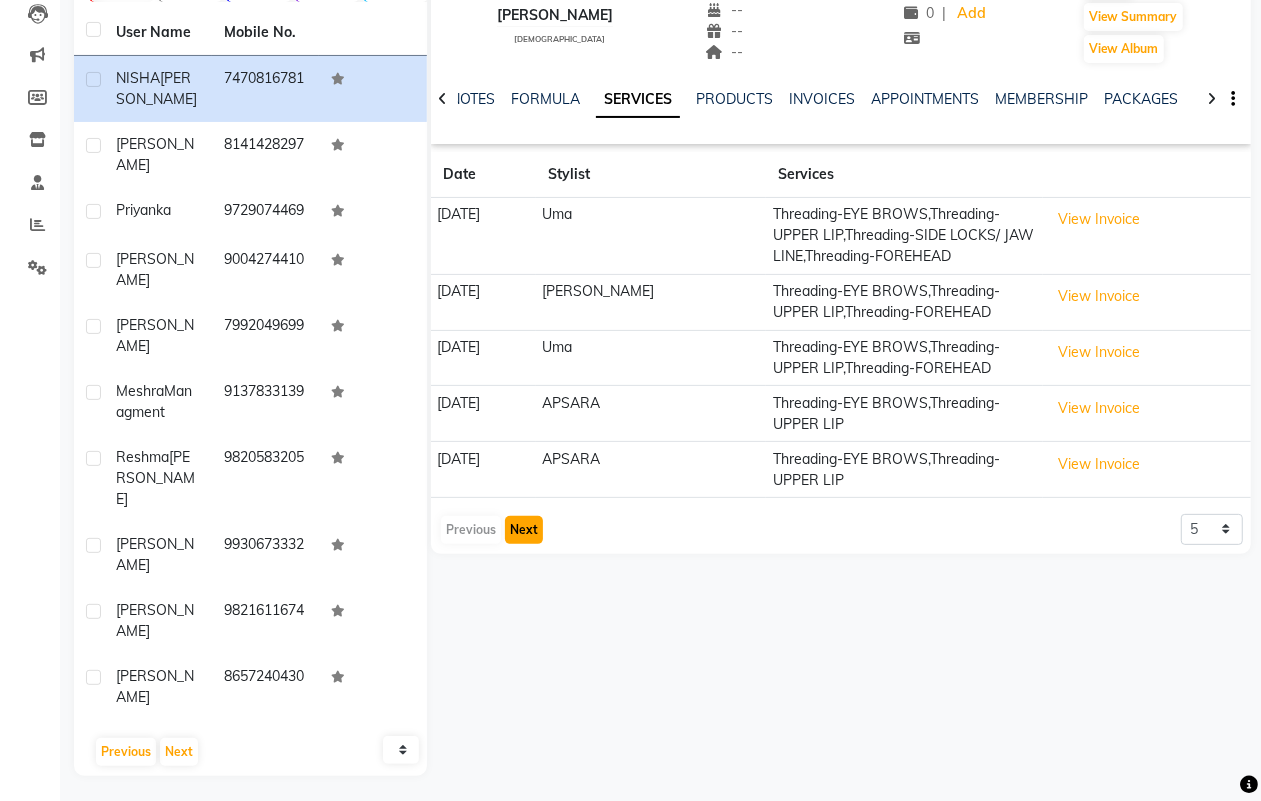 click on "Next" 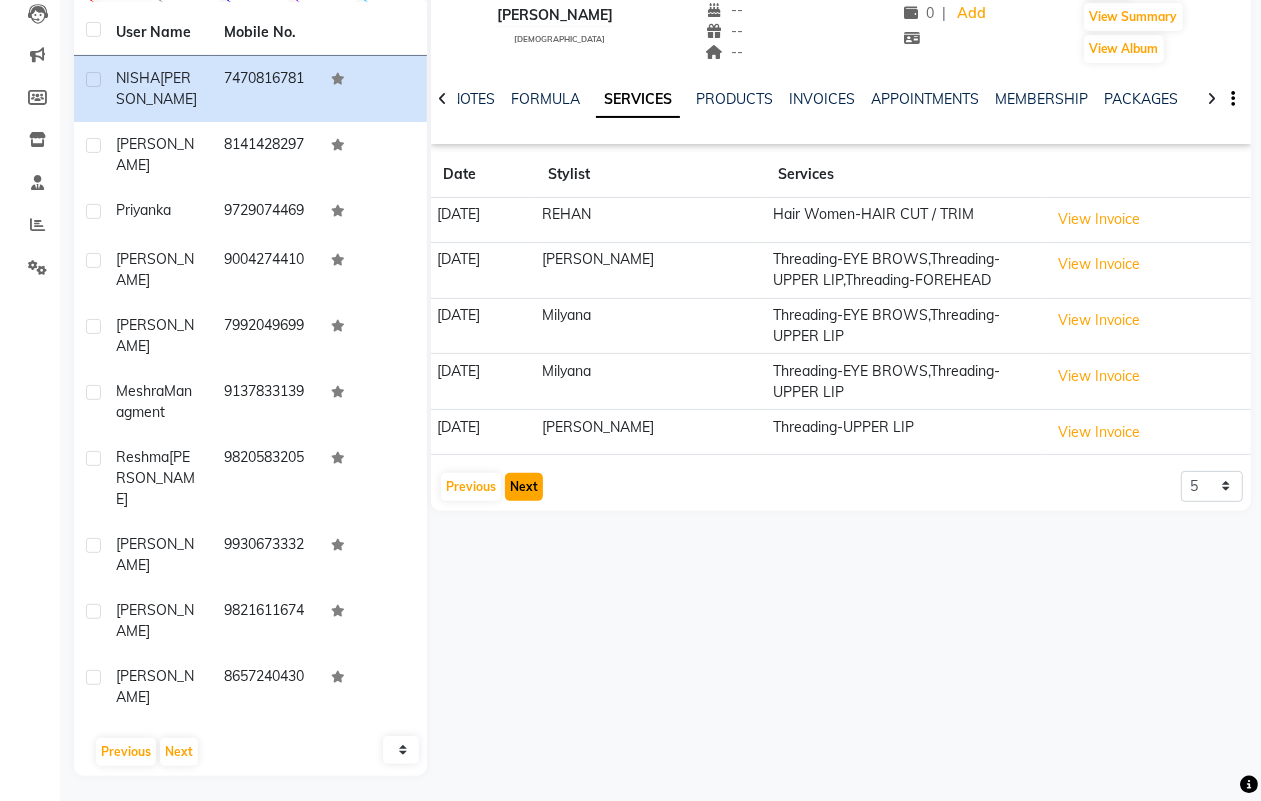 click on "Next" 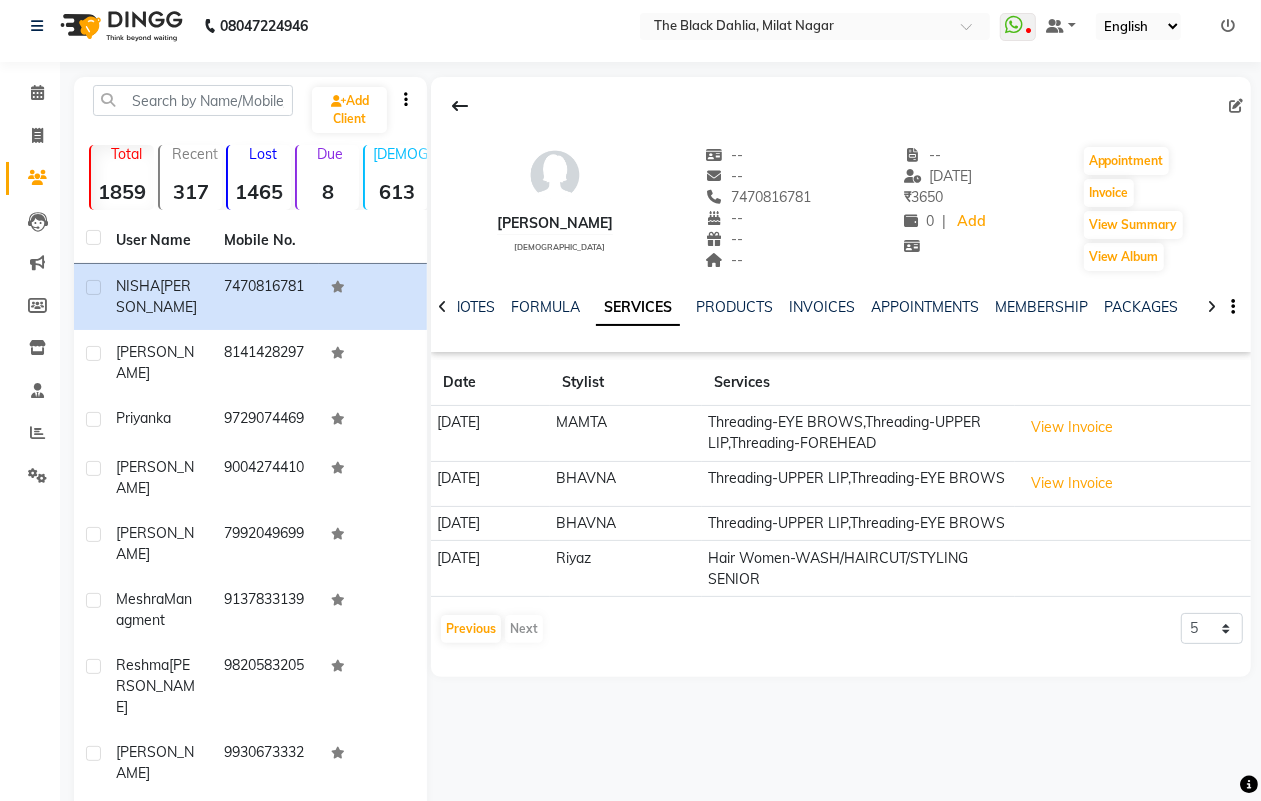 scroll, scrollTop: 0, scrollLeft: 0, axis: both 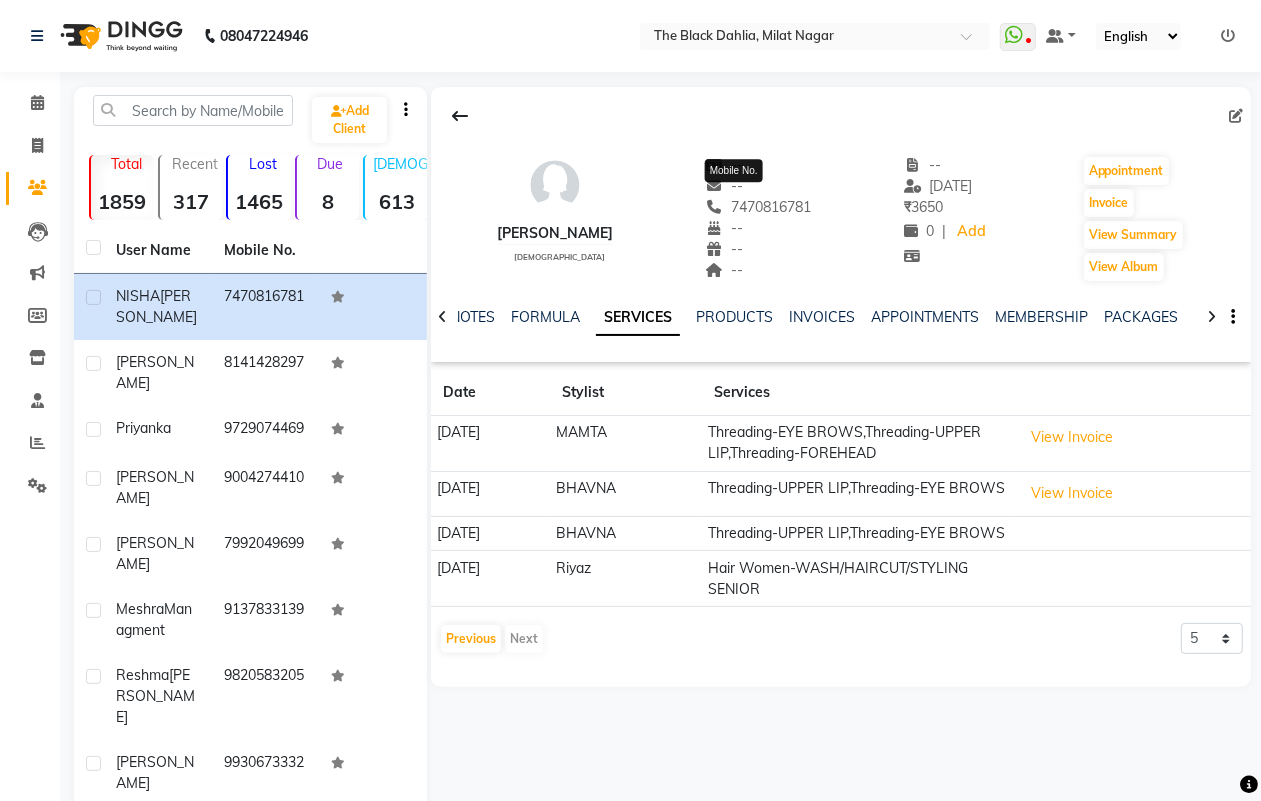 click on "7470816781" 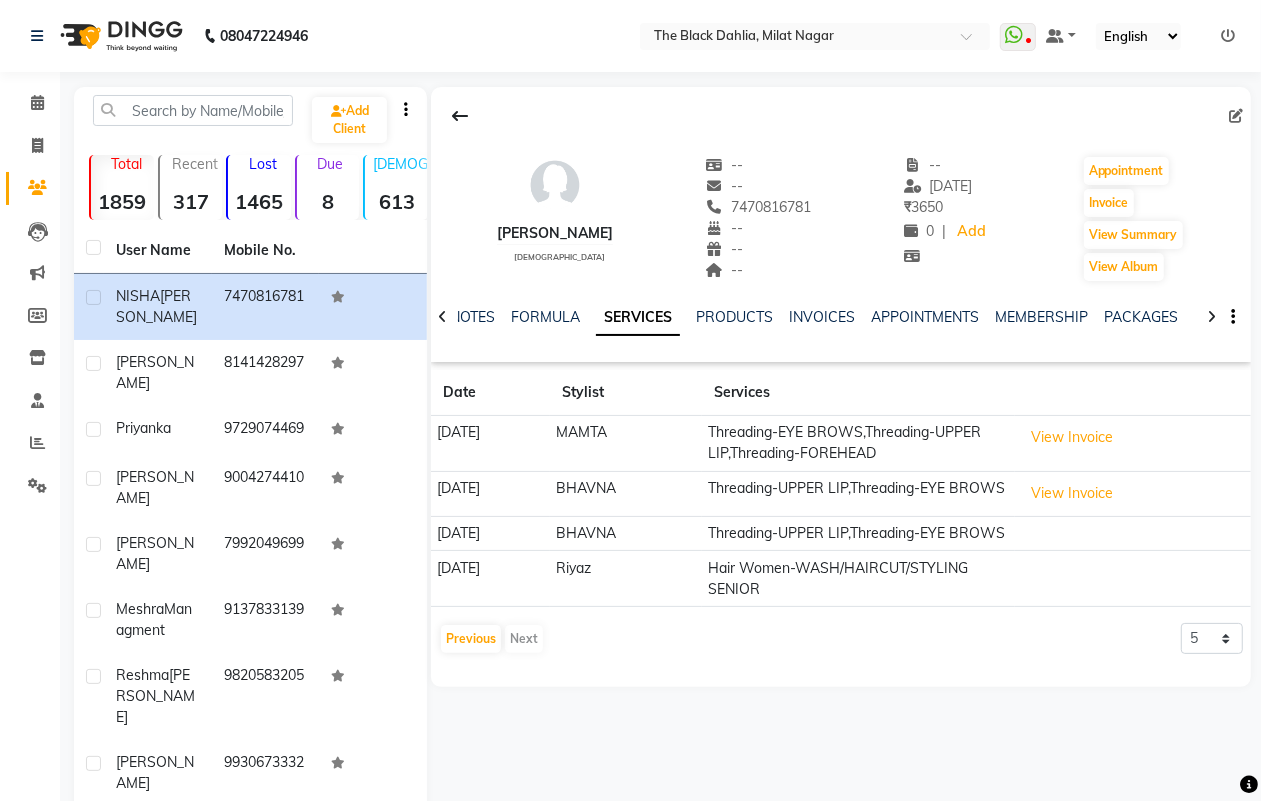 click on "7470816781" 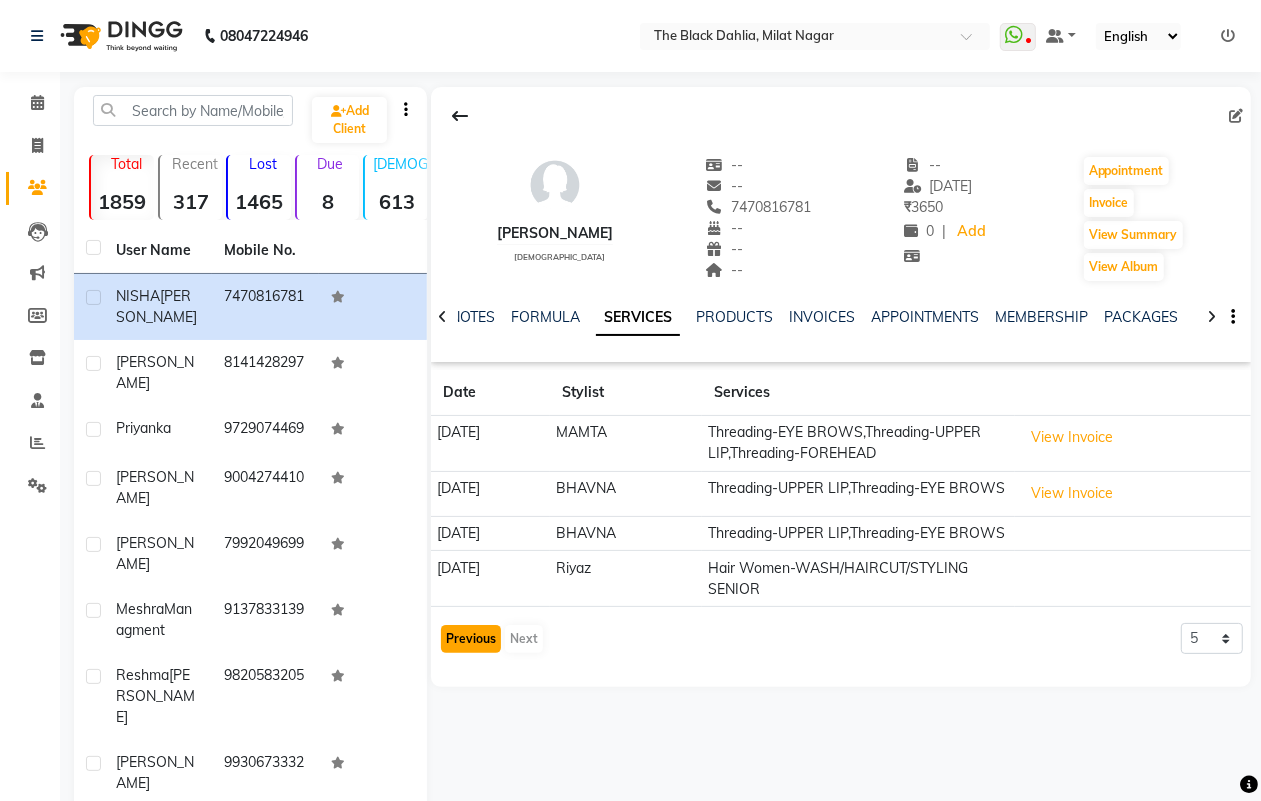 click on "Previous" 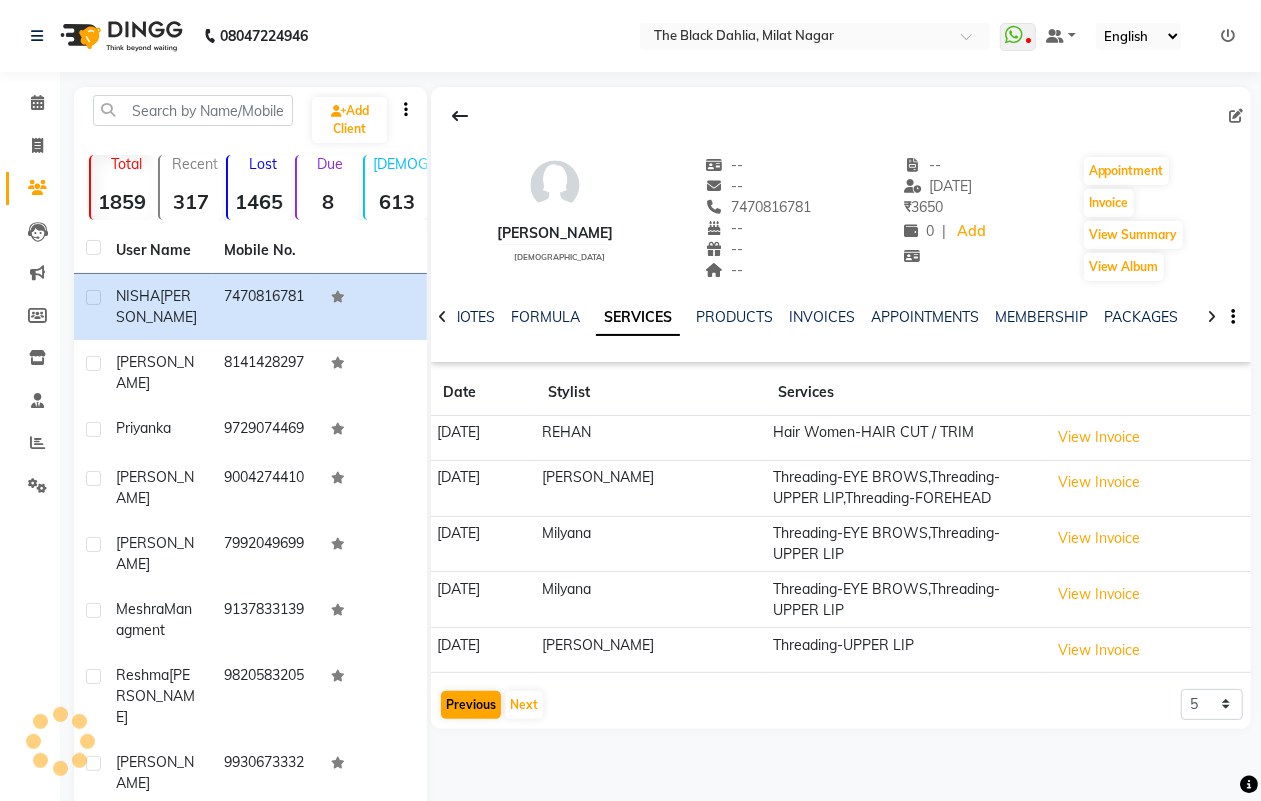 click on "Date Stylist Services [DATE] REHAN Hair Women-HAIR CUT /  TRIM  View Invoice  [DATE] [PERSON_NAME] Threading-EYE BROWS,Threading-UPPER LIP,Threading-FOREHEAD  View Invoice  [DATE] [GEOGRAPHIC_DATA] Threading-EYE BROWS,Threading-UPPER LIP  View Invoice  [DATE] [GEOGRAPHIC_DATA] Threading-EYE BROWS,Threading-UPPER LIP  View Invoice  [DATE] [PERSON_NAME] Threading-UPPER LIP  View Invoice   Previous   Next  5 10 50 100 500" 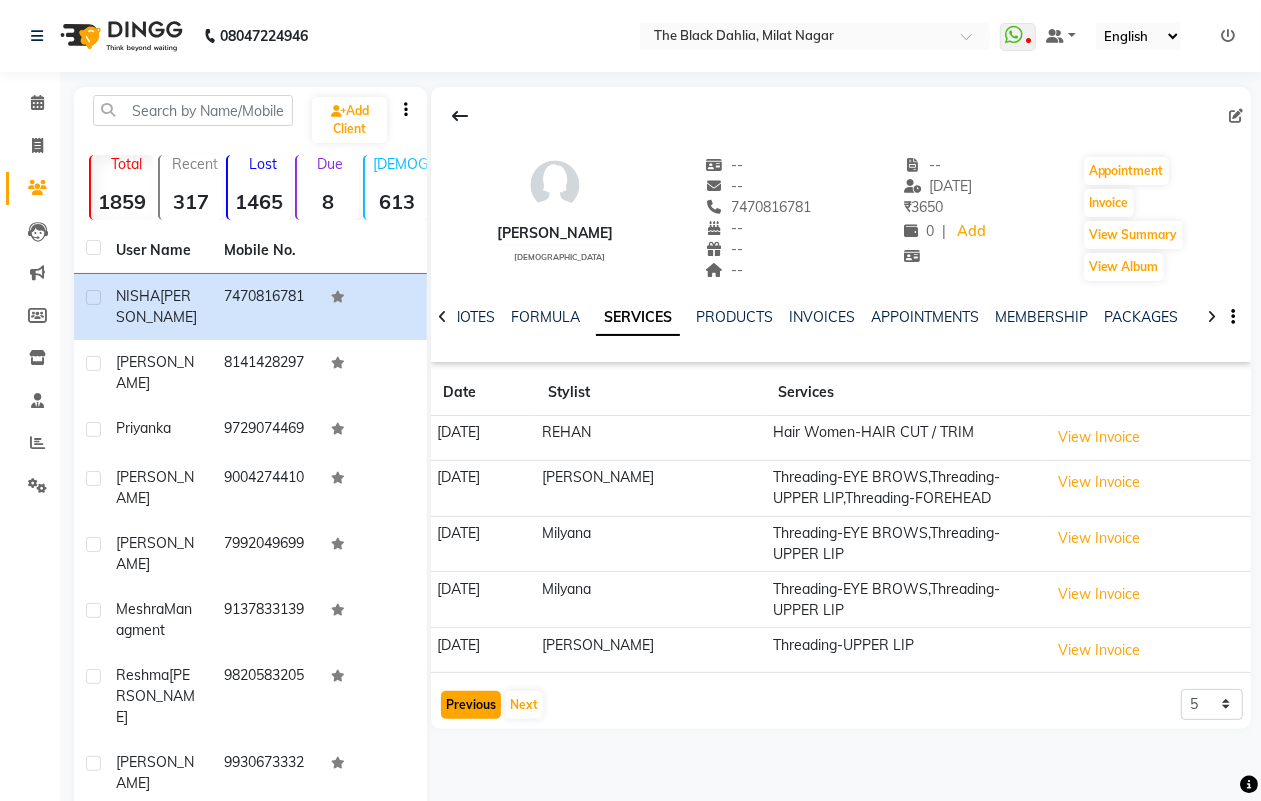 click on "Previous" 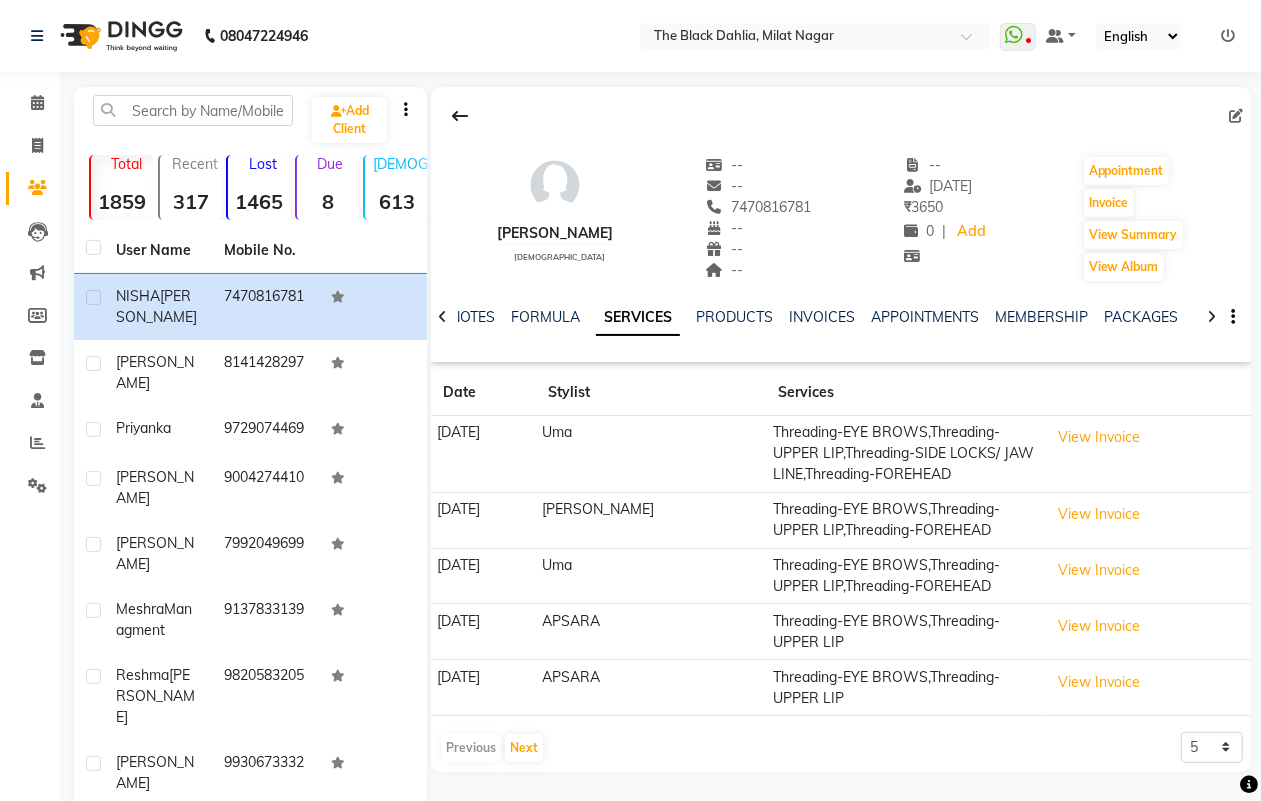 click on "7470816781" 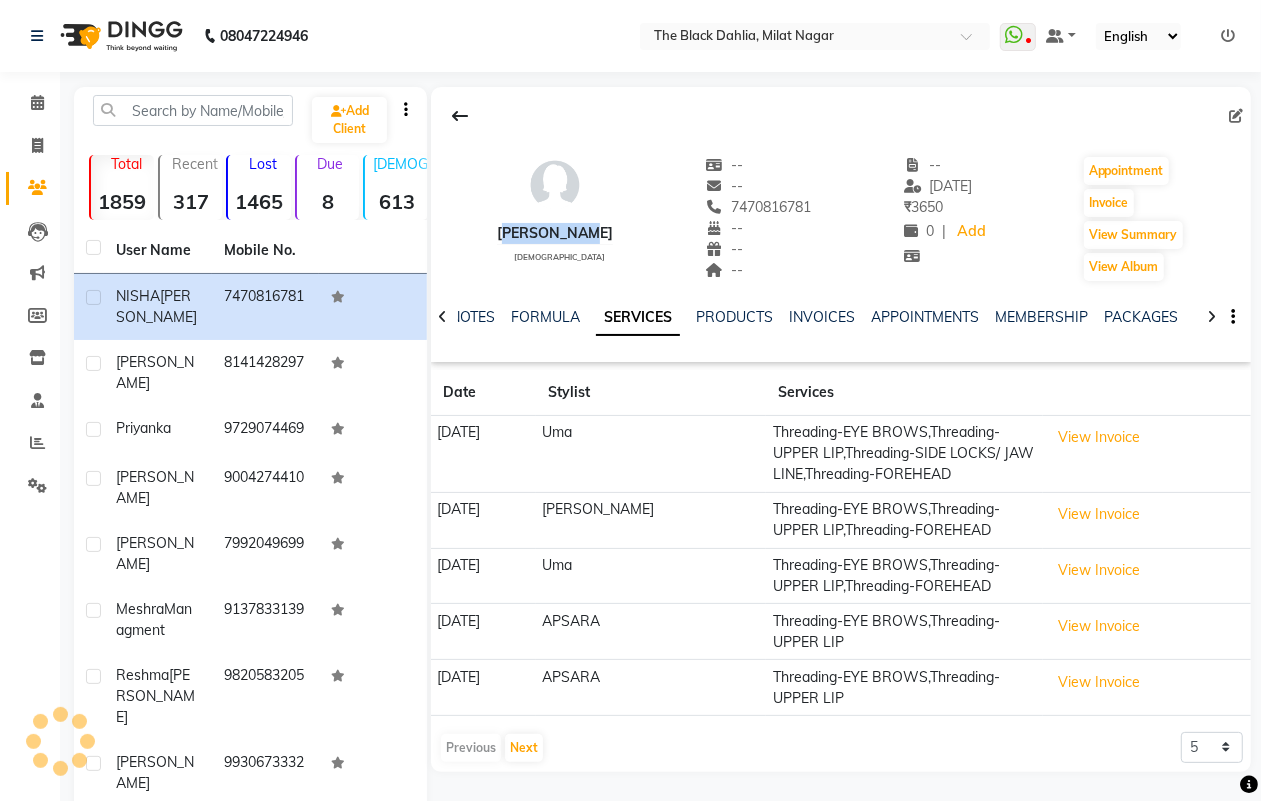 drag, startPoint x: 493, startPoint y: 233, endPoint x: 587, endPoint y: 223, distance: 94.53042 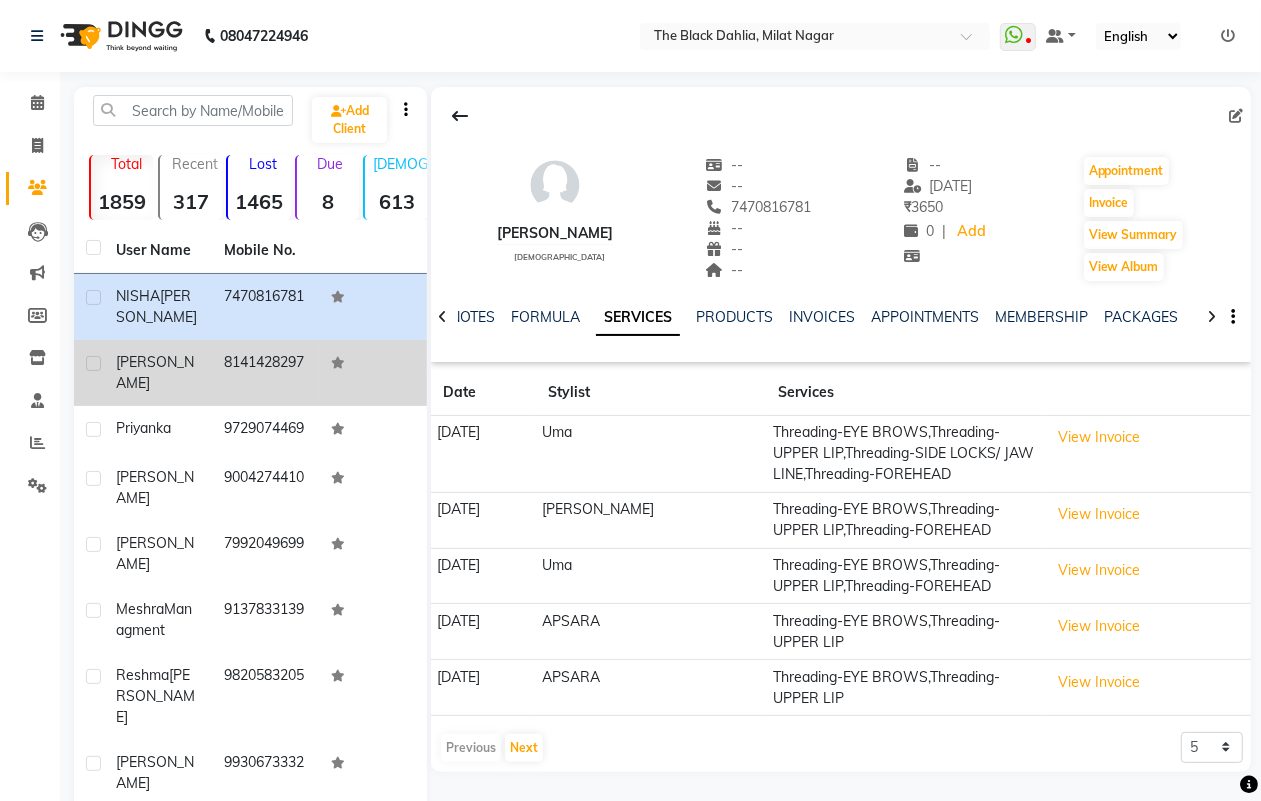 click on "8141428297" 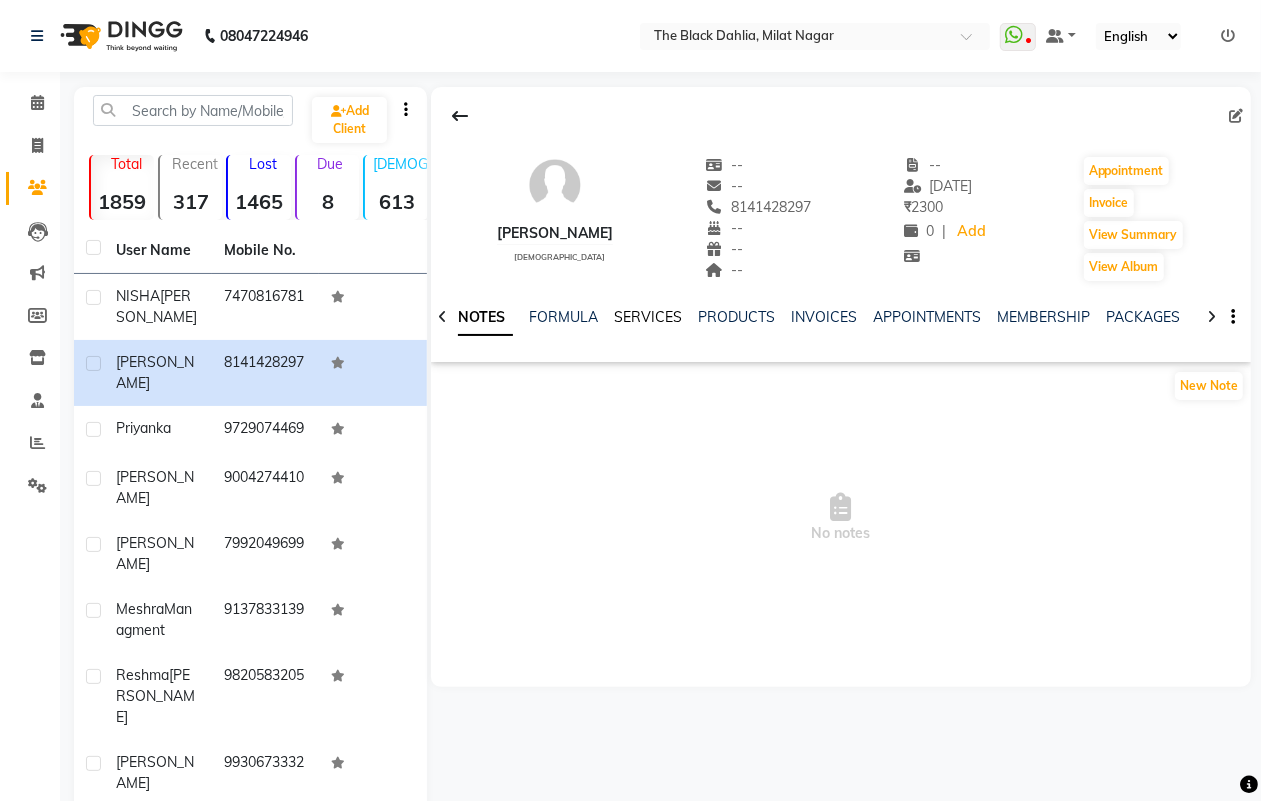 click on "SERVICES" 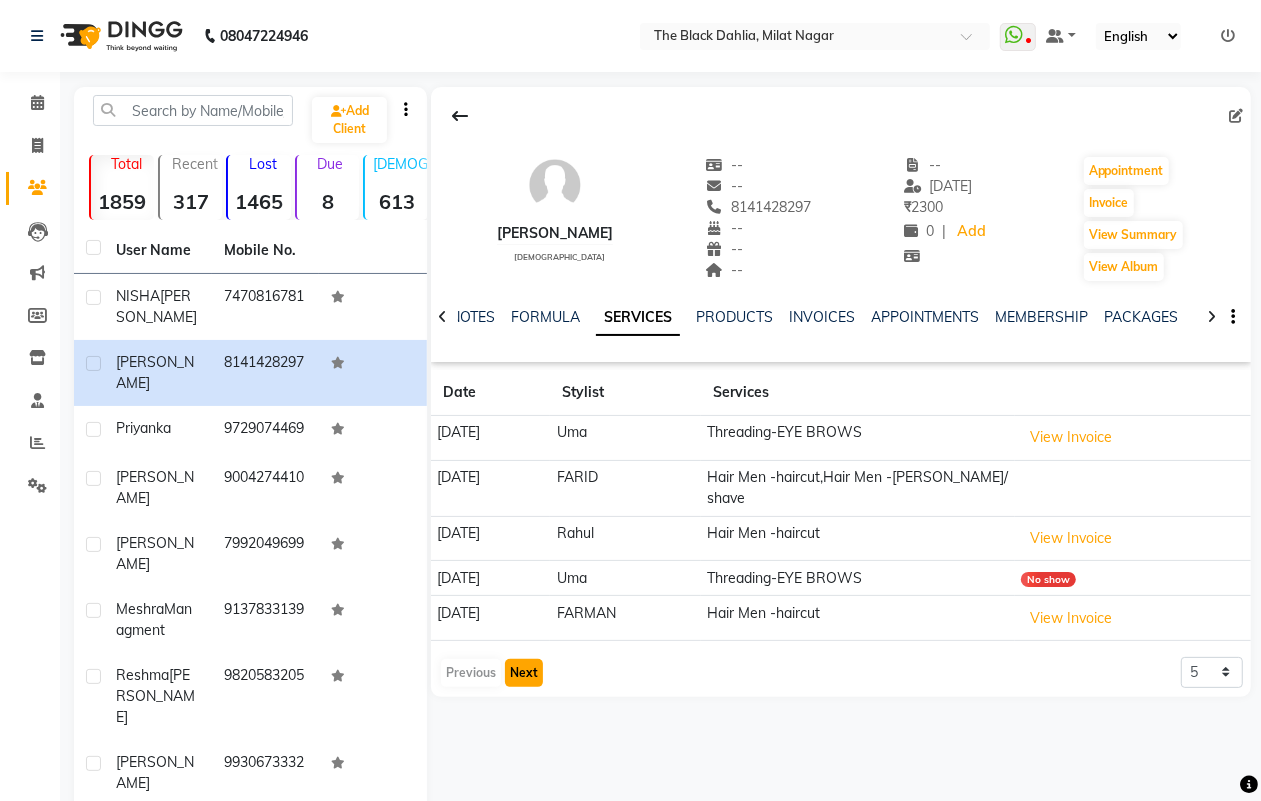 click on "Next" 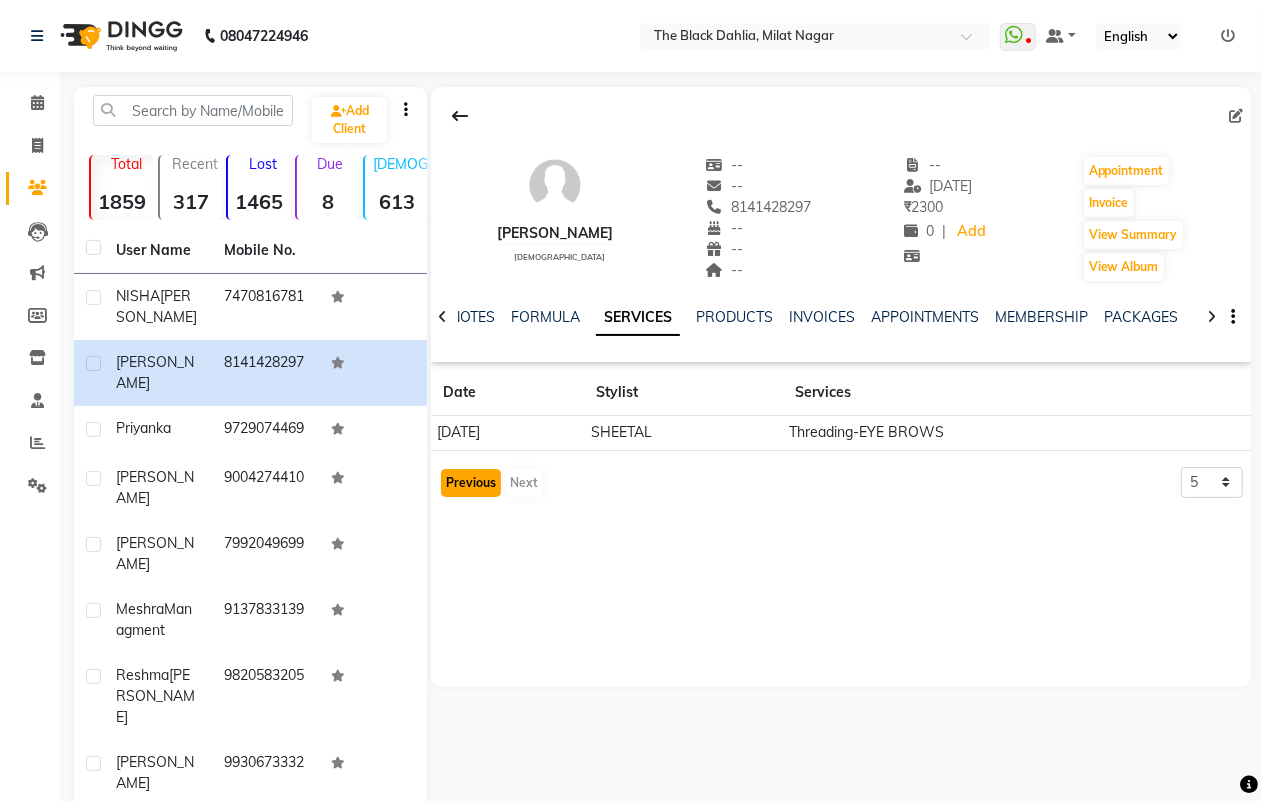 click on "Previous" 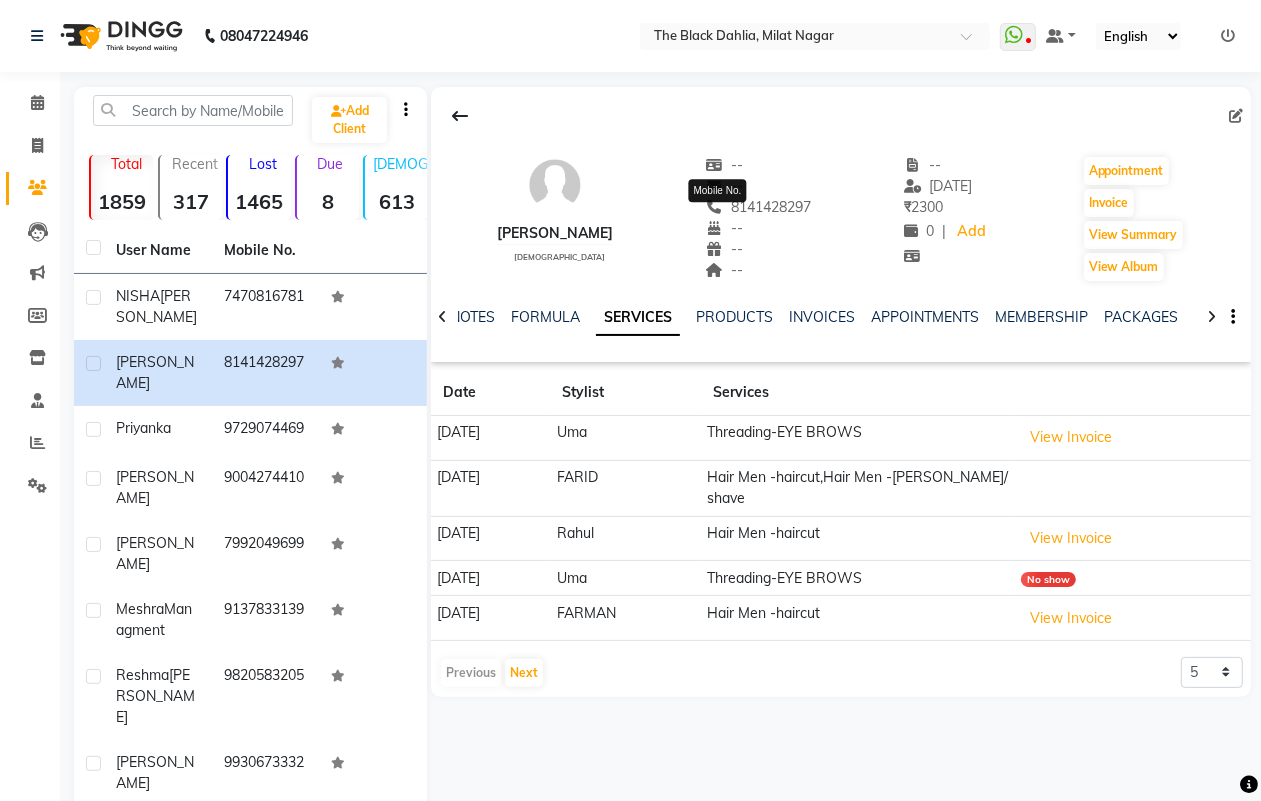 click on "8141428297" 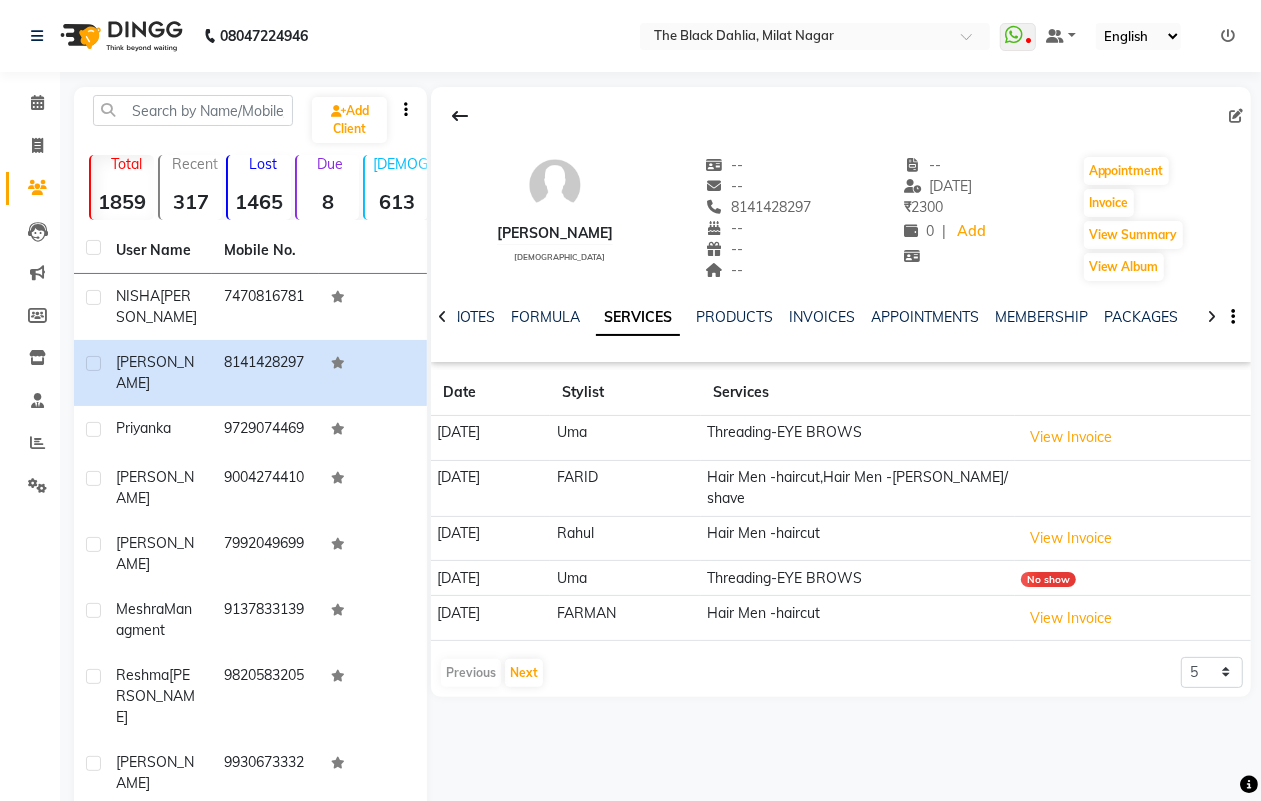 click on "8141428297" 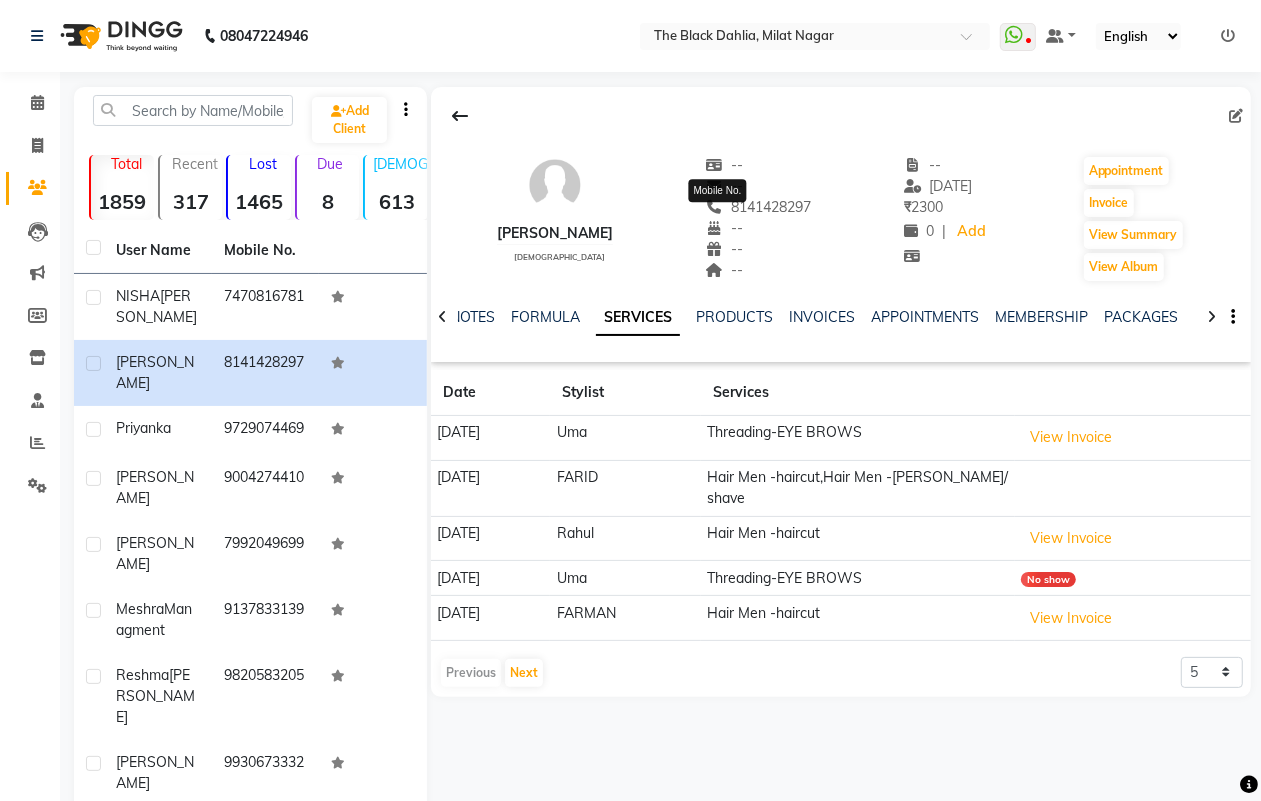 click on "8141428297" 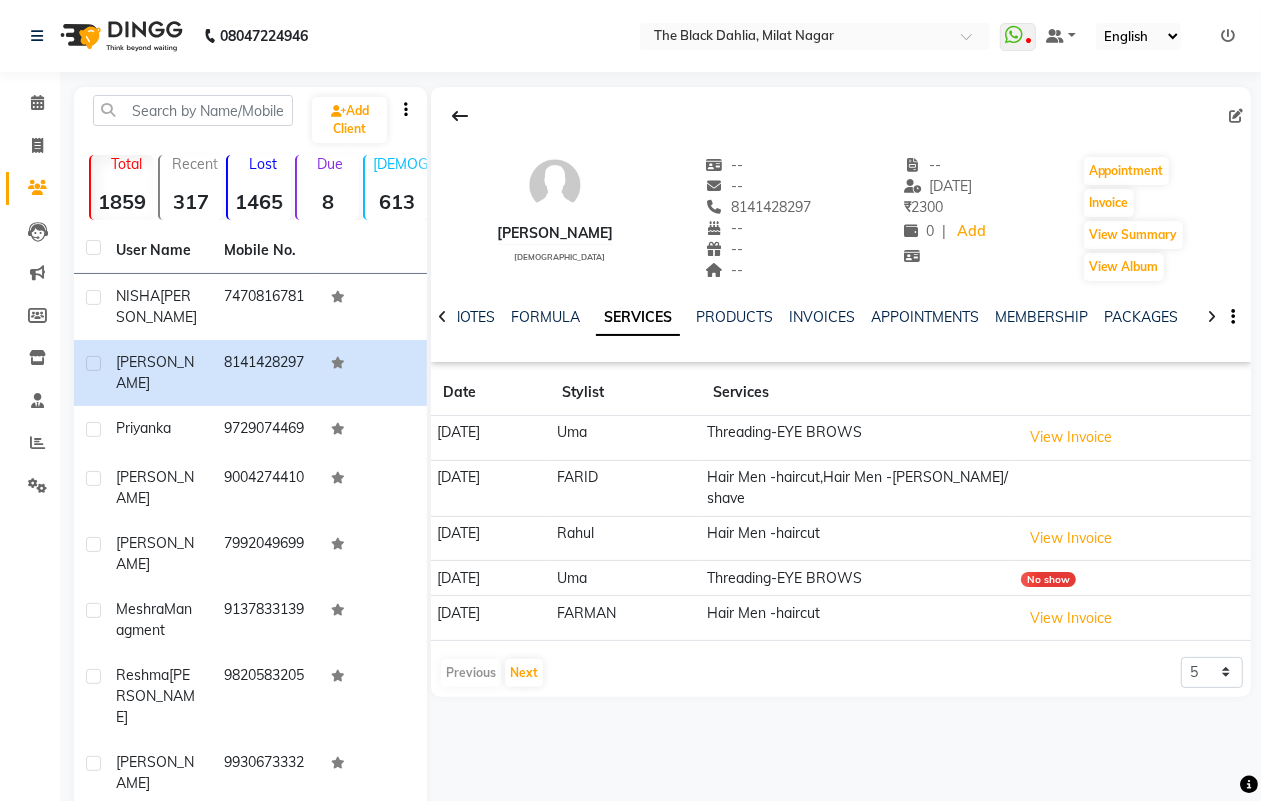 click on "8141428297" 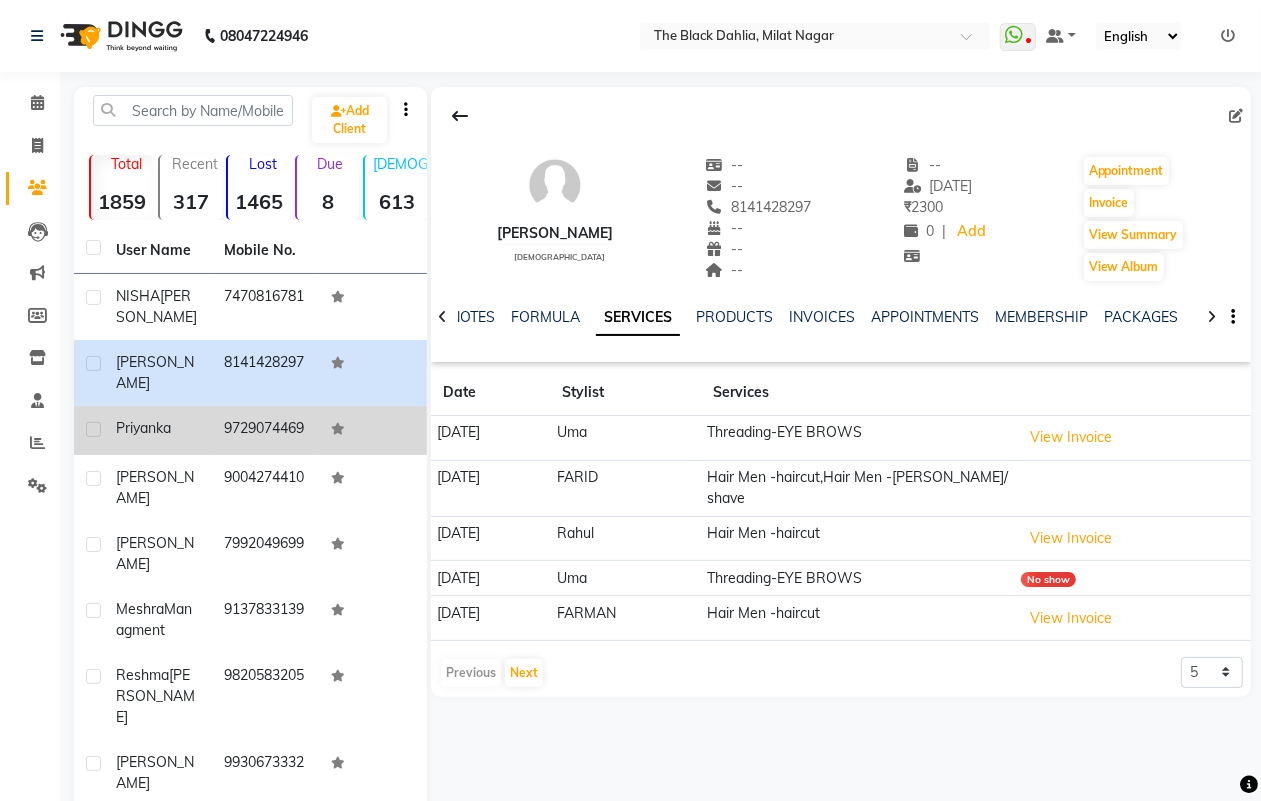 click on "9729074469" 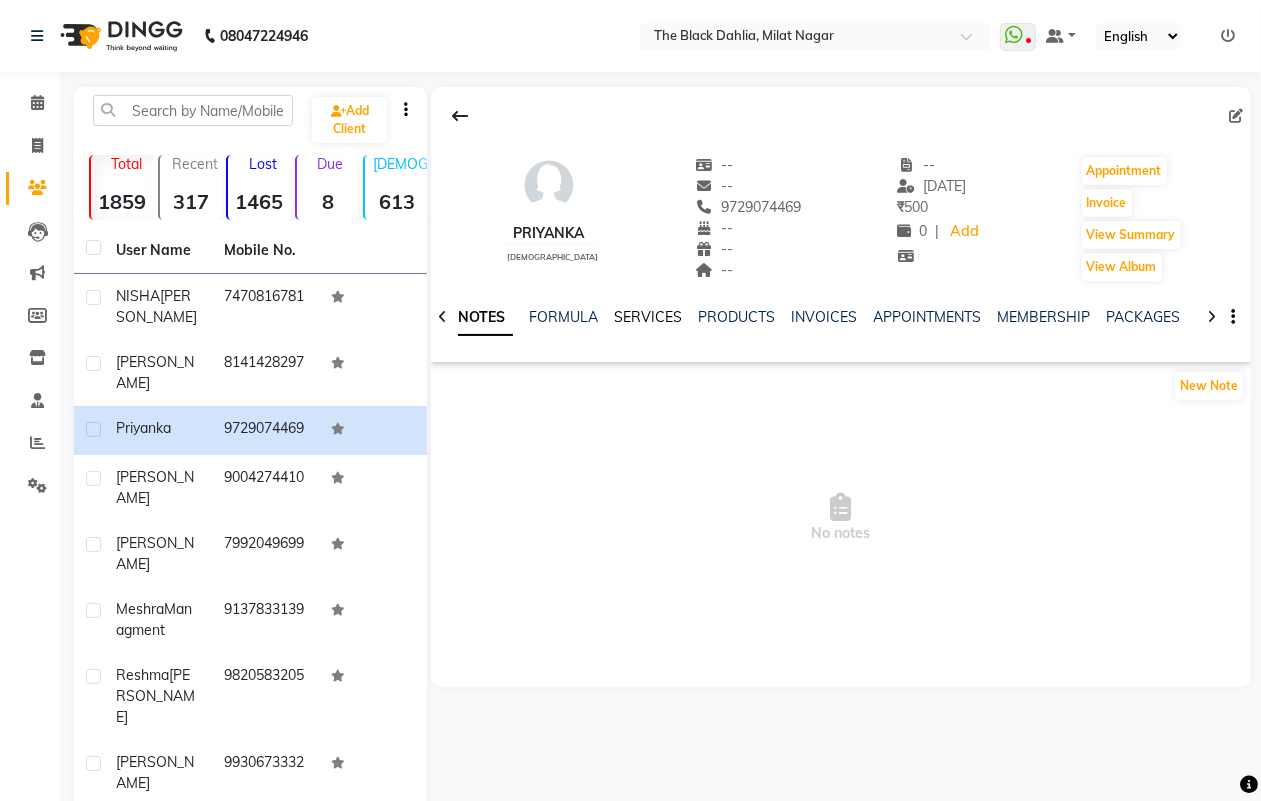 click on "SERVICES" 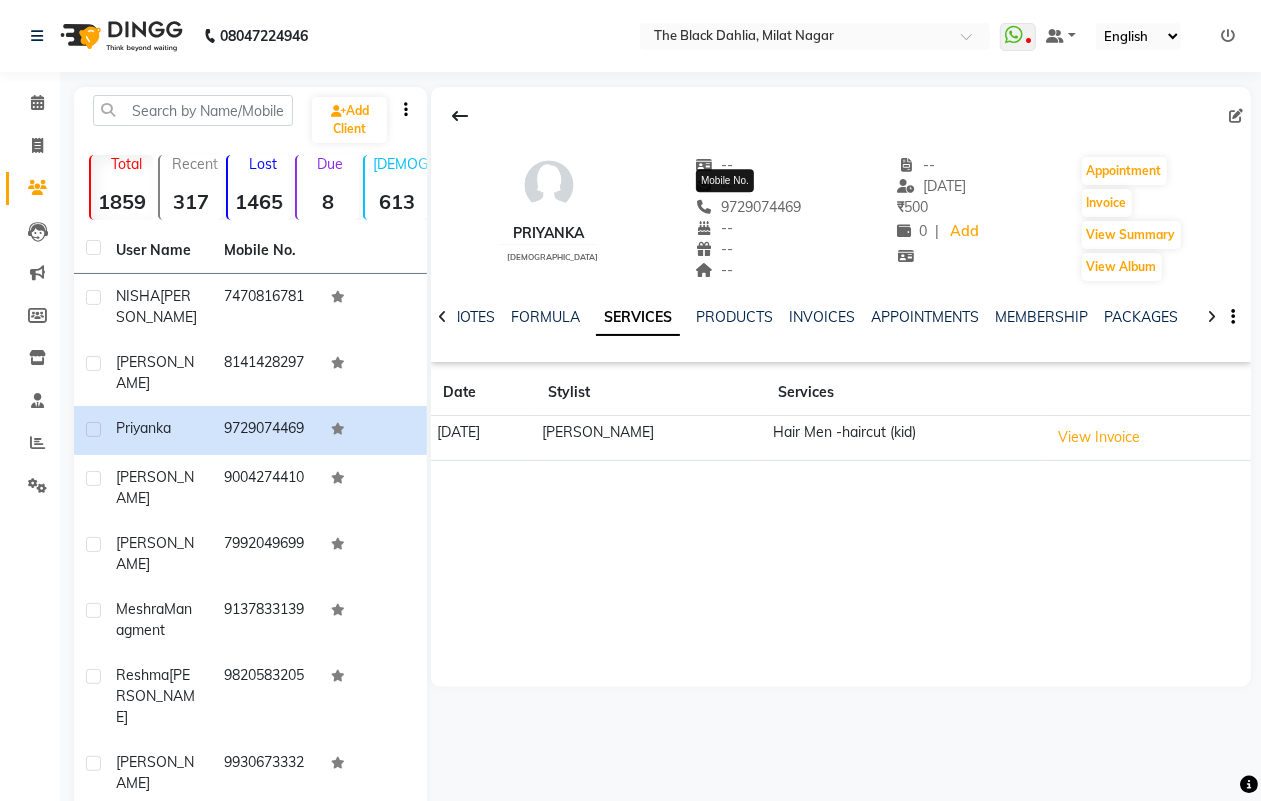 click on "9729074469" 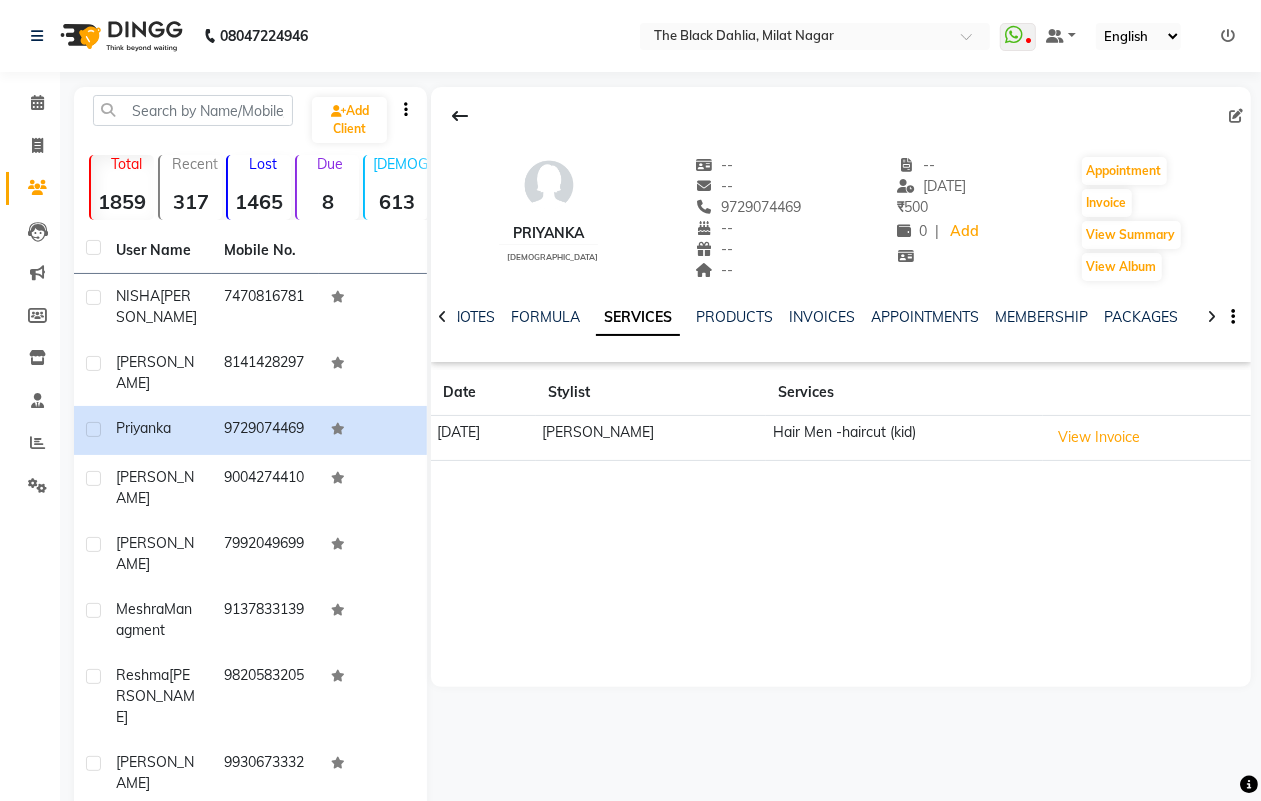 click on "9729074469" 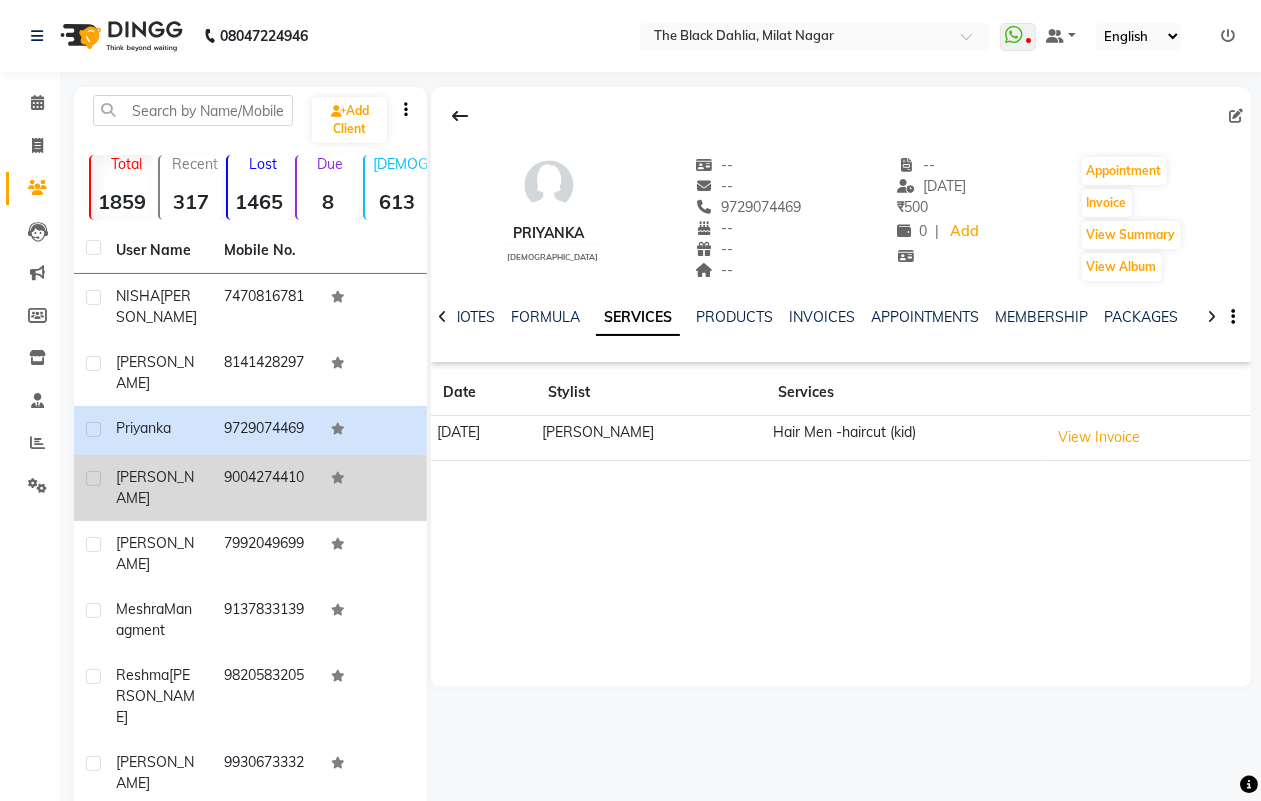 click on "9004274410" 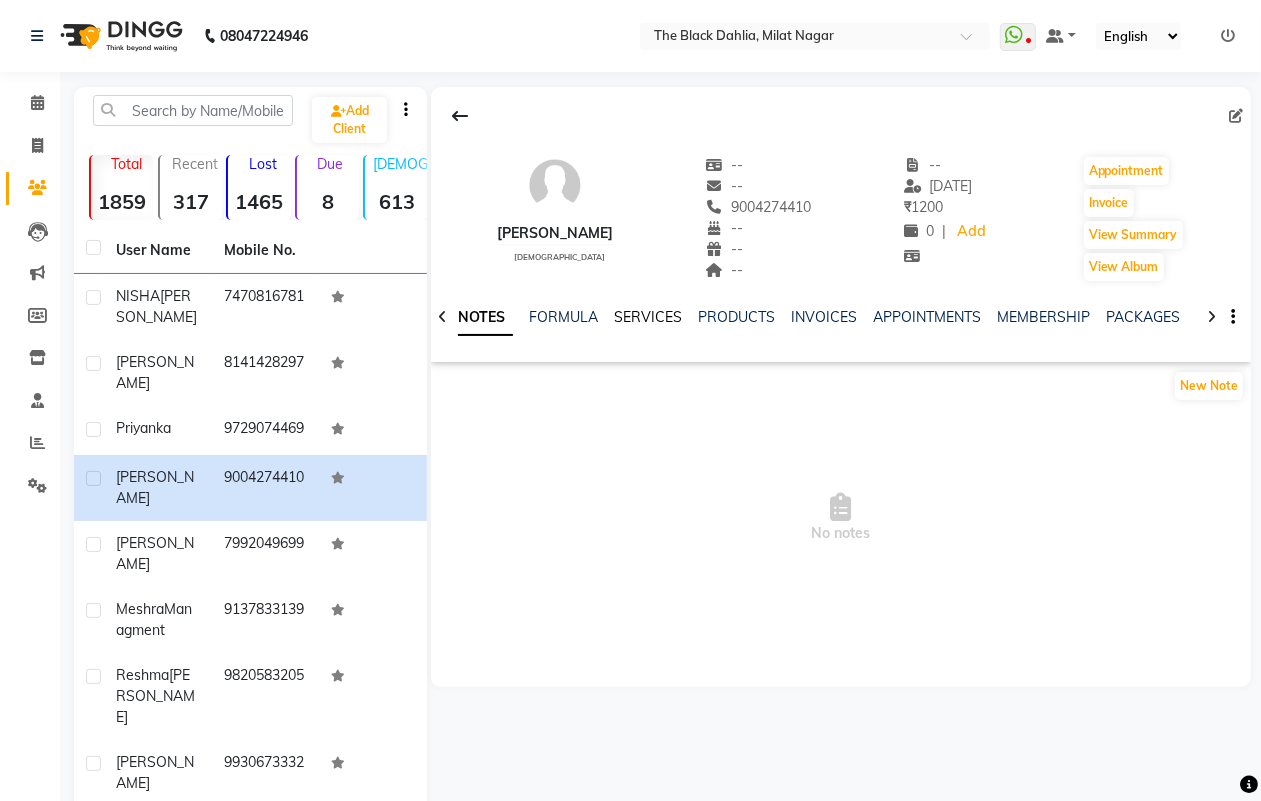 click on "SERVICES" 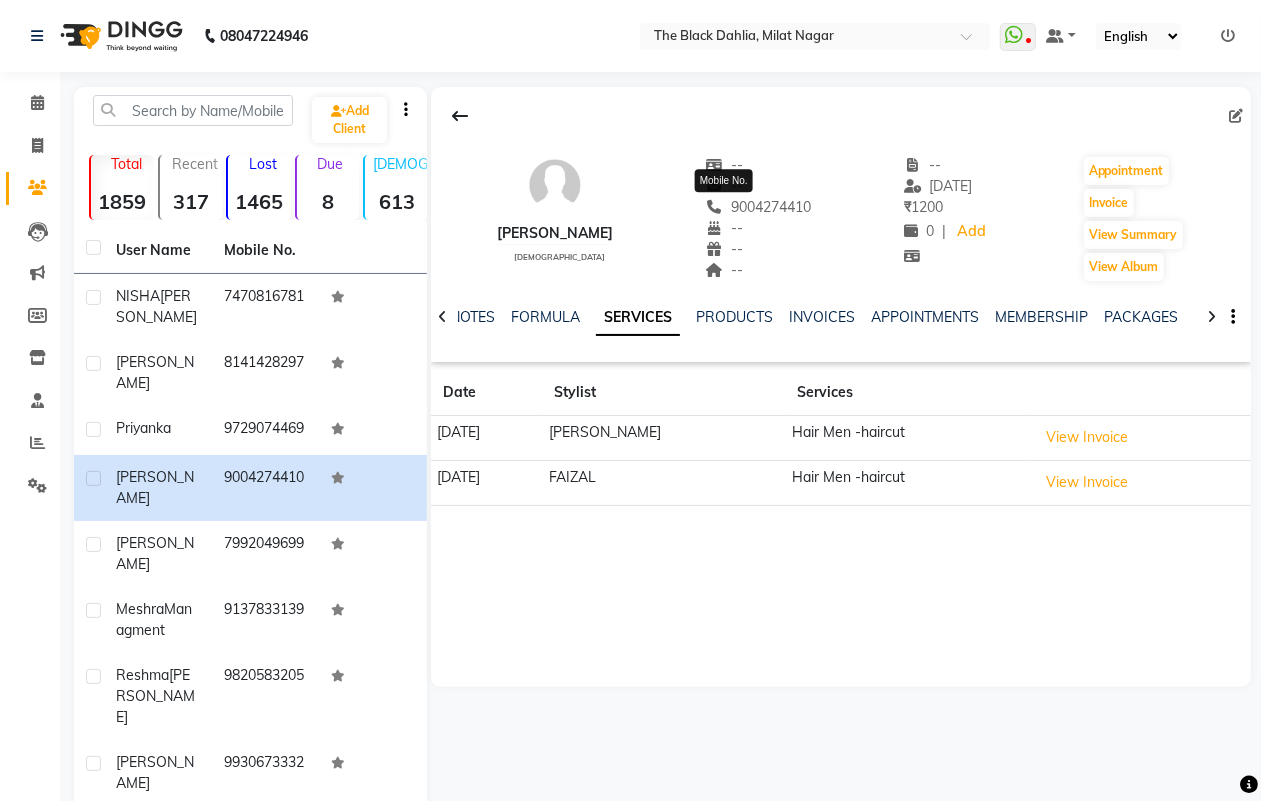 click on "9004274410" 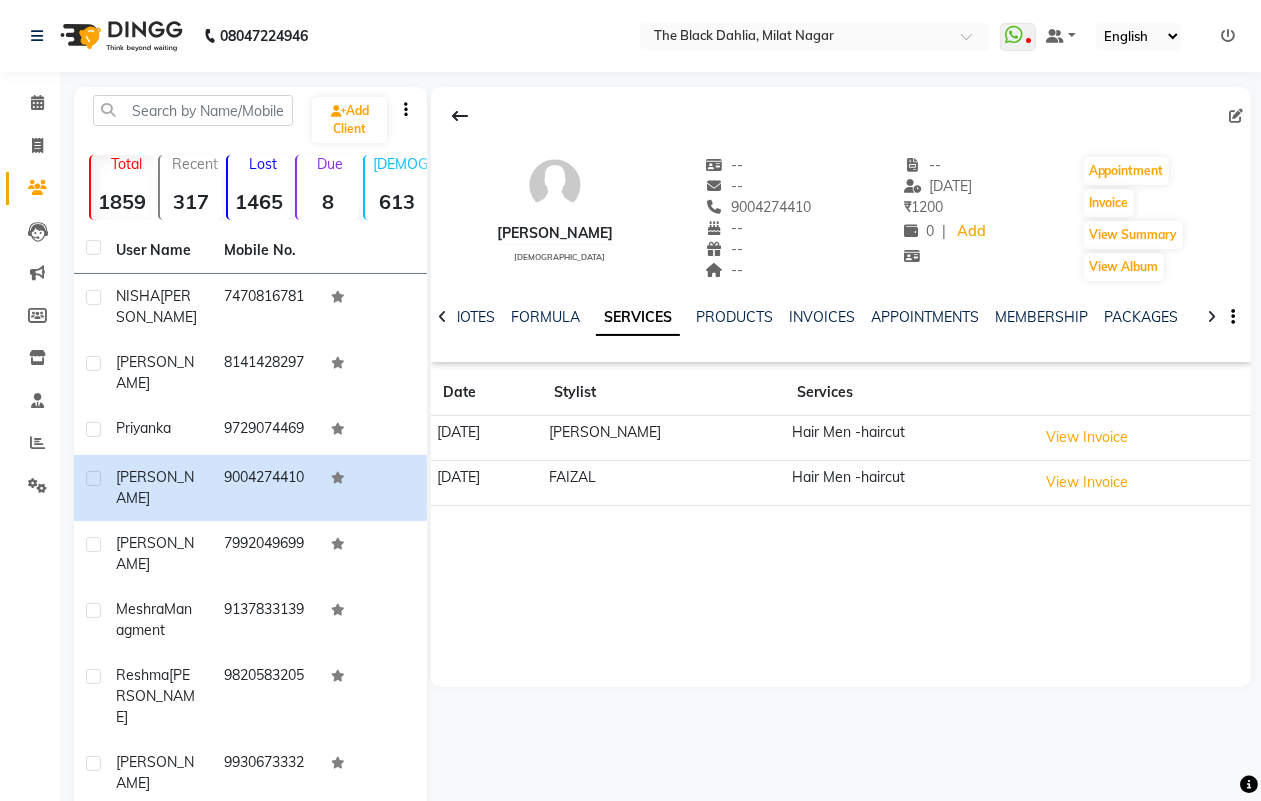 click on "9004274410" 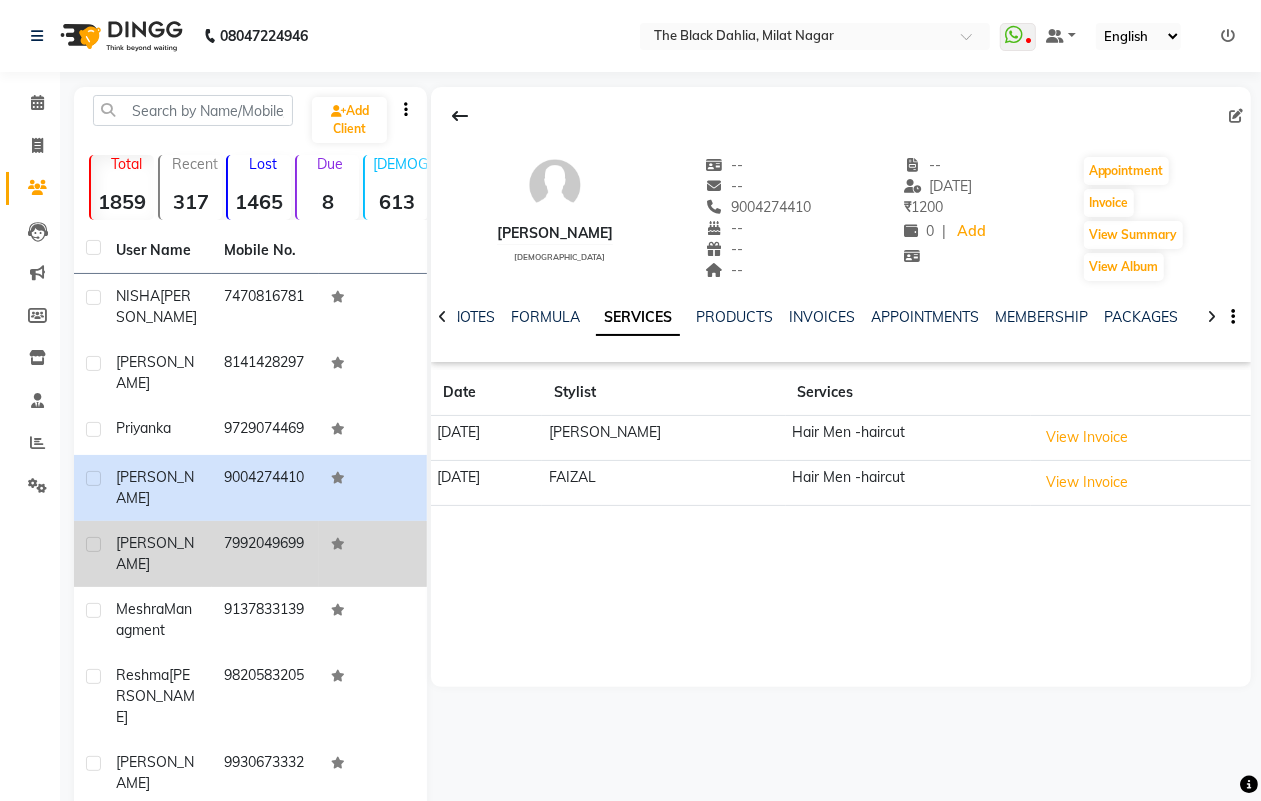 click on "[PERSON_NAME]" 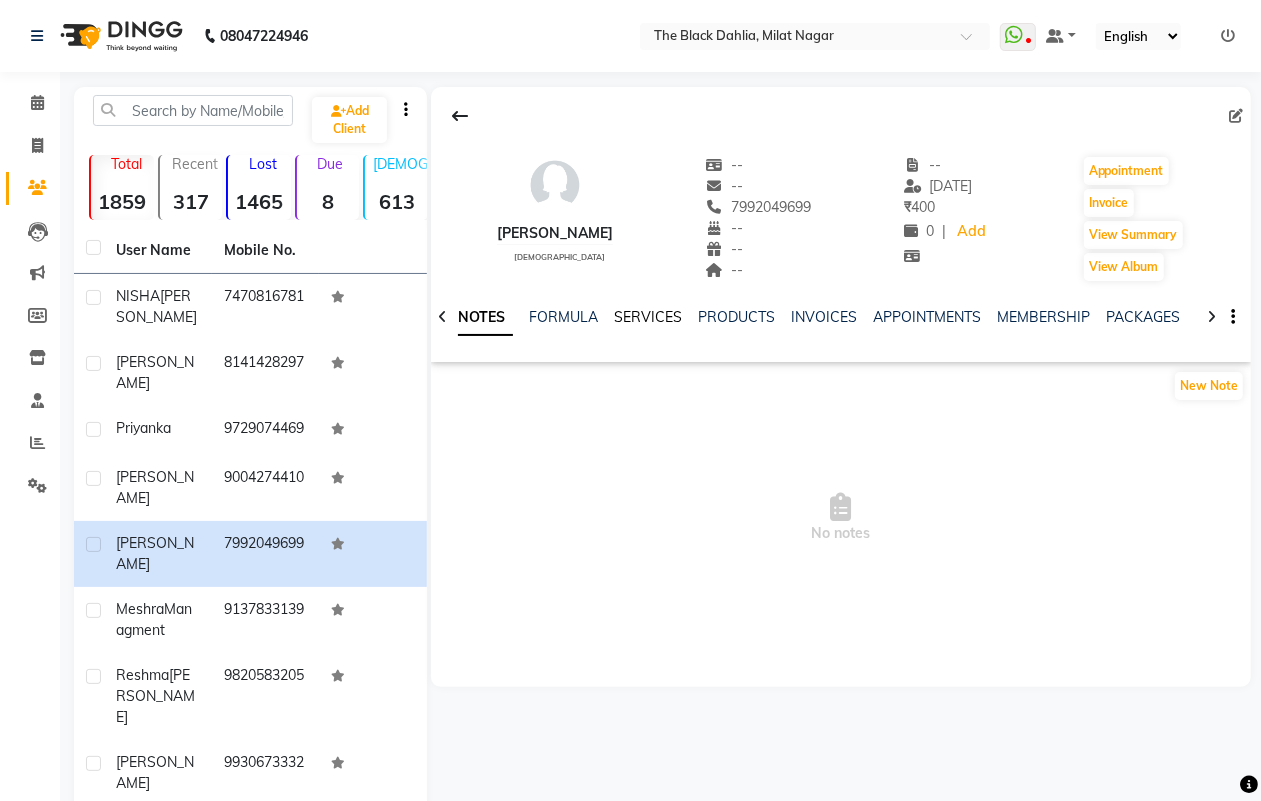 click on "SERVICES" 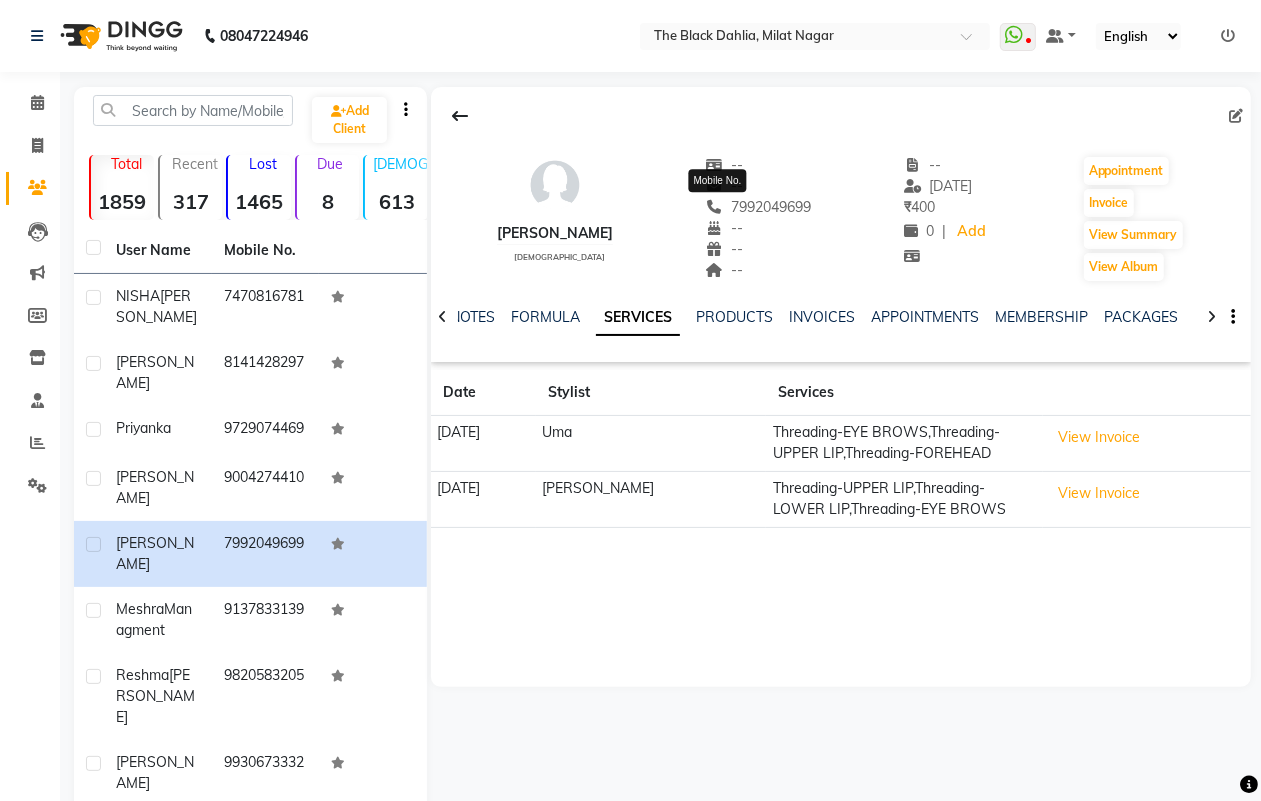 click on "7992049699" 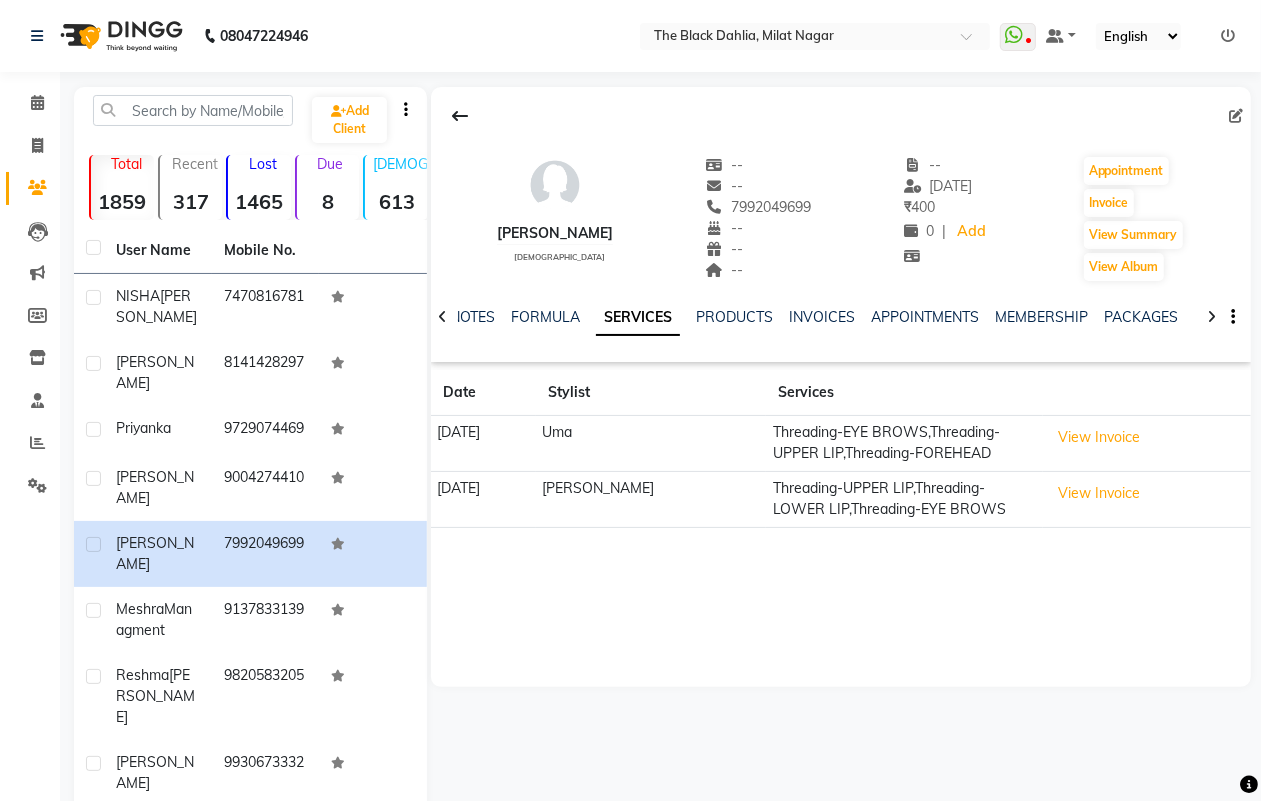 click on "7992049699" 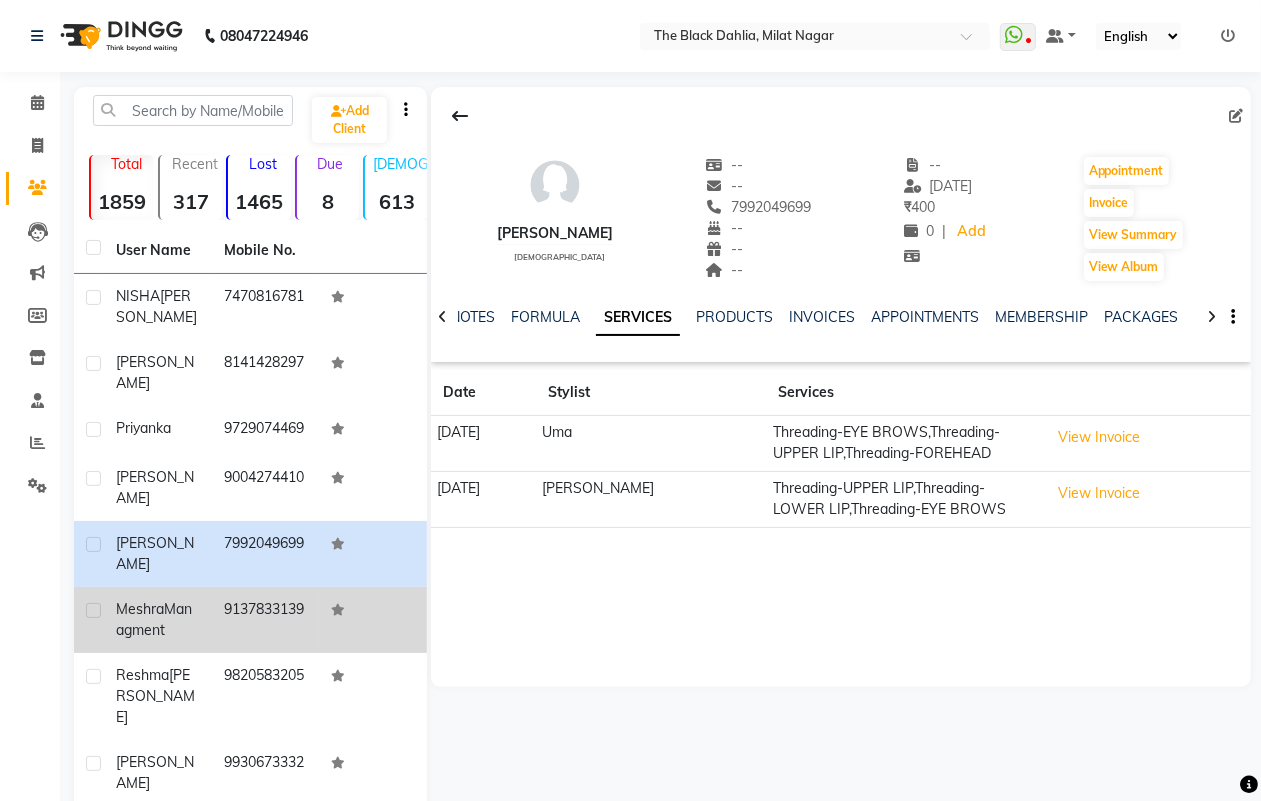 click on "9137833139" 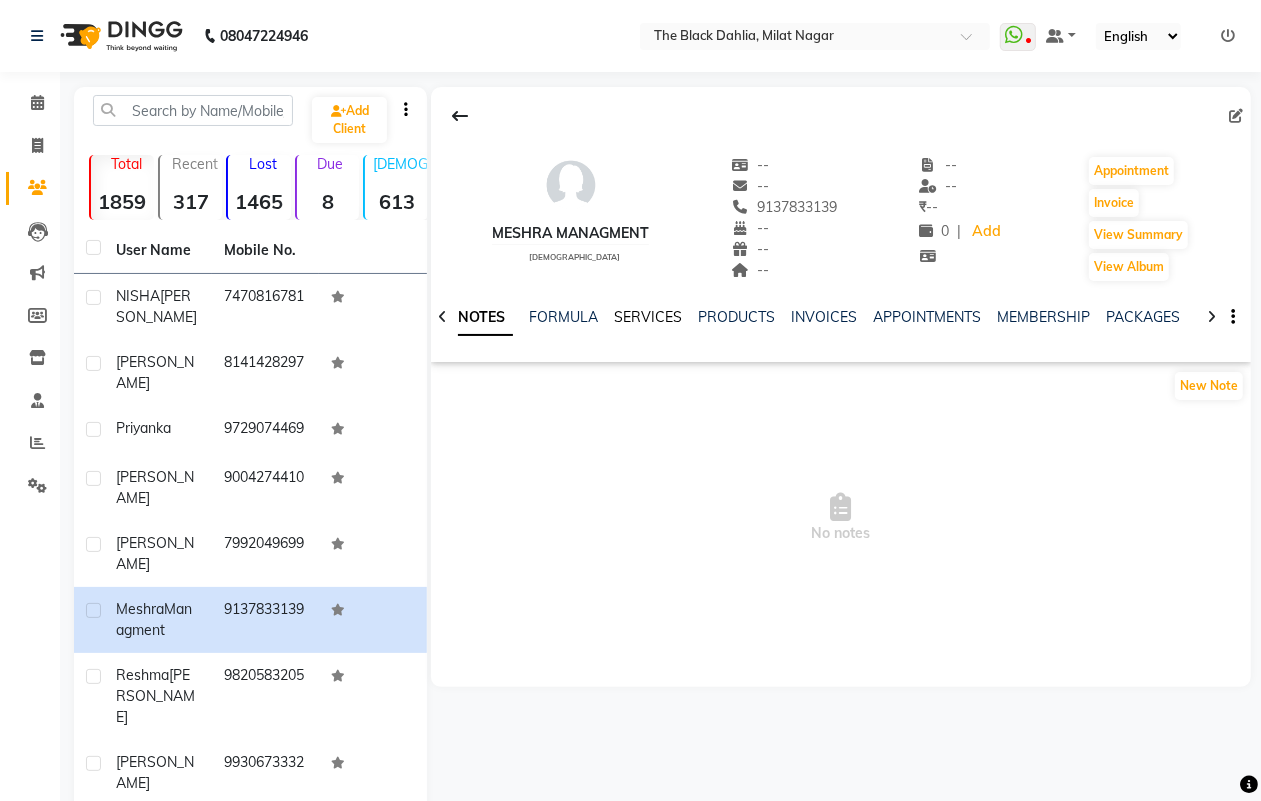 click on "SERVICES" 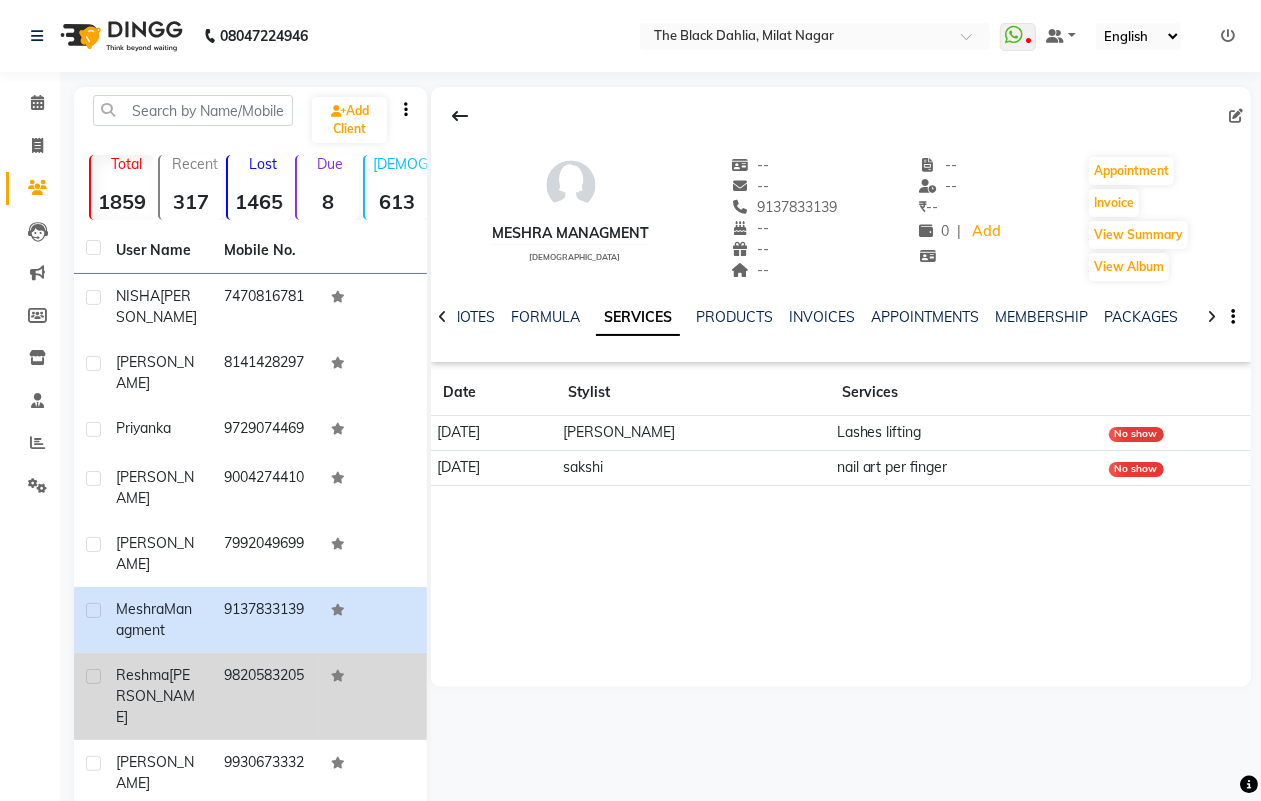 click on "9820583205" 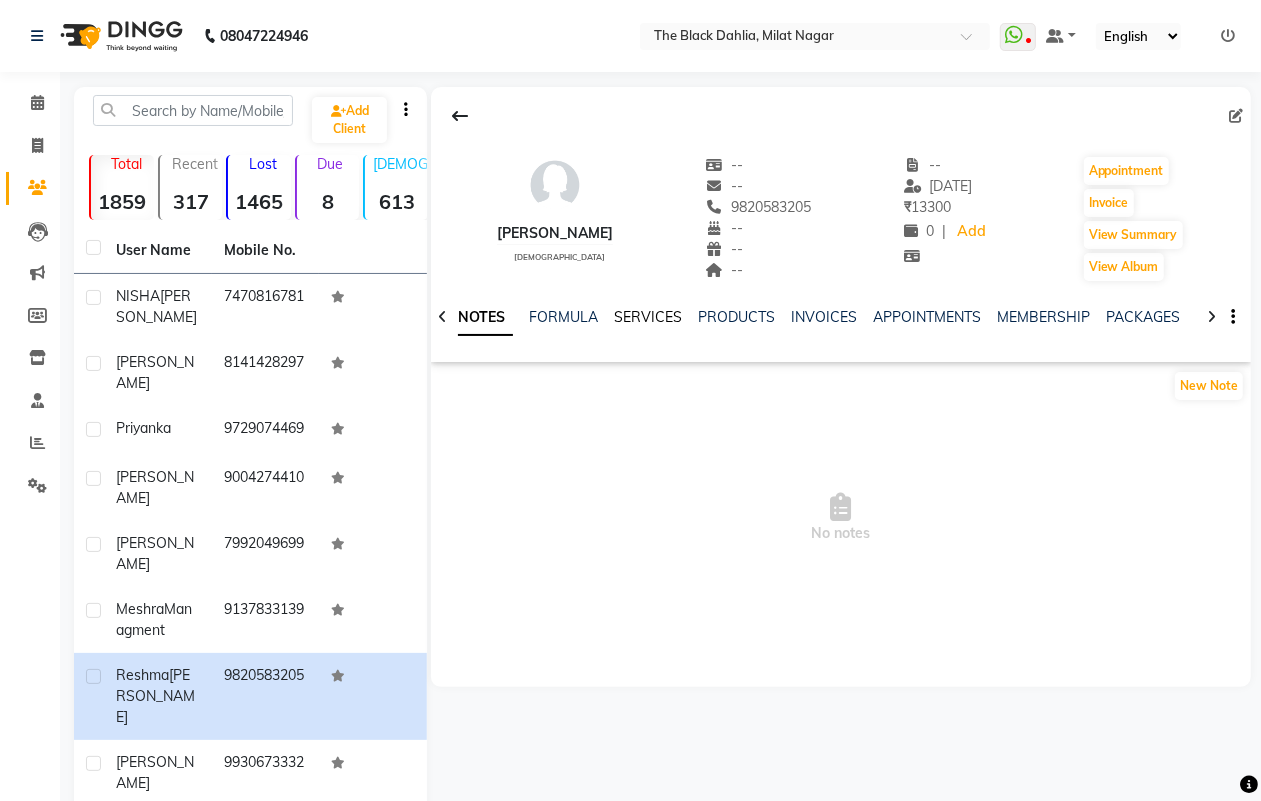 click on "SERVICES" 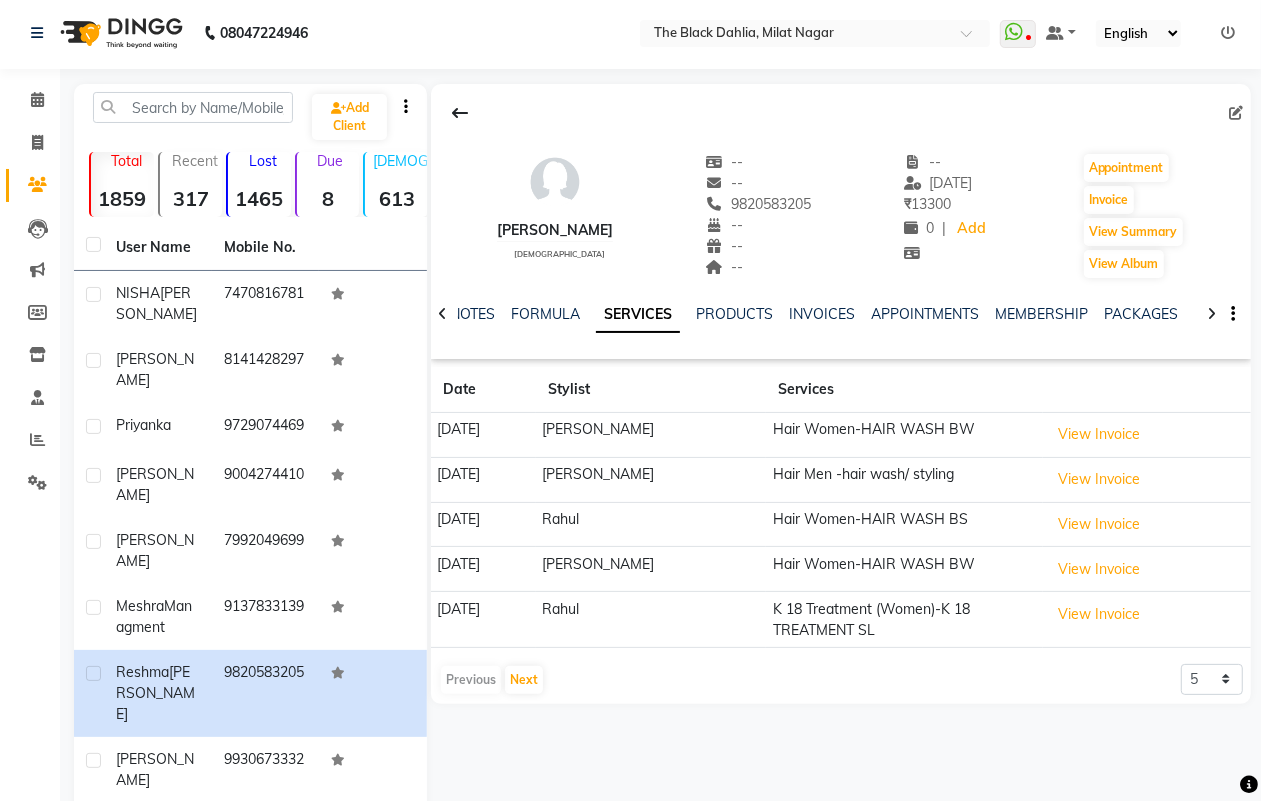scroll, scrollTop: 0, scrollLeft: 0, axis: both 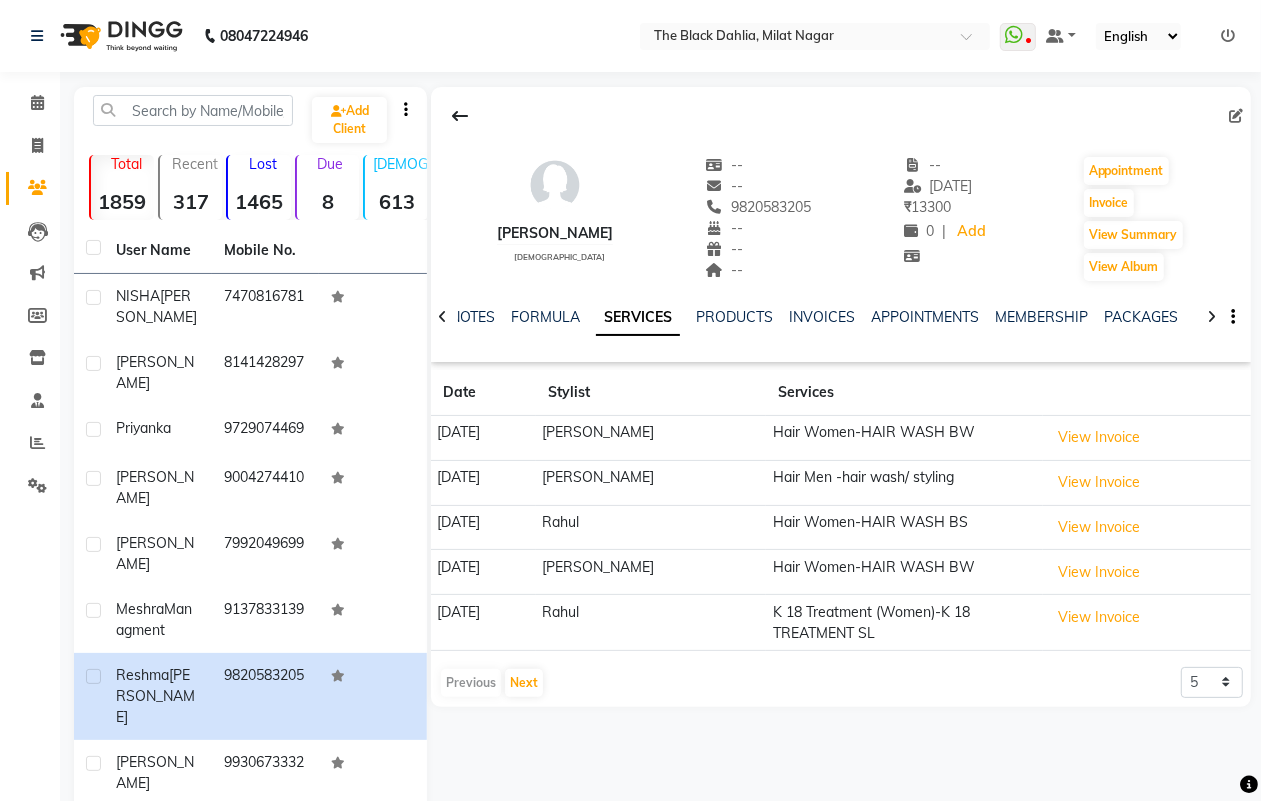 click on "9820583205" 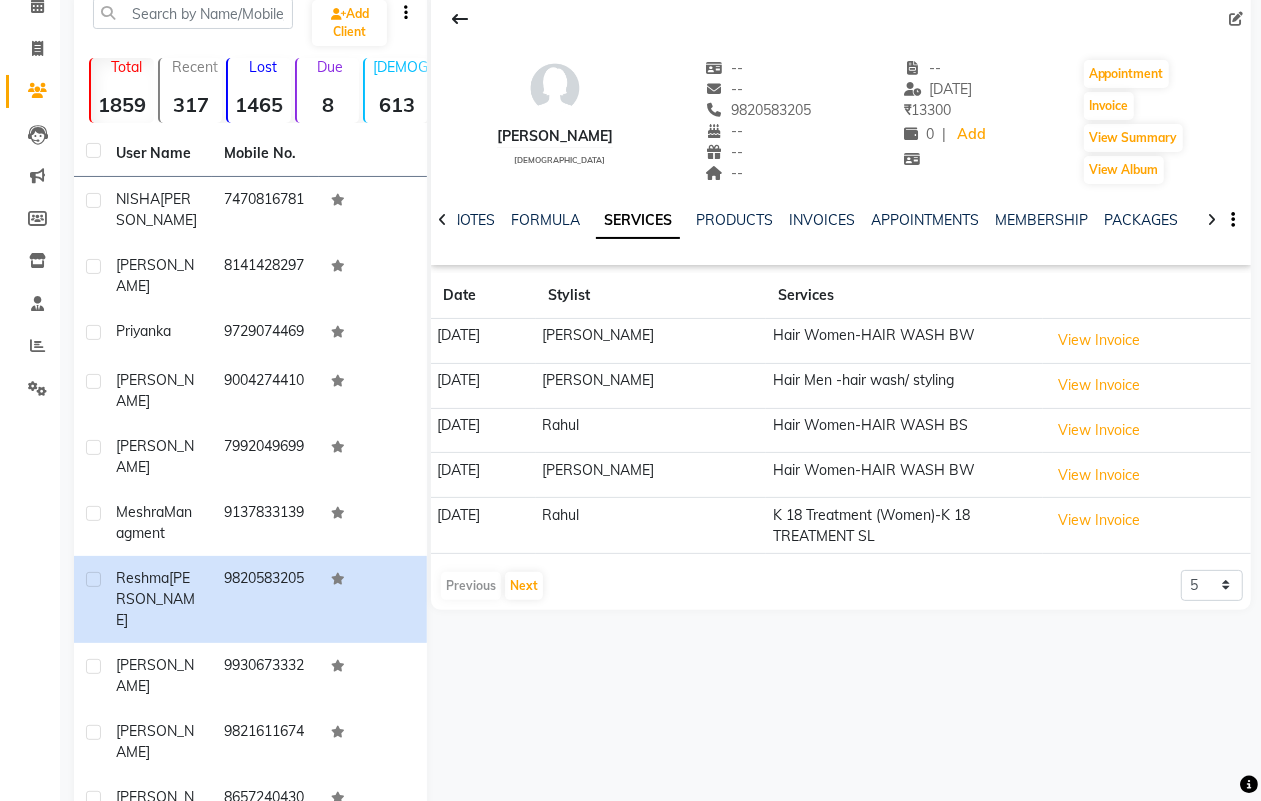 scroll, scrollTop: 218, scrollLeft: 0, axis: vertical 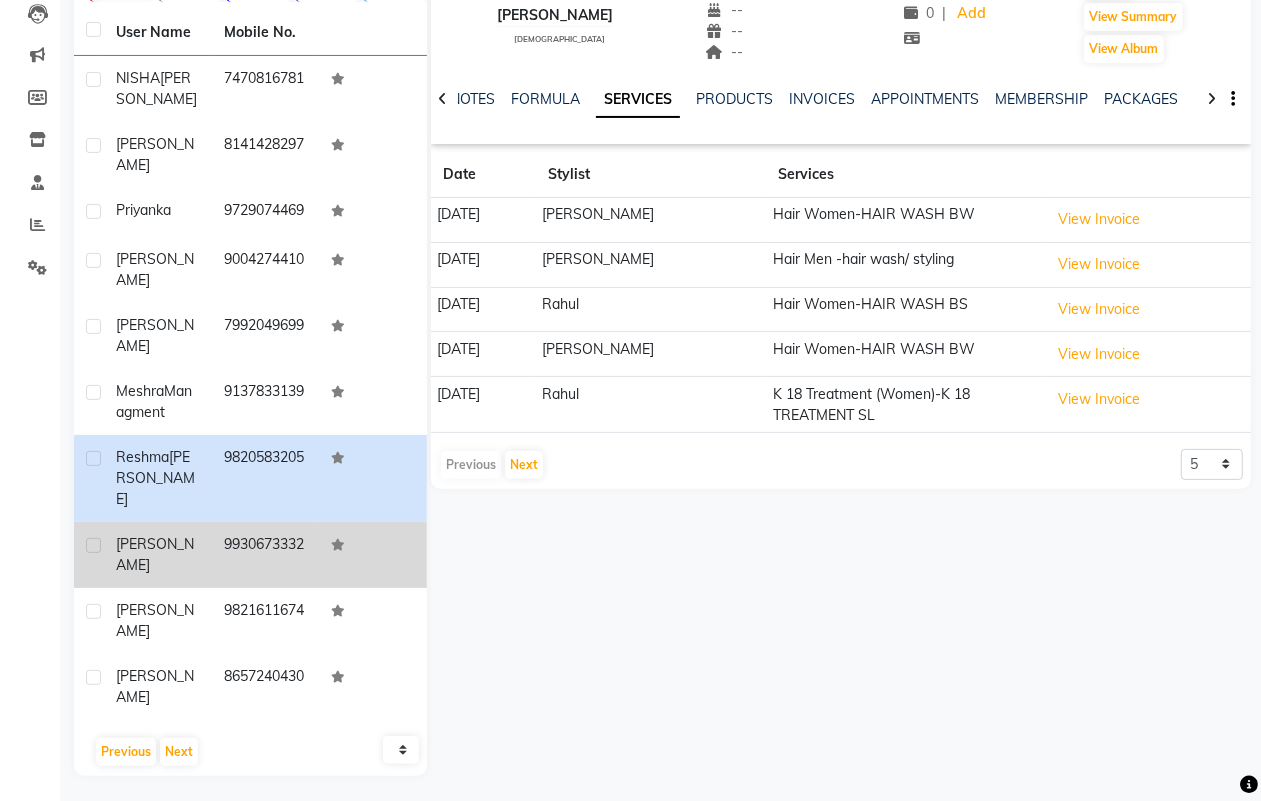 click on "9930673332" 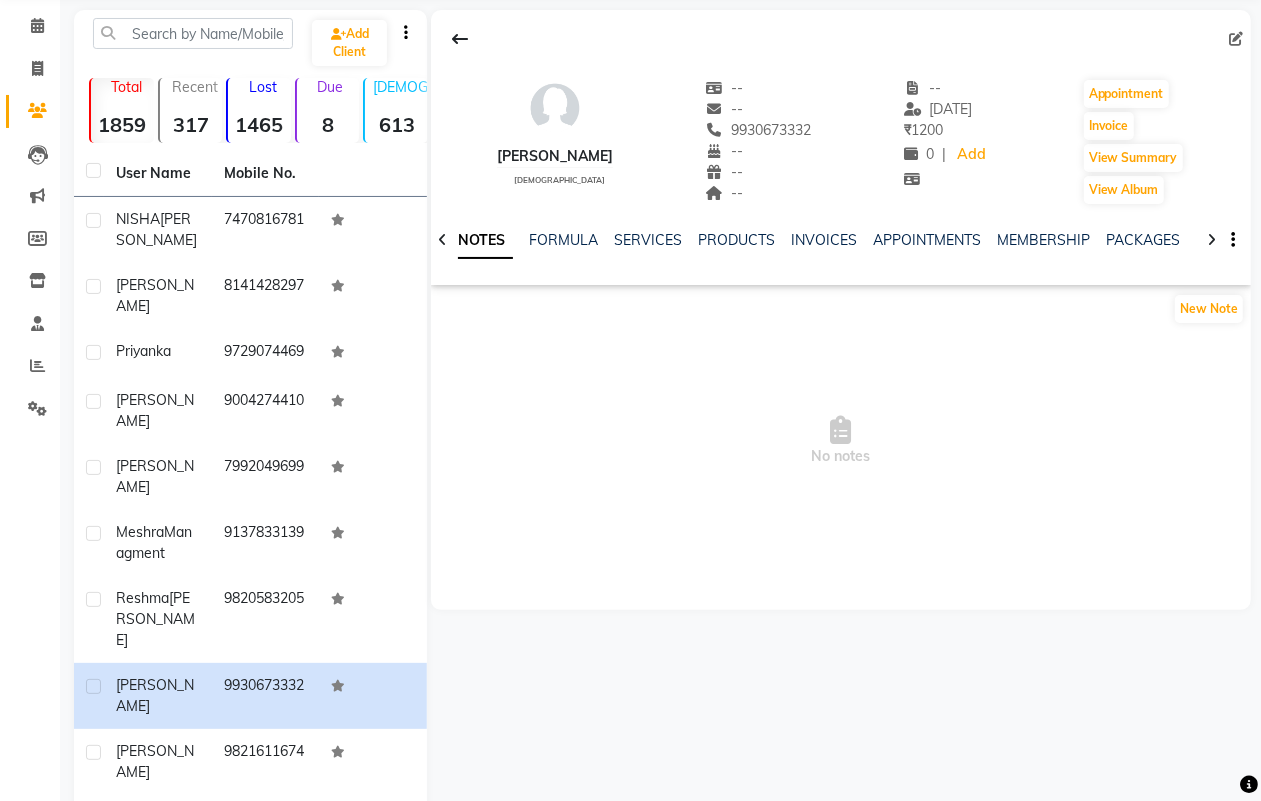 scroll, scrollTop: 0, scrollLeft: 0, axis: both 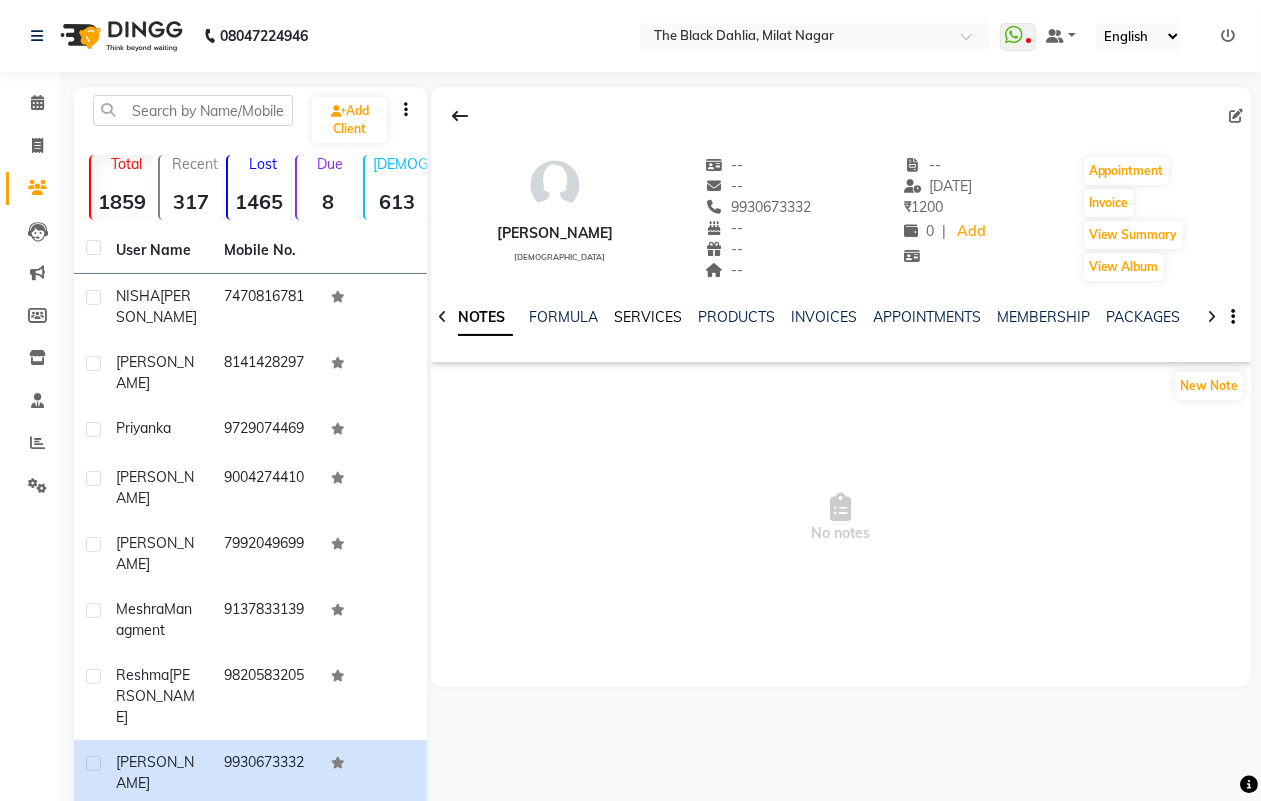 click on "SERVICES" 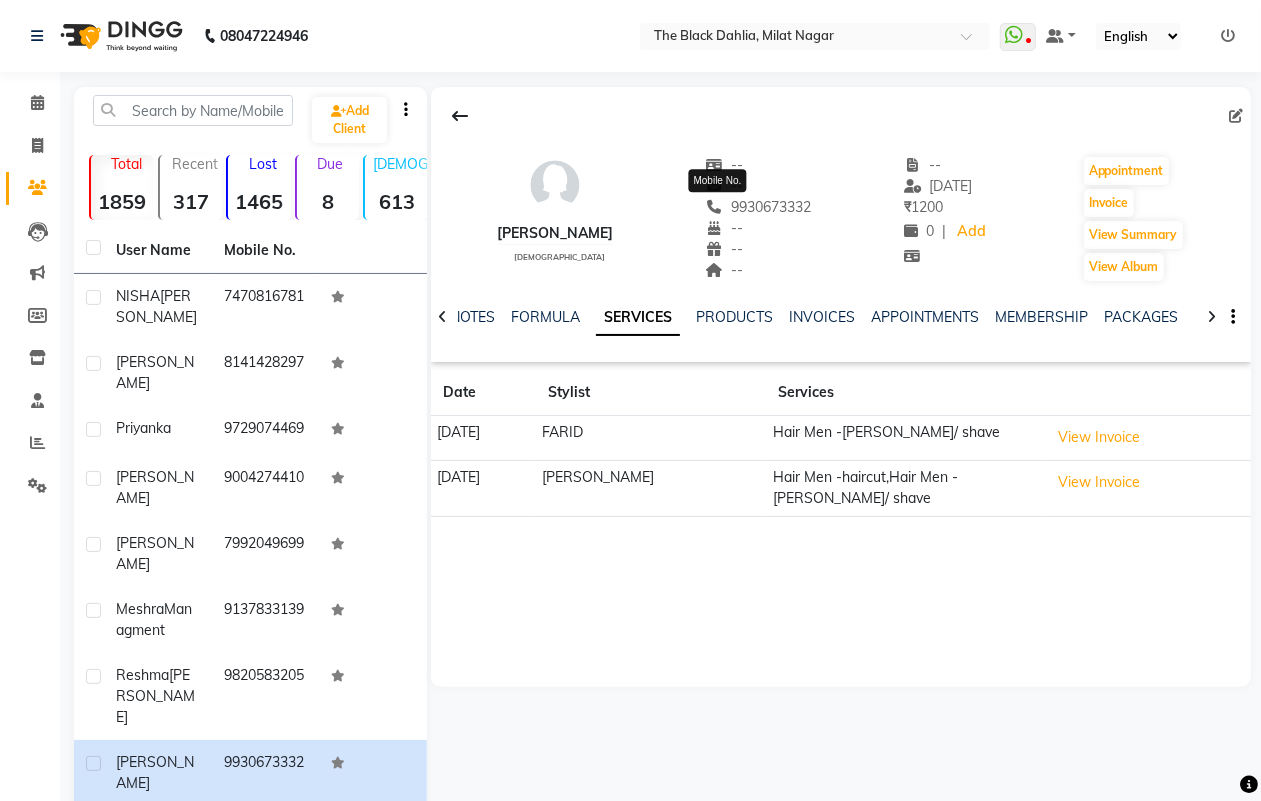 click on "9930673332" 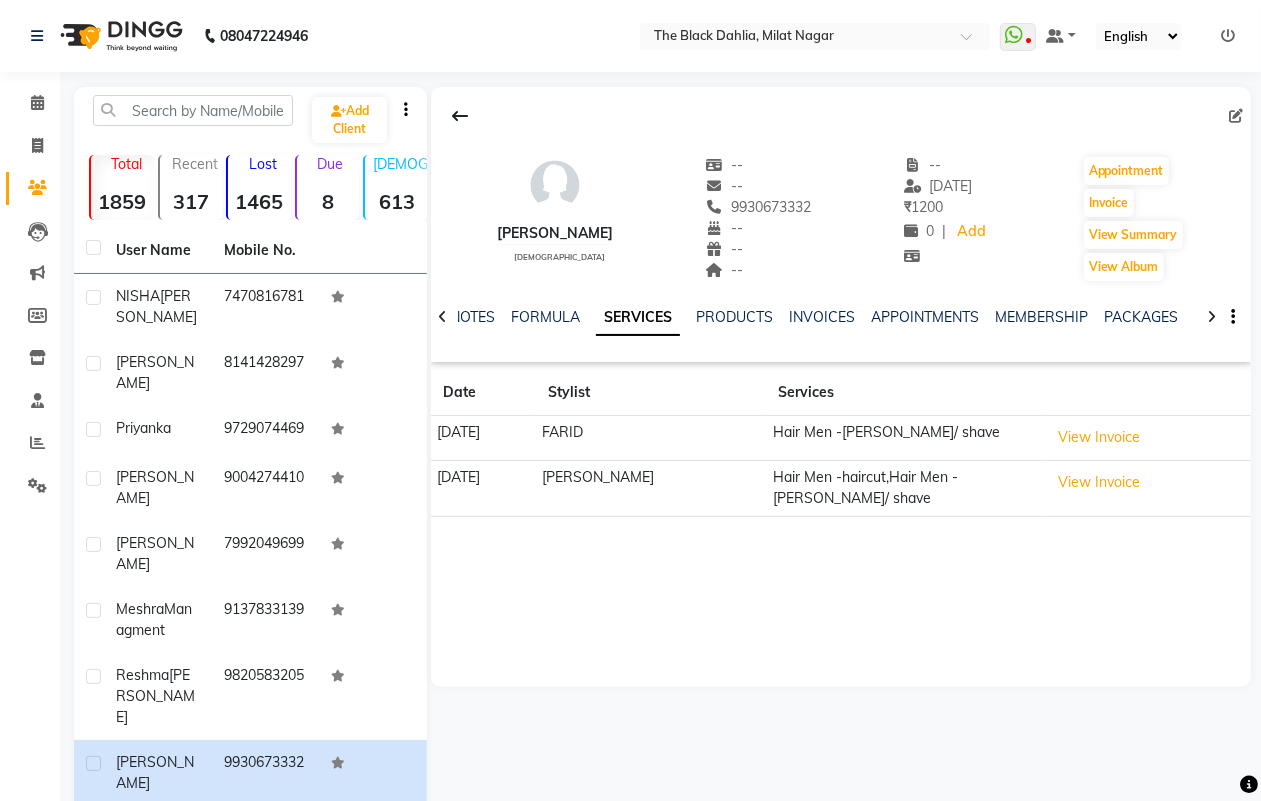 click on "9930673332" 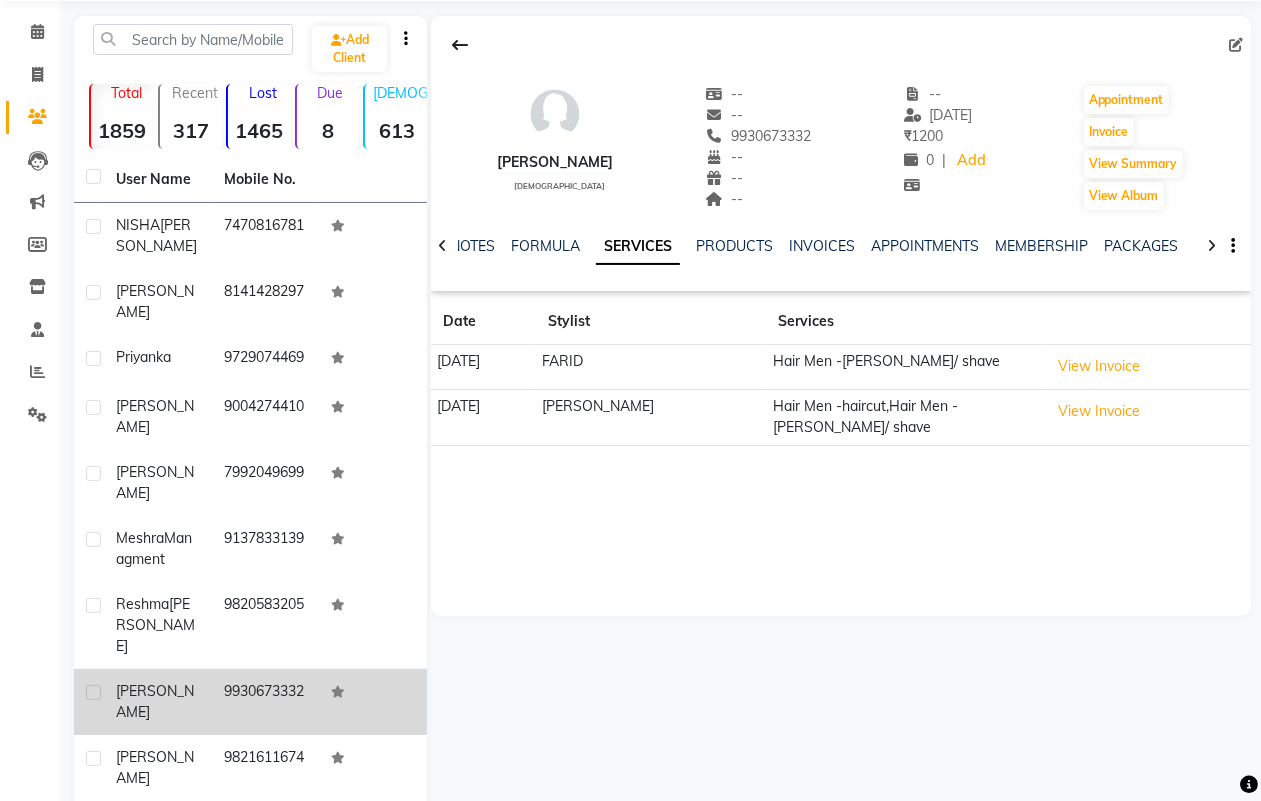 scroll, scrollTop: 125, scrollLeft: 0, axis: vertical 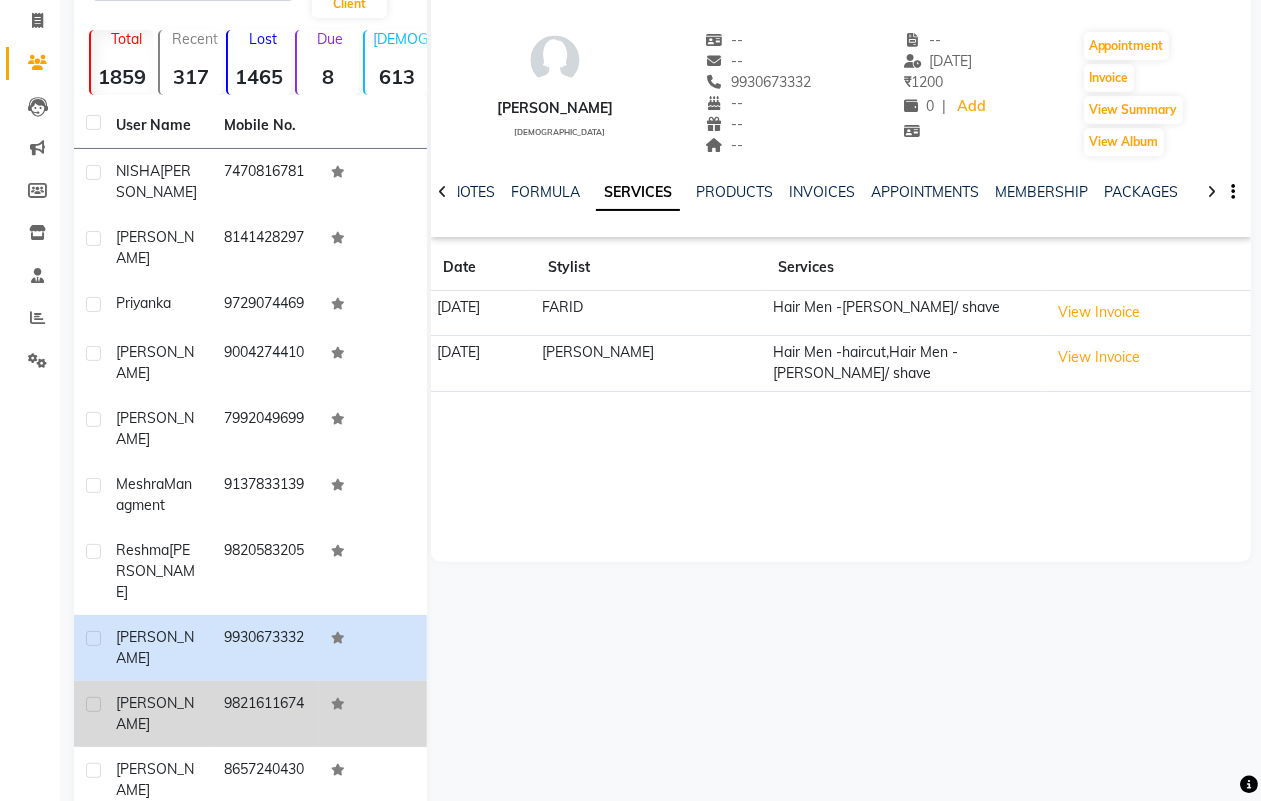 click on "9821611674" 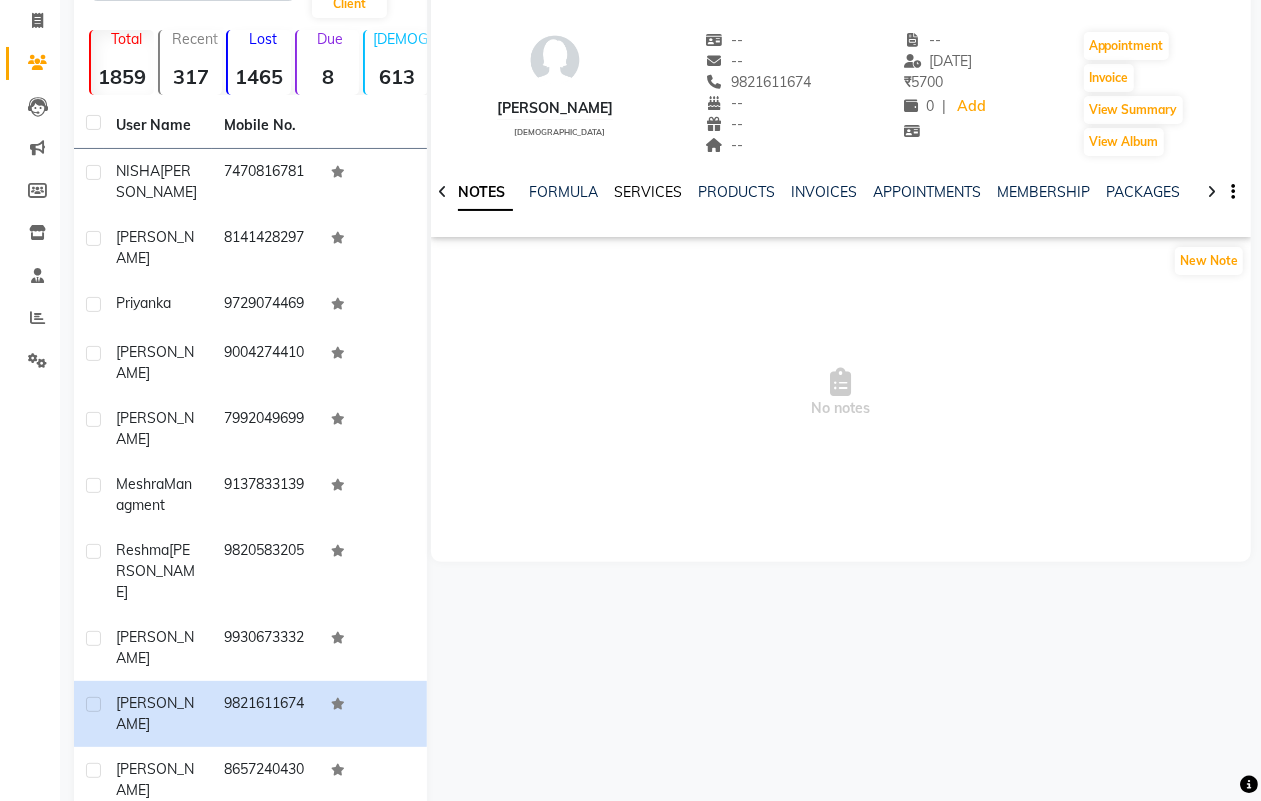 click on "SERVICES" 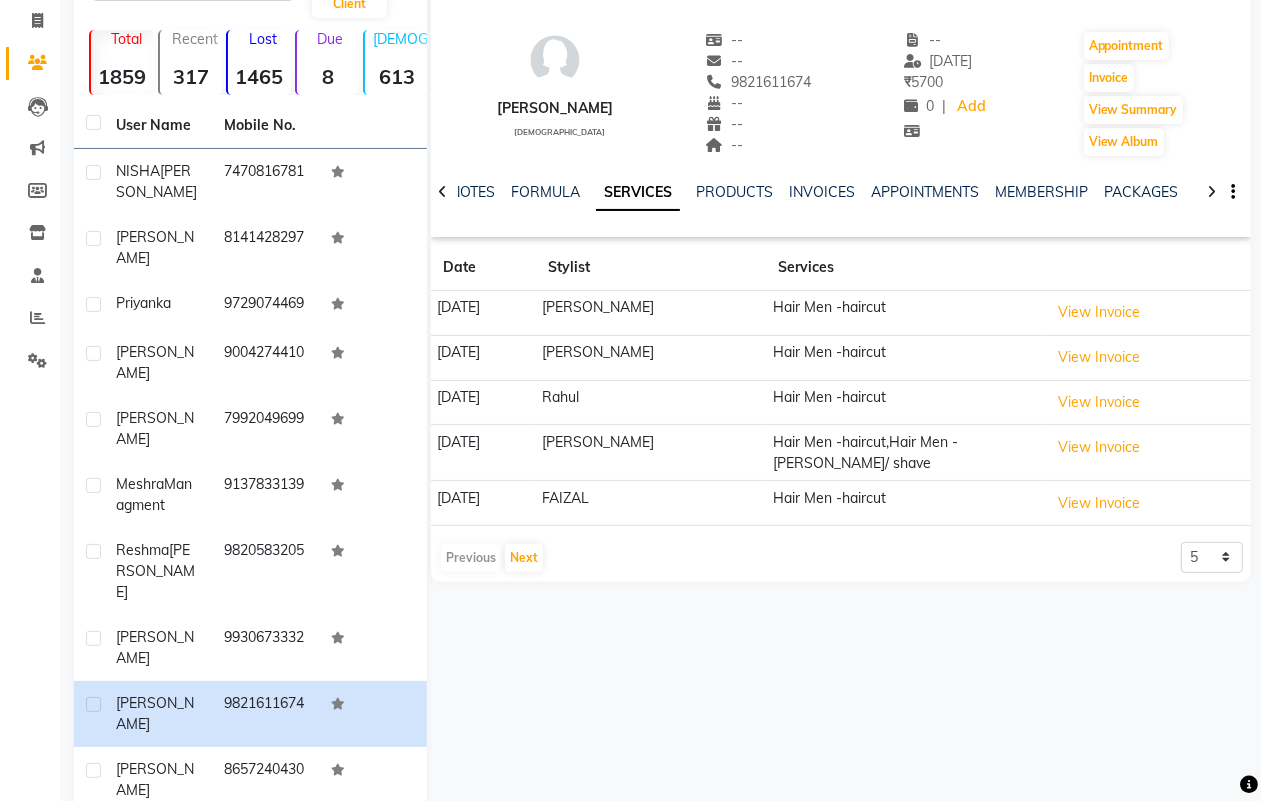 click on "9821611674" 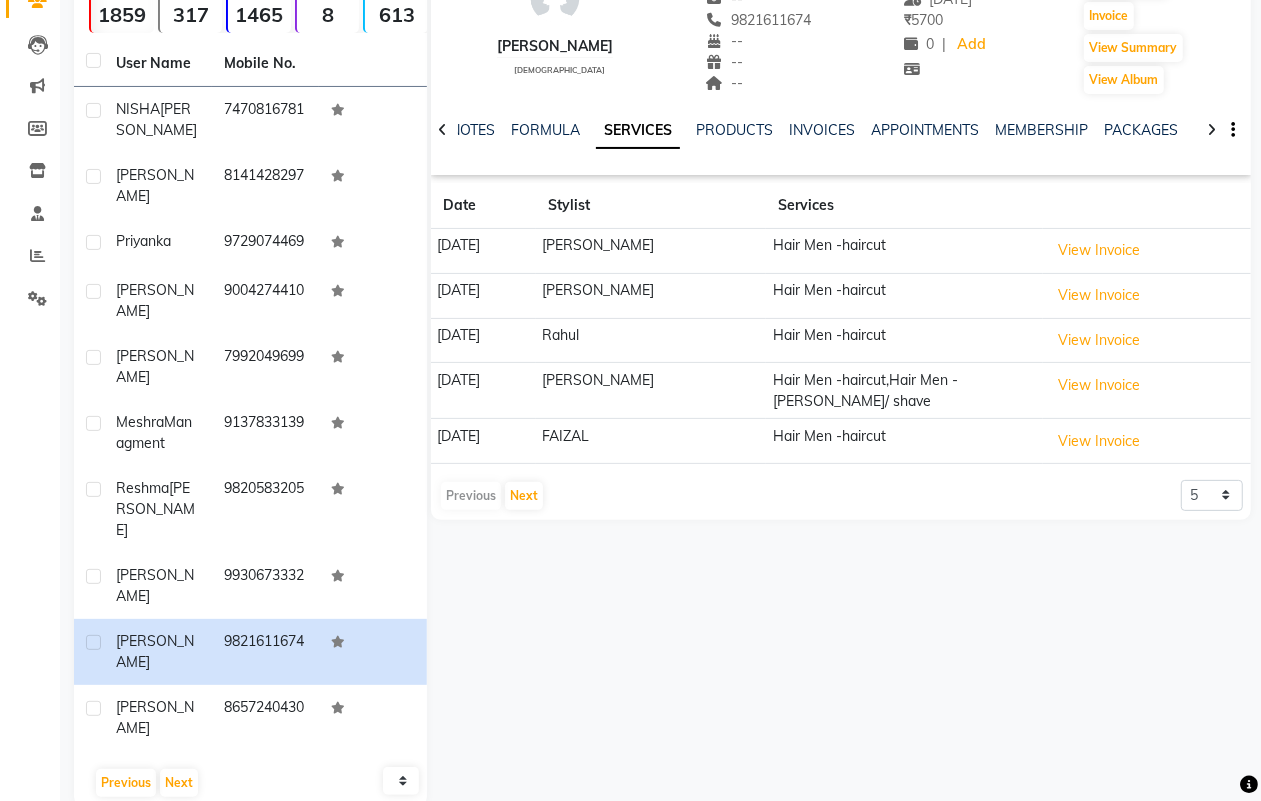 scroll, scrollTop: 218, scrollLeft: 0, axis: vertical 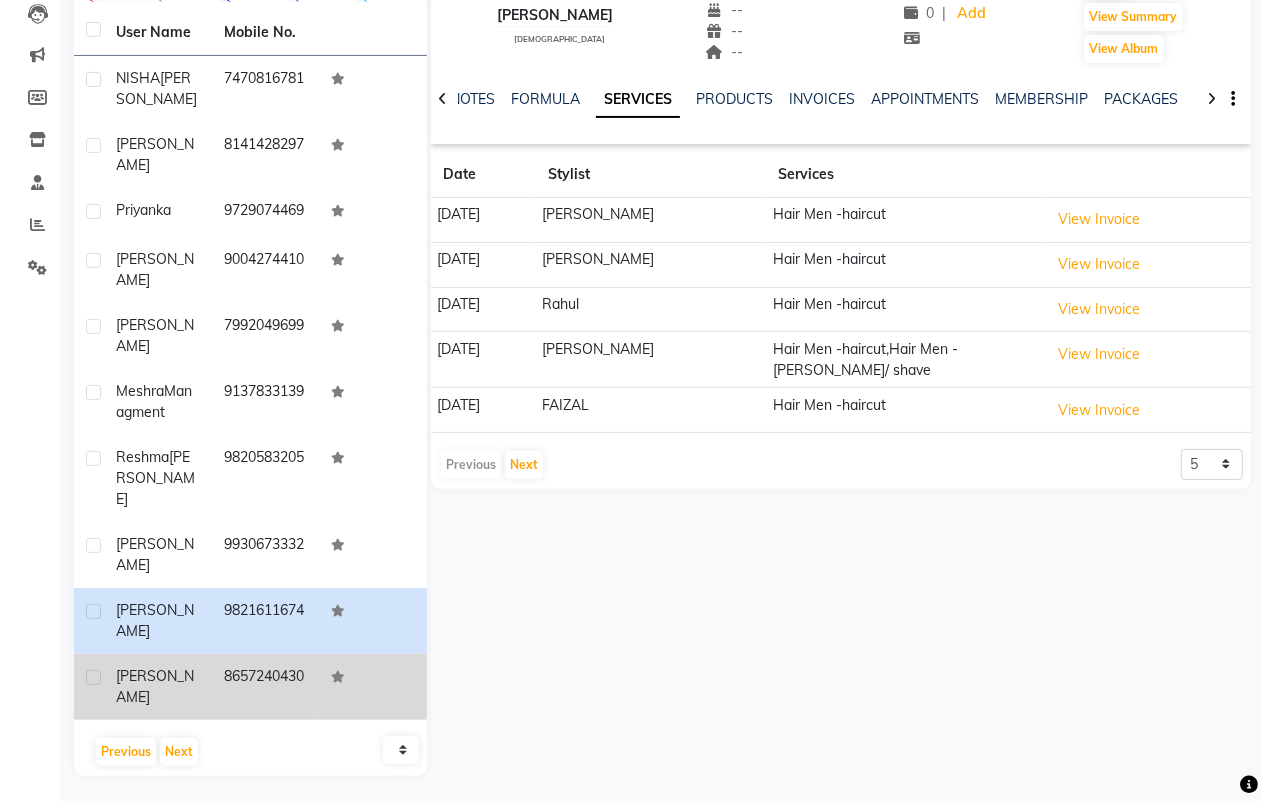 click on "8657240430" 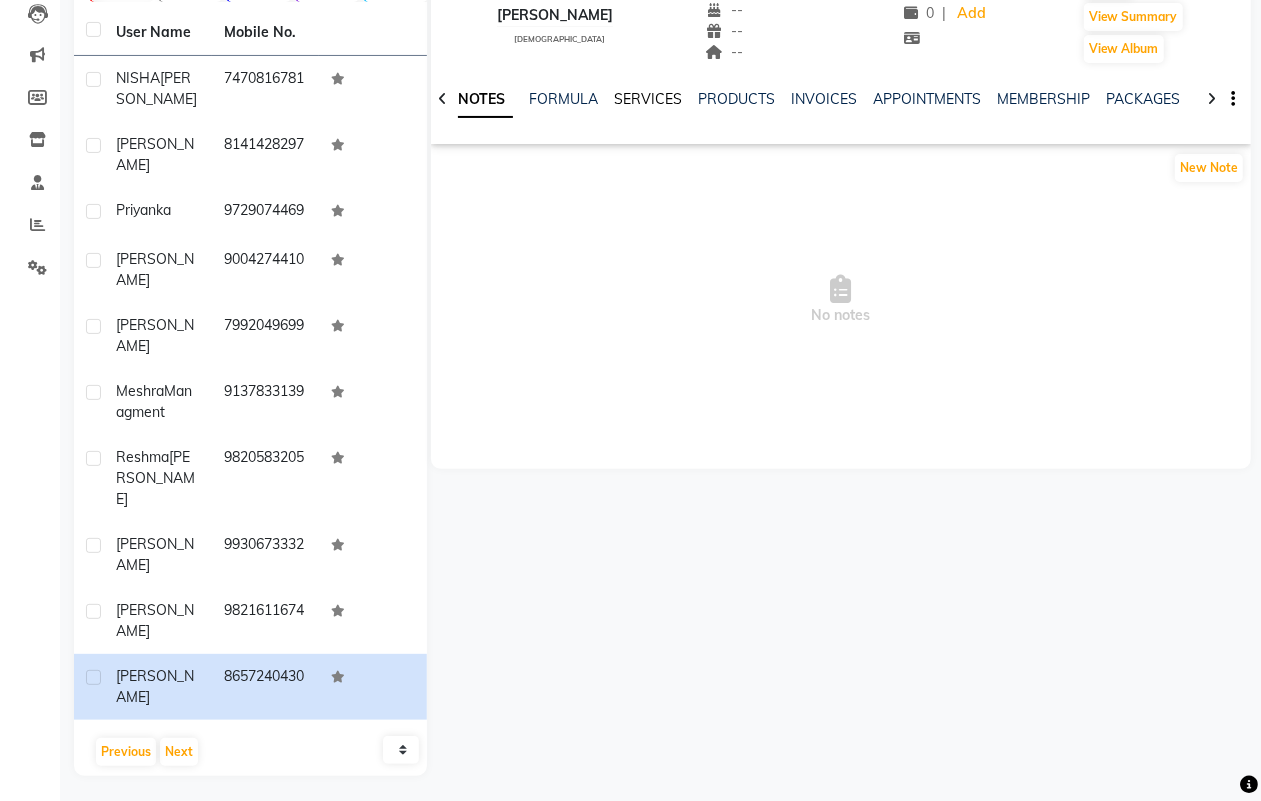 click on "SERVICES" 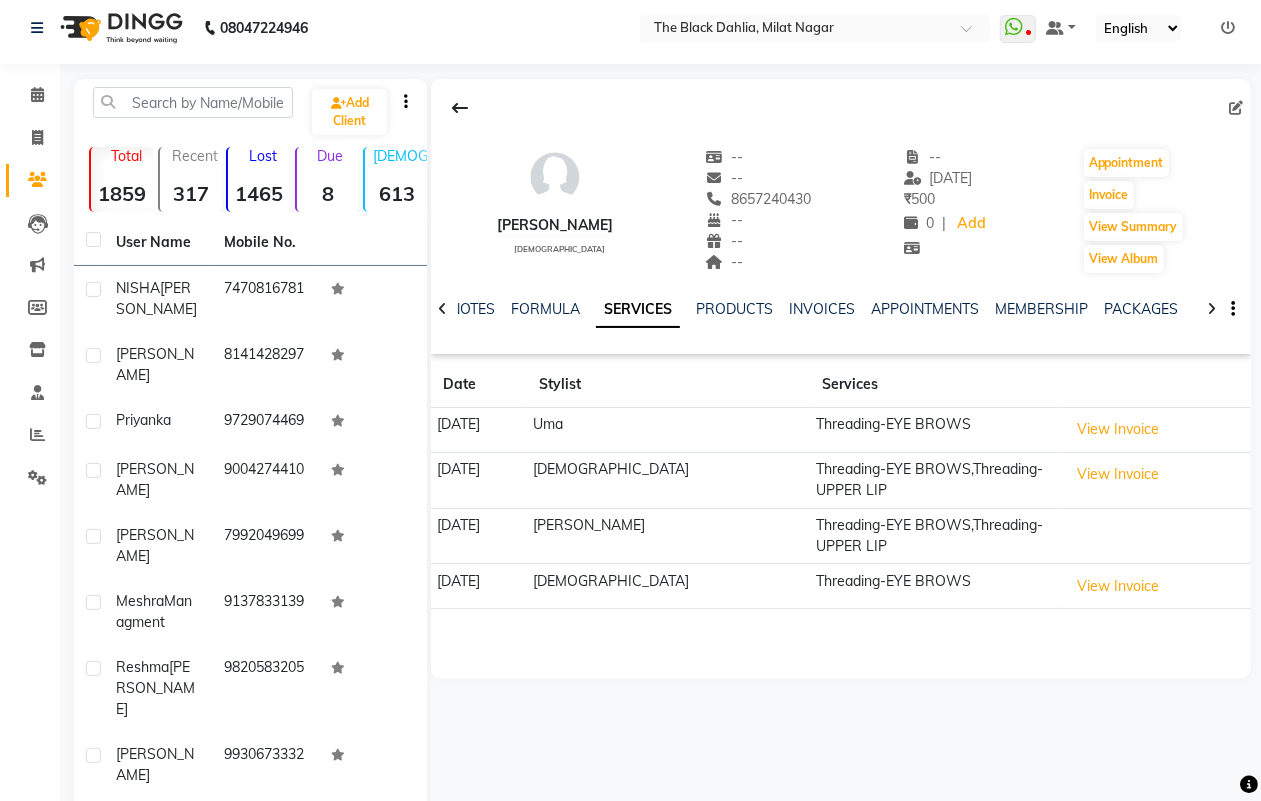 scroll, scrollTop: 0, scrollLeft: 0, axis: both 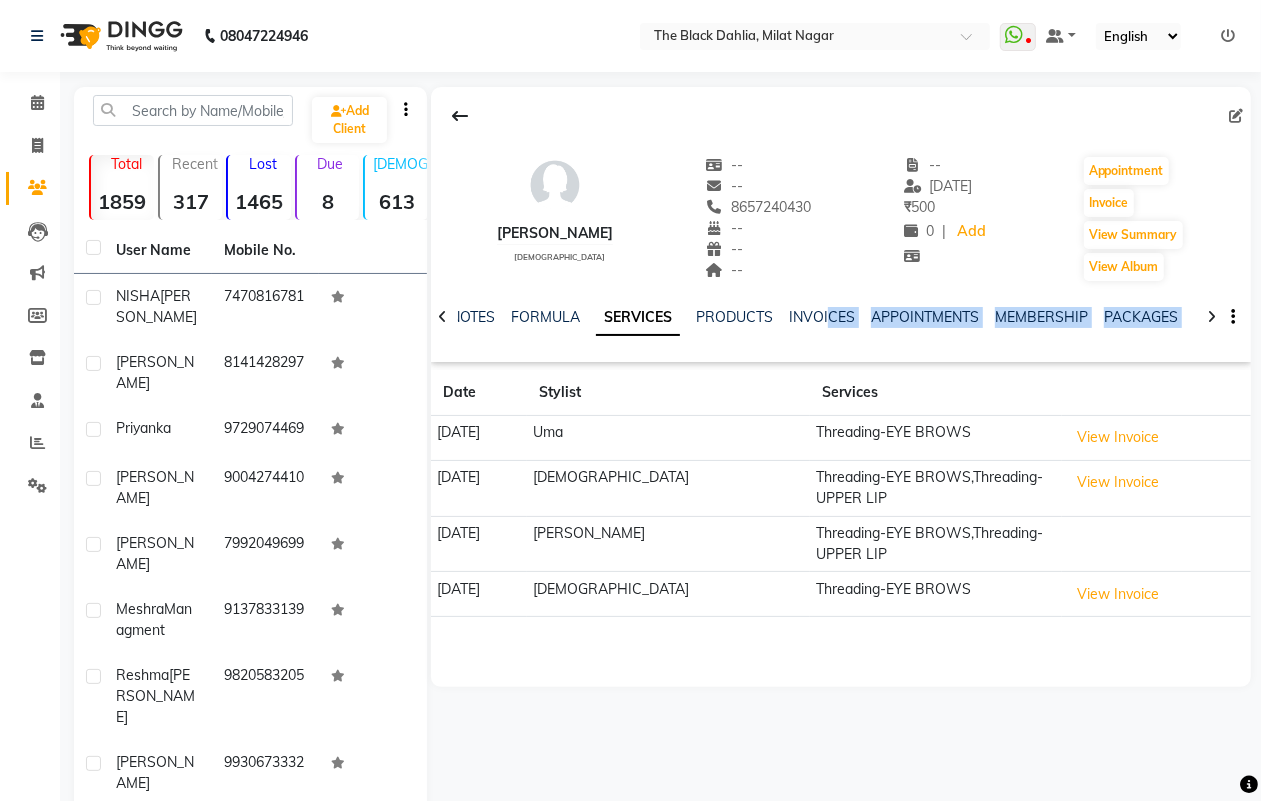 click on "08047224946 Select Location × The Black Dahlia, Milat Nagar  WhatsApp Status  ✕ Status:  Disconnected Most Recent Message: [DATE]     08:41 PM Recent Service Activity: [DATE]     08:46 PM  08047224946 Whatsapp Settings Default Panel My Panel English ENGLISH Español العربية मराठी हिंदी ગુજરાતી தமிழ் 中文 Notifications nothing to show ☀ The Black Dahlia, milat nagar  Calendar  Invoice  Clients  Leads   Marketing  Members  Inventory  Staff  Reports  Settings Completed InProgress Upcoming Dropped Tentative Check-In Confirm Bookings Segments Page Builder  Add Client  Total  1859  Recent  317  Lost  1465  Due  8  [DEMOGRAPHIC_DATA]  613  [DEMOGRAPHIC_DATA]  1222  Member  54 User Name Mobile No. [PERSON_NAME]   [PHONE_NUMBER]  [PERSON_NAME]     8141428297  priyanka     9729074469  [PERSON_NAME]     9004274410  [PERSON_NAME]     7992049699  Meshra  Managment   9137833139  [PERSON_NAME]   9820583205  Saif     9930673332  [PERSON_NAME]     9821611674  [PERSON_NAME]     8657240430   Previous   Next   10" at bounding box center (630, 400) 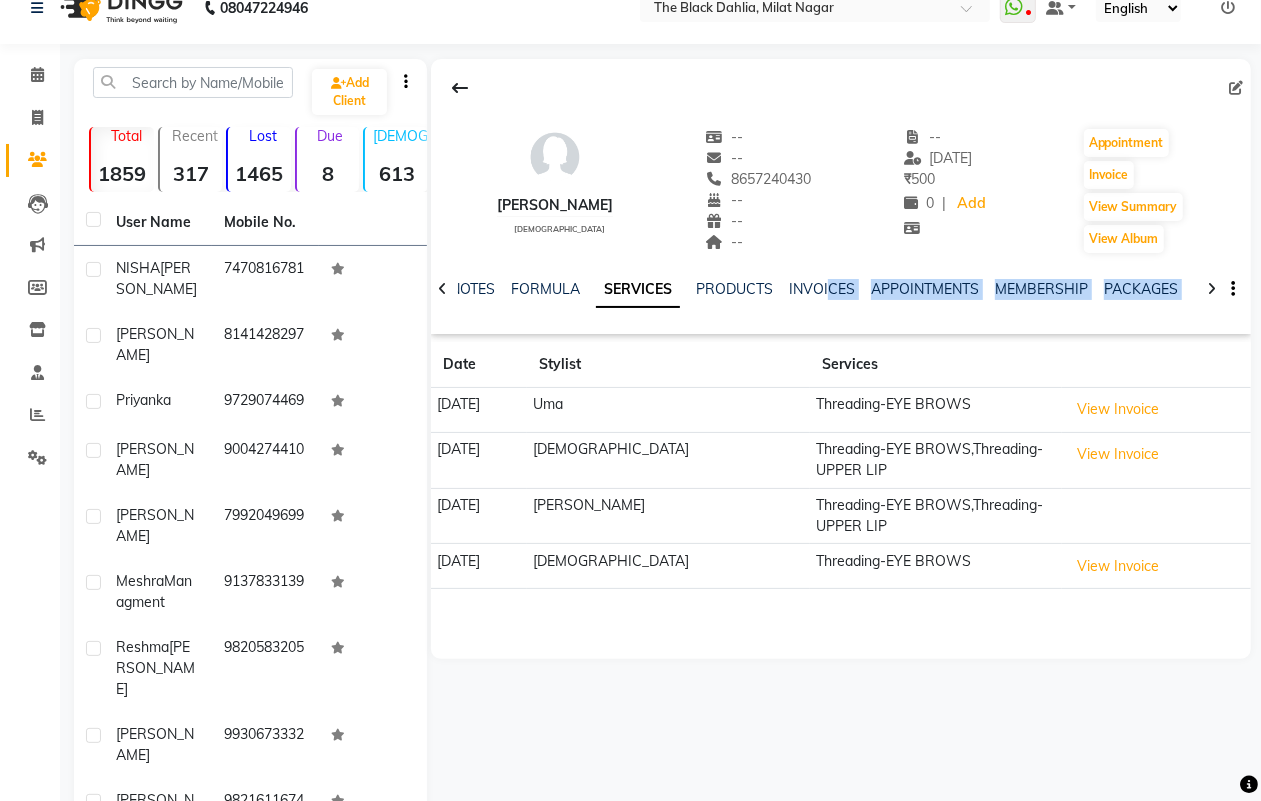 scroll, scrollTop: 0, scrollLeft: 0, axis: both 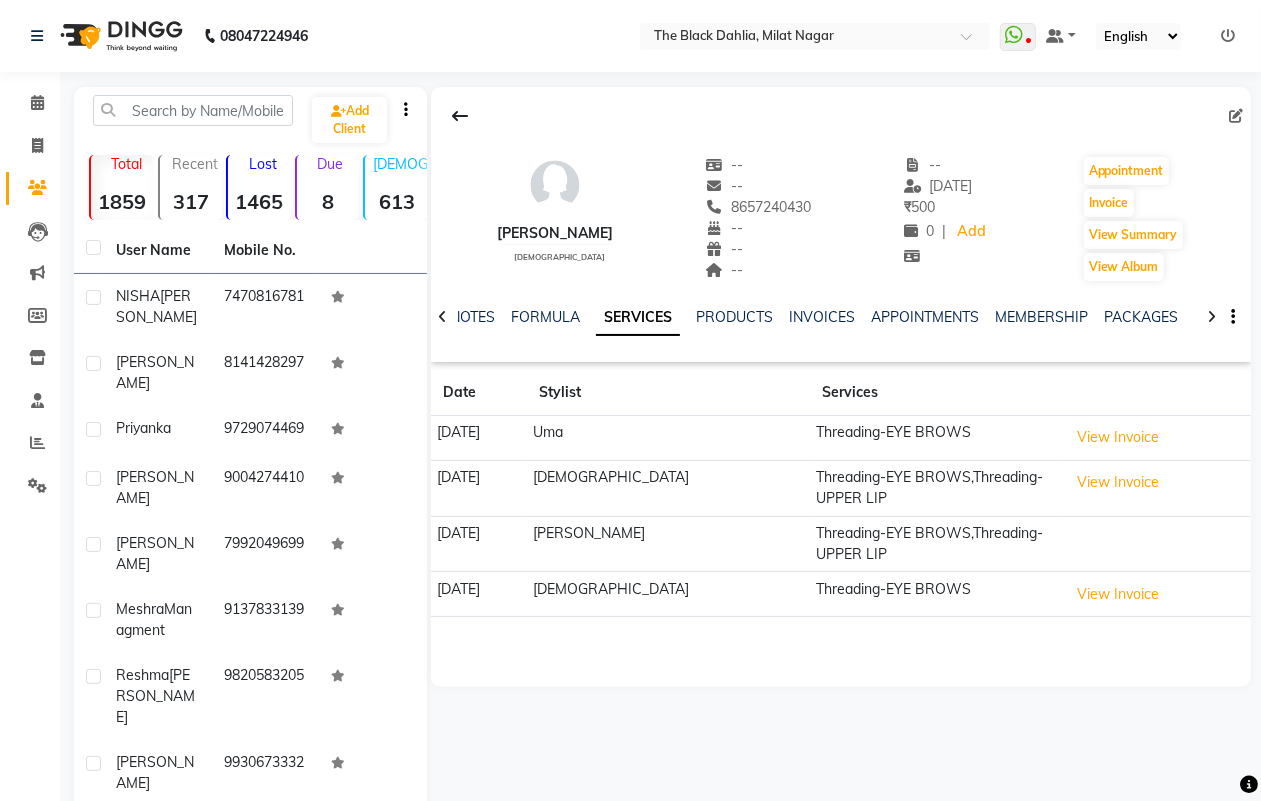 click on "[PERSON_NAME]    [DEMOGRAPHIC_DATA]  --   --   8657240430  --  --  --  -- [DATE] ₹    500 0 |  Add   Appointment   Invoice  View Summary  View Album" 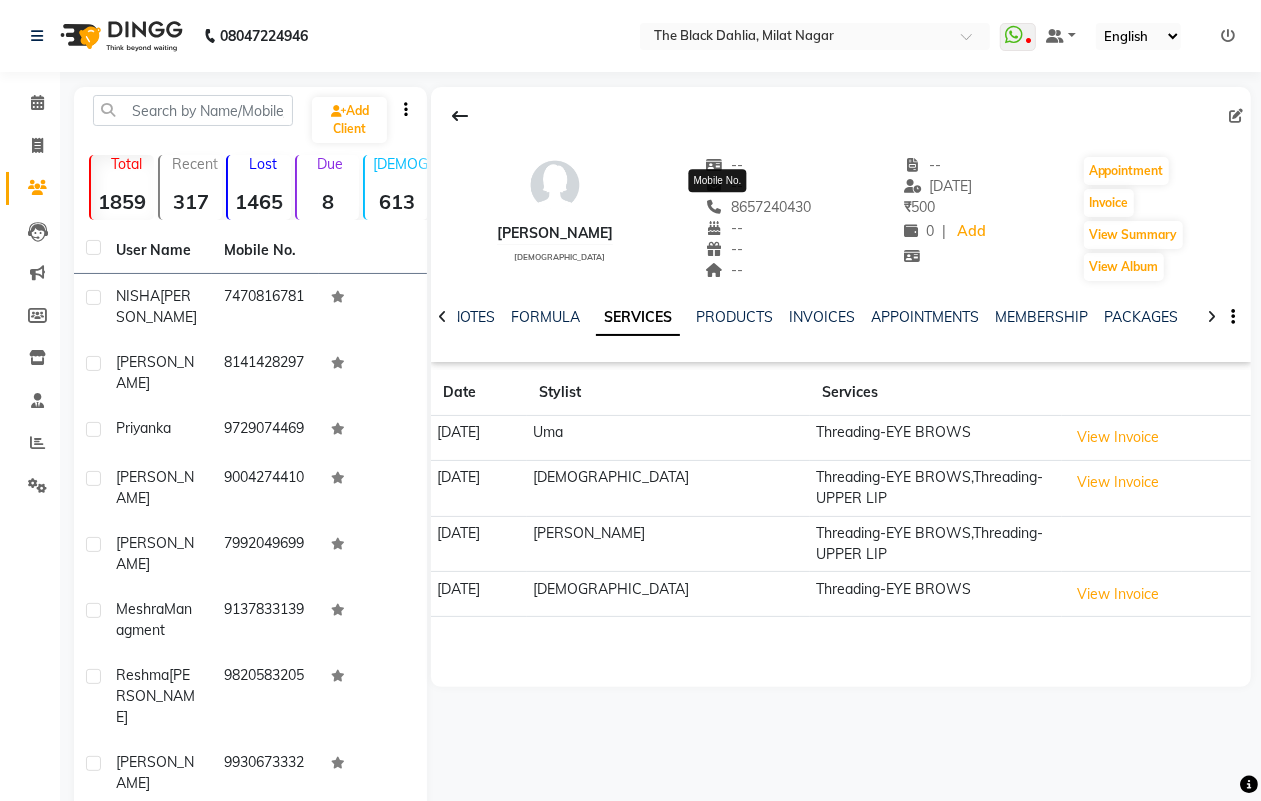 click on "8657240430" 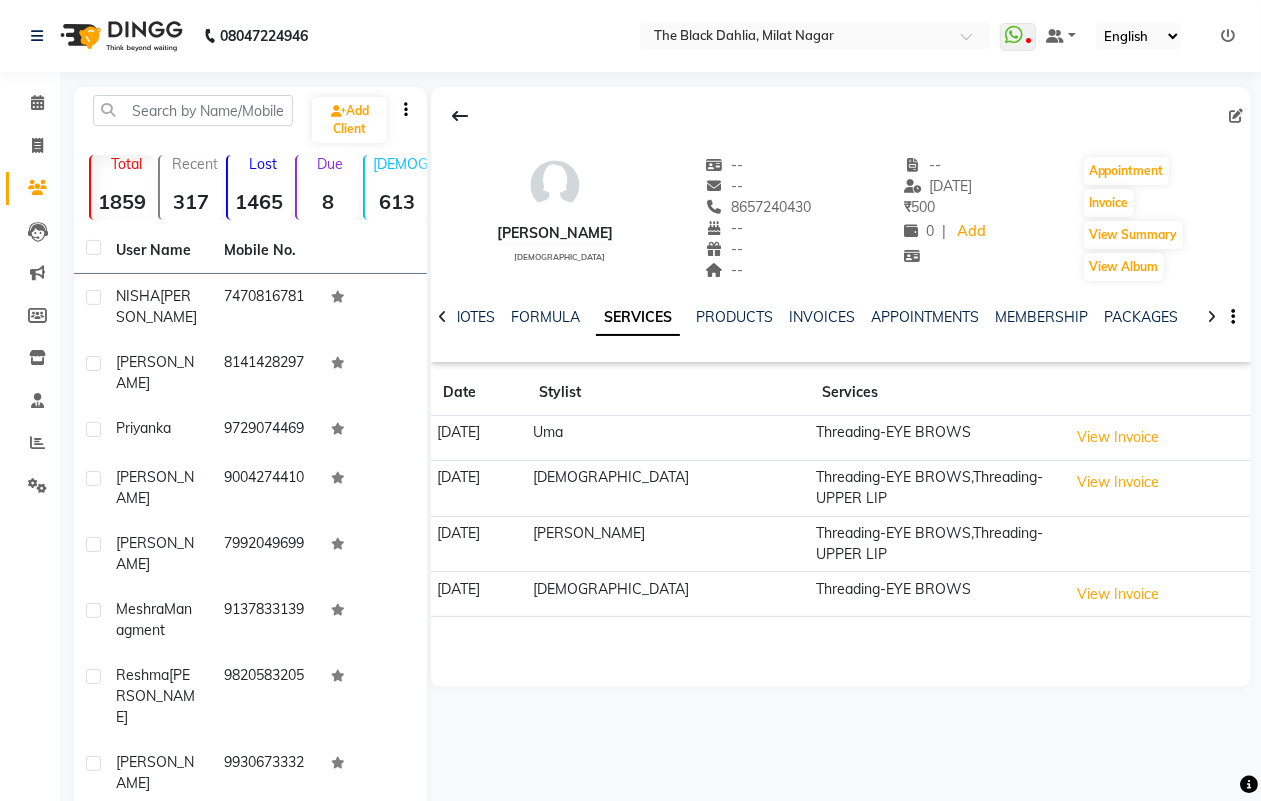 click on "8657240430" 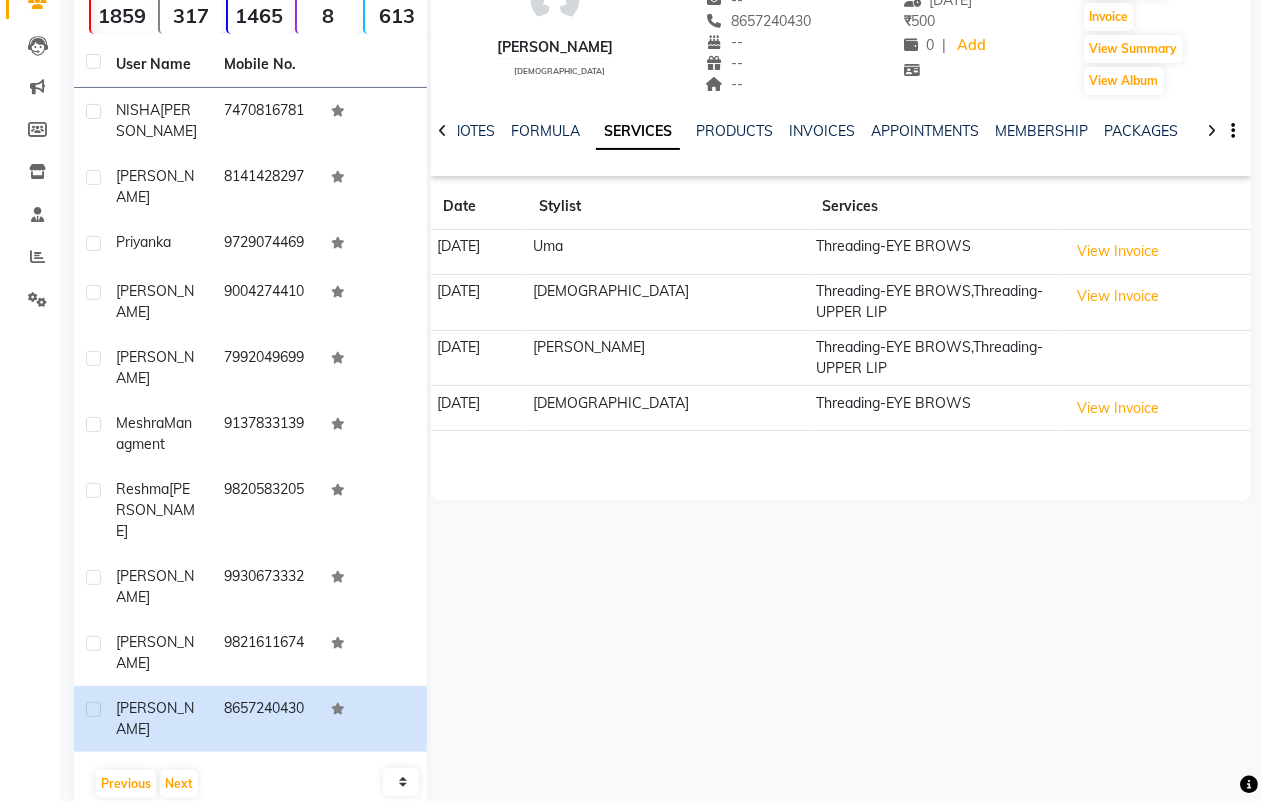 scroll, scrollTop: 218, scrollLeft: 0, axis: vertical 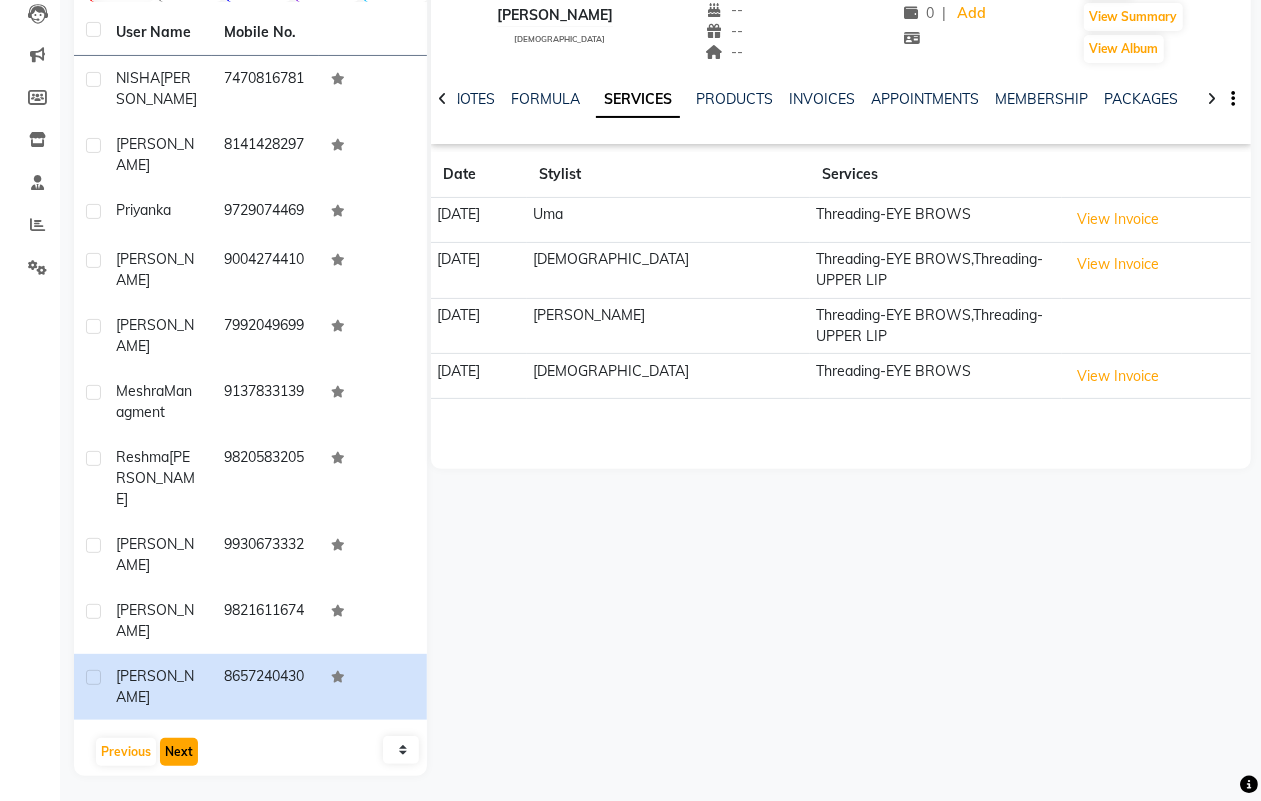 click on "Next" 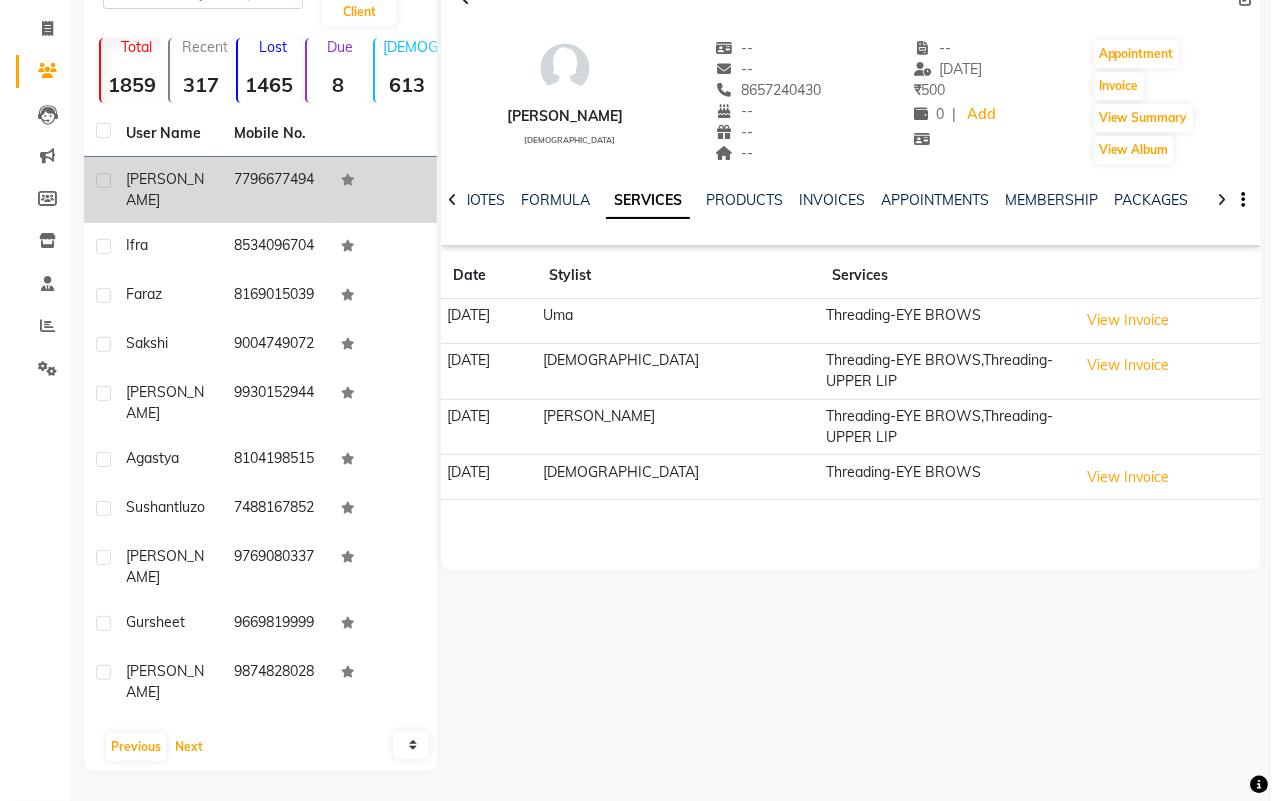 scroll, scrollTop: 0, scrollLeft: 0, axis: both 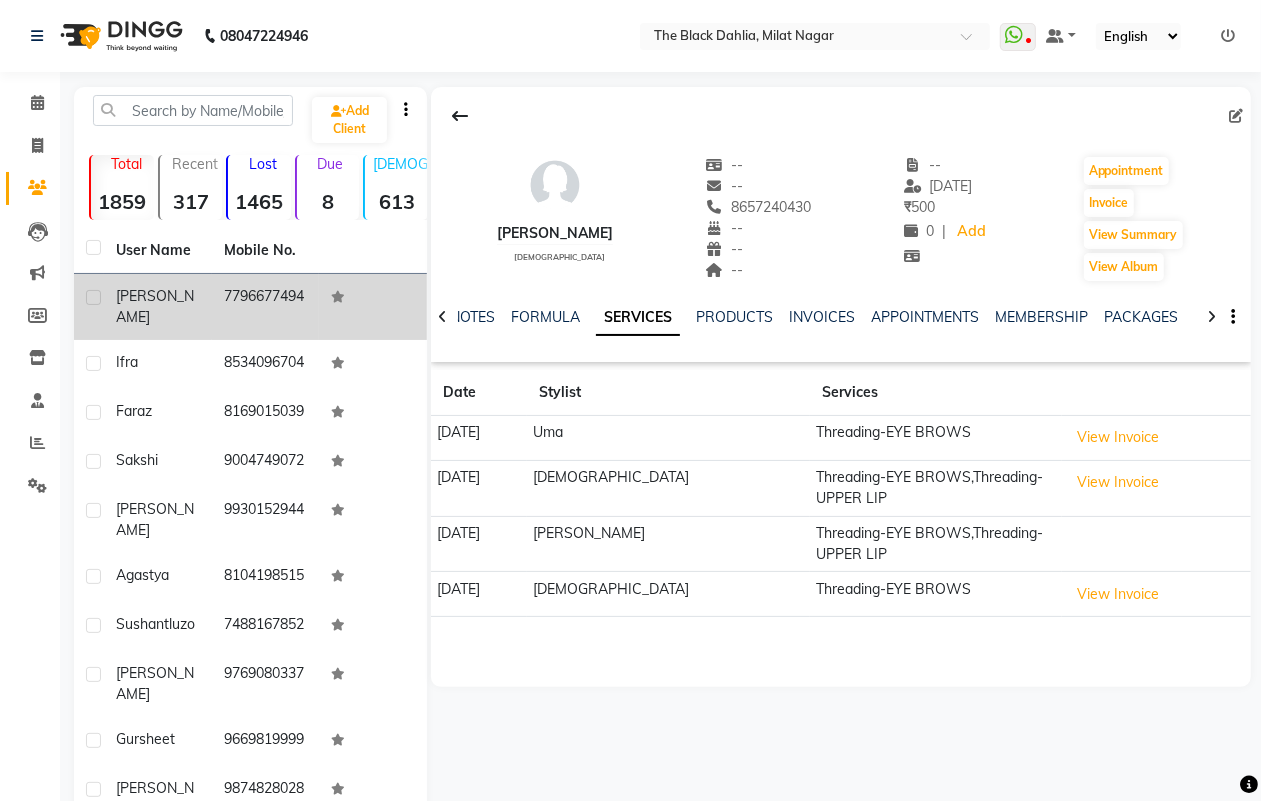 click on "7796677494" 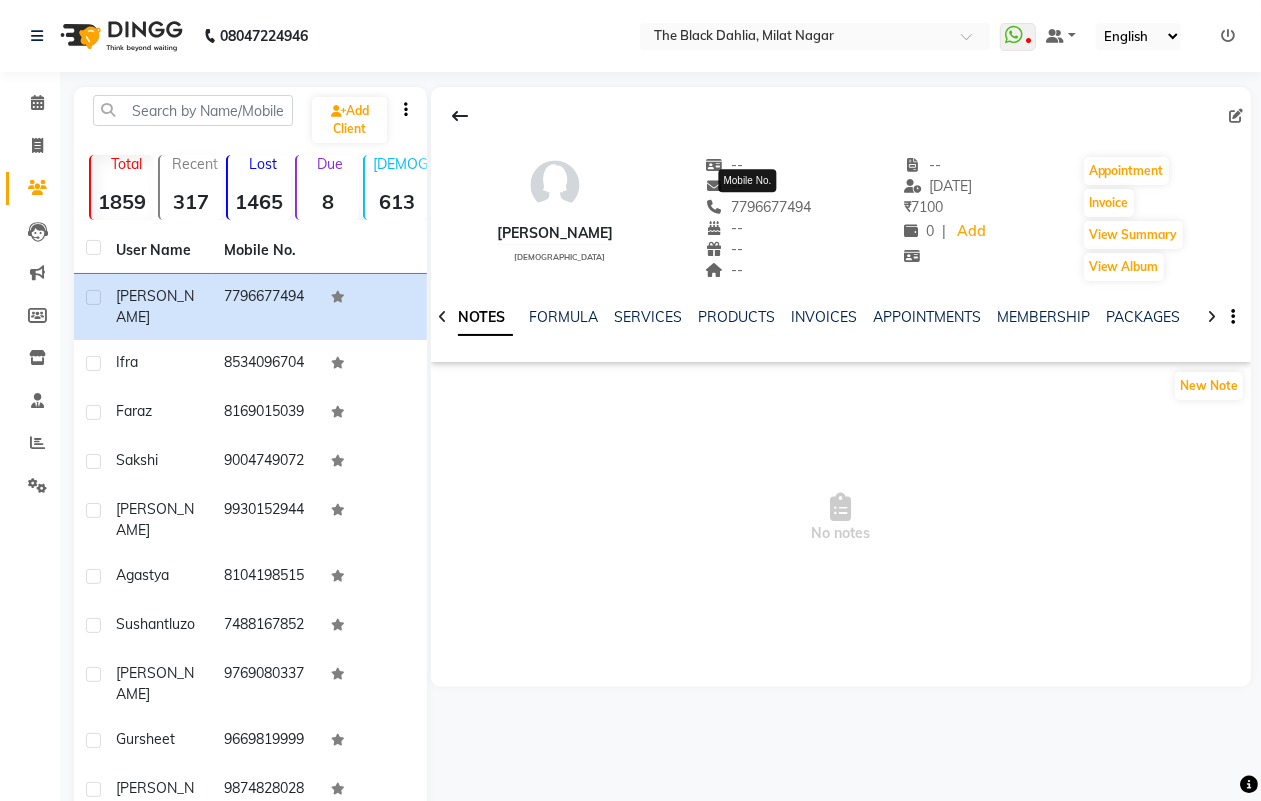 click on "7796677494" 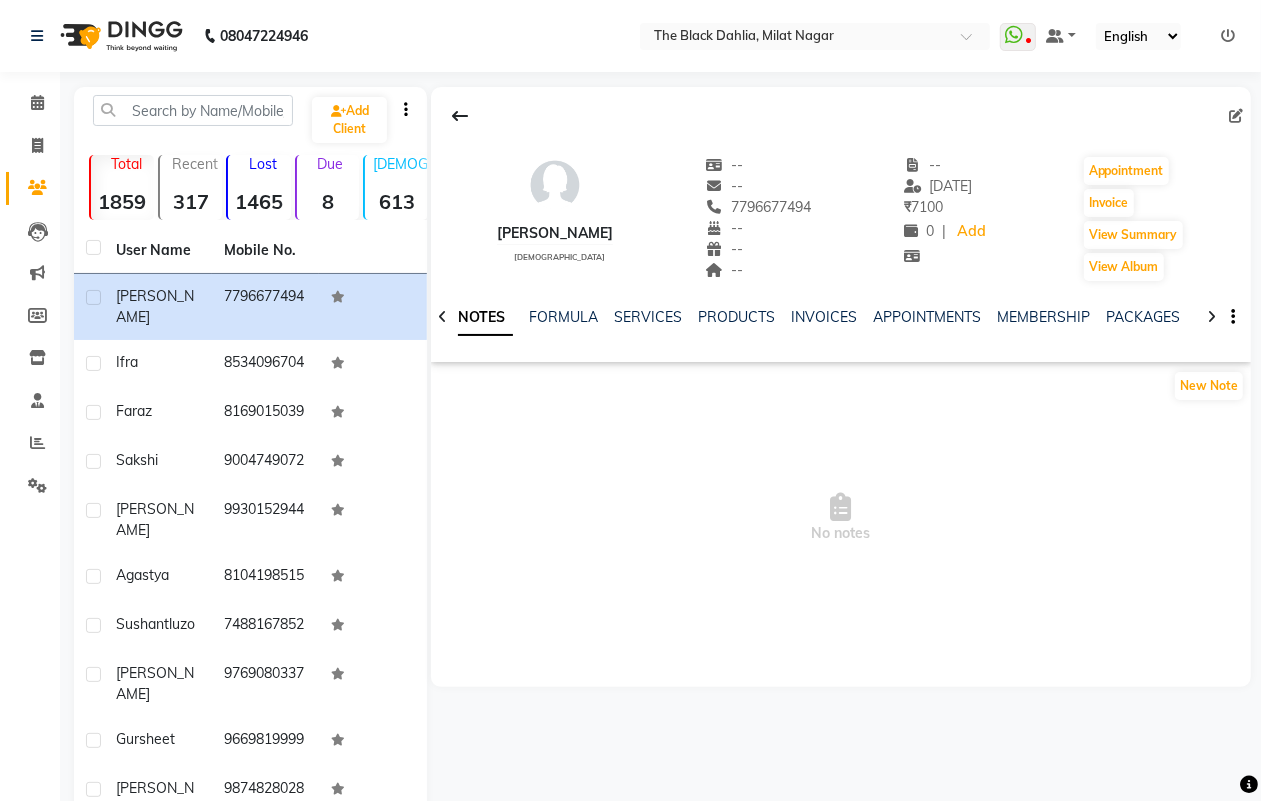 click on "[PHONE_NUMBER] Mobile No." 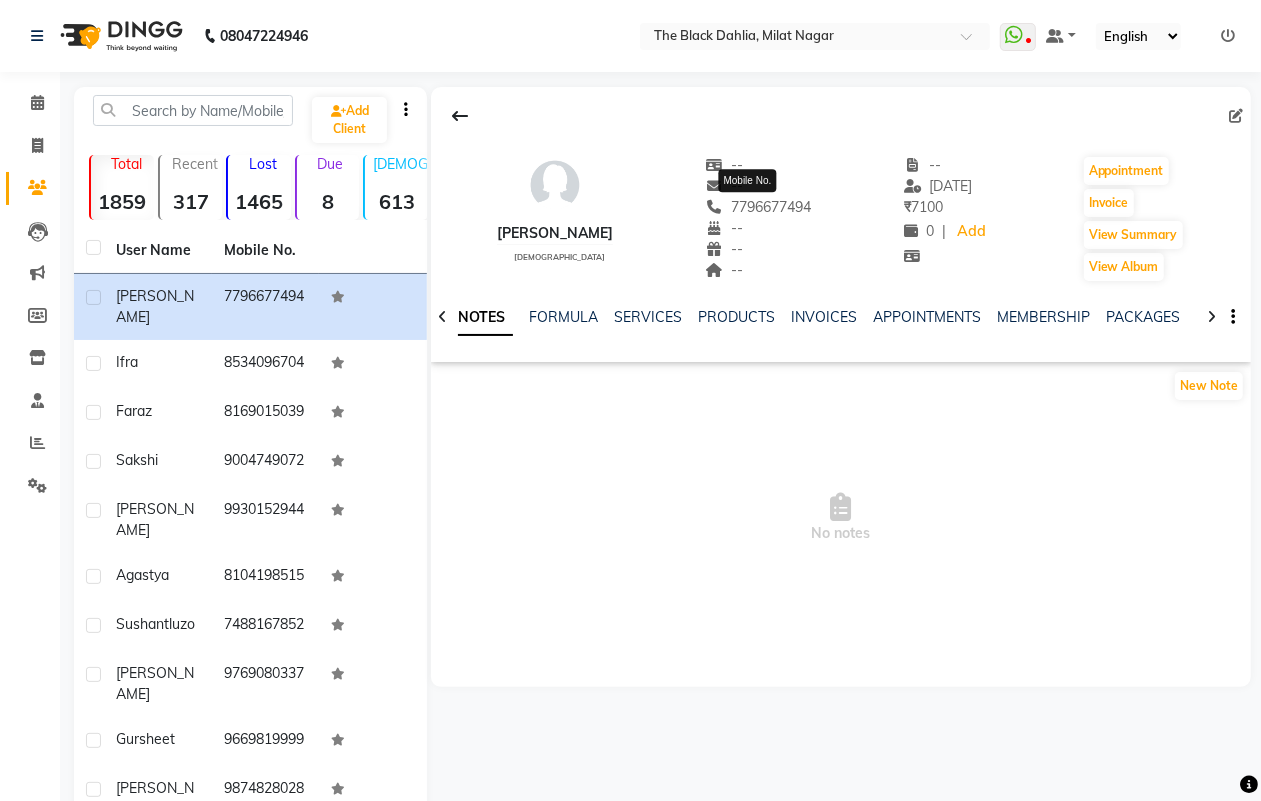 click on "7796677494" 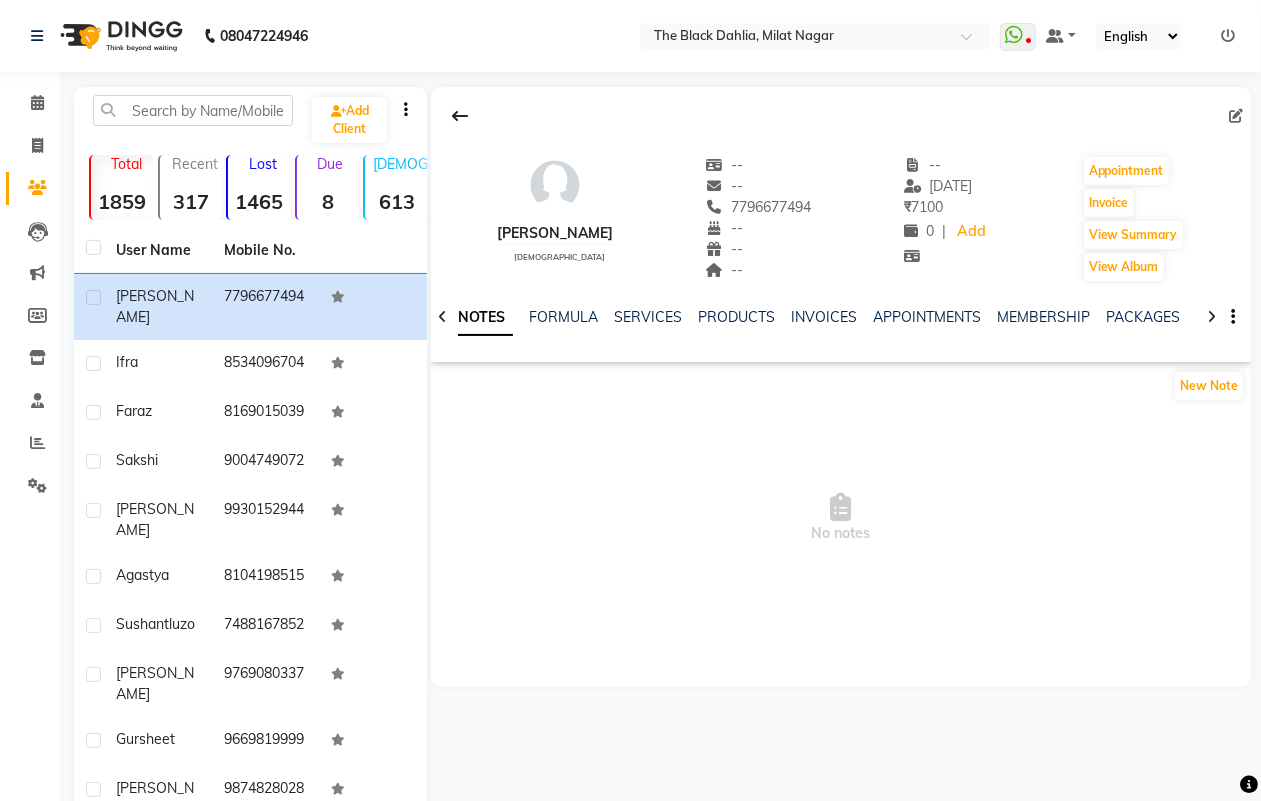 click on "7796677494" 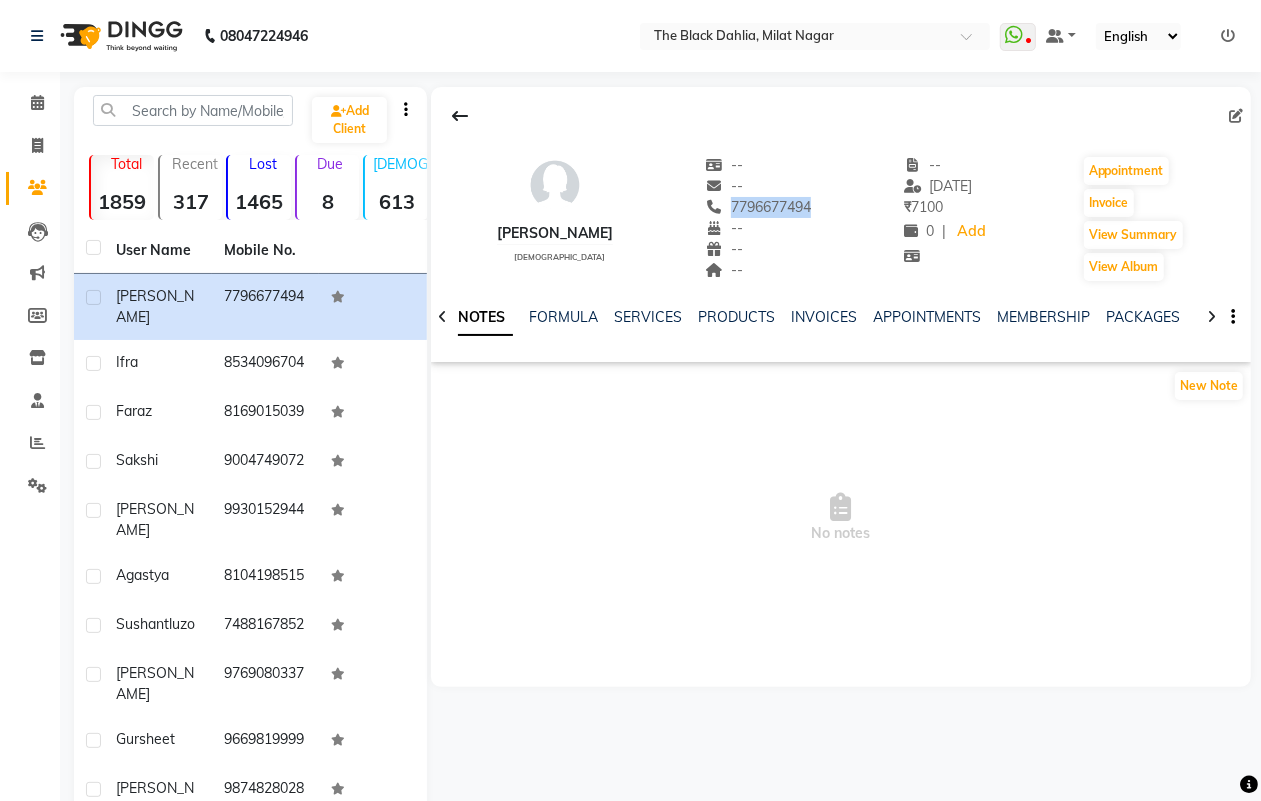 click on "7796677494" 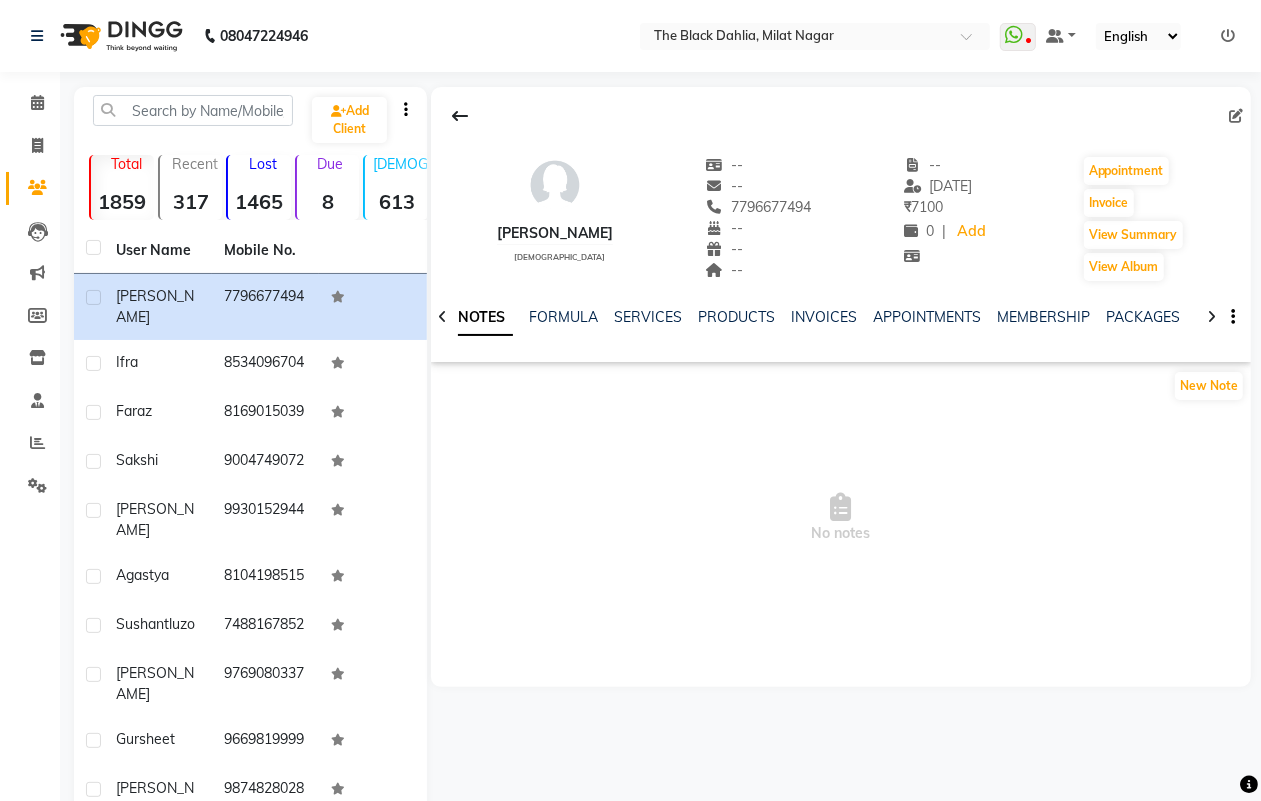click on "[PERSON_NAME]    [DEMOGRAPHIC_DATA]  --   --   7796677494  --  --  --  -- [DATE] ₹    7100 0 |  Add   Appointment   Invoice  View Summary  View Album" 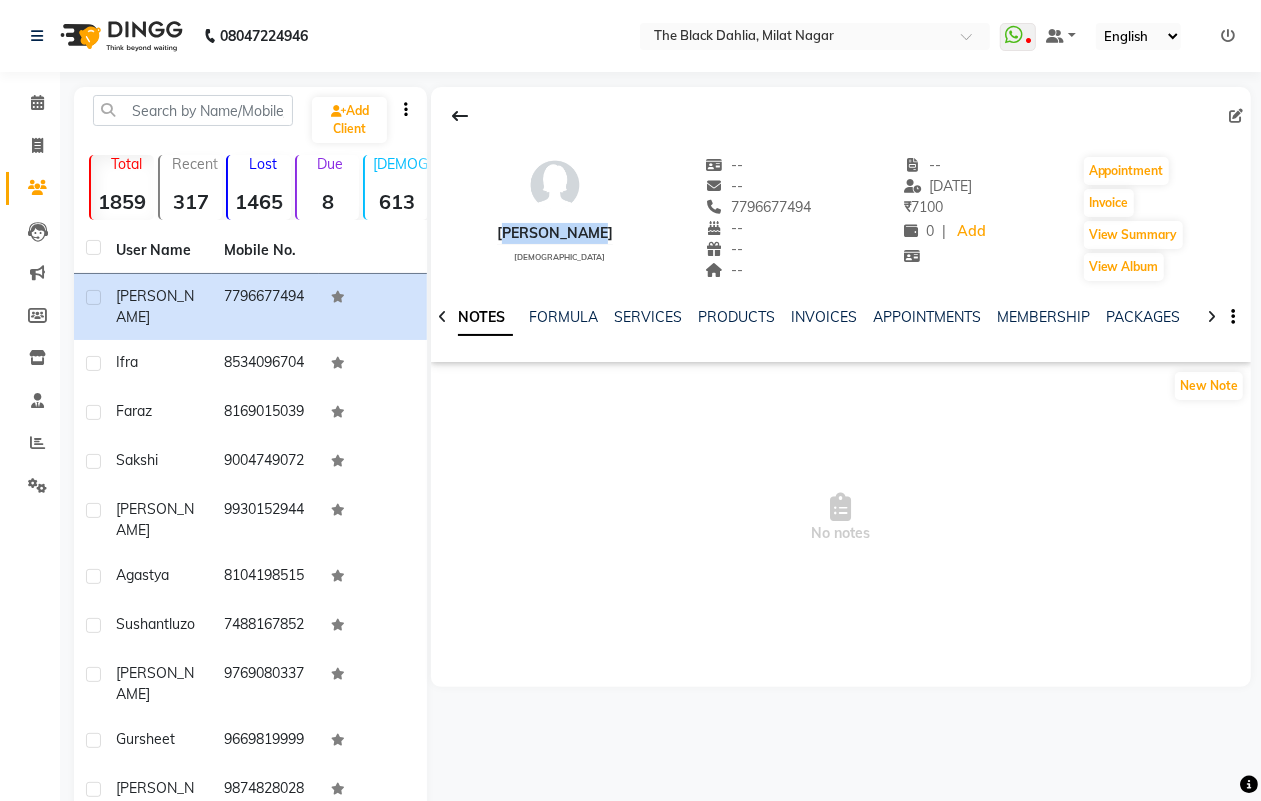 click on "[PERSON_NAME]" 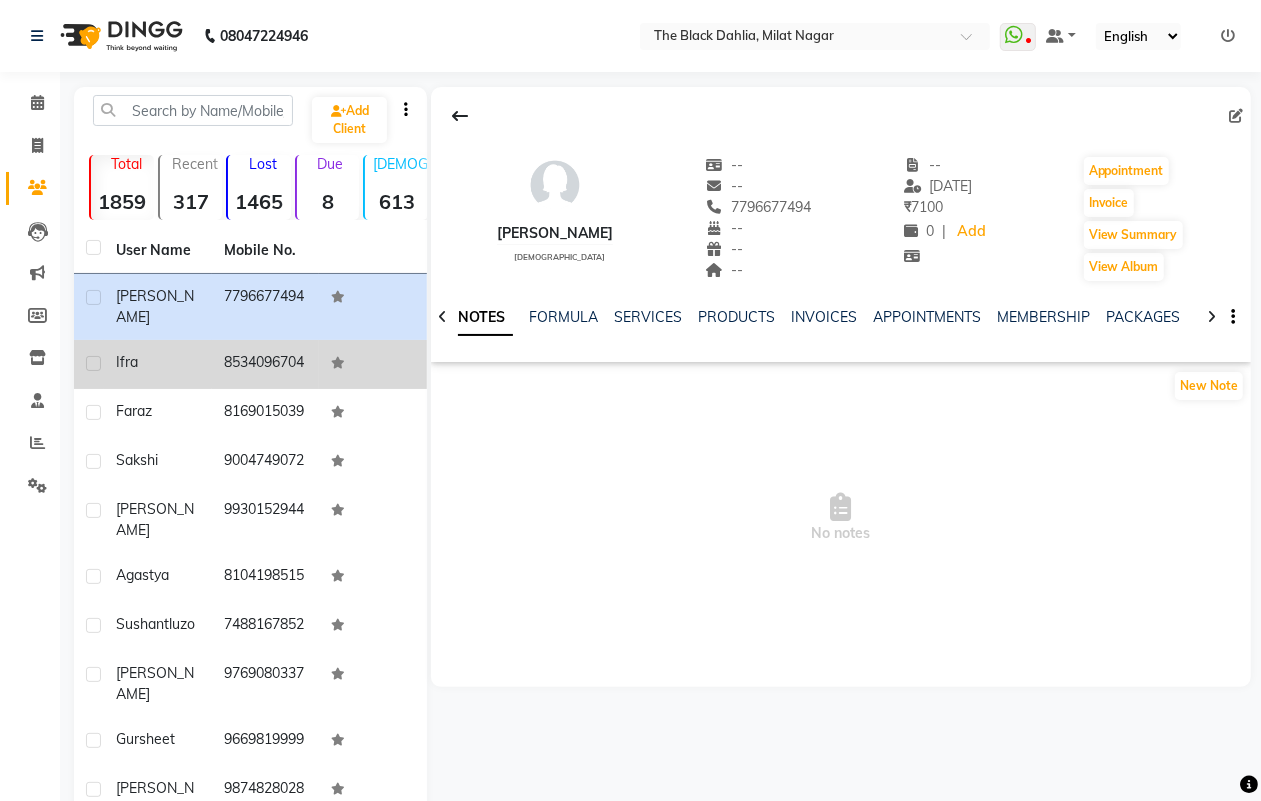 click on "8534096704" 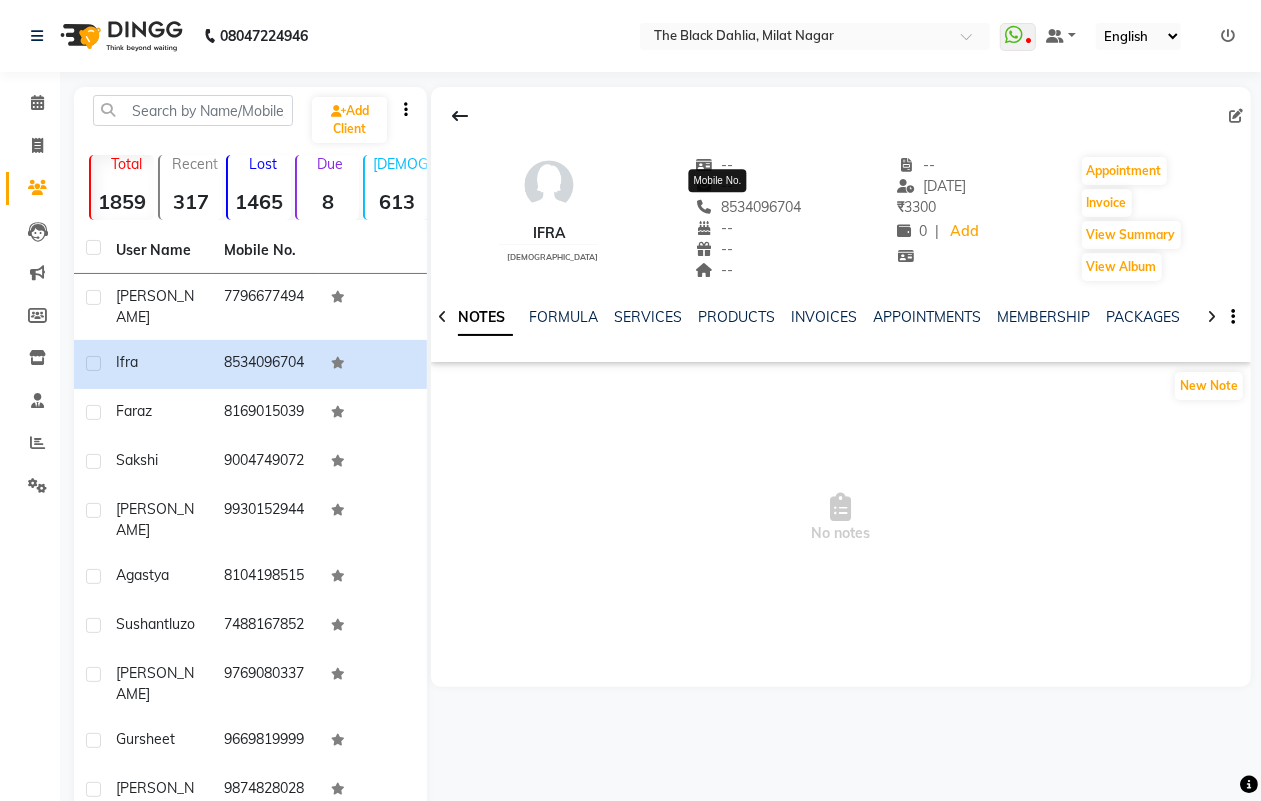 click on "8534096704" 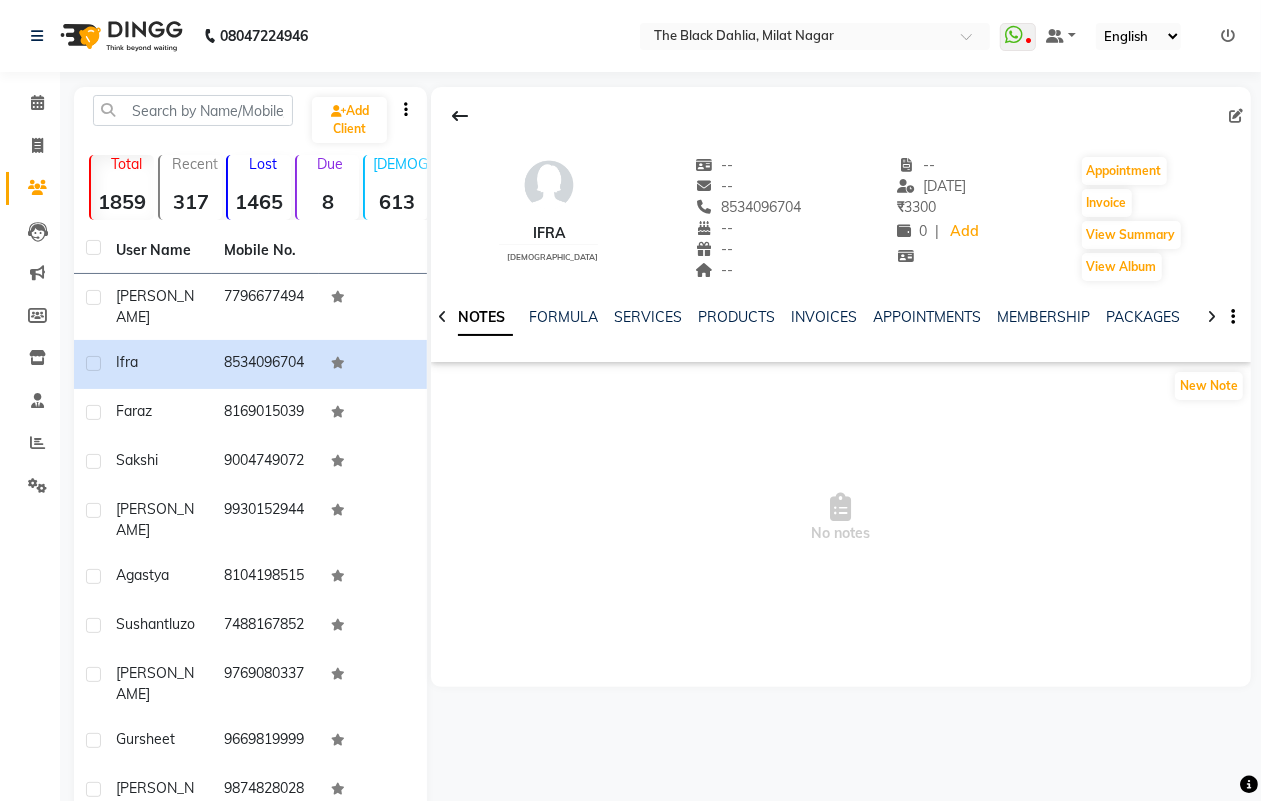 click on "8534096704" 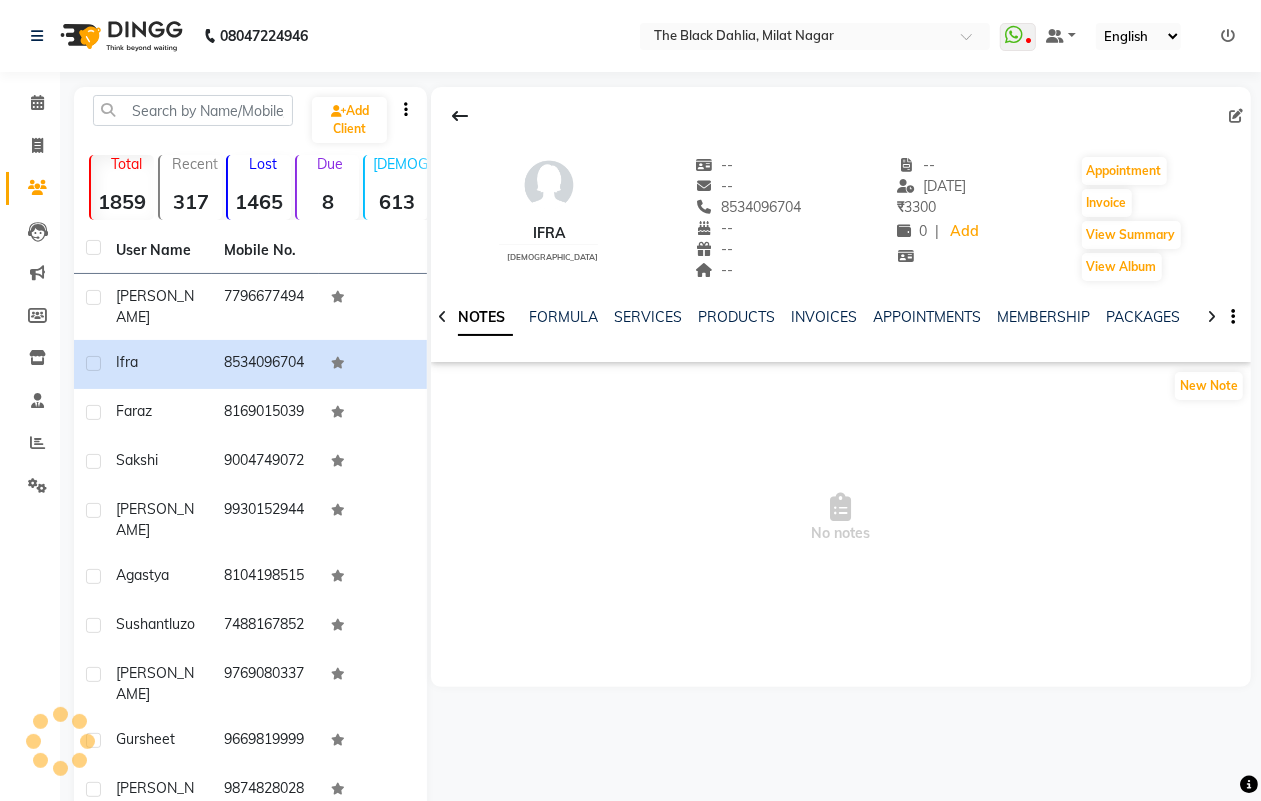 click on "ifra" 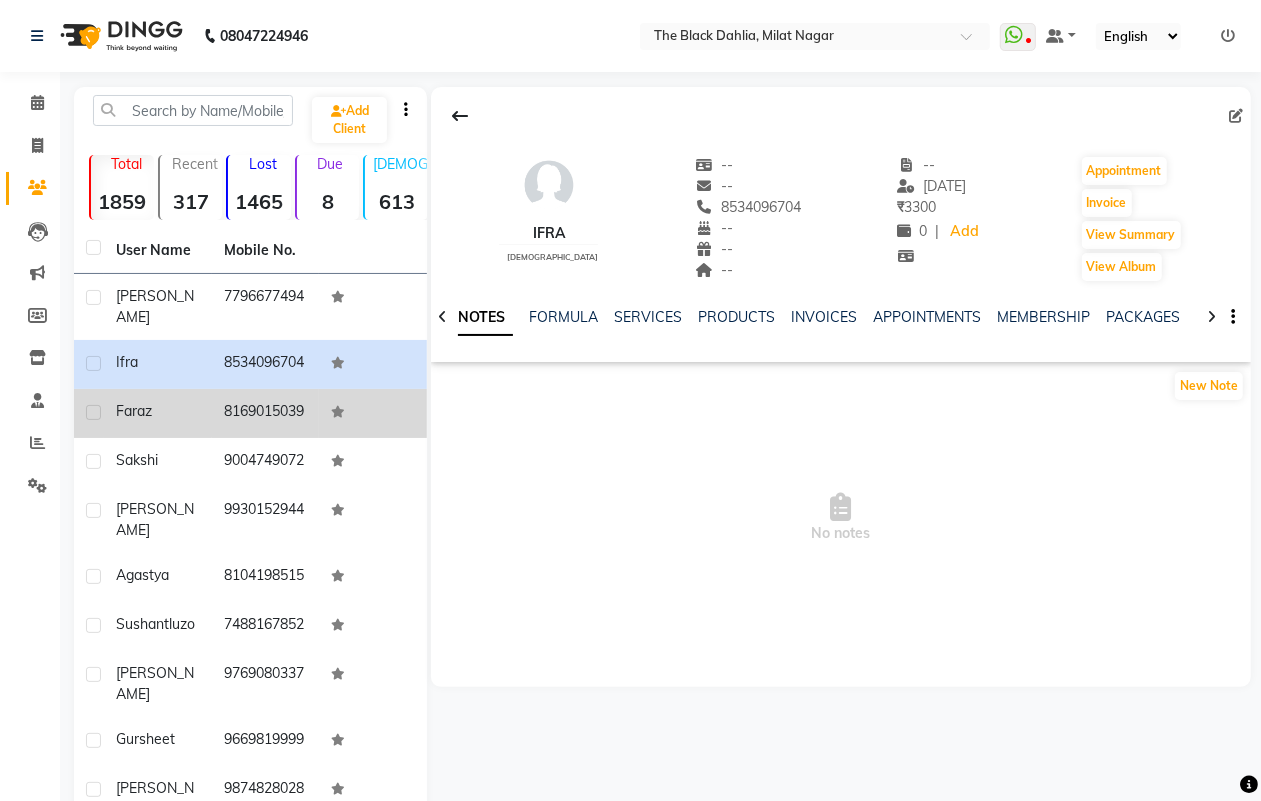 click 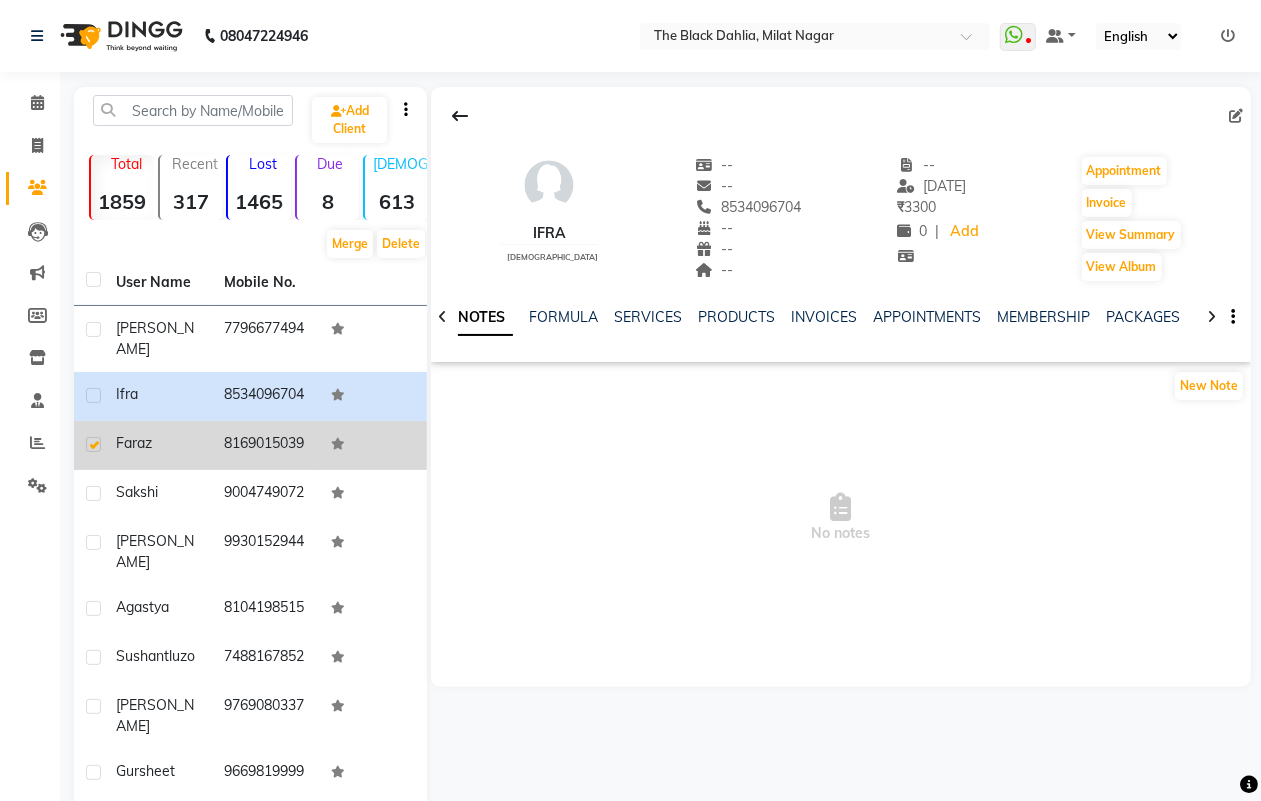 click on "Faraz" 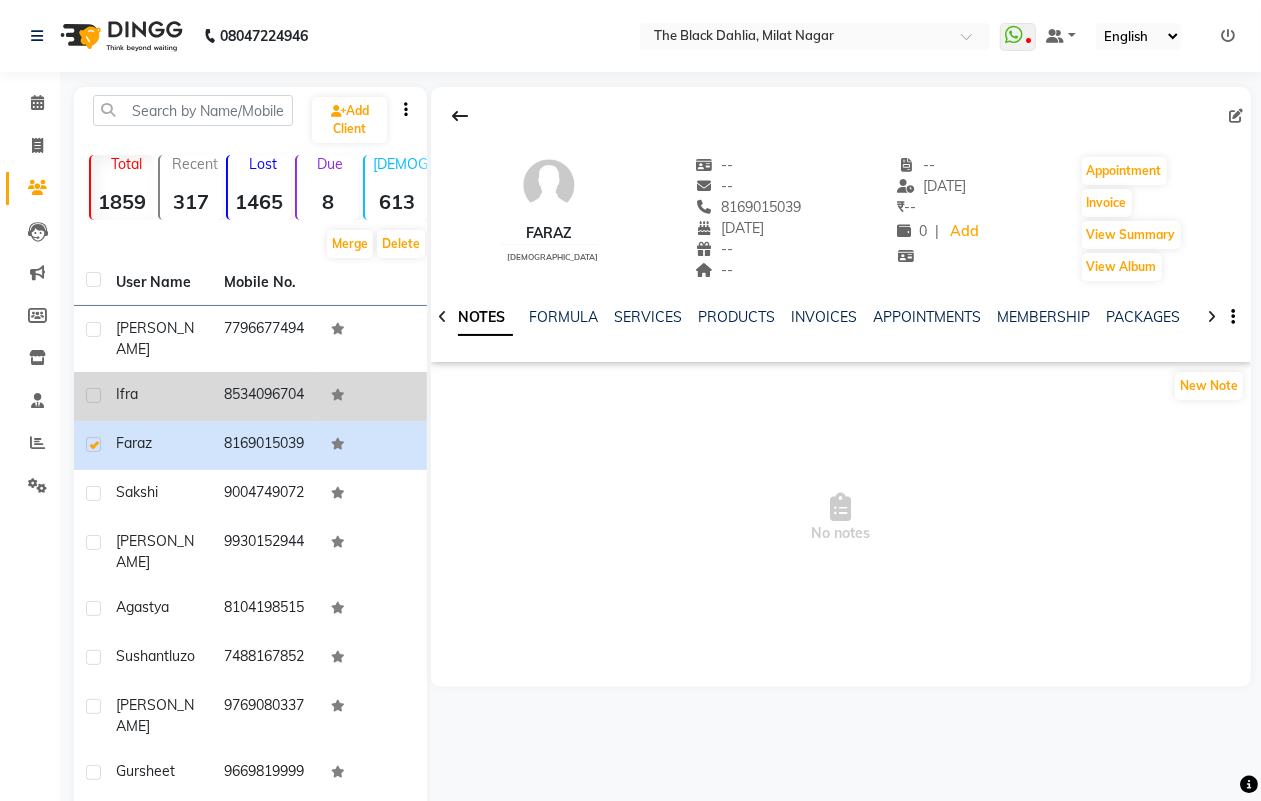 click on "ifra" 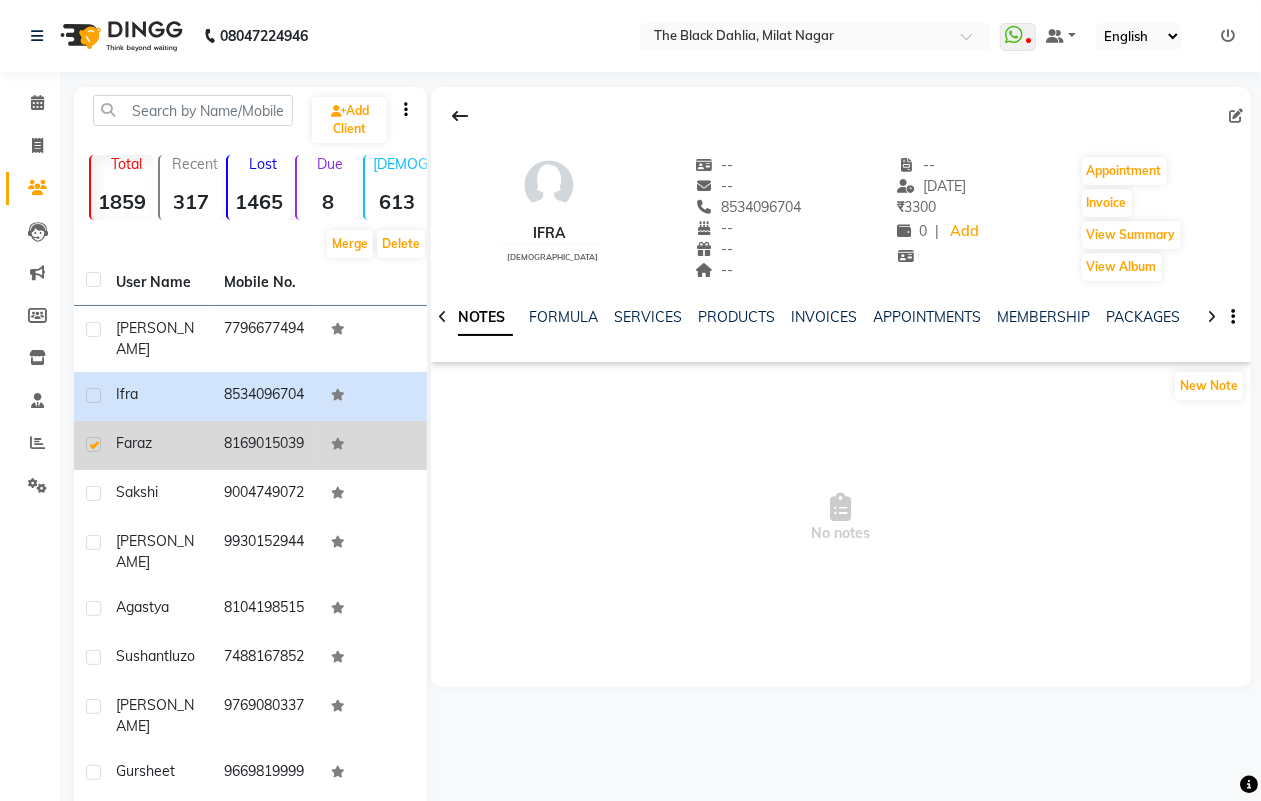 click on "Faraz" 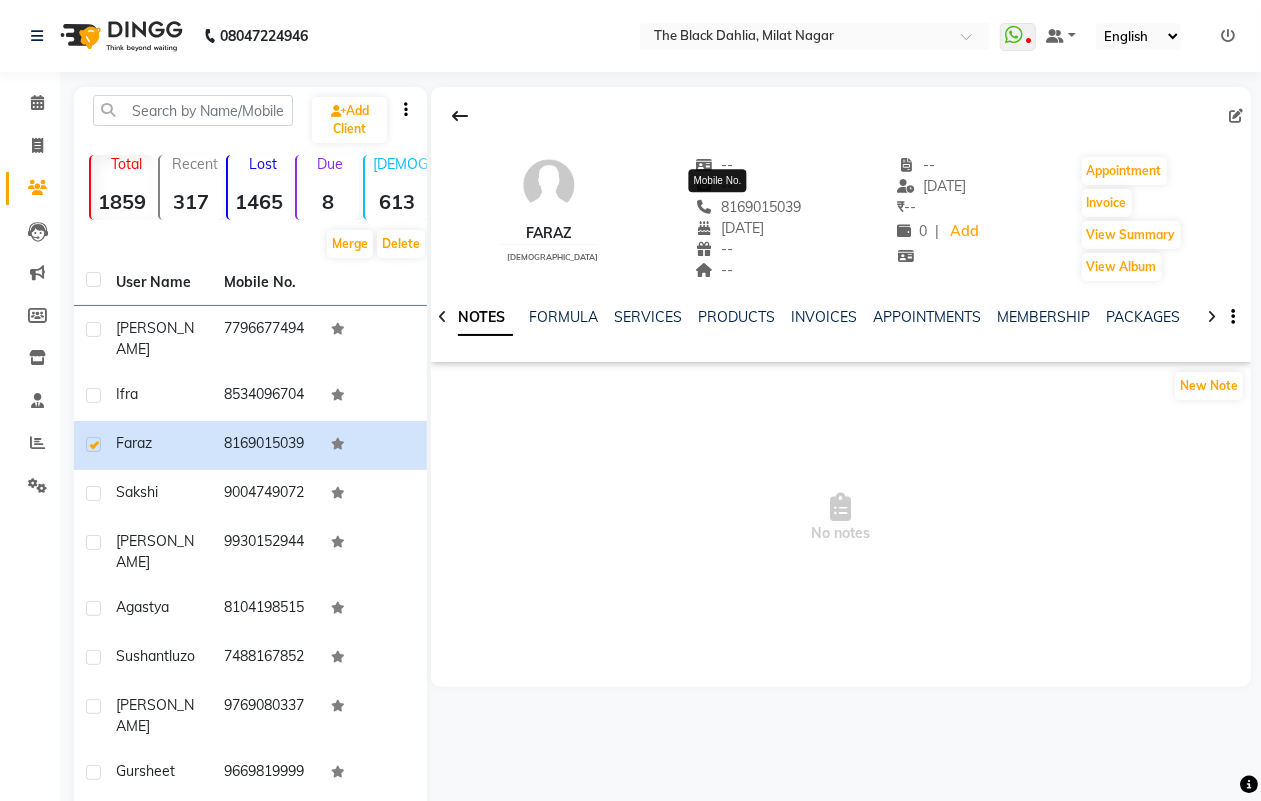 click on "8169015039" 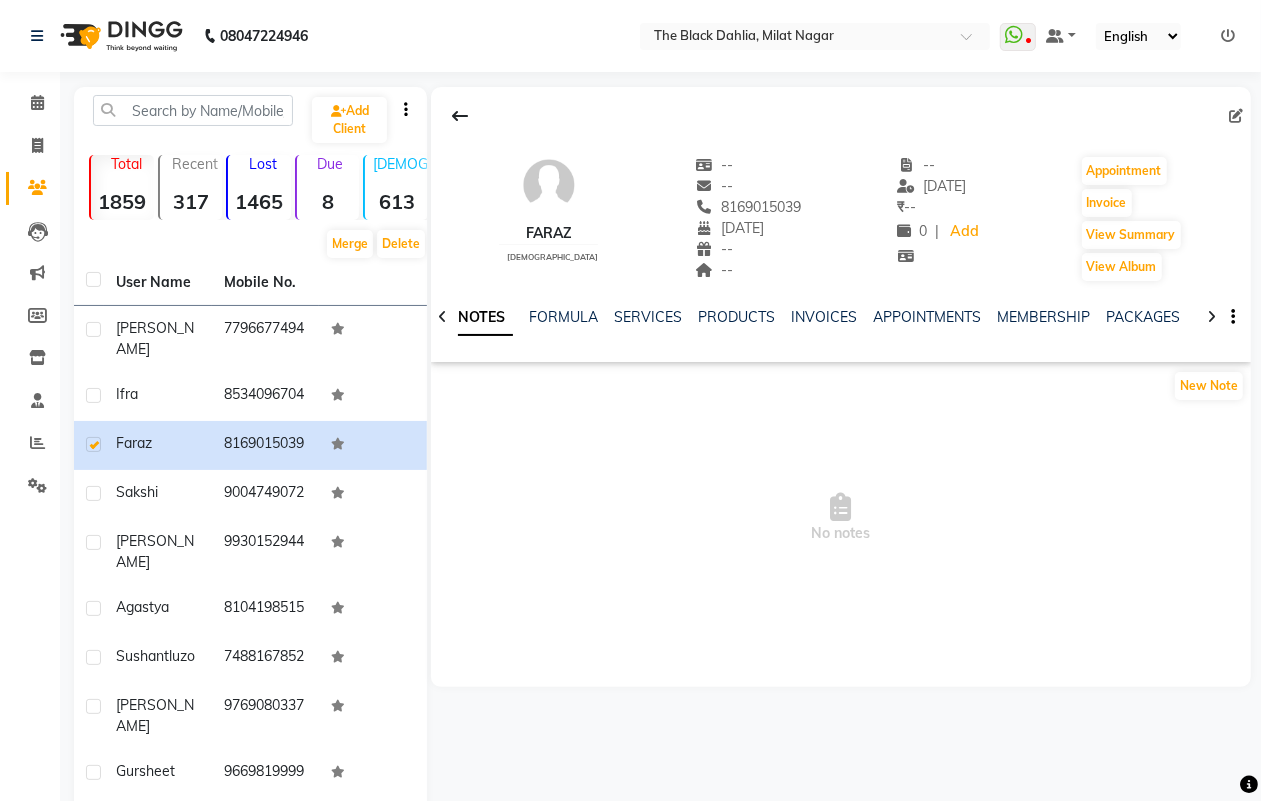 click on "8169015039" 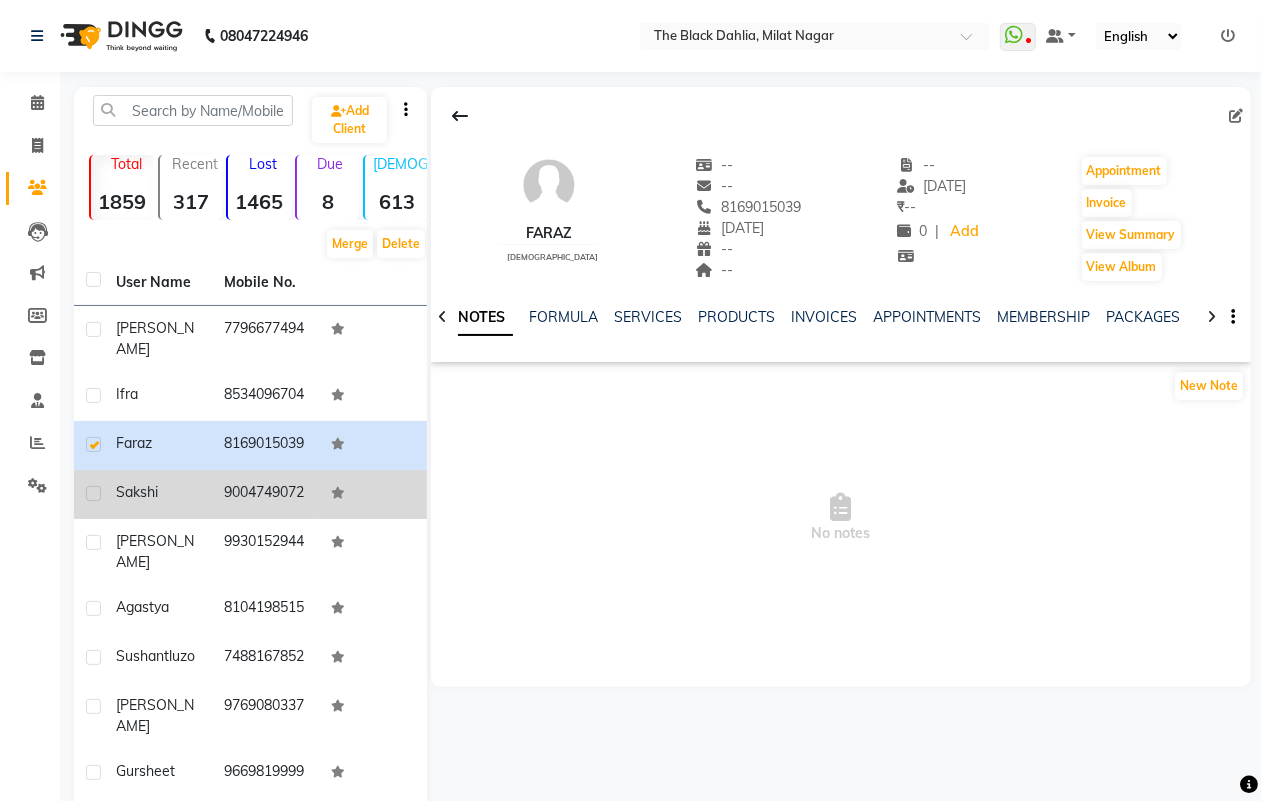 click on "9004749072" 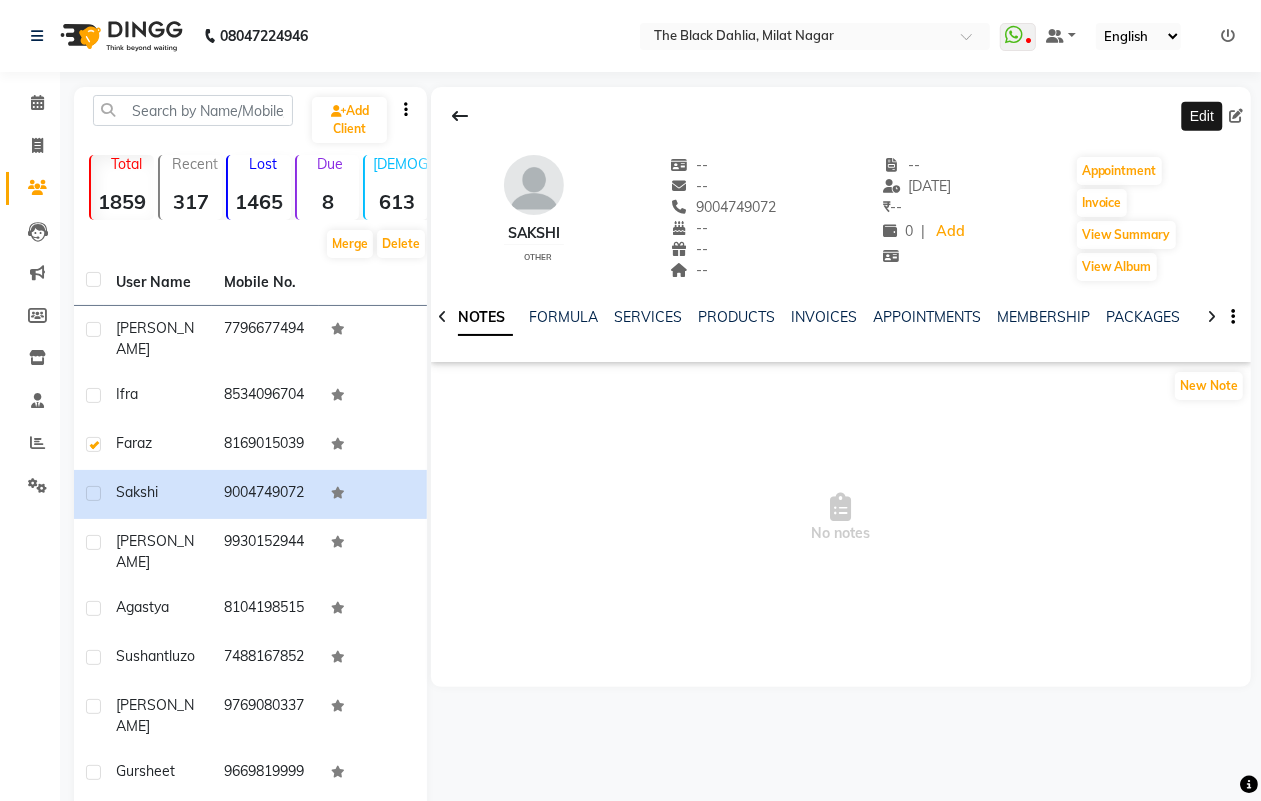 click 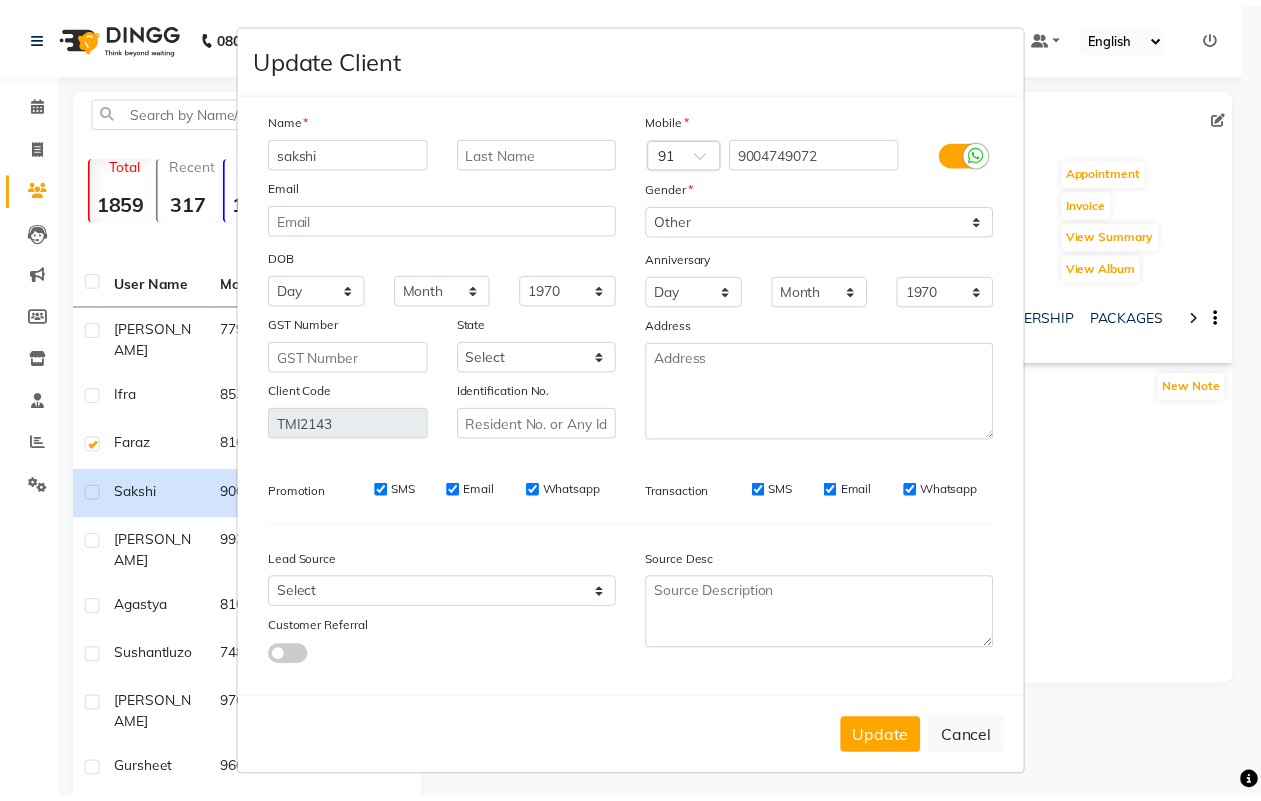 scroll, scrollTop: 7, scrollLeft: 0, axis: vertical 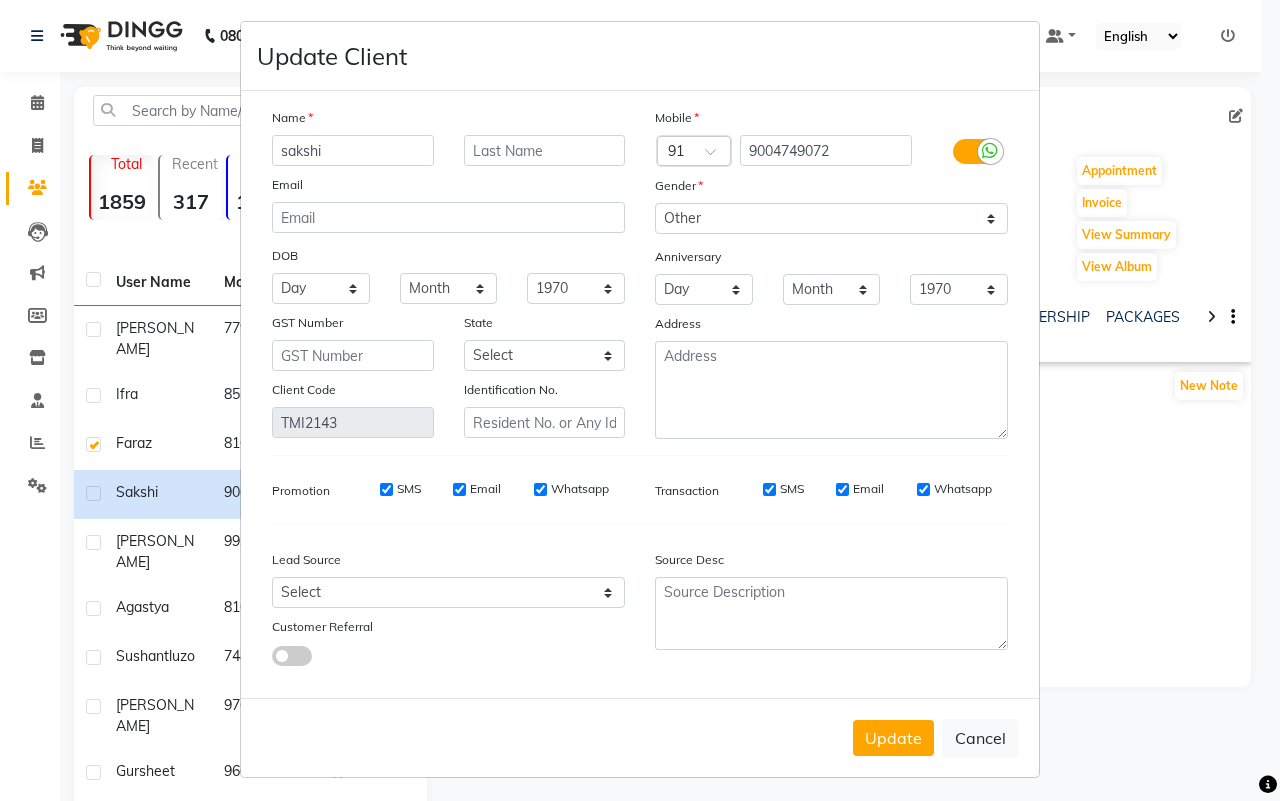 click on "Update Client Name [PERSON_NAME] Email DOB Day 01 02 03 04 05 06 07 08 09 10 11 12 13 14 15 16 17 18 19 20 21 22 23 24 25 26 27 28 29 30 31 Month January February March April May June July August September October November [DATE] 1941 1942 1943 1944 1945 1946 1947 1948 1949 1950 1951 1952 1953 1954 1955 1956 1957 1958 1959 1960 1961 1962 1963 1964 1965 1966 1967 1968 1969 1970 1971 1972 1973 1974 1975 1976 1977 1978 1979 1980 1981 1982 1983 1984 1985 1986 1987 1988 1989 1990 1991 1992 1993 1994 1995 1996 1997 1998 1999 2000 2001 2002 2003 2004 2005 2006 2007 2008 2009 2010 2011 2012 2013 2014 2015 2016 2017 2018 2019 2020 2021 2022 2023 2024 GST Number State Select [GEOGRAPHIC_DATA] and [GEOGRAPHIC_DATA] [GEOGRAPHIC_DATA] [GEOGRAPHIC_DATA] [GEOGRAPHIC_DATA] [GEOGRAPHIC_DATA] [GEOGRAPHIC_DATA] [GEOGRAPHIC_DATA] [GEOGRAPHIC_DATA] and [GEOGRAPHIC_DATA] [GEOGRAPHIC_DATA] [GEOGRAPHIC_DATA] [GEOGRAPHIC_DATA] [GEOGRAPHIC_DATA] [GEOGRAPHIC_DATA] [GEOGRAPHIC_DATA] [GEOGRAPHIC_DATA] [GEOGRAPHIC_DATA] [GEOGRAPHIC_DATA] [GEOGRAPHIC_DATA] [GEOGRAPHIC_DATA] [GEOGRAPHIC_DATA] [GEOGRAPHIC_DATA] [GEOGRAPHIC_DATA] [GEOGRAPHIC_DATA] [GEOGRAPHIC_DATA] [GEOGRAPHIC_DATA] [GEOGRAPHIC_DATA] [GEOGRAPHIC_DATA] [GEOGRAPHIC_DATA] [GEOGRAPHIC_DATA] [GEOGRAPHIC_DATA] [GEOGRAPHIC_DATA]" at bounding box center [640, 400] 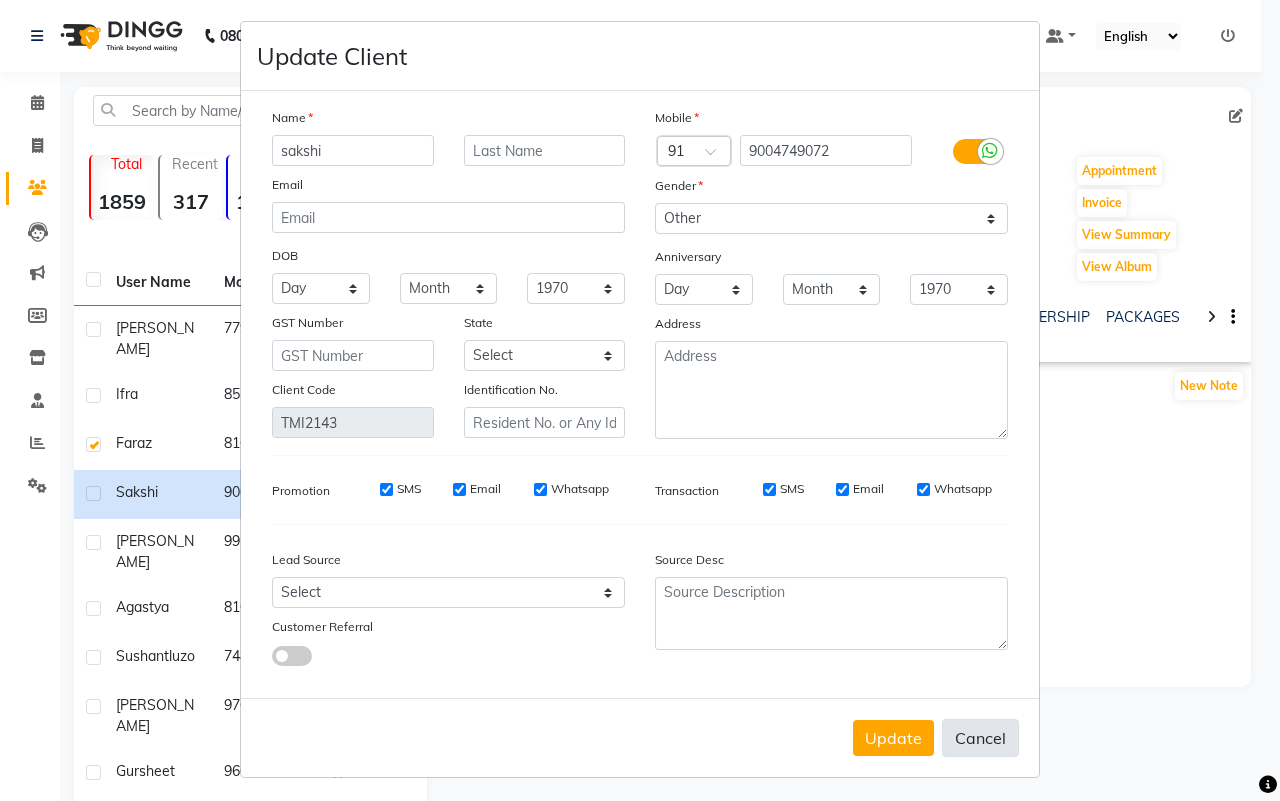 click on "Cancel" at bounding box center [980, 738] 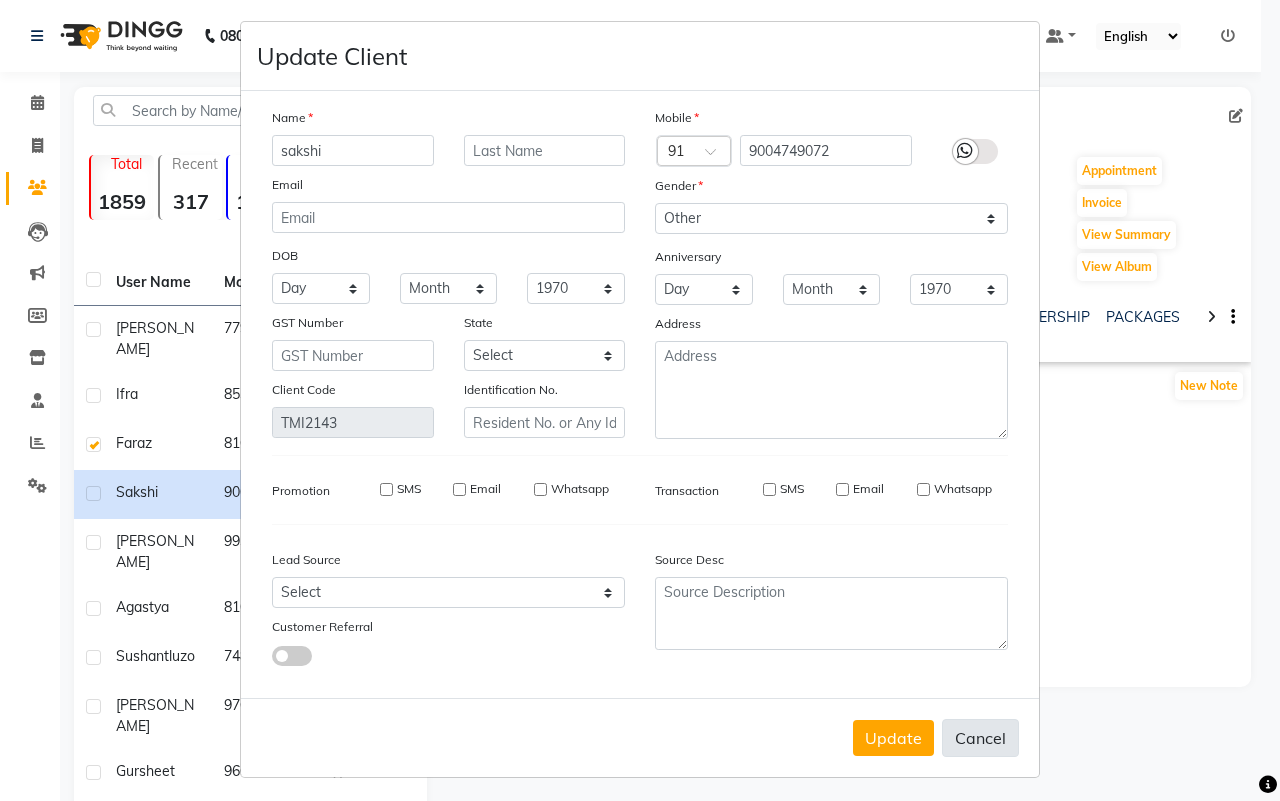 type 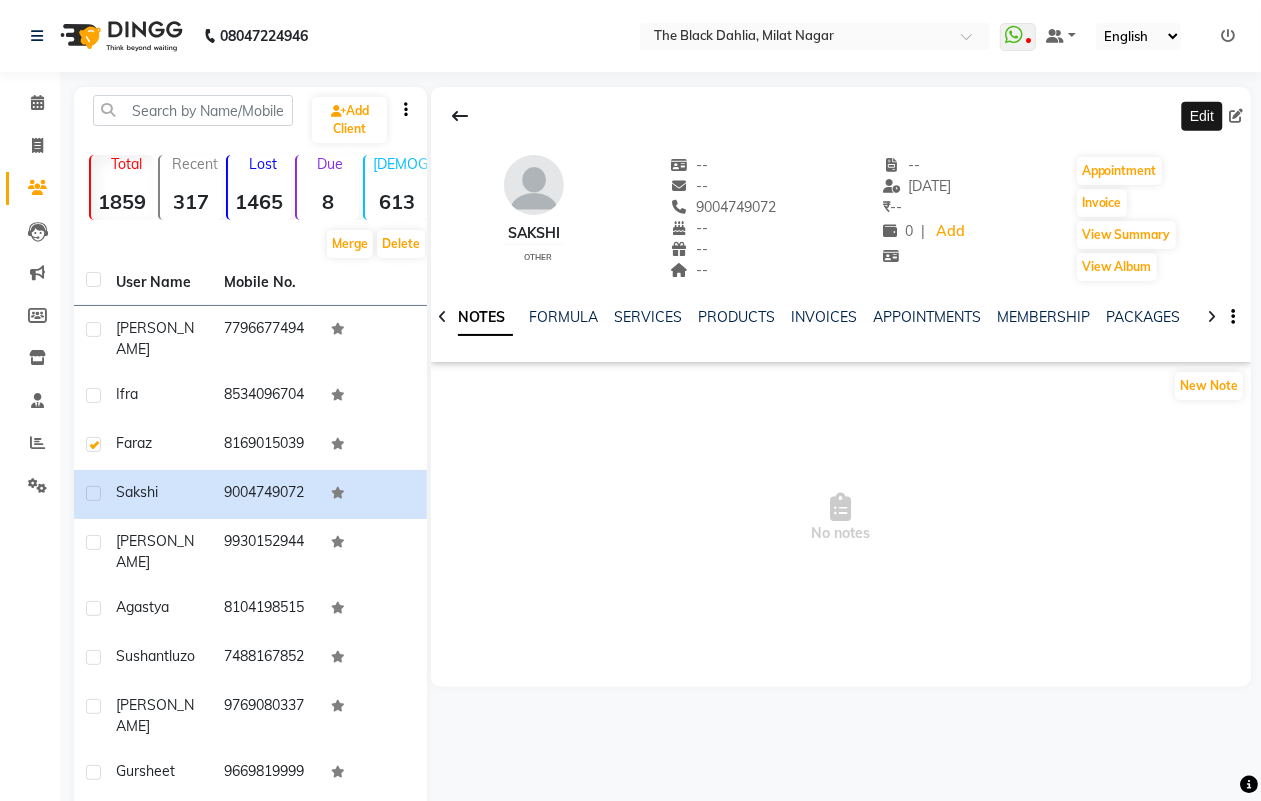 click 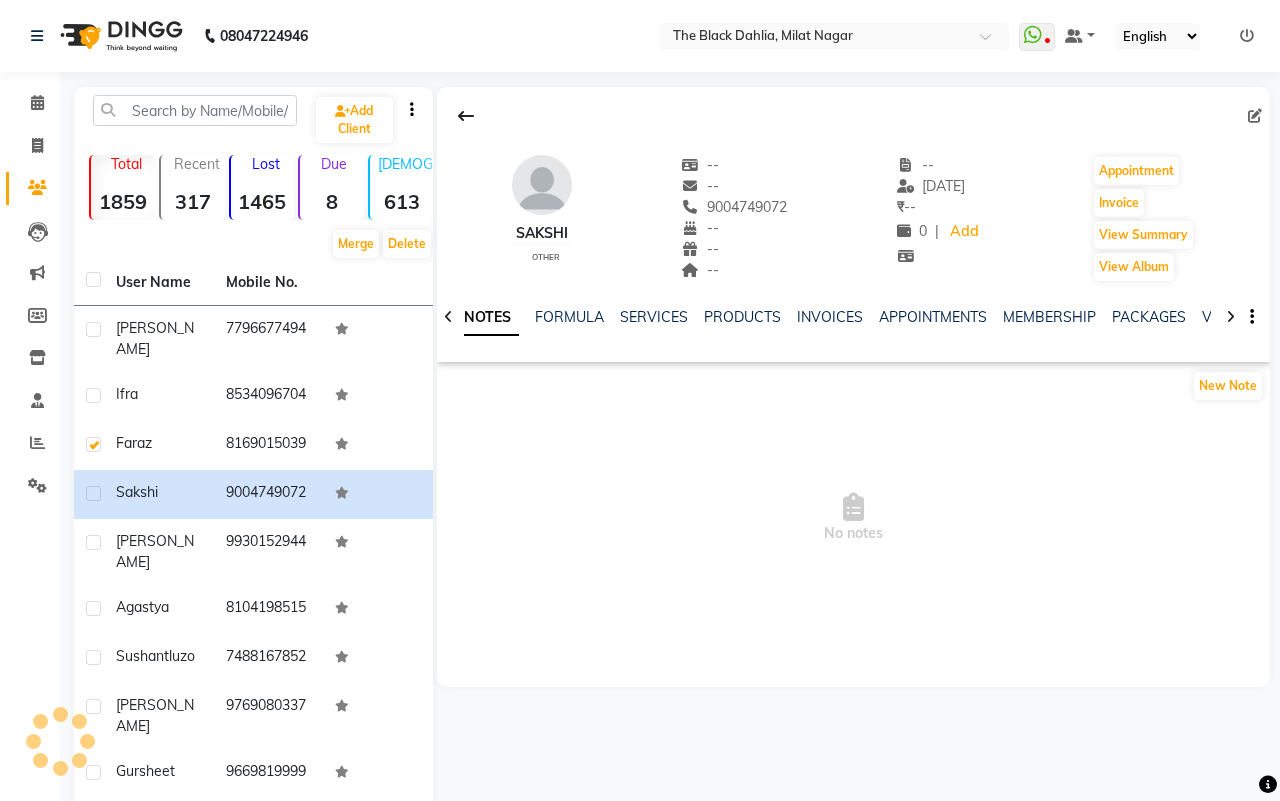 select on "other" 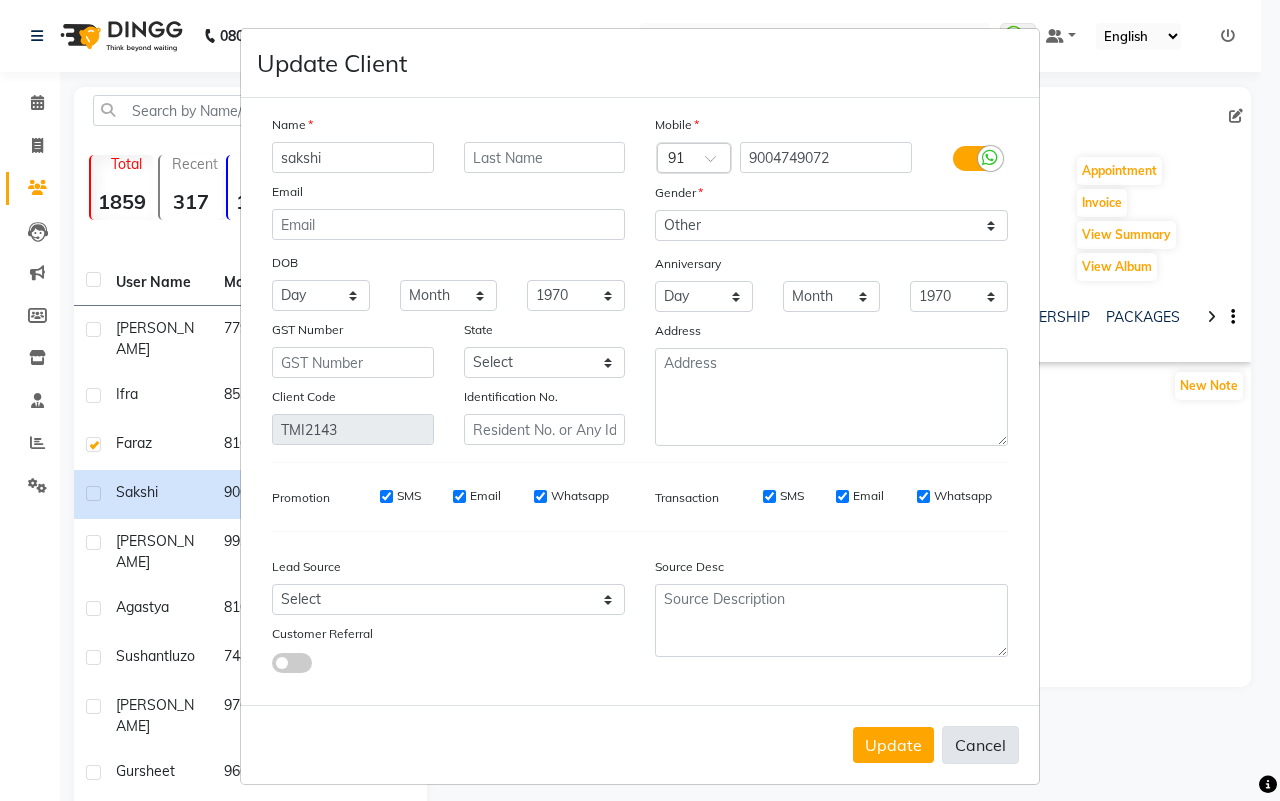 click on "Cancel" at bounding box center [980, 745] 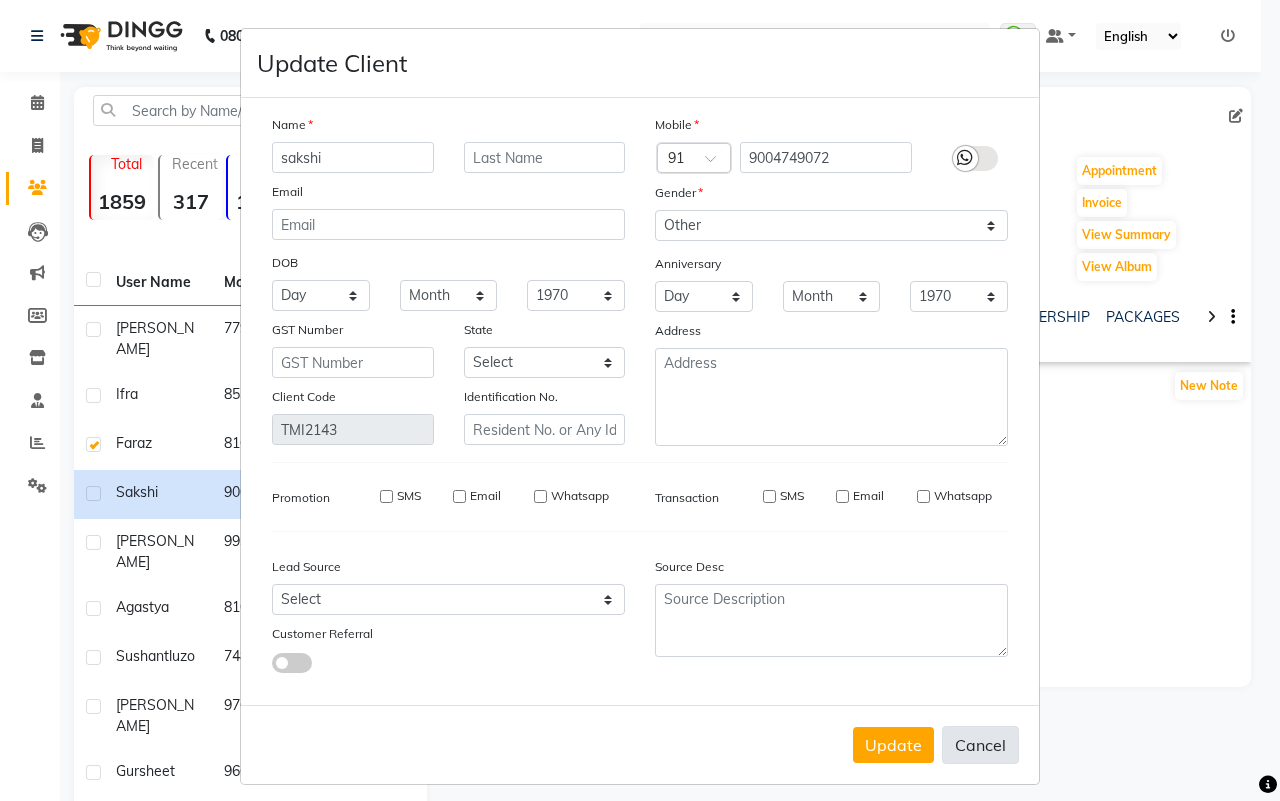 type 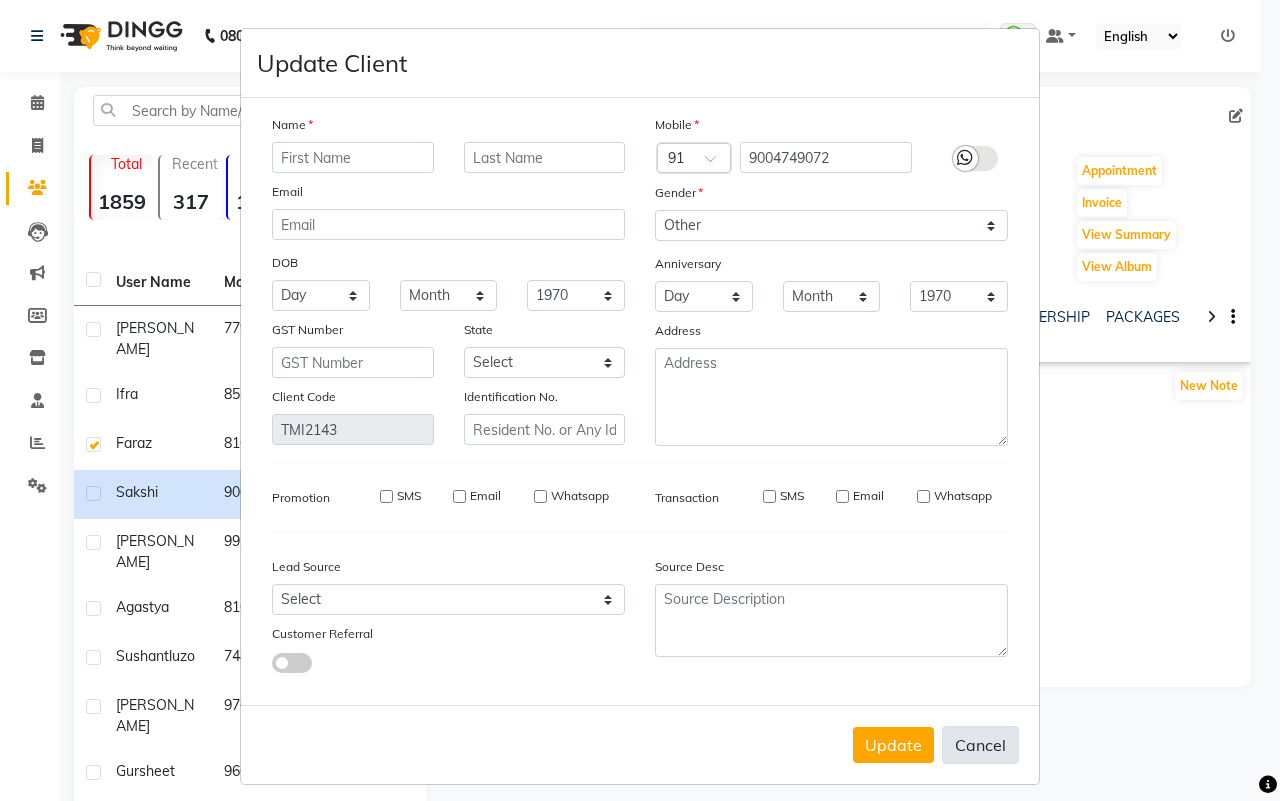 select 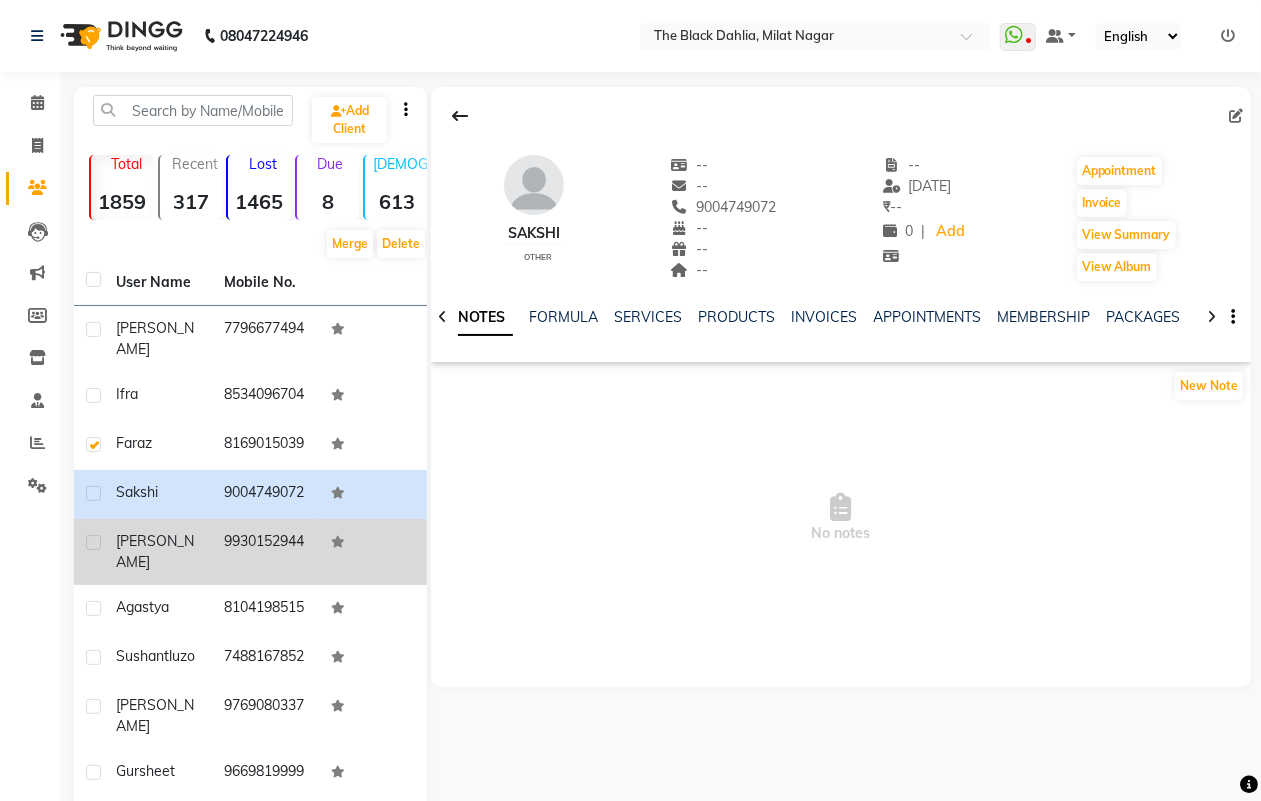 click on "[PERSON_NAME]" 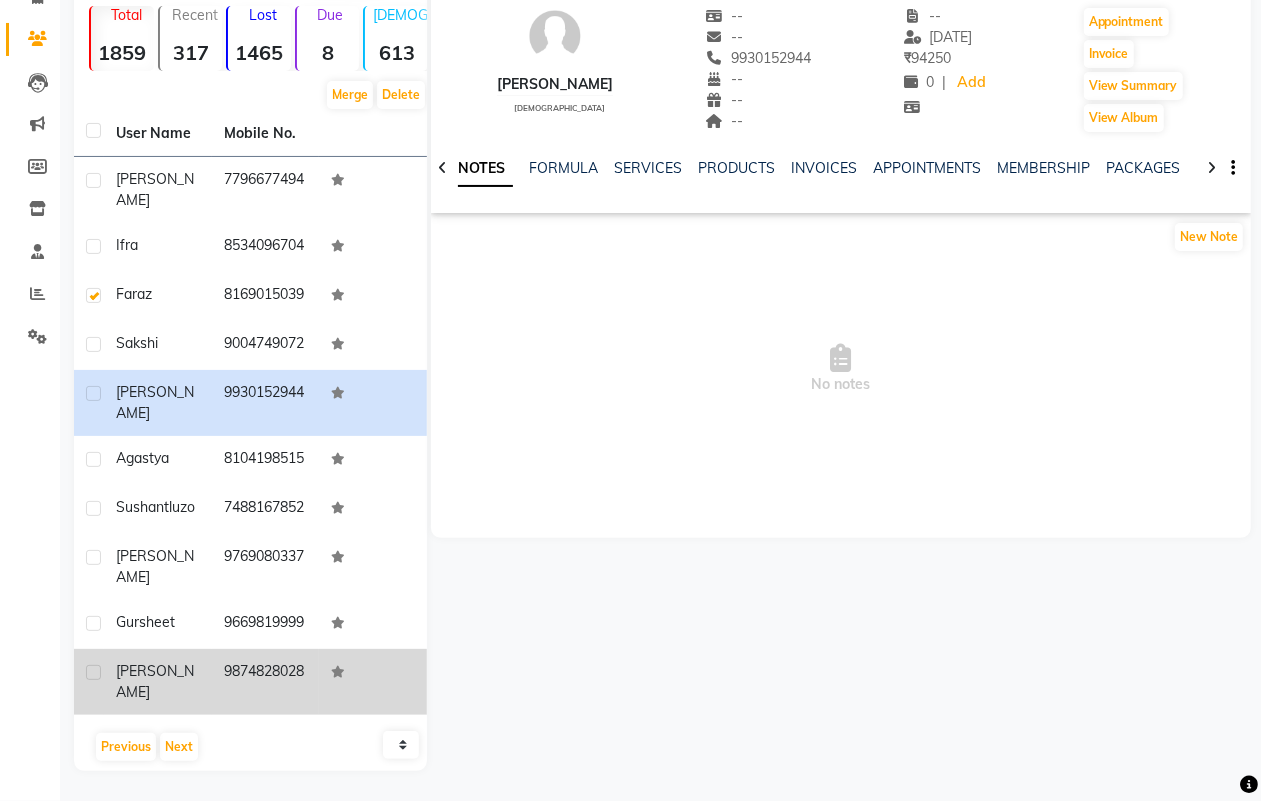 scroll, scrollTop: 250, scrollLeft: 0, axis: vertical 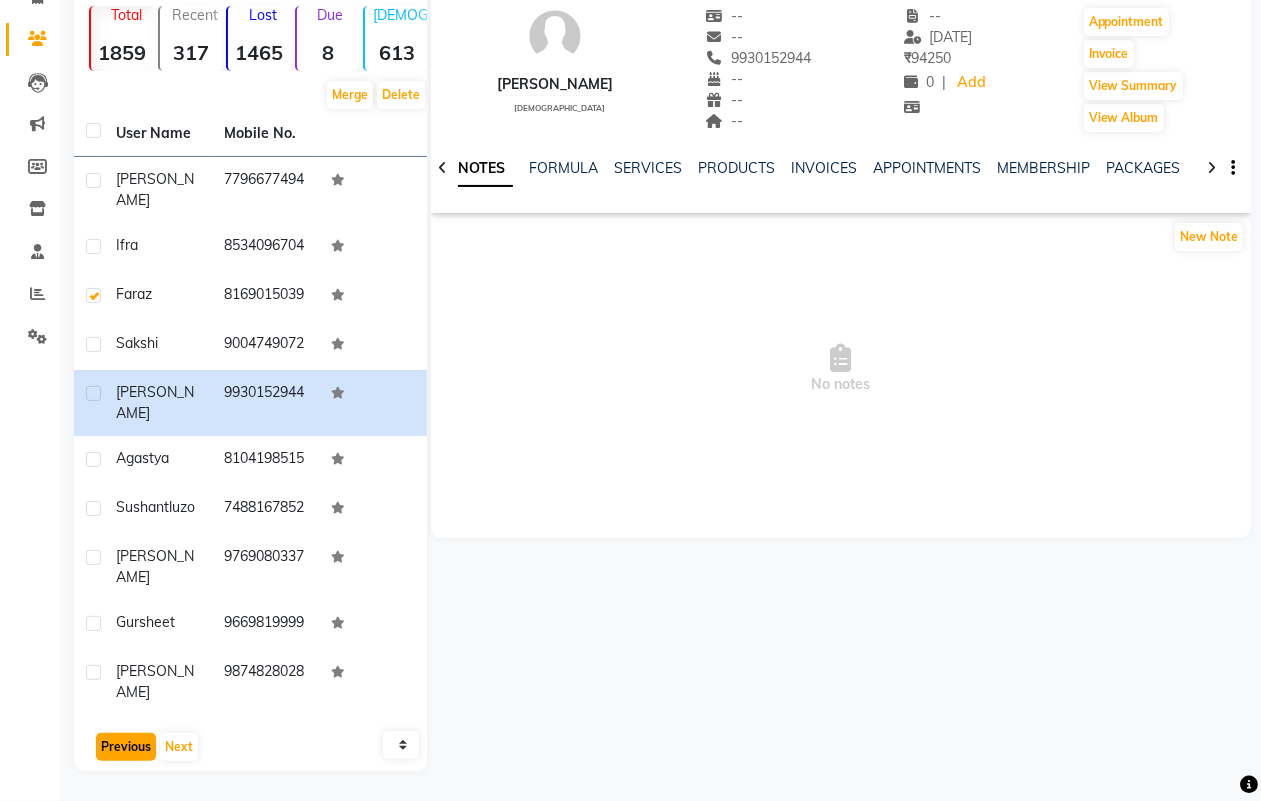 click on "Previous" 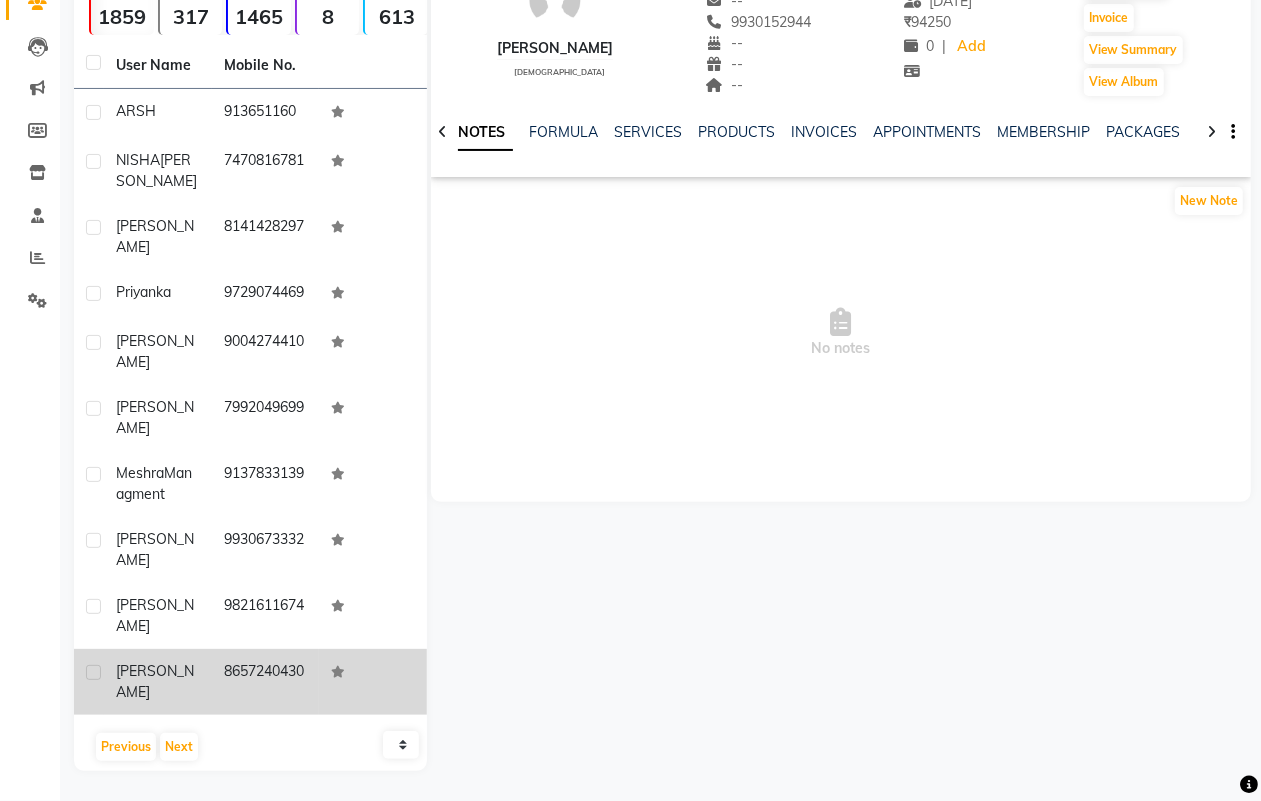click on "8657240430" 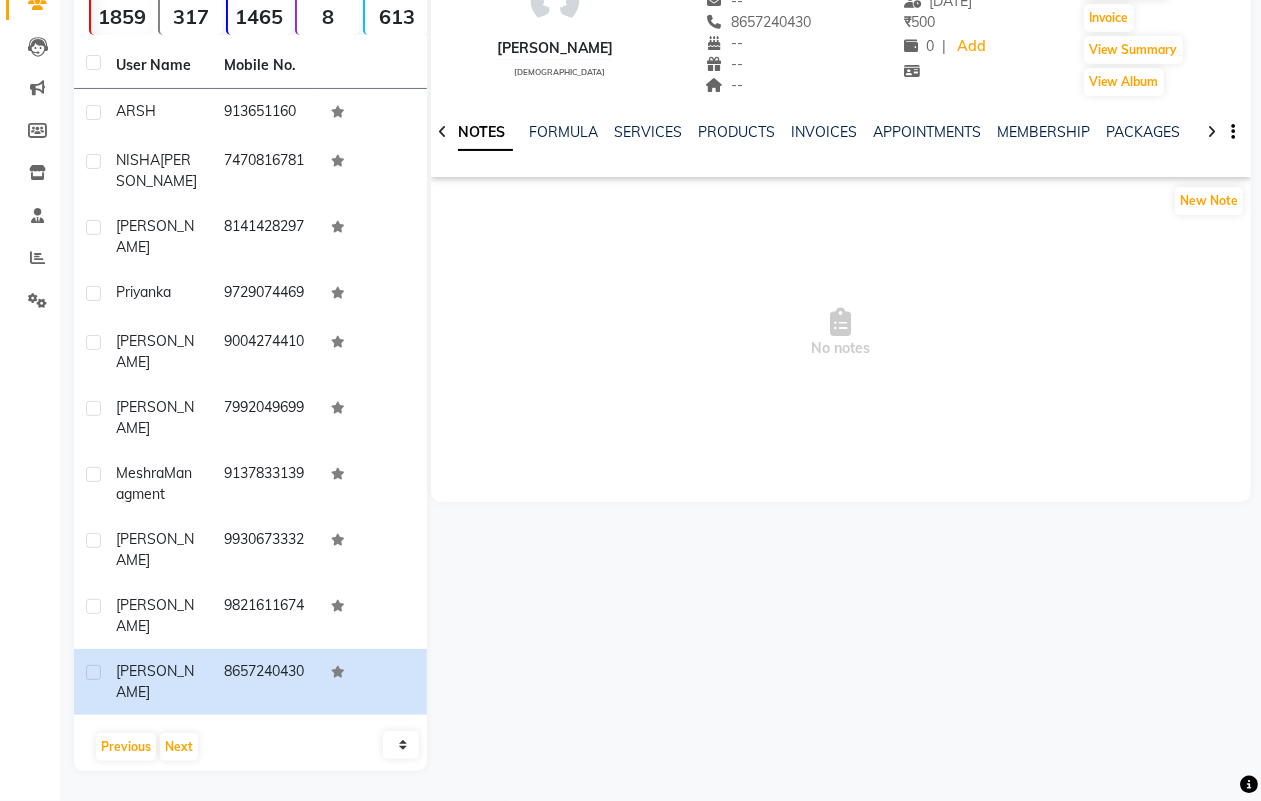 click on "NOTES FORMULA SERVICES PRODUCTS INVOICES APPOINTMENTS MEMBERSHIP PACKAGES VOUCHERS GIFTCARDS POINTS FORMS FAMILY CARDS WALLET" 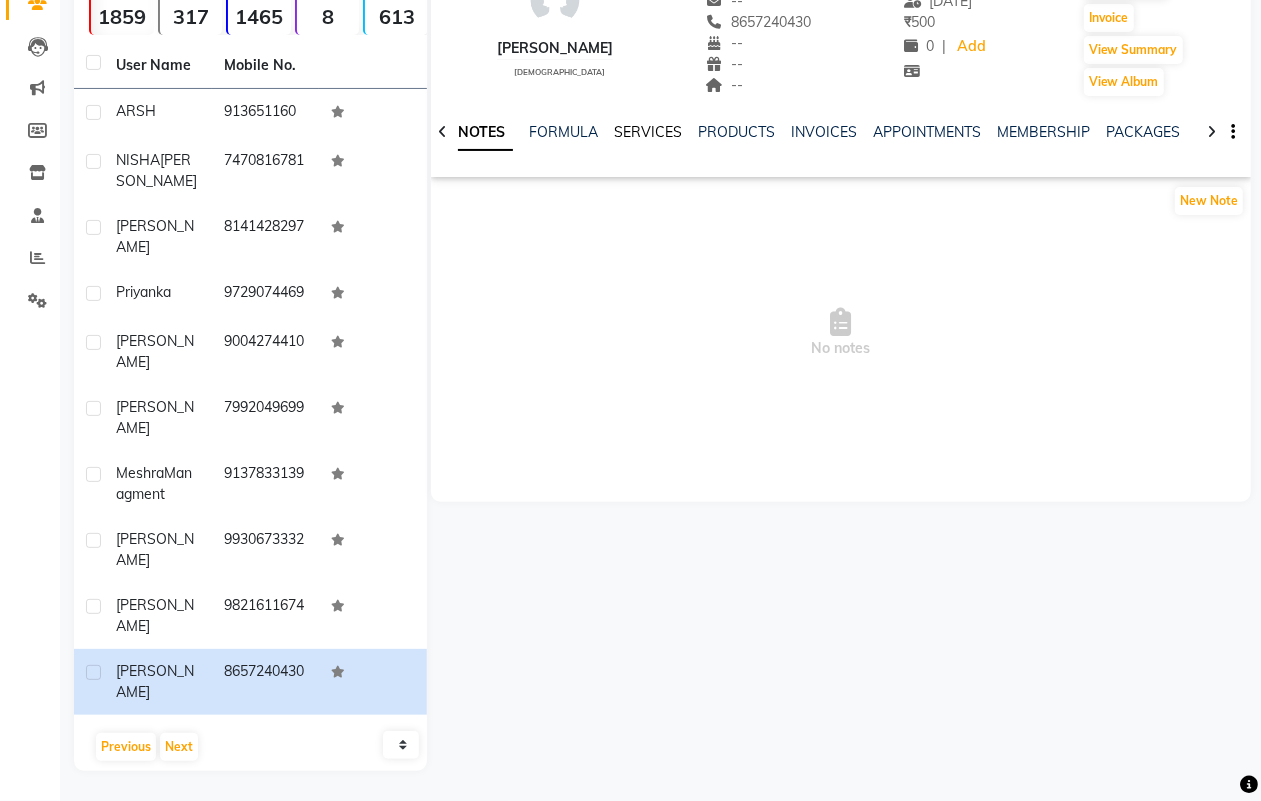 click on "SERVICES" 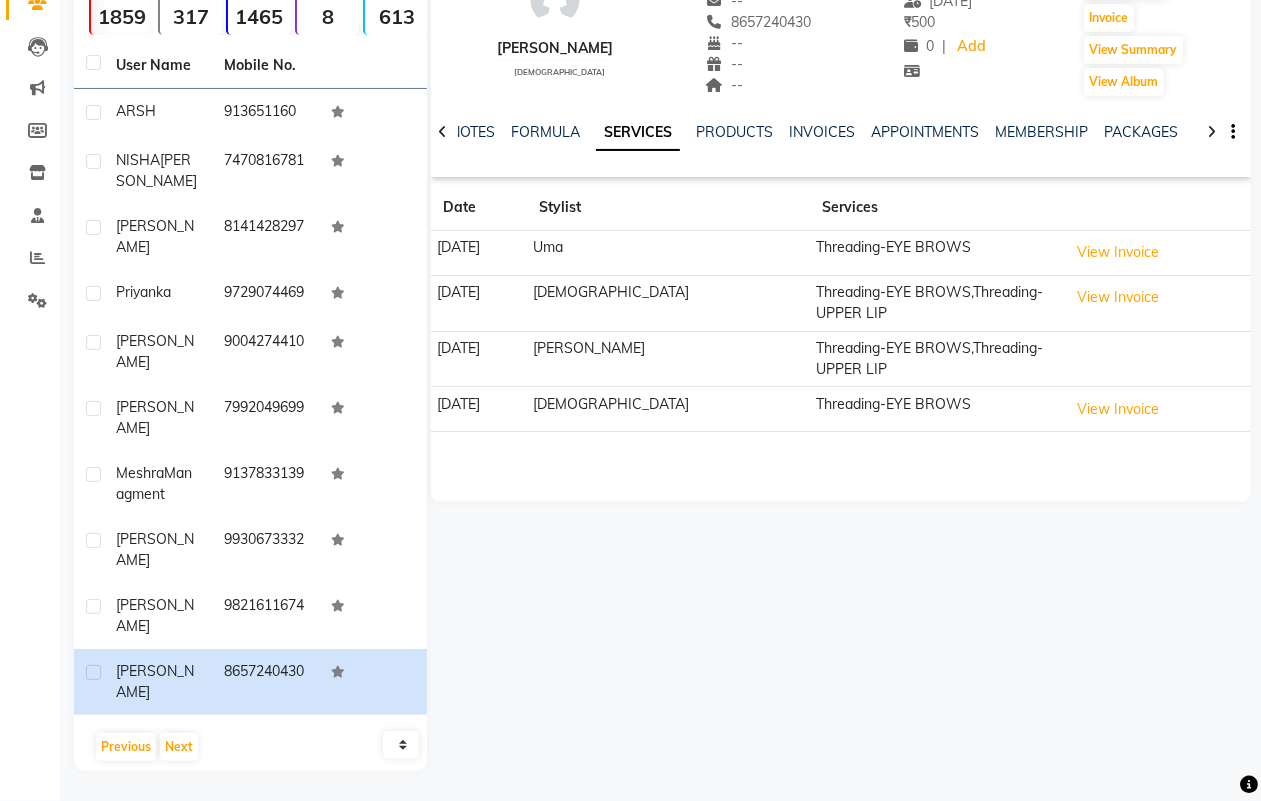 click on "[PERSON_NAME]    [DEMOGRAPHIC_DATA]  --   --   8657240430  --  --  --  -- [DATE] ₹    500 0 |  Add   Appointment   Invoice  View Summary  View Album  NOTES FORMULA SERVICES PRODUCTS INVOICES APPOINTMENTS MEMBERSHIP PACKAGES VOUCHERS GIFTCARDS POINTS FORMS FAMILY CARDS WALLET Date Stylist Services [DATE] Uma Threading-EYE BROWS  View Invoice  [DATE] [PERSON_NAME] Threading-EYE BROWS,Threading-UPPER LIP  View Invoice  [DATE] [PERSON_NAME]  Threading-EYE BROWS,Threading-UPPER LIP [DATE] [PERSON_NAME] Threading-EYE BROWS  View Invoice" 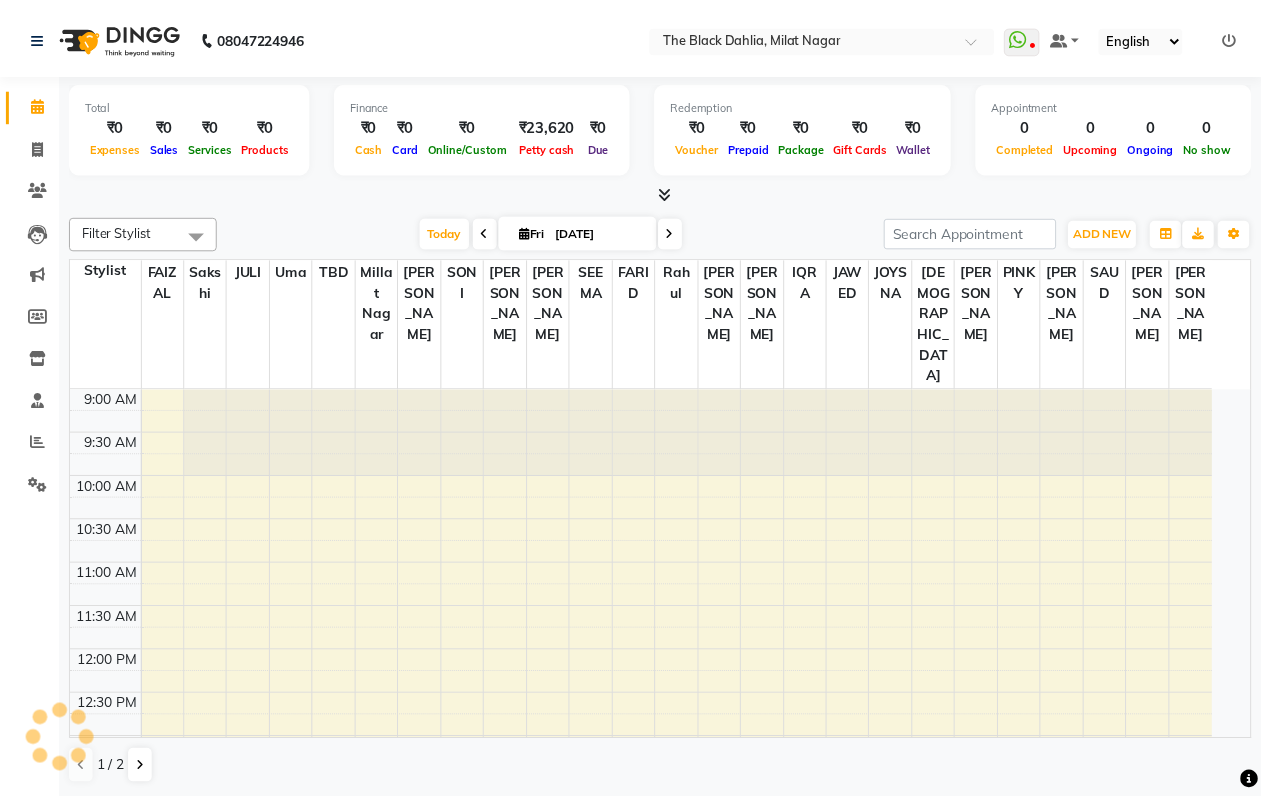 scroll, scrollTop: 0, scrollLeft: 0, axis: both 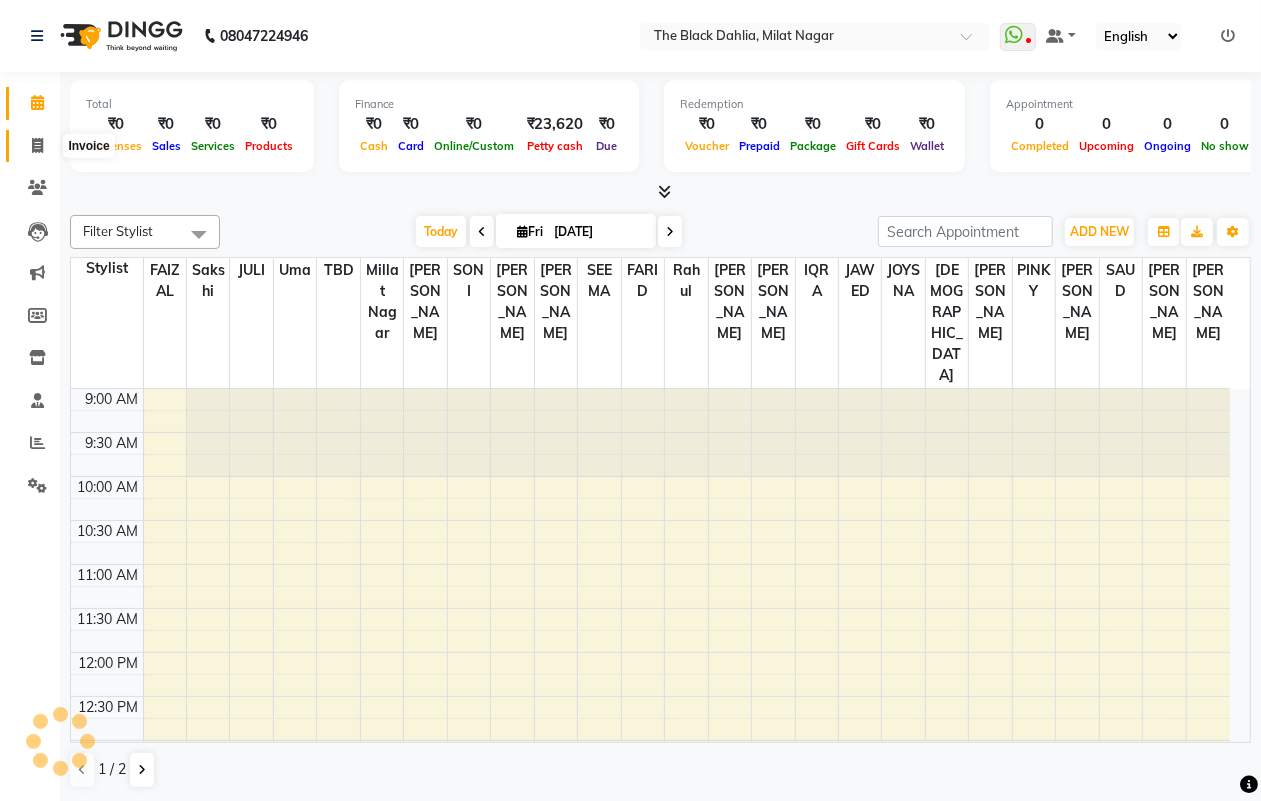 click 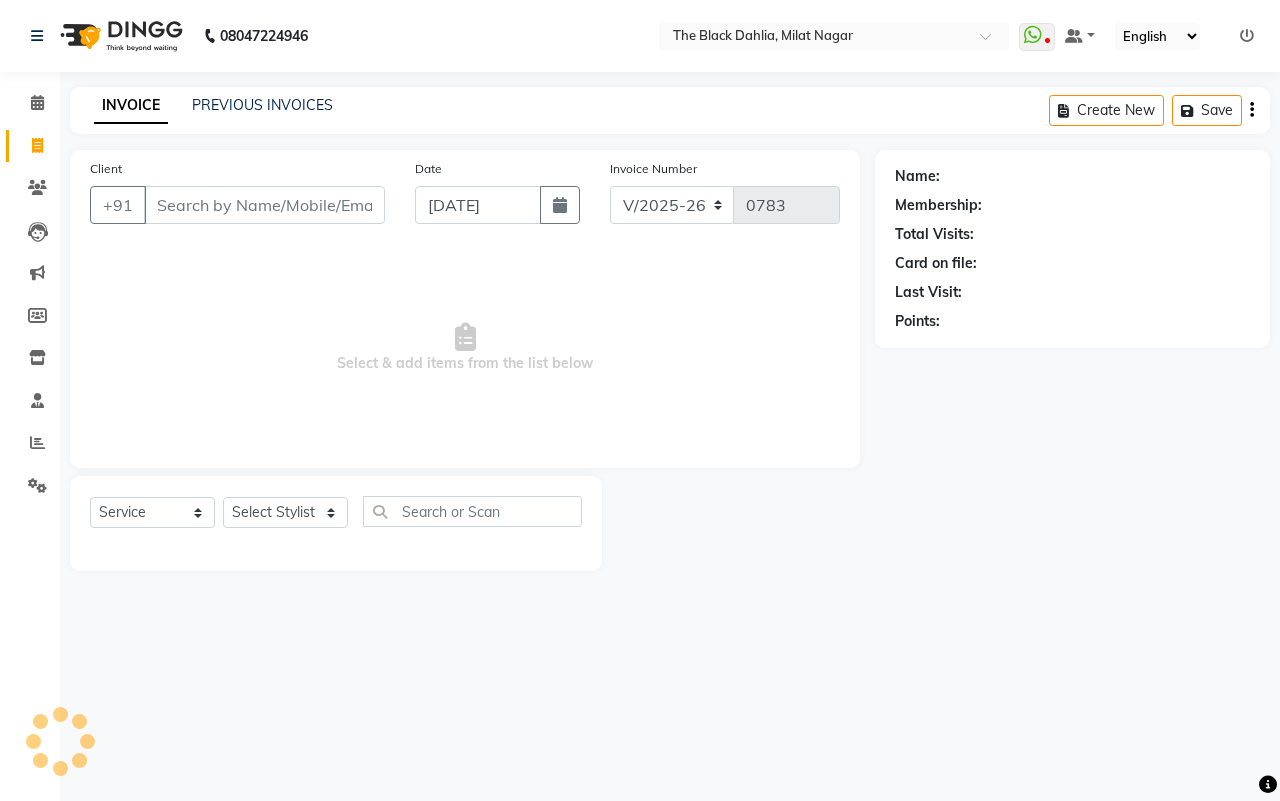 click on "Client" at bounding box center [264, 205] 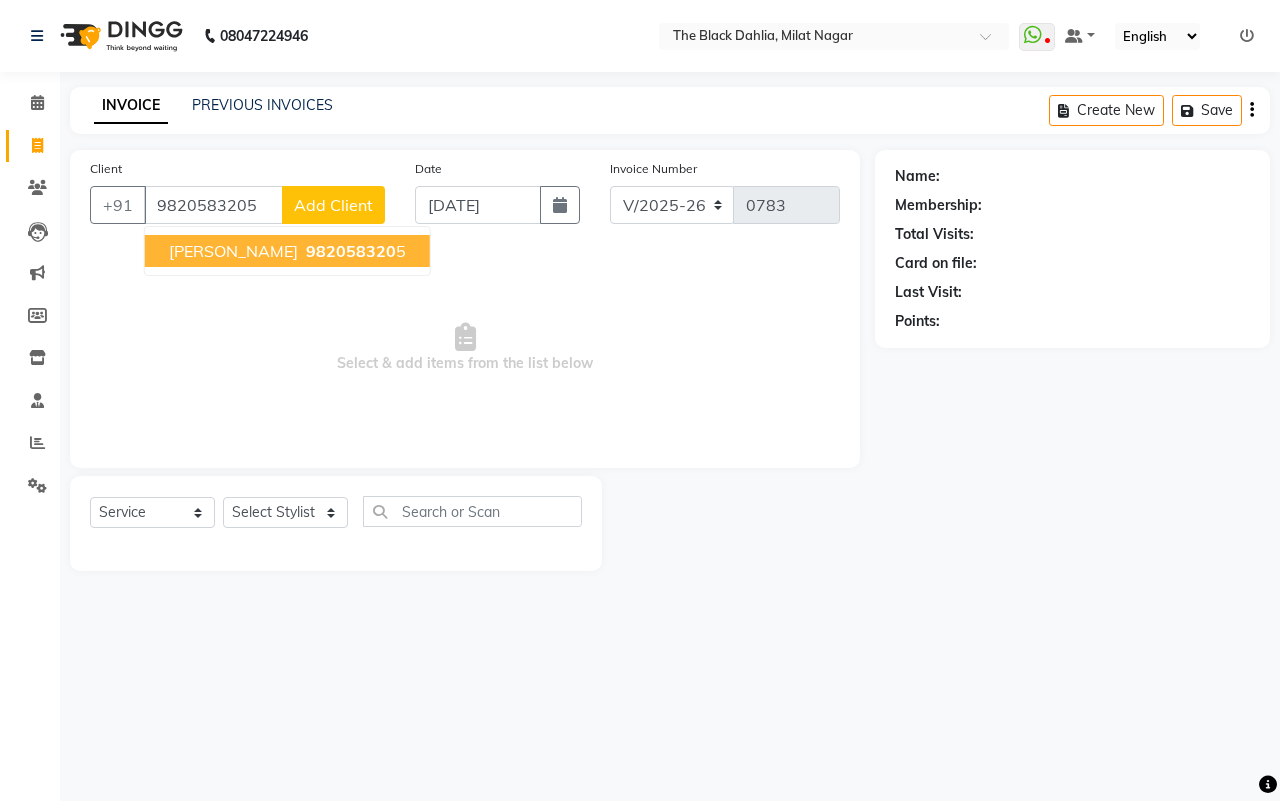 type on "9820583205" 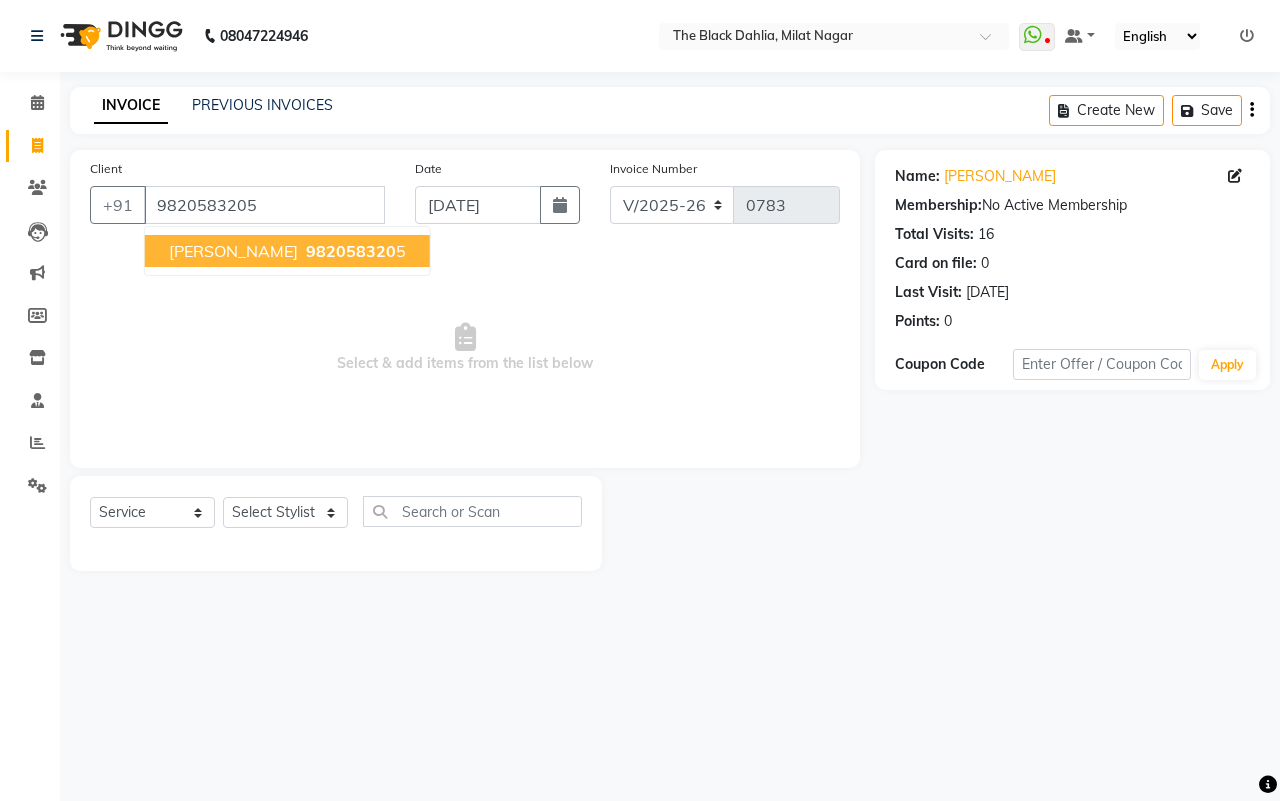 click on "982058320" at bounding box center [351, 251] 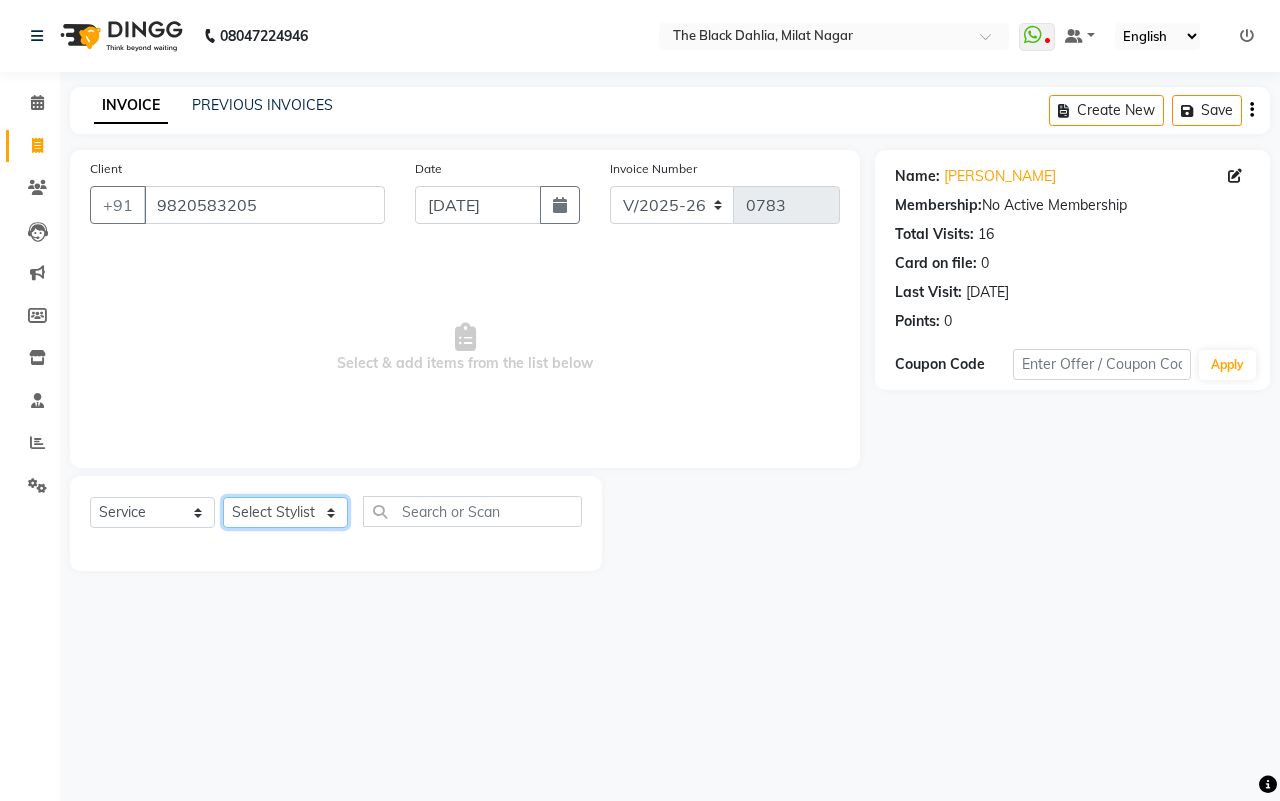 click on "Select Stylist ALISHA  Arman khan FAIZAL FAIZAN FARID IQRA JAWED  JOYSNA JULI Jyotsana Baraskar KOMAL mehak Millat Nagar PINKY Rahul Riyasat ansari sakshi Salim SAIKH SAUD  SEEMA Sharukh Shital Jain Shivpriya SONI TBD Uma VAISHNAVI Veer Sir" 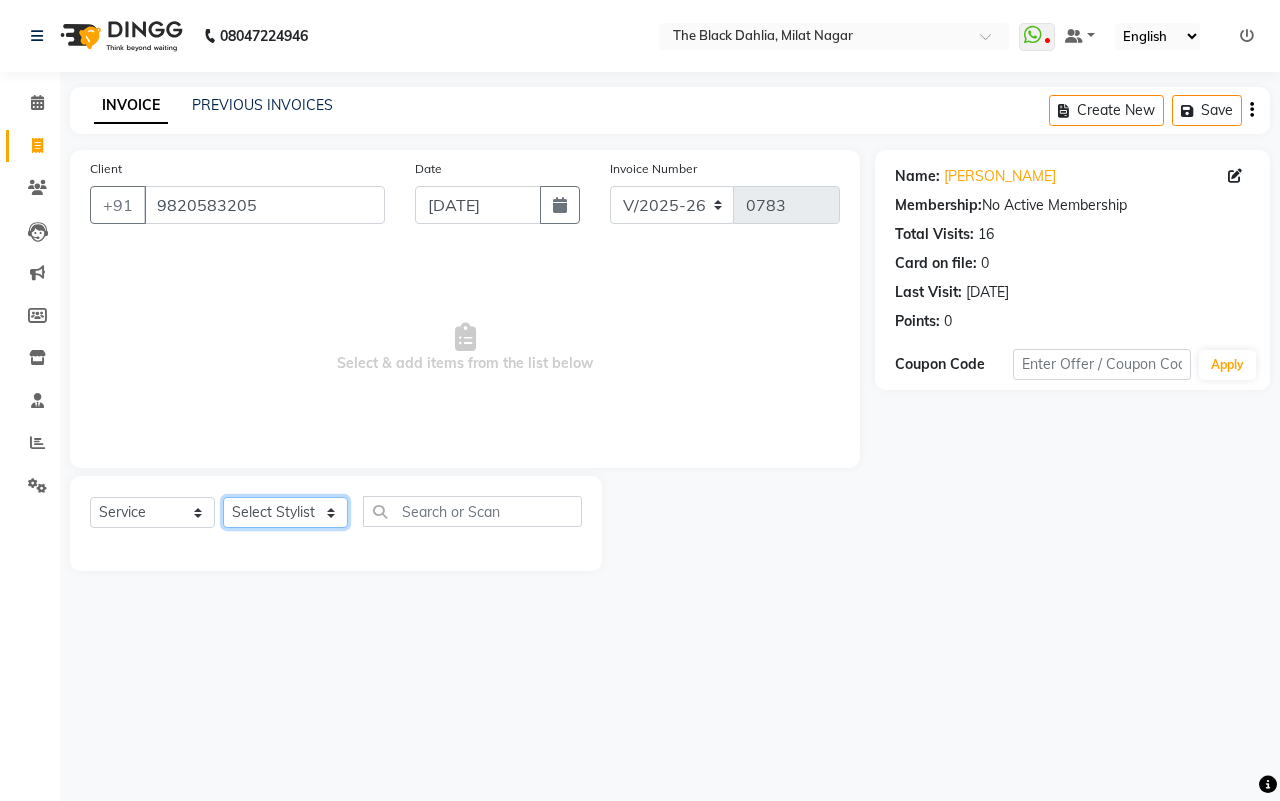 select on "45324" 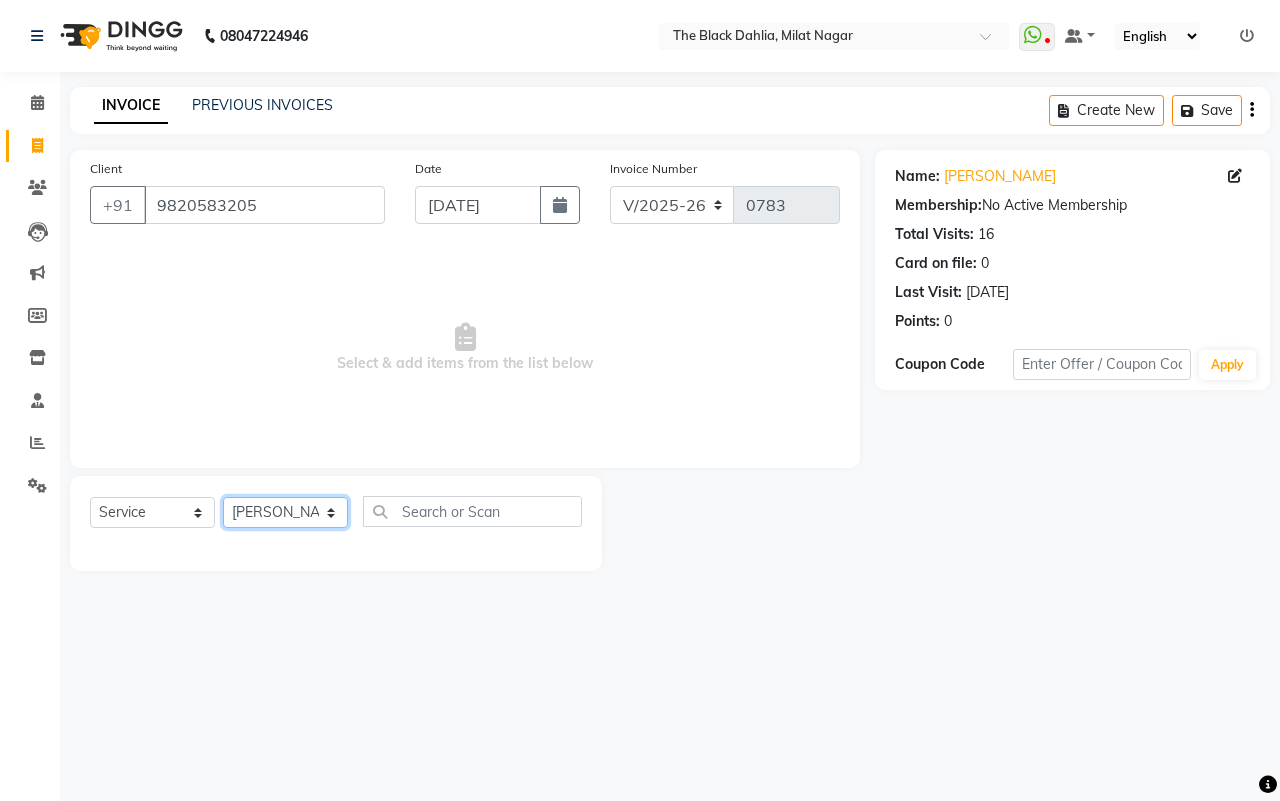click on "Select Stylist ALISHA  Arman khan FAIZAL FAIZAN FARID IQRA JAWED  JOYSNA JULI Jyotsana Baraskar KOMAL mehak Millat Nagar PINKY Rahul Riyasat ansari sakshi Salim SAIKH SAUD  SEEMA Sharukh Shital Jain Shivpriya SONI TBD Uma VAISHNAVI Veer Sir" 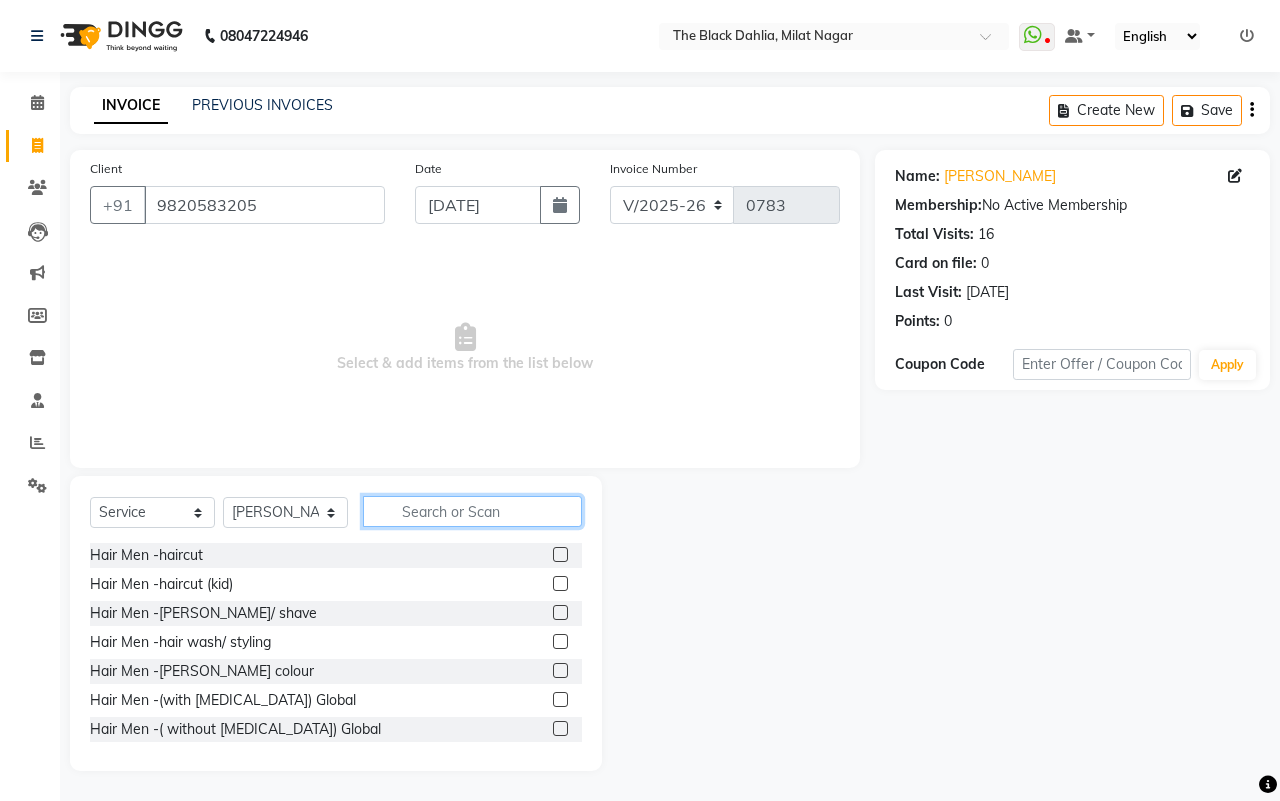 click 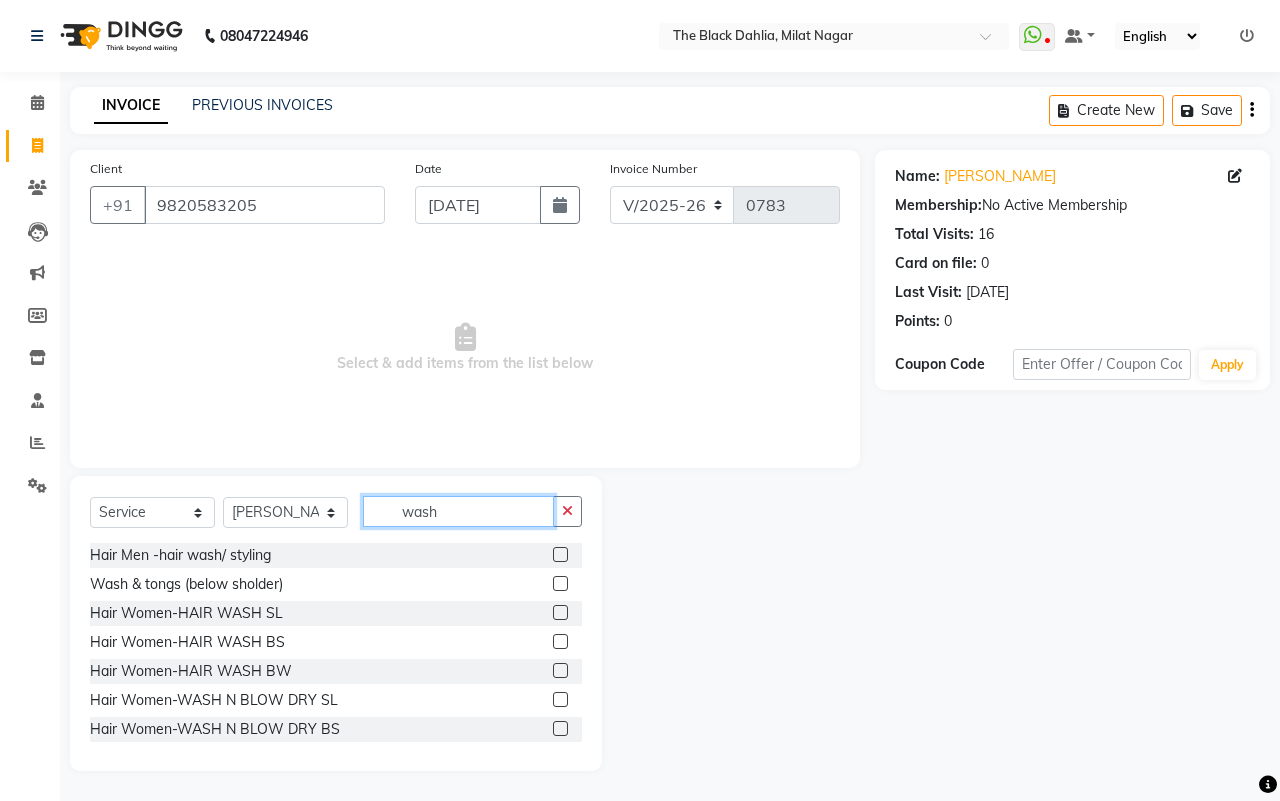 type on "wash" 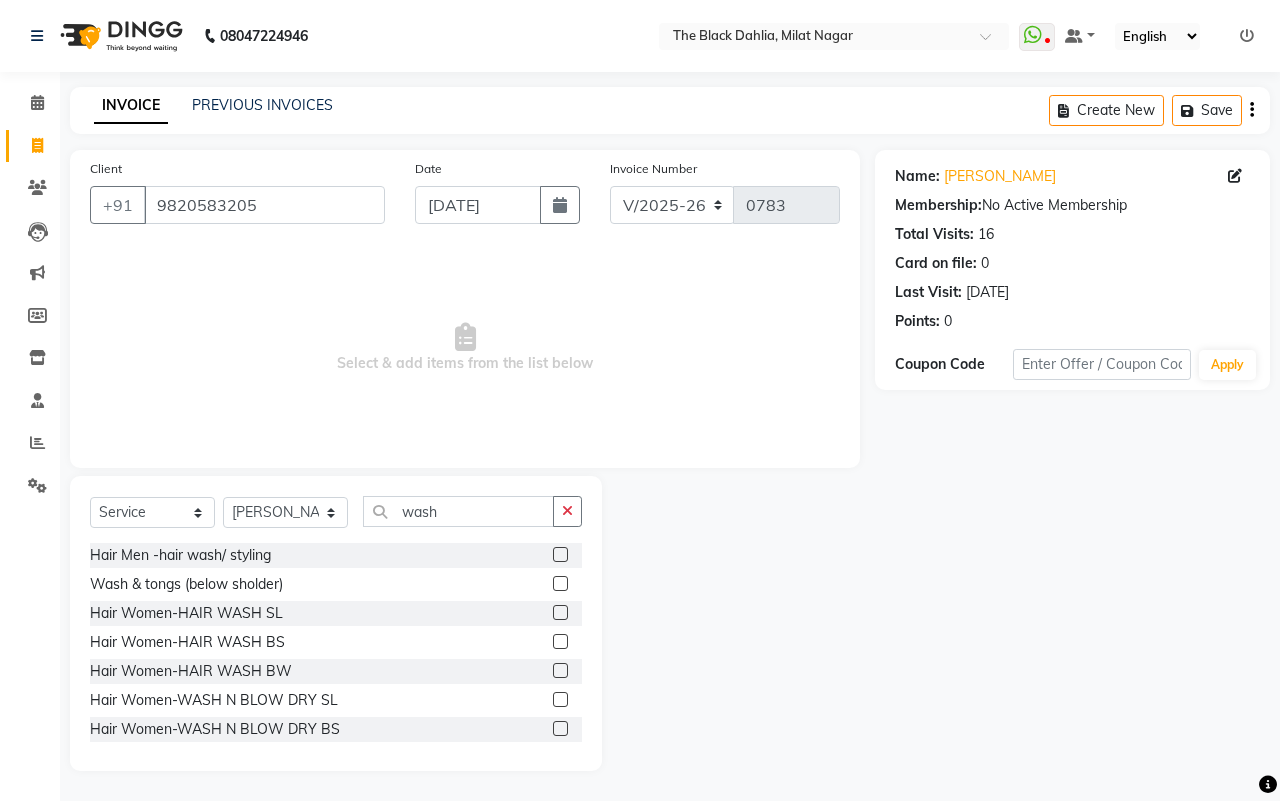 click 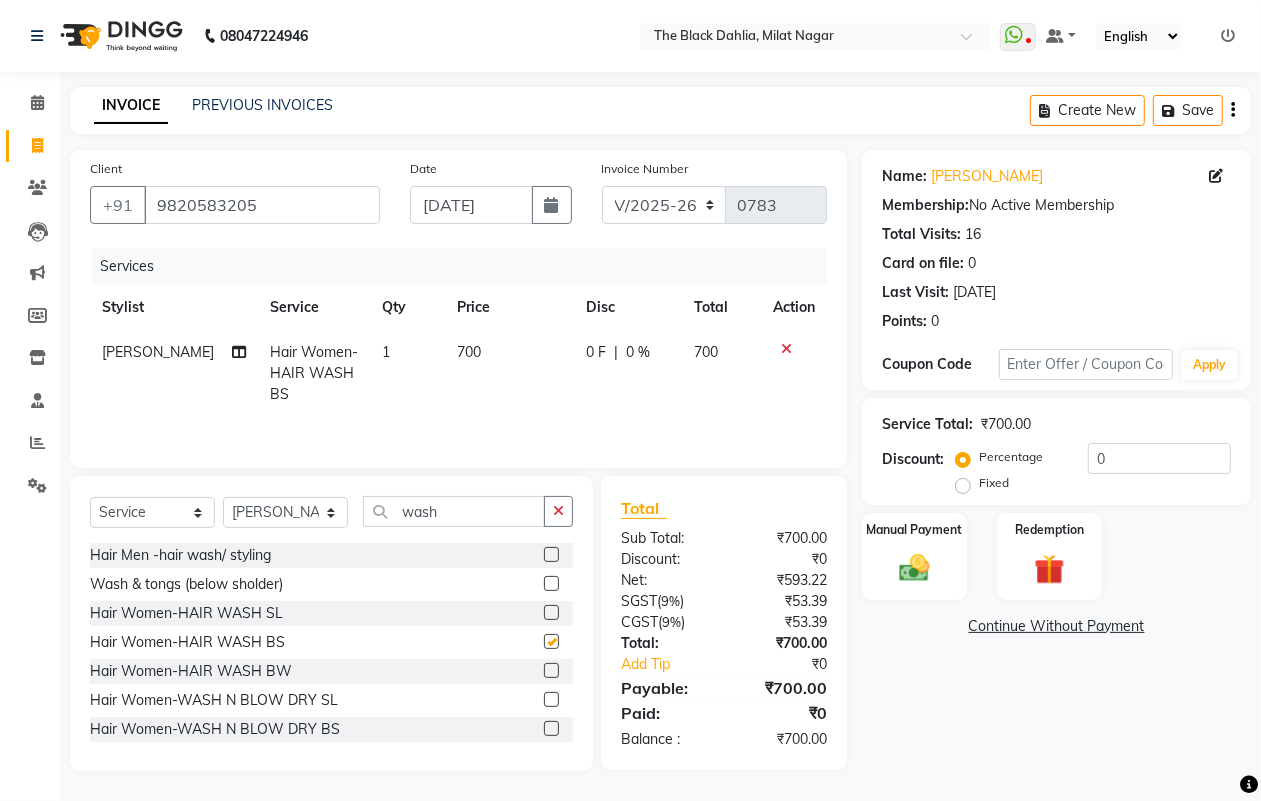 checkbox on "false" 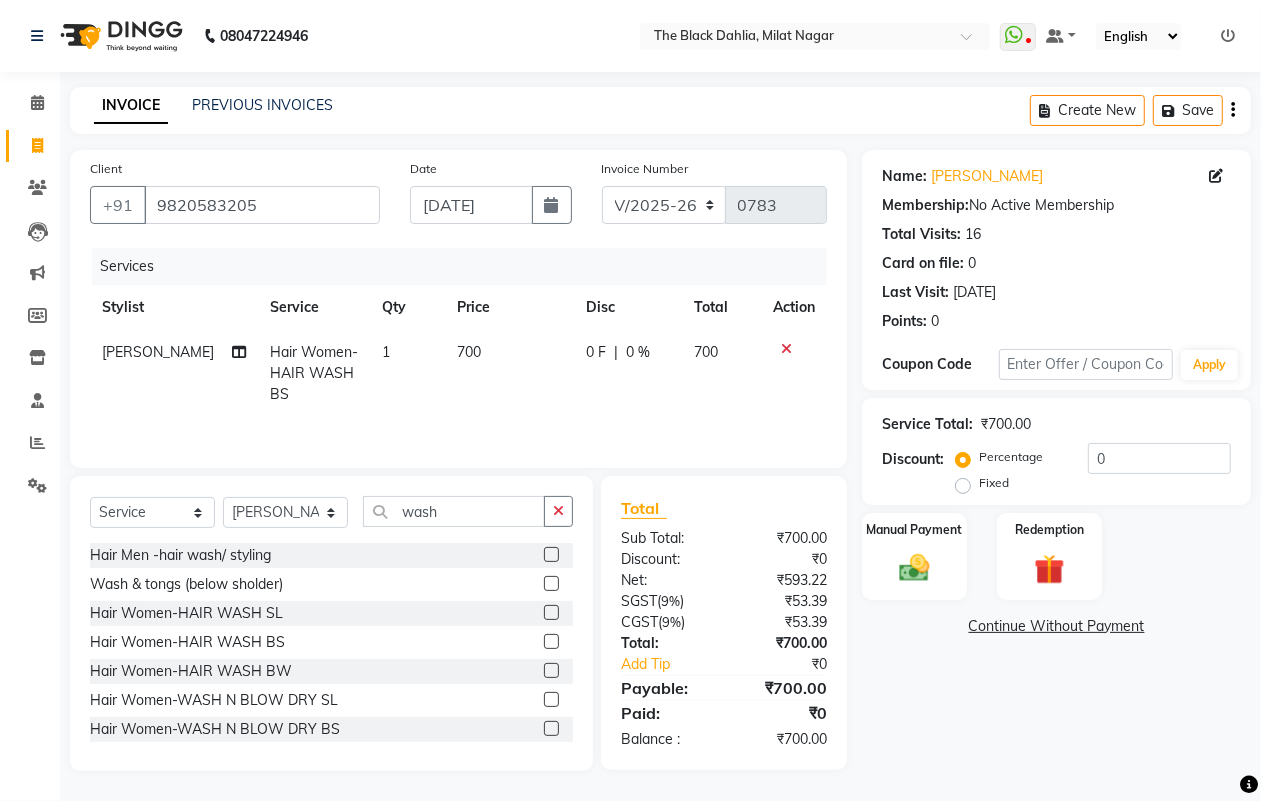 scroll, scrollTop: 3, scrollLeft: 0, axis: vertical 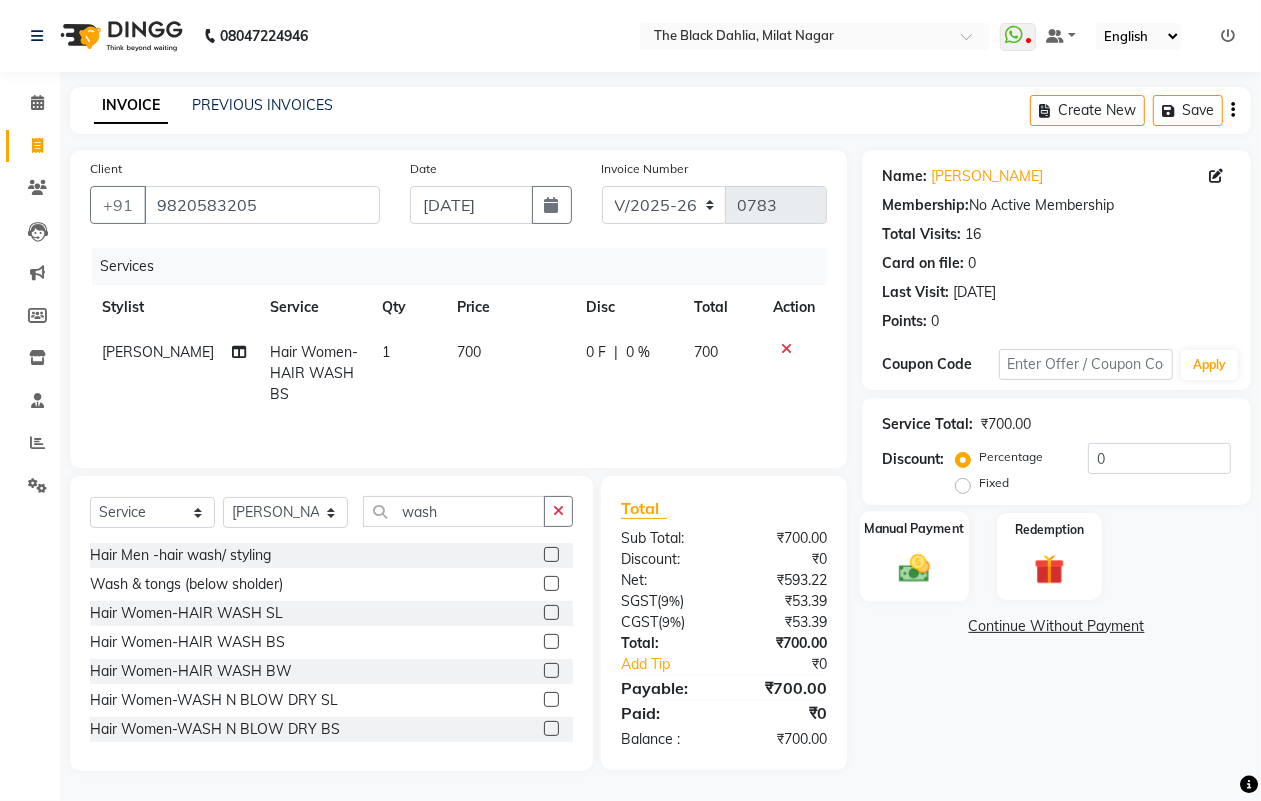 click 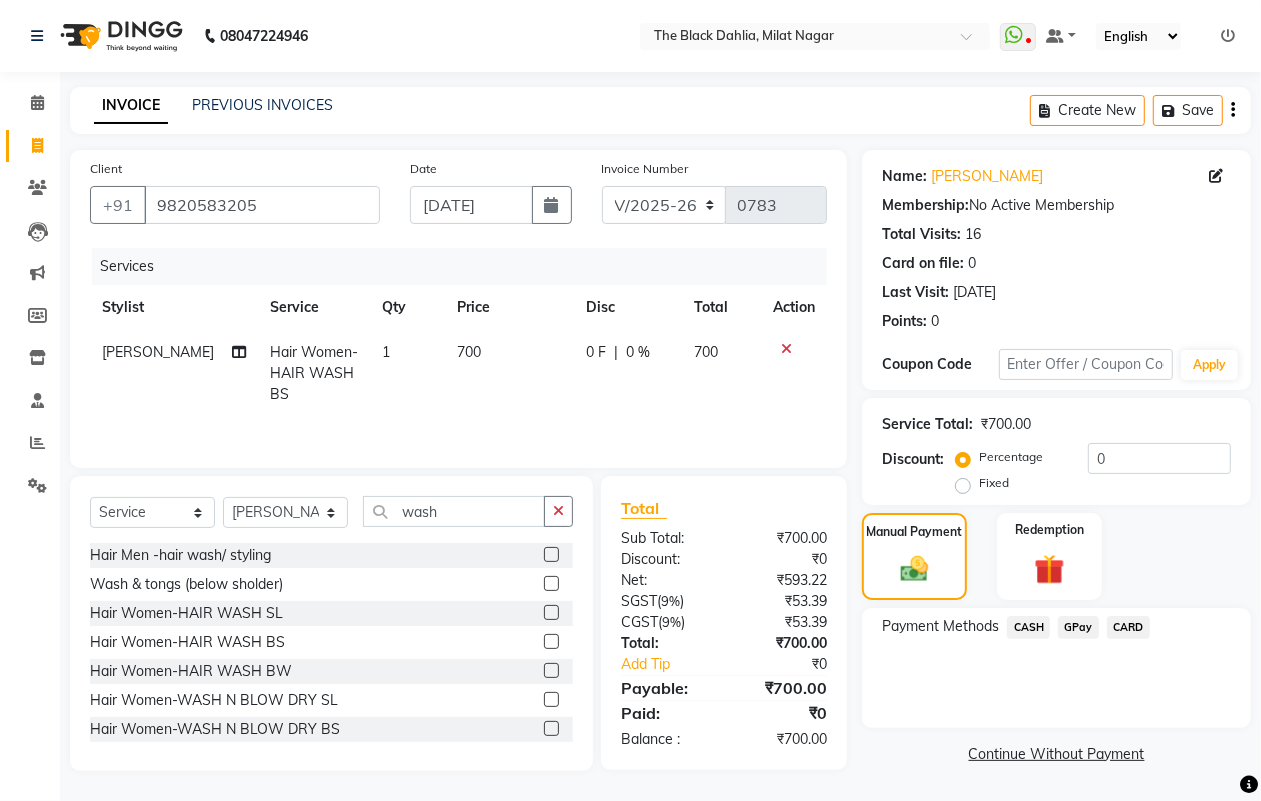 click on "CASH" 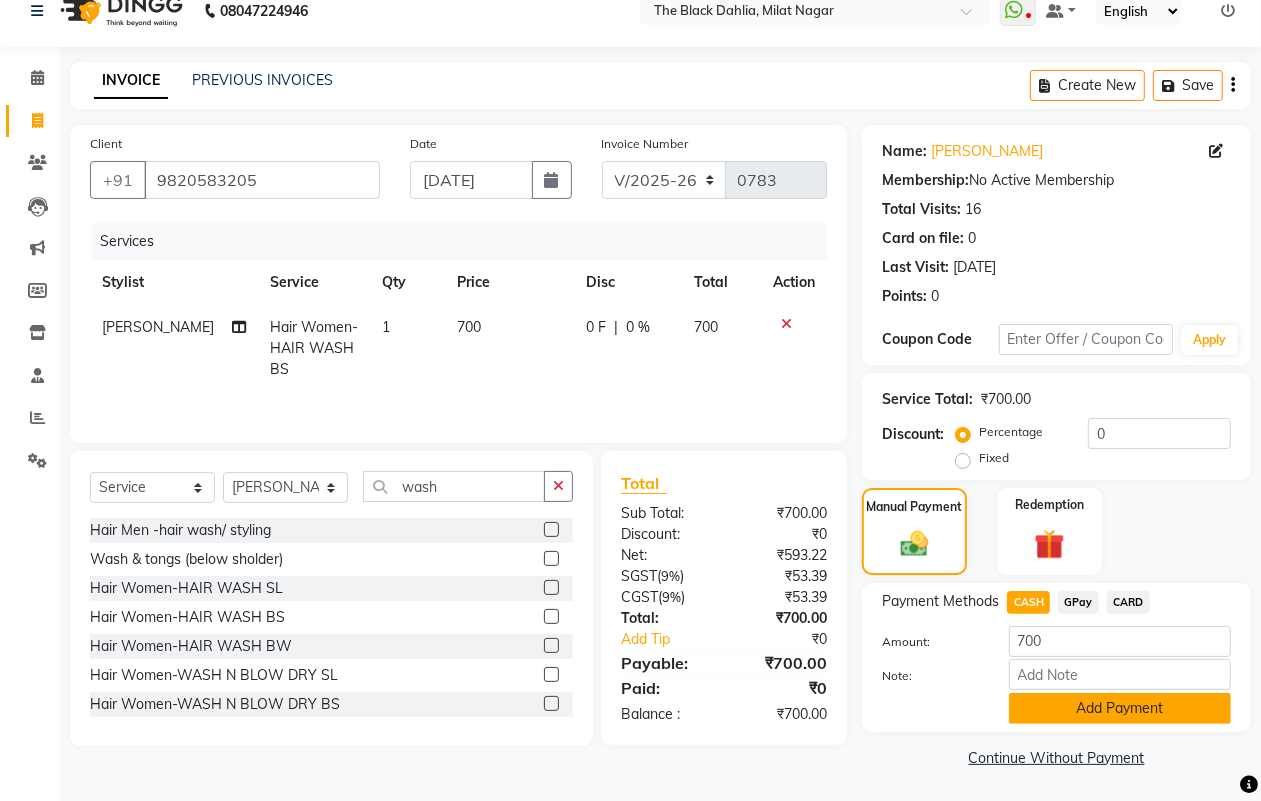 click on "Add Payment" 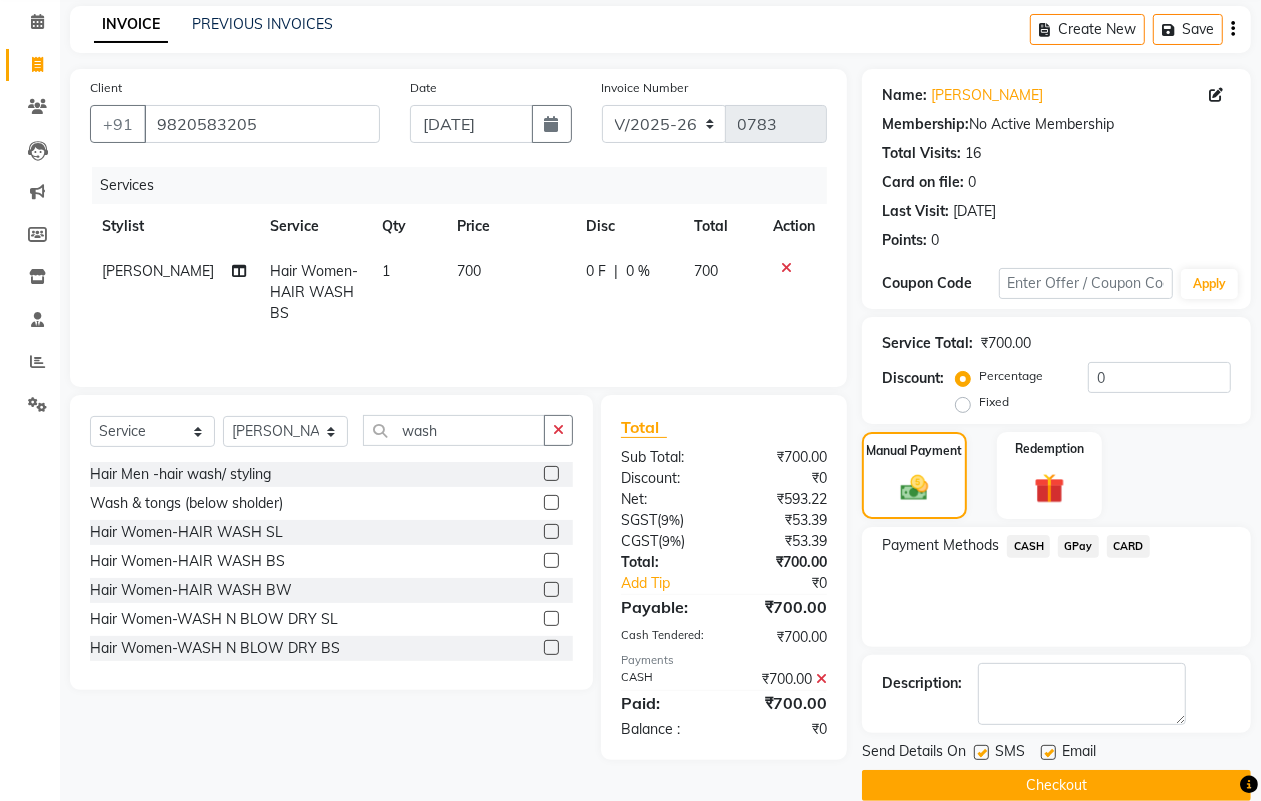 scroll, scrollTop: 111, scrollLeft: 0, axis: vertical 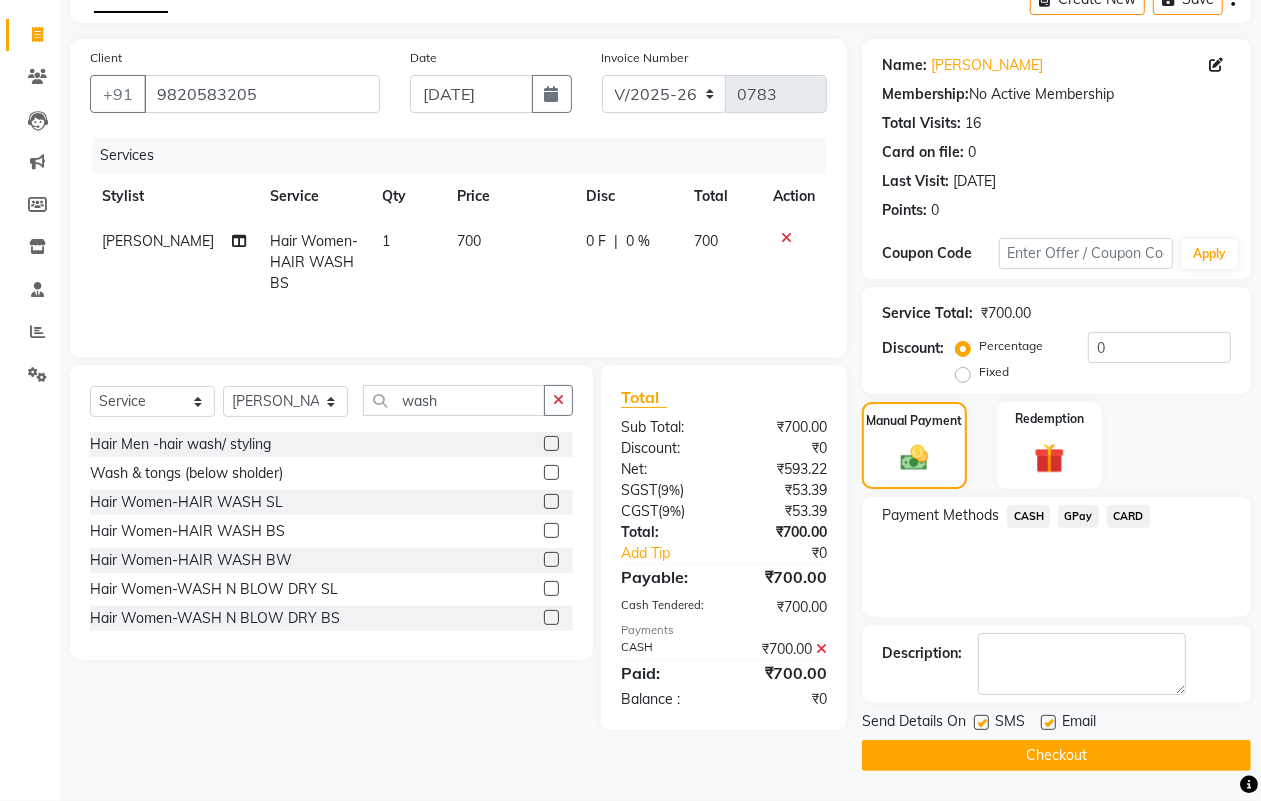 click on "Checkout" 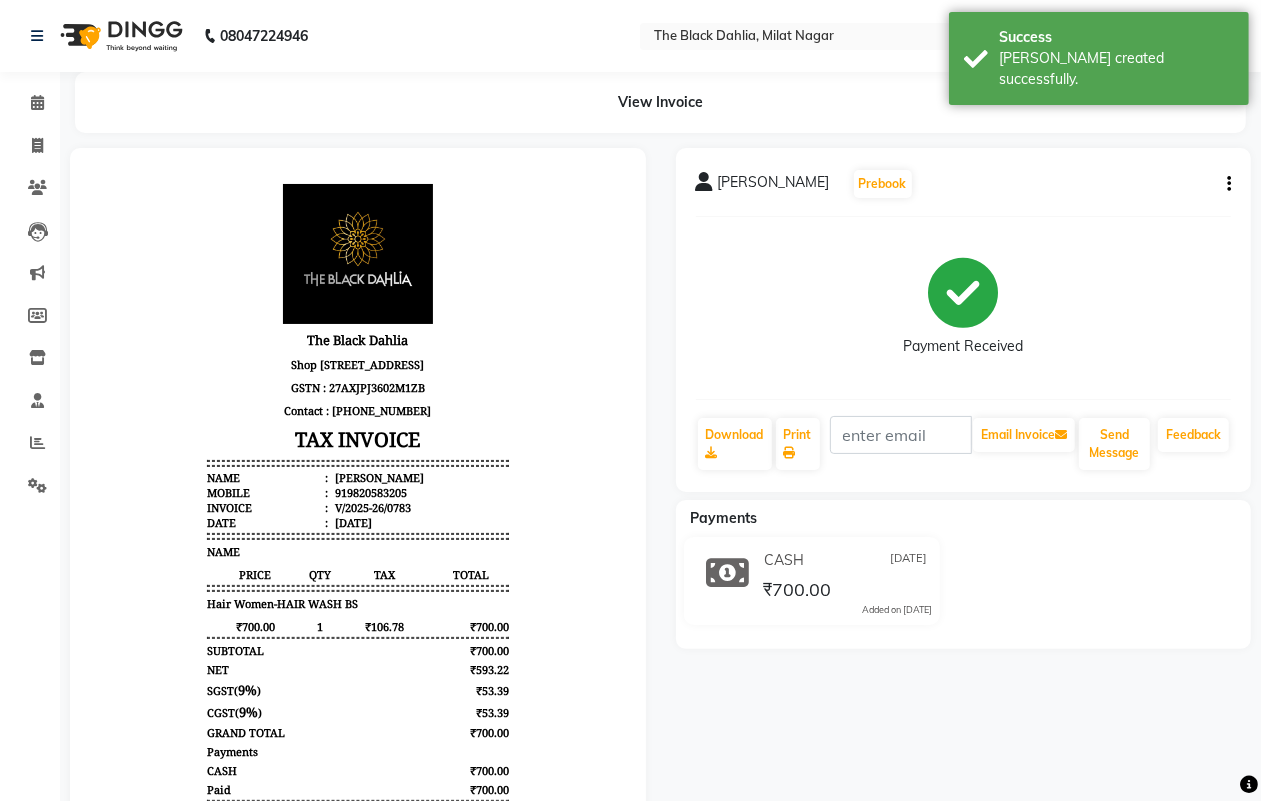 scroll, scrollTop: 0, scrollLeft: 0, axis: both 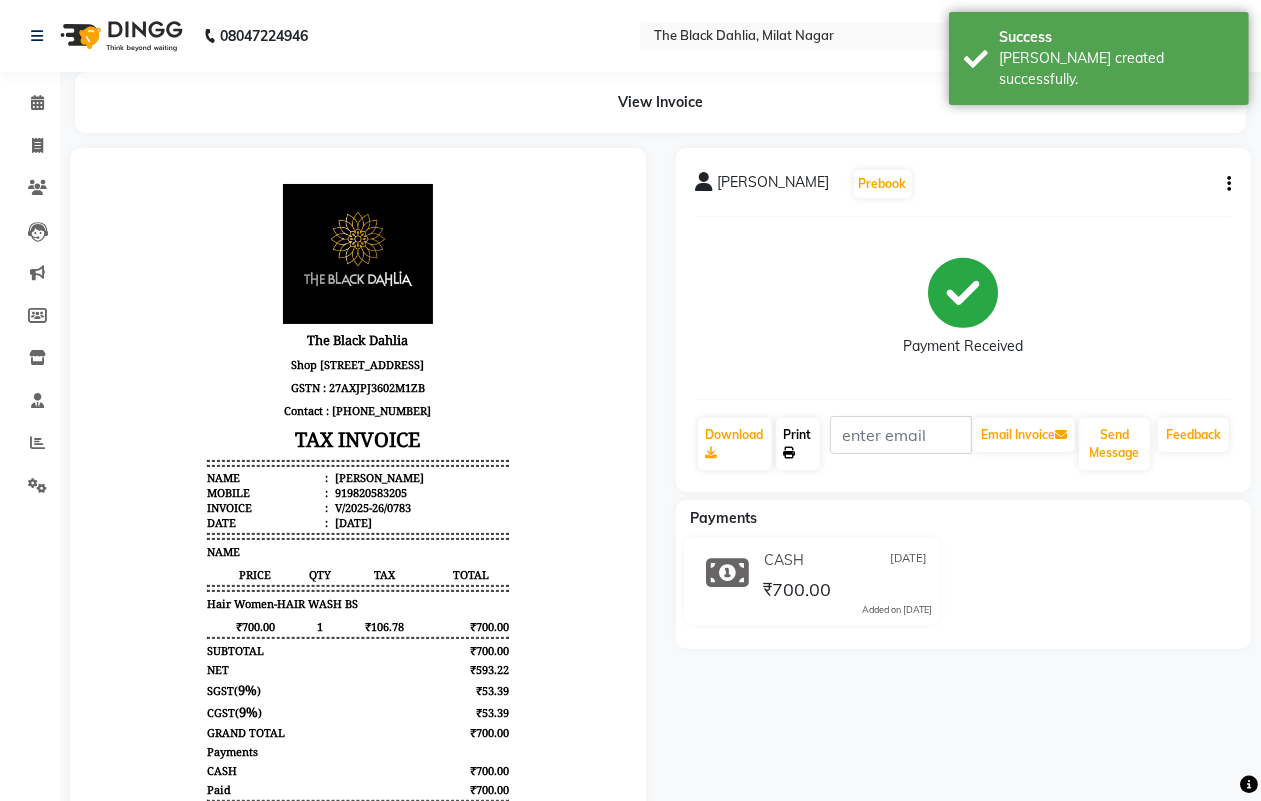 click 